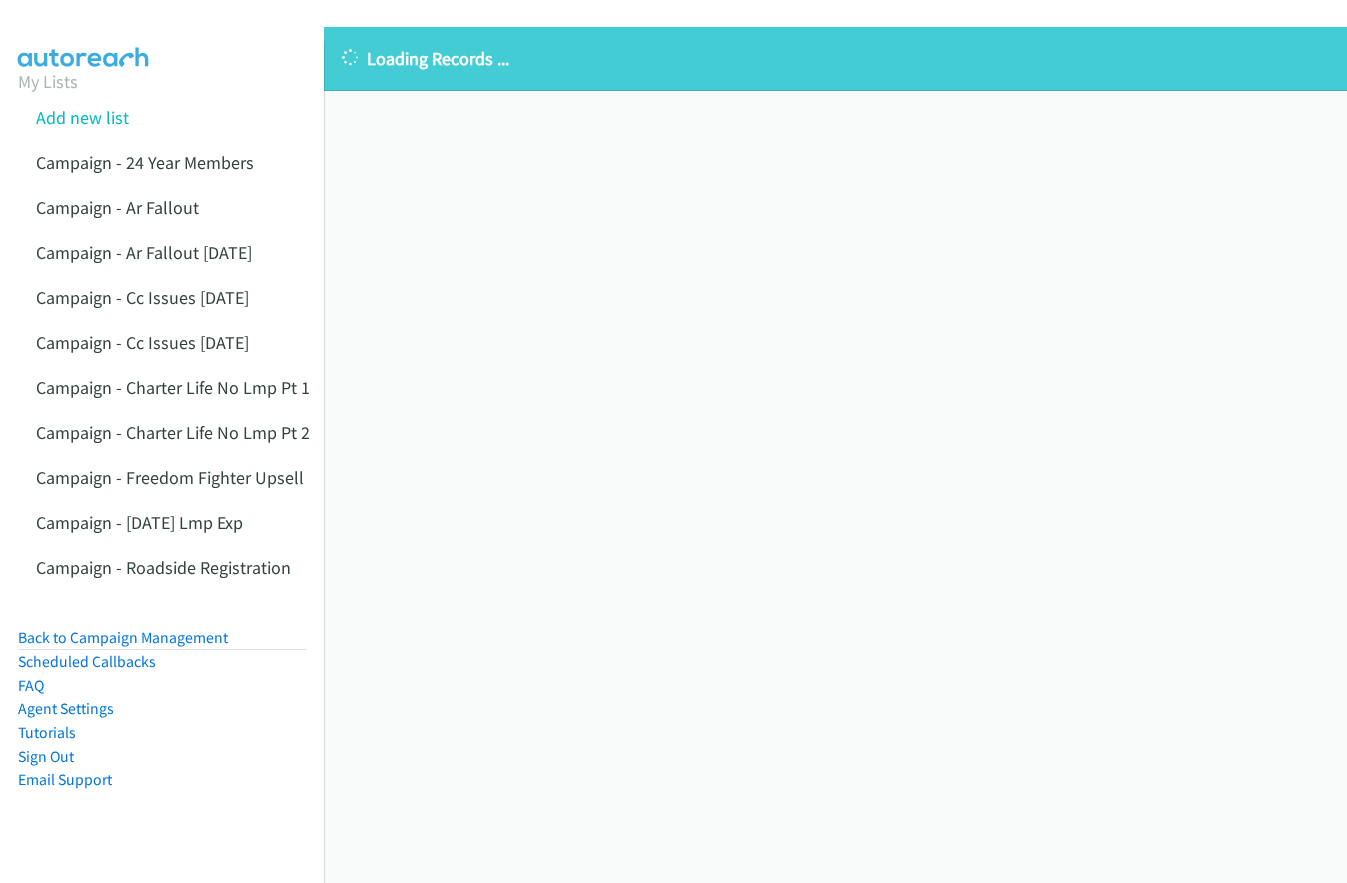 scroll, scrollTop: 0, scrollLeft: 0, axis: both 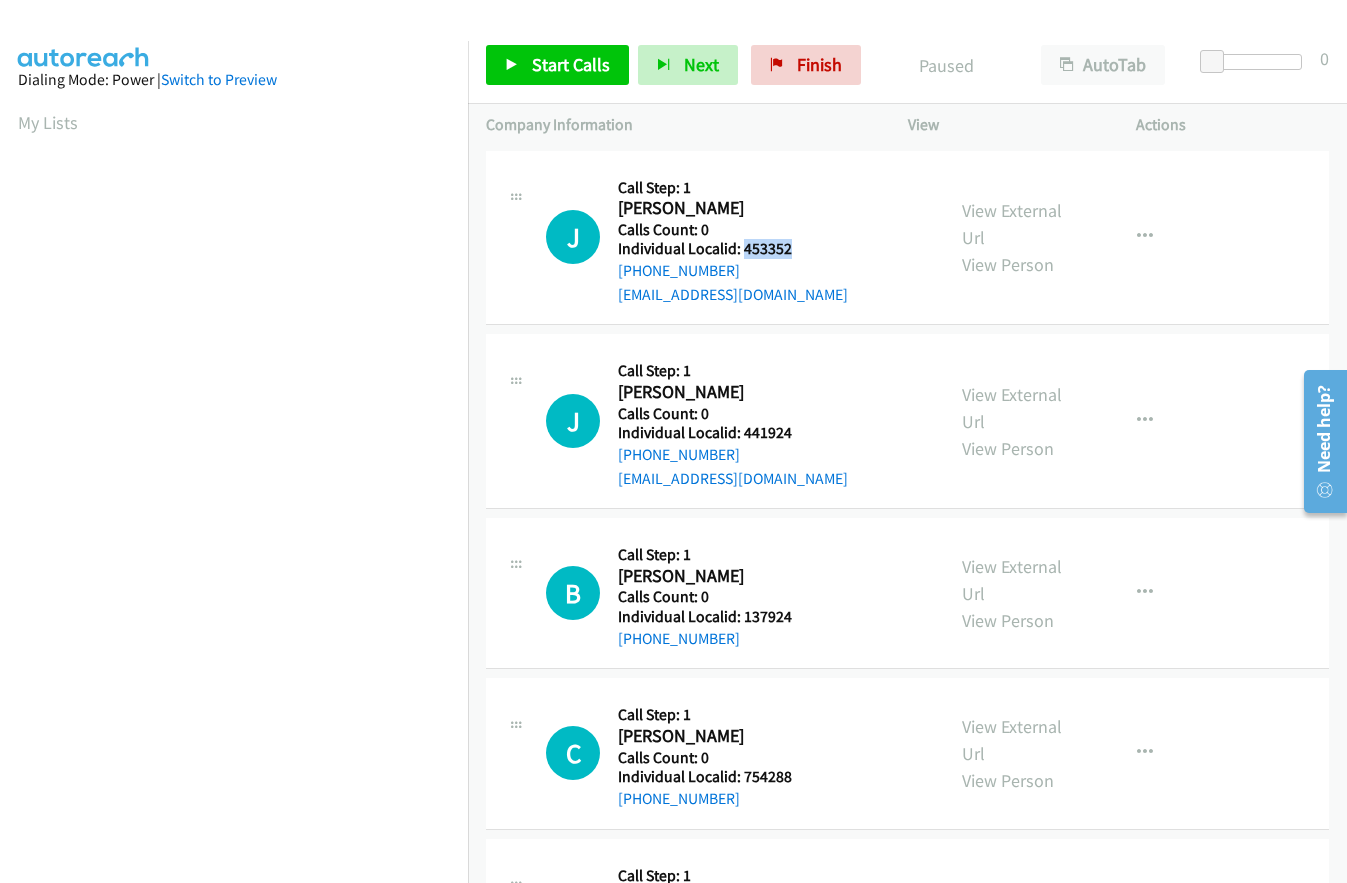 drag, startPoint x: 740, startPoint y: 246, endPoint x: 802, endPoint y: 252, distance: 62.289646 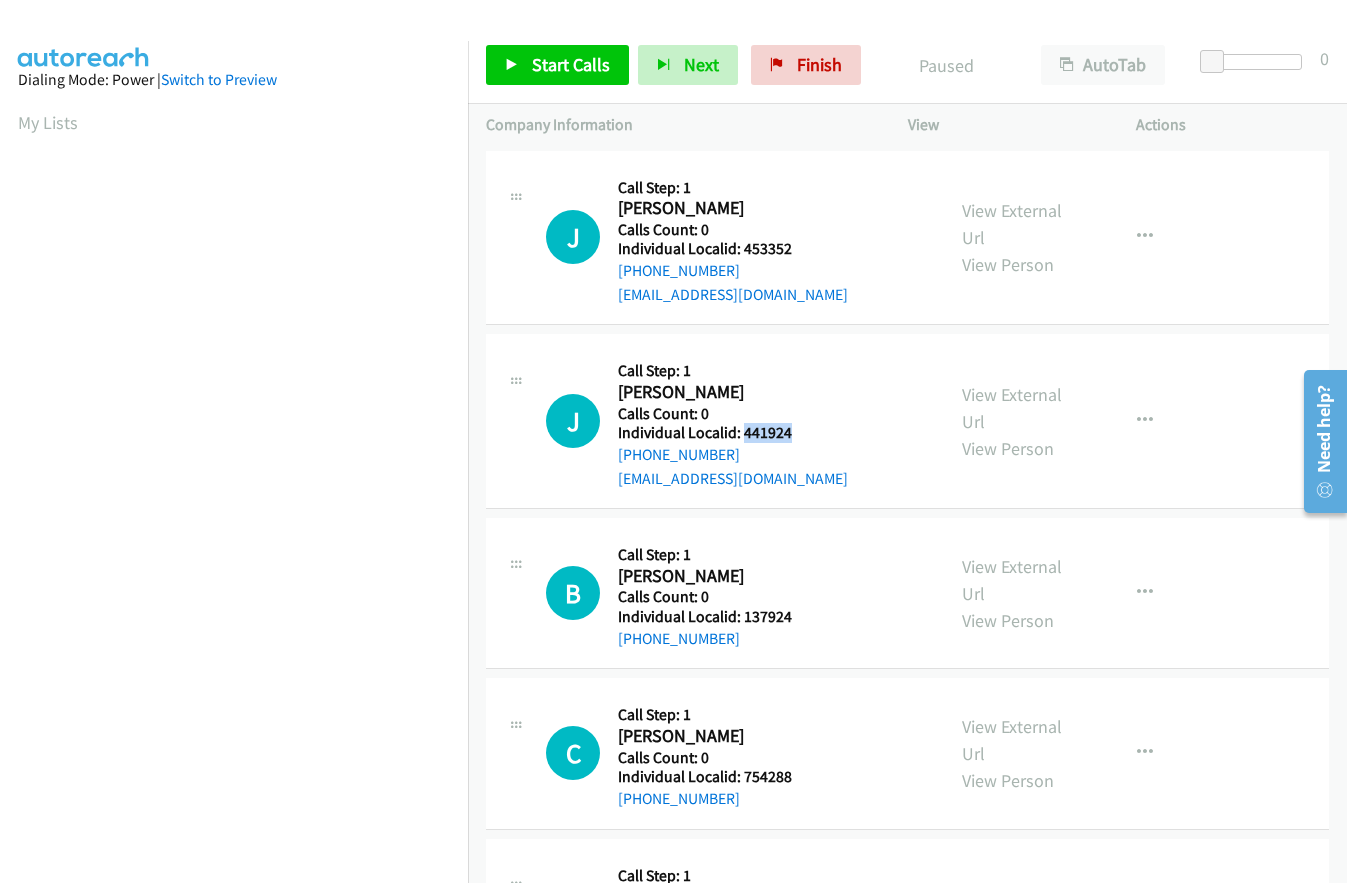 drag, startPoint x: 740, startPoint y: 433, endPoint x: 798, endPoint y: 433, distance: 58 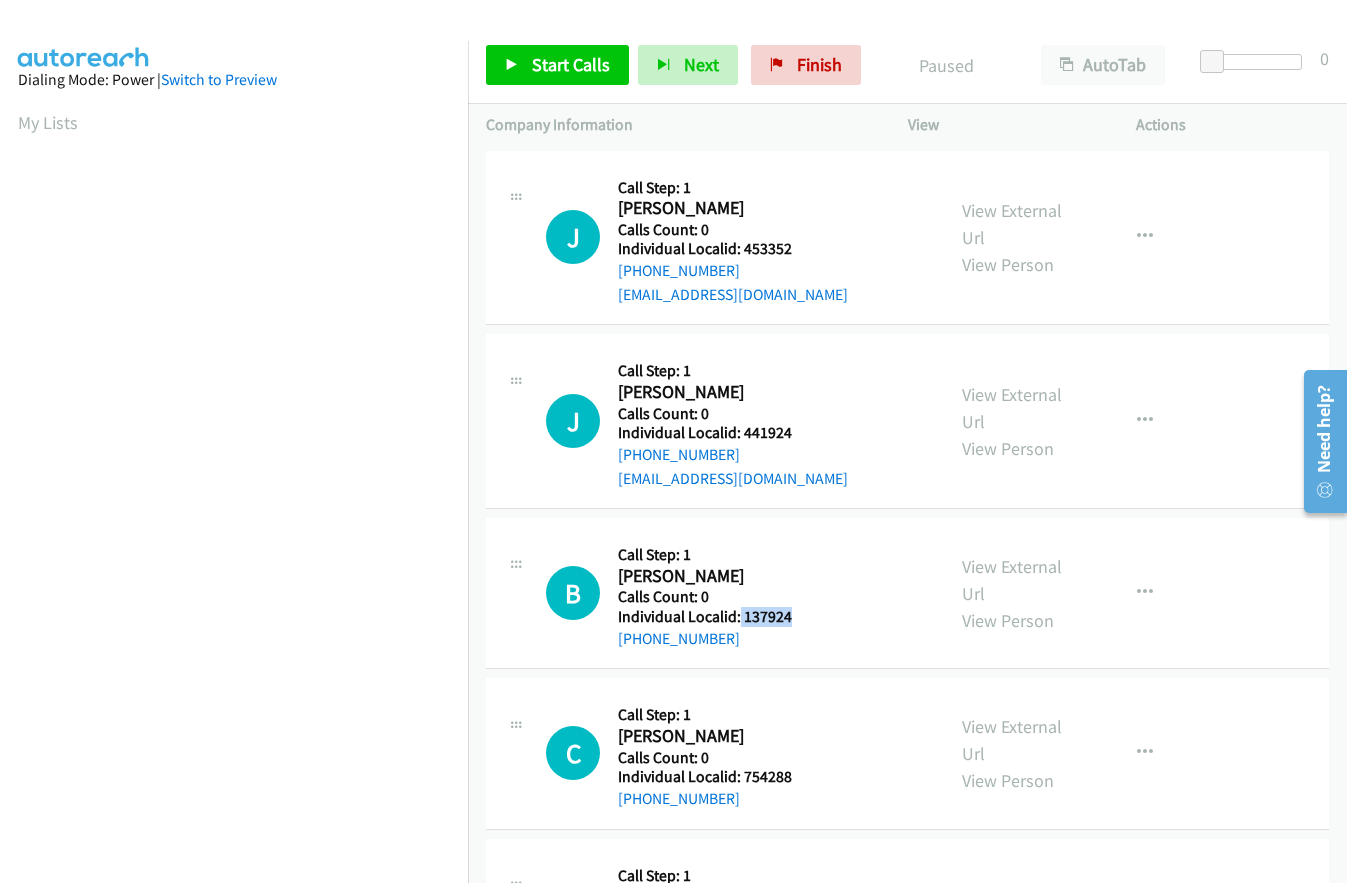 drag, startPoint x: 739, startPoint y: 611, endPoint x: 793, endPoint y: 617, distance: 54.33231 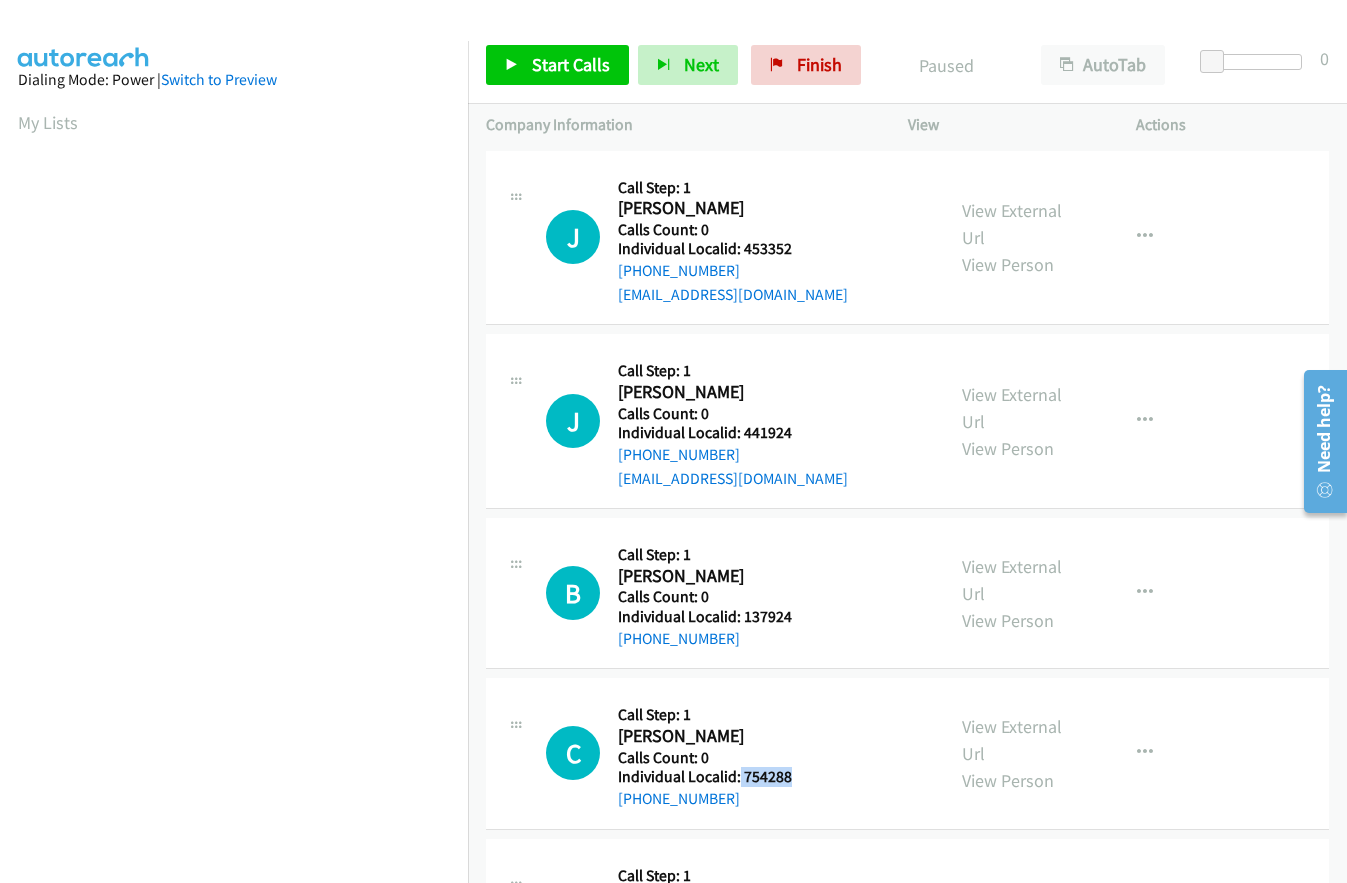 drag, startPoint x: 748, startPoint y: 772, endPoint x: 779, endPoint y: 776, distance: 31.257 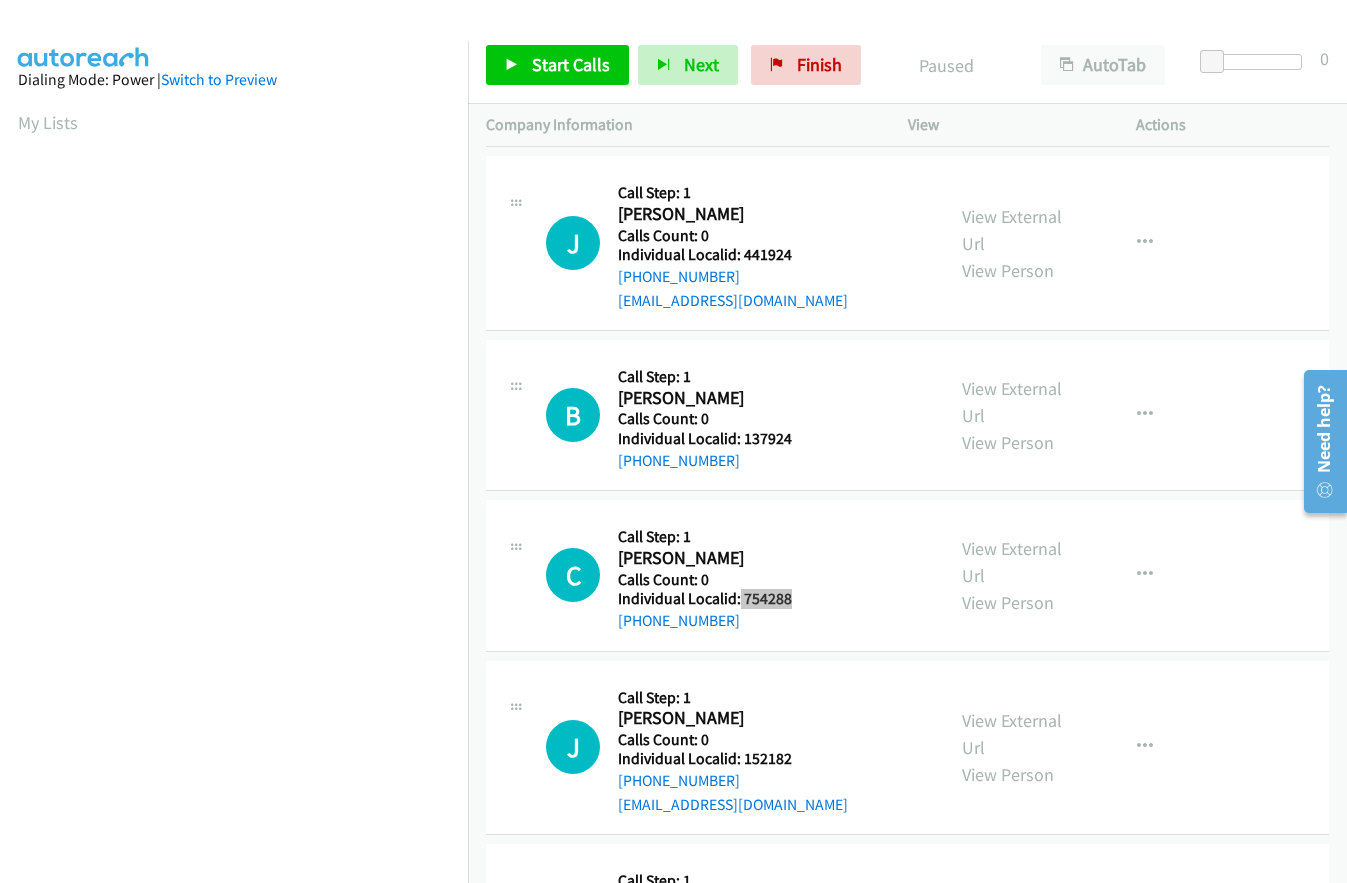 scroll, scrollTop: 200, scrollLeft: 0, axis: vertical 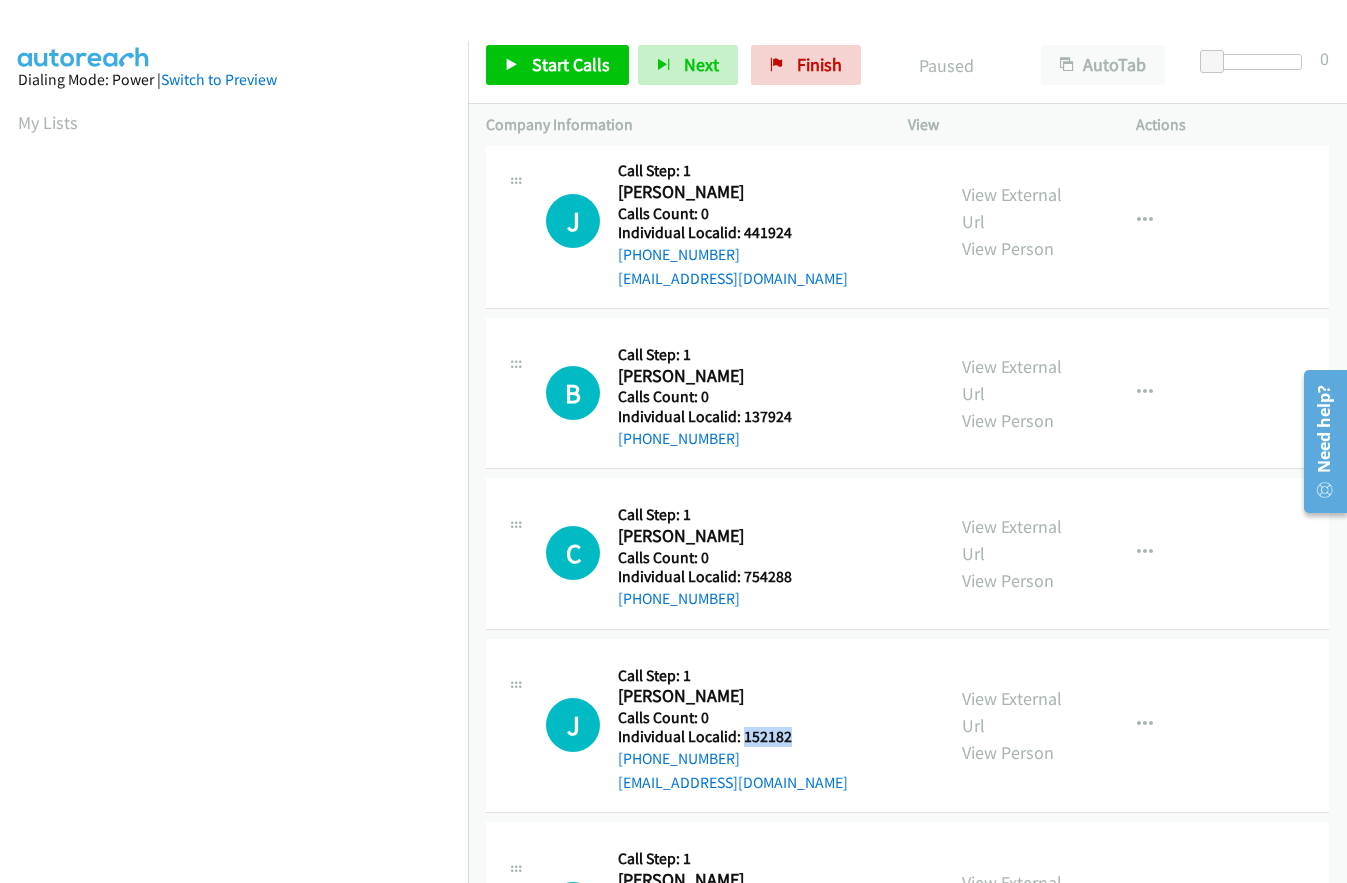 drag, startPoint x: 744, startPoint y: 738, endPoint x: 804, endPoint y: 736, distance: 60.033325 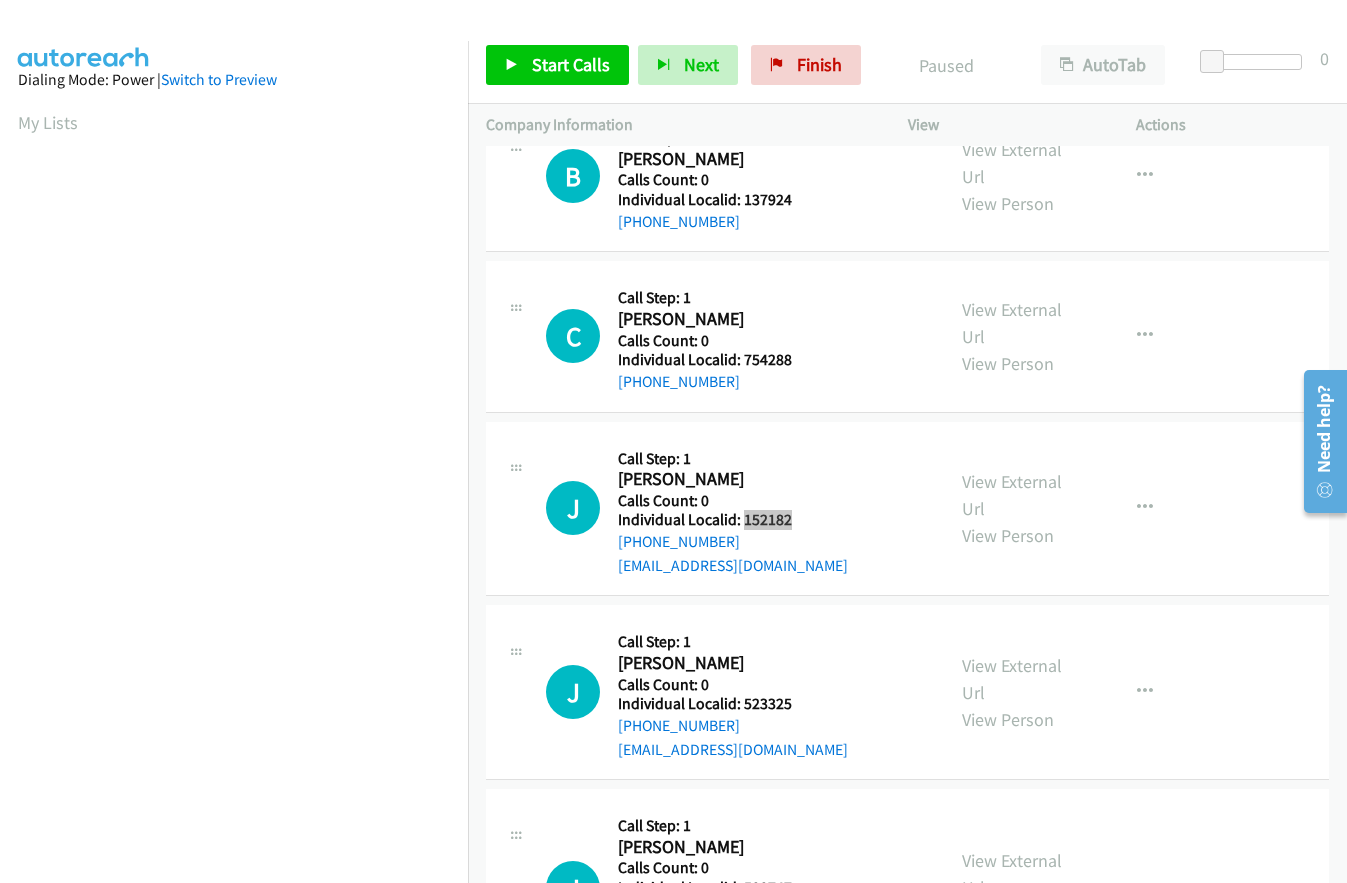 scroll, scrollTop: 425, scrollLeft: 0, axis: vertical 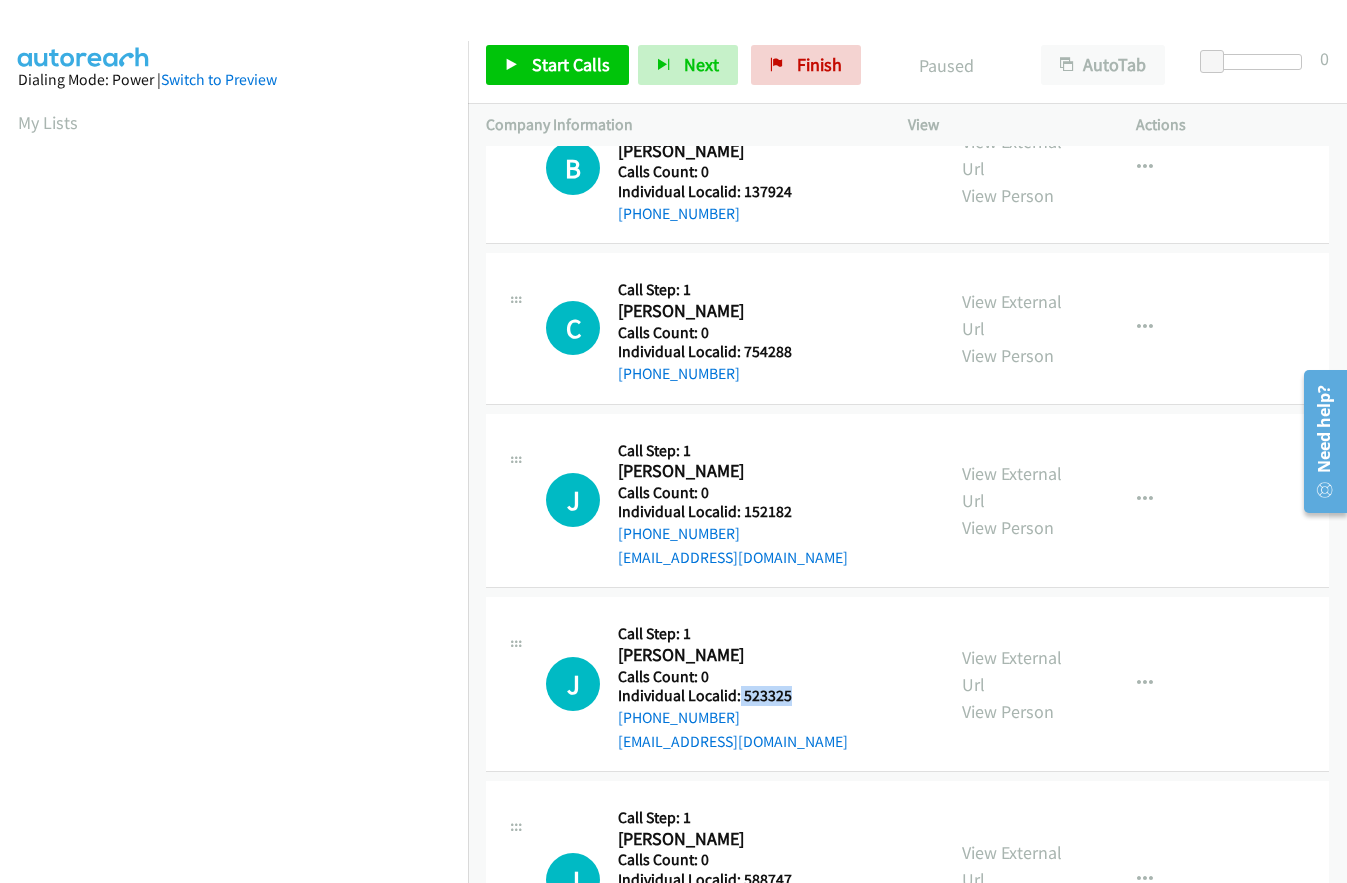drag, startPoint x: 741, startPoint y: 697, endPoint x: 800, endPoint y: 697, distance: 59 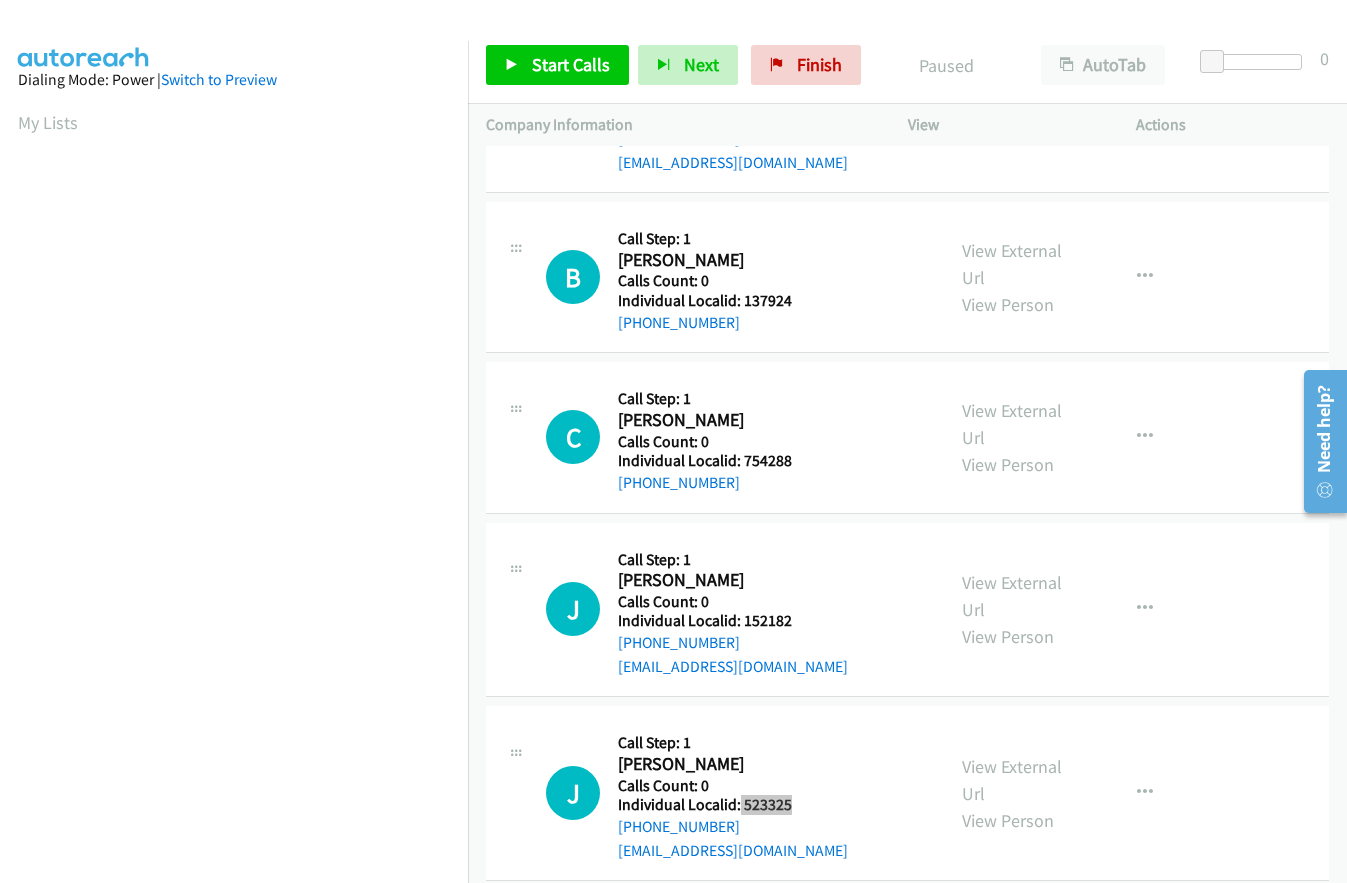 scroll, scrollTop: 275, scrollLeft: 0, axis: vertical 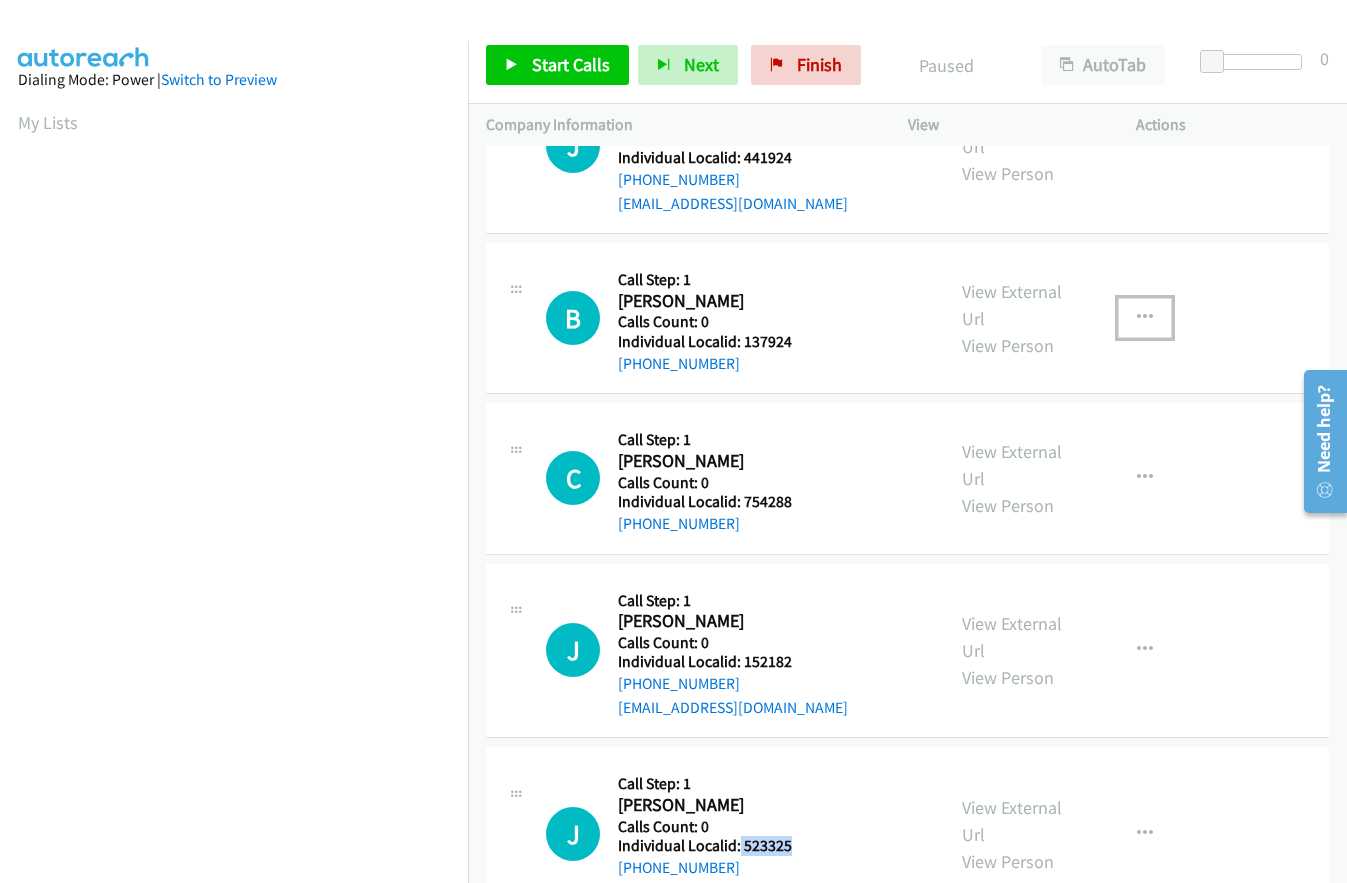 click at bounding box center (1145, 318) 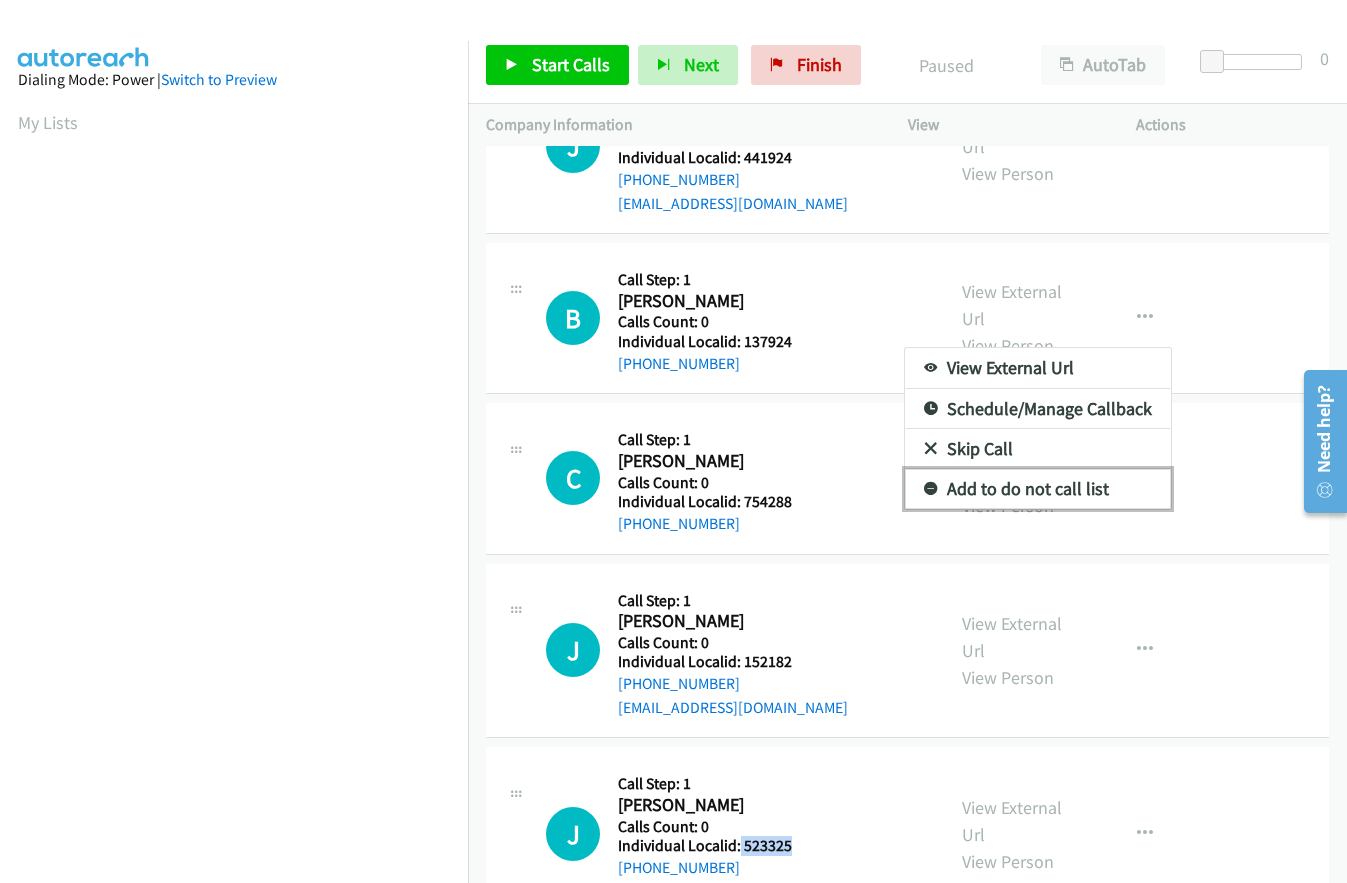 click at bounding box center (931, 490) 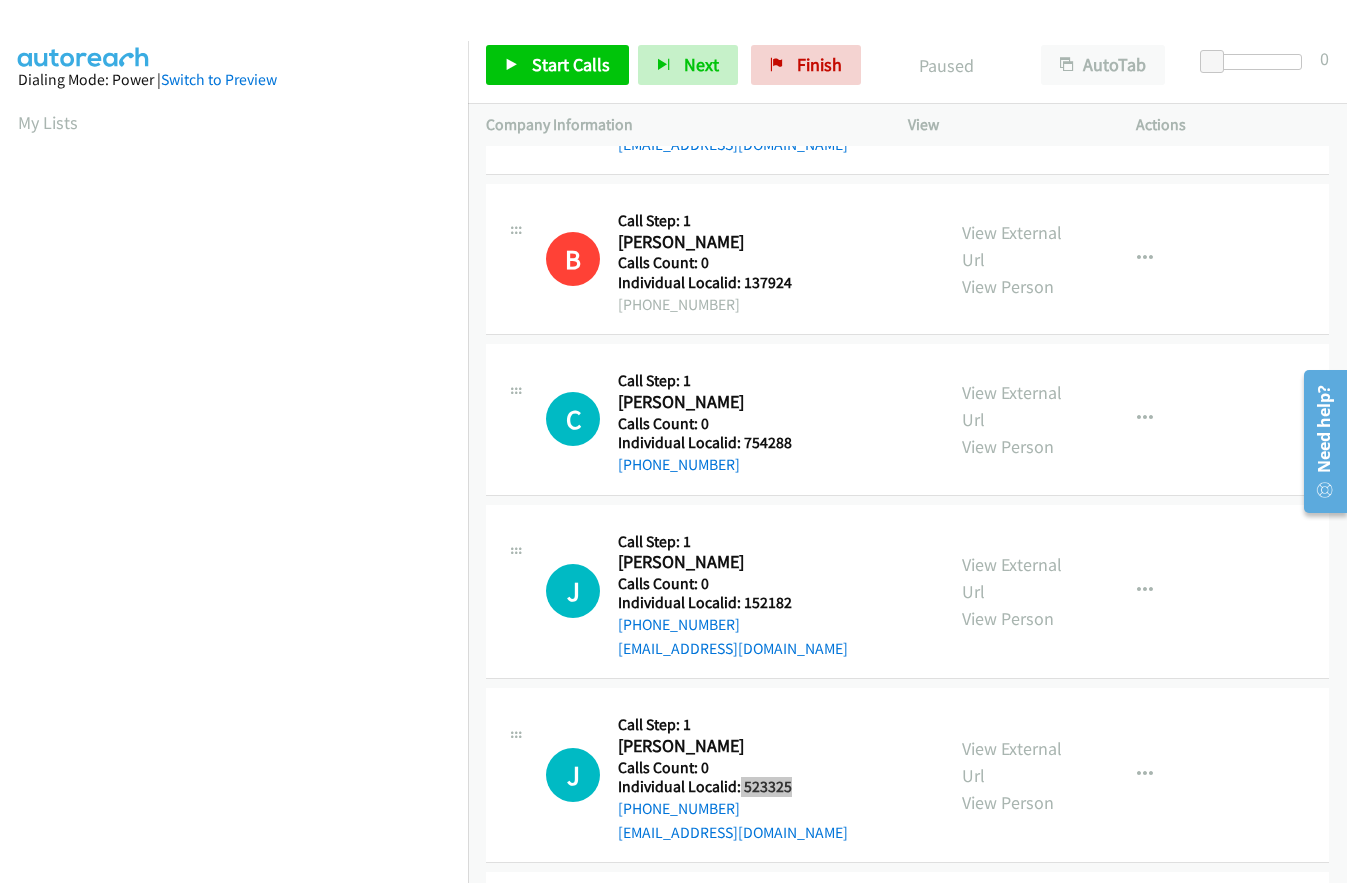 scroll, scrollTop: 675, scrollLeft: 0, axis: vertical 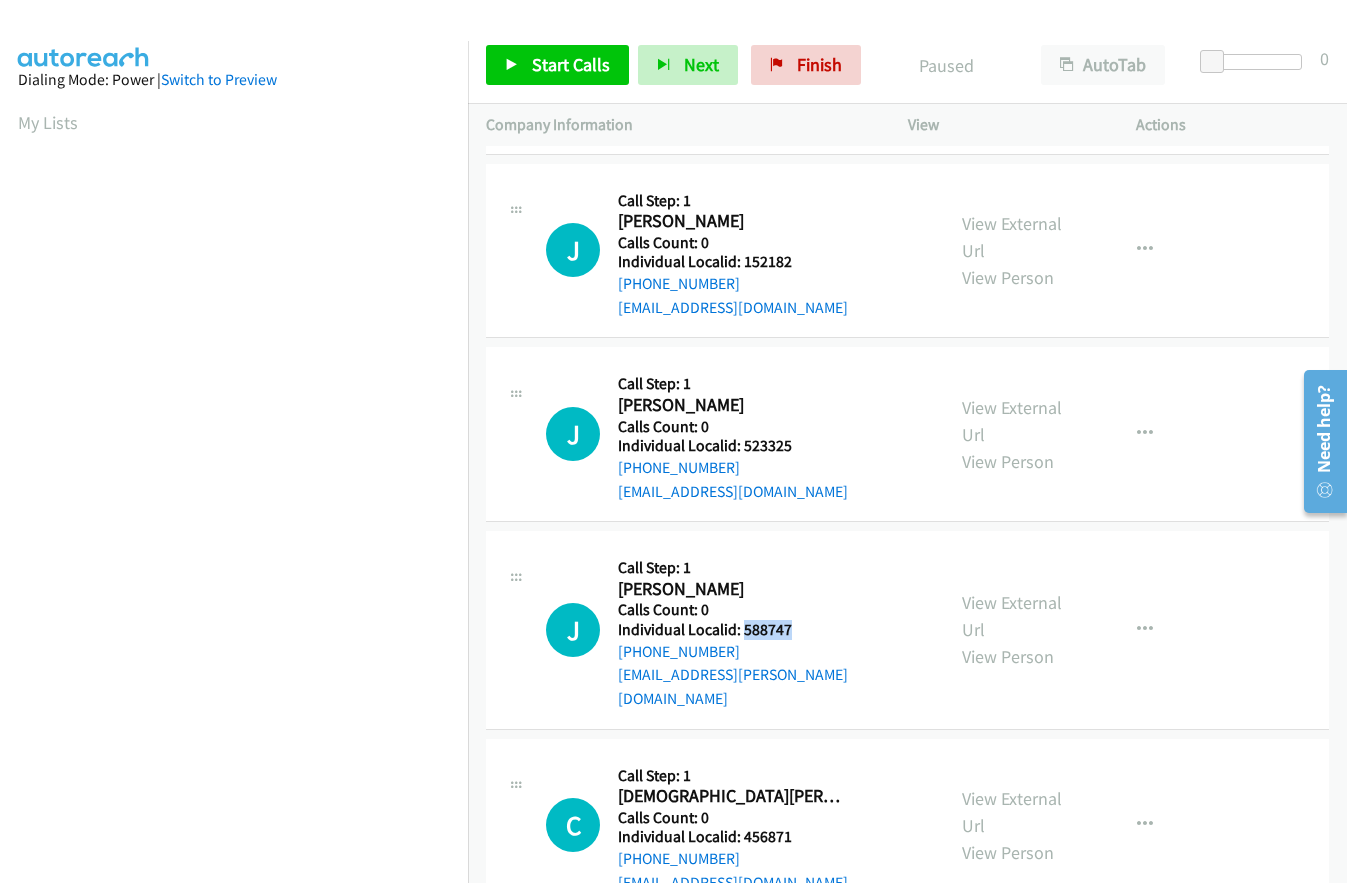 drag, startPoint x: 745, startPoint y: 631, endPoint x: 794, endPoint y: 629, distance: 49.0408 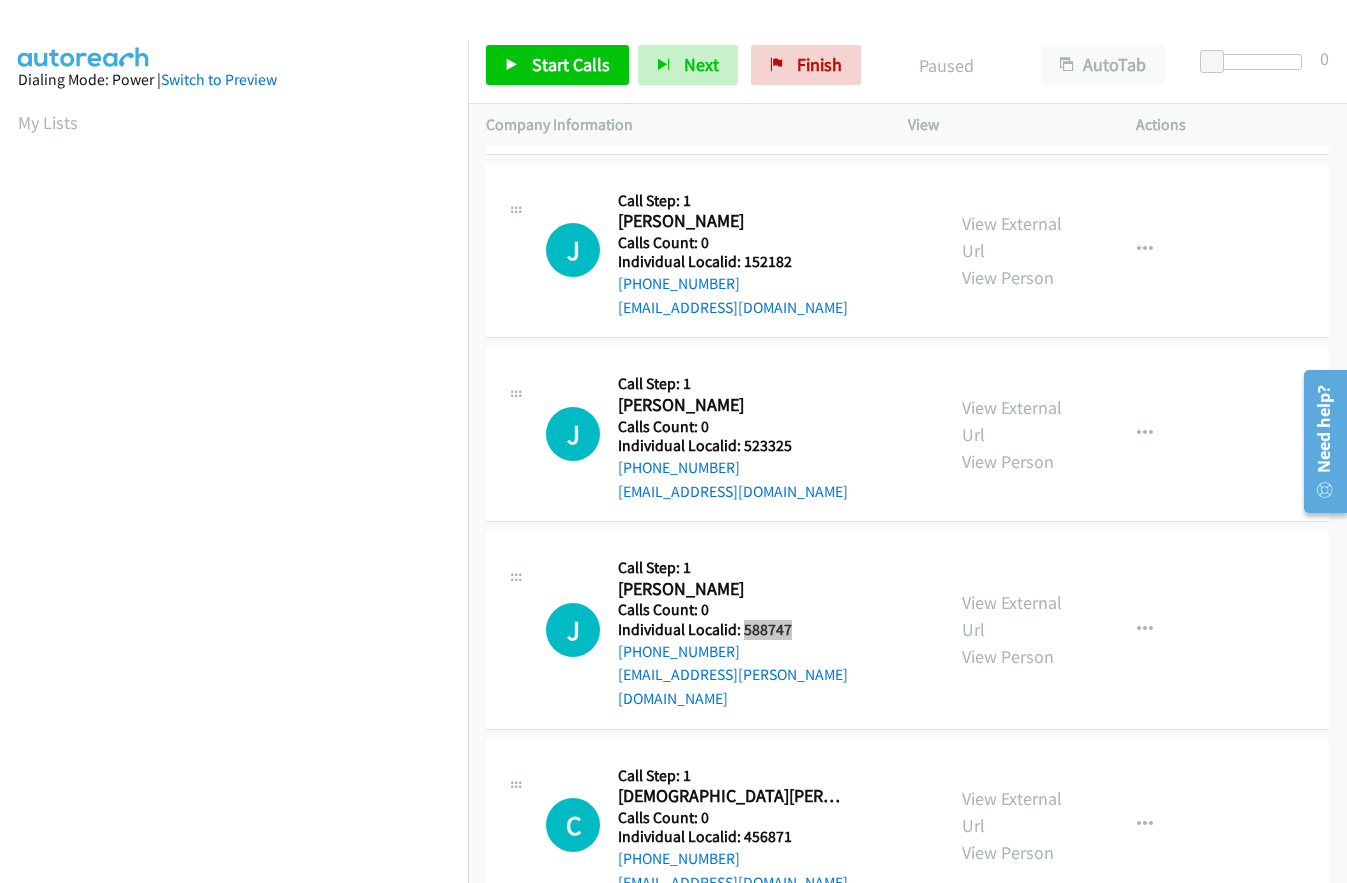 scroll, scrollTop: 239, scrollLeft: 0, axis: vertical 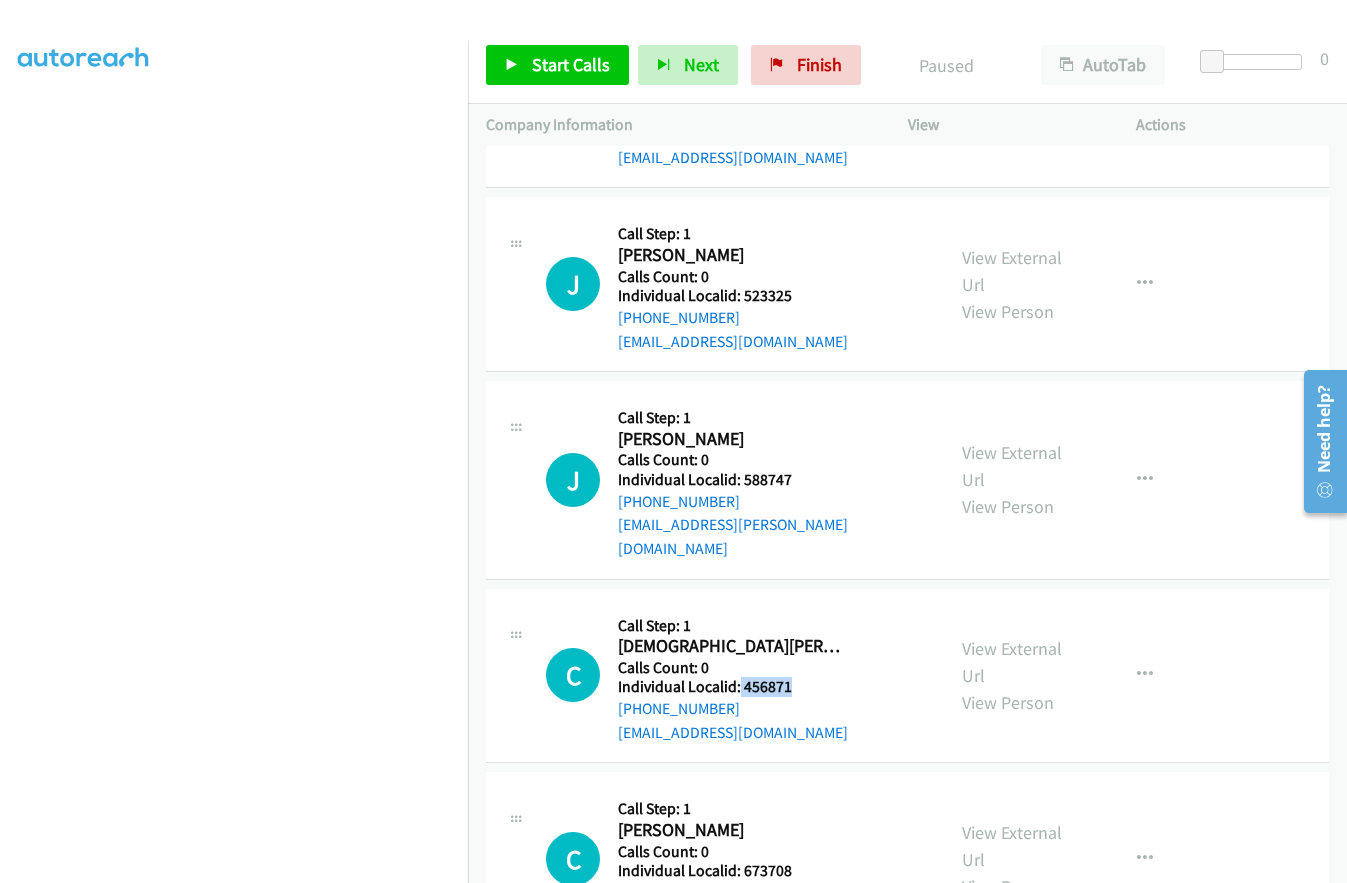 drag, startPoint x: 750, startPoint y: 664, endPoint x: 794, endPoint y: 665, distance: 44.011364 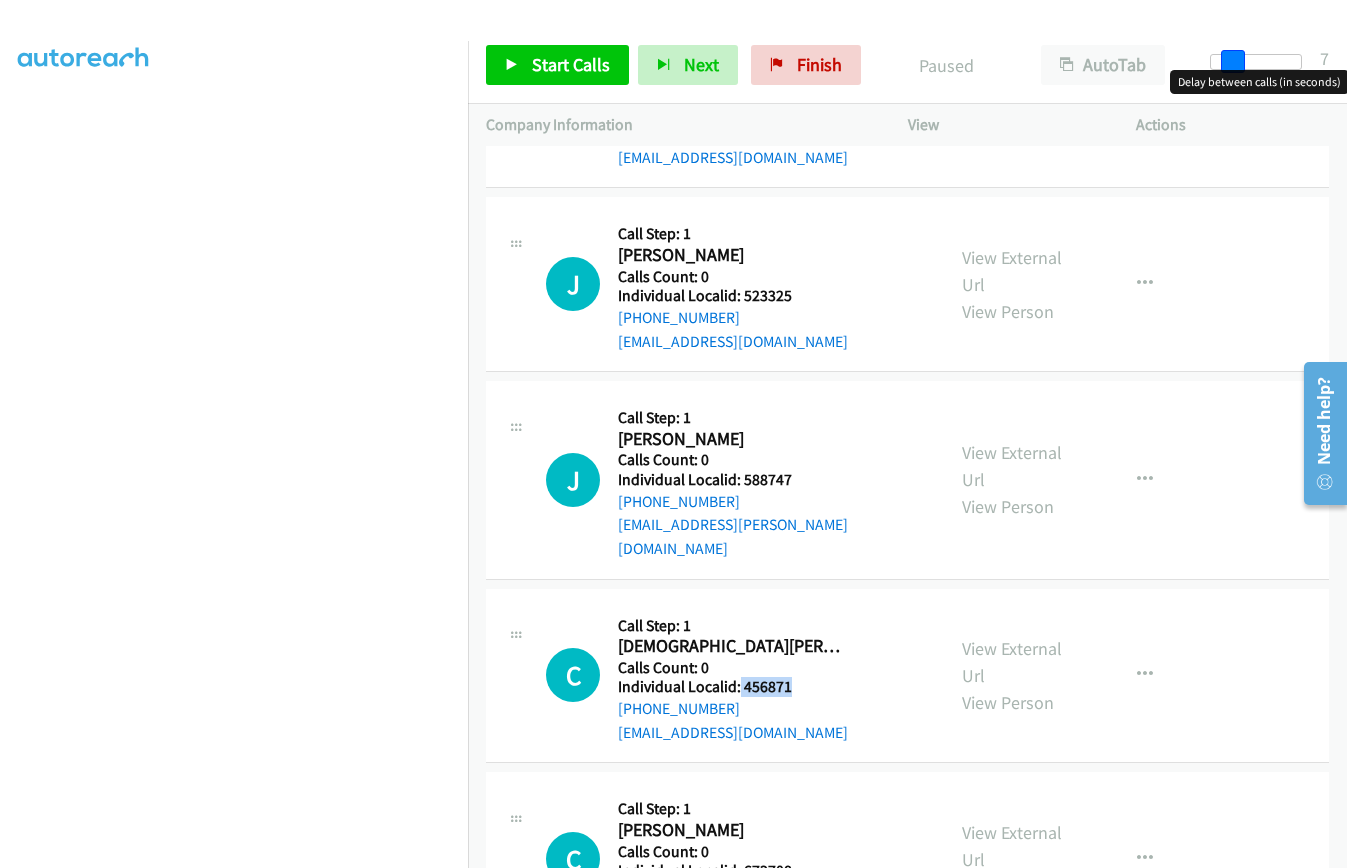 drag, startPoint x: 1210, startPoint y: 55, endPoint x: 1230, endPoint y: 56, distance: 20.024984 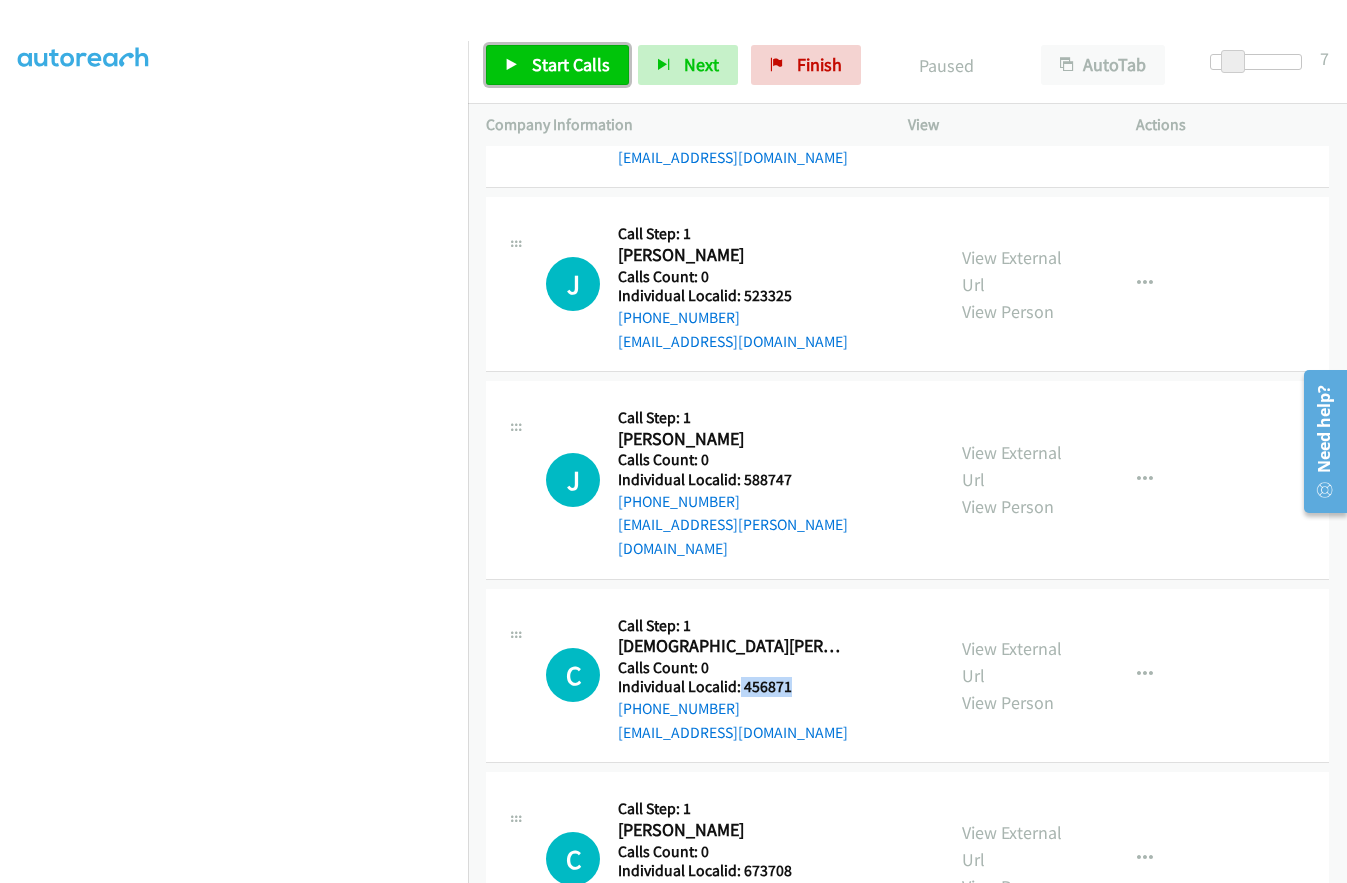 click on "Start Calls" at bounding box center (571, 64) 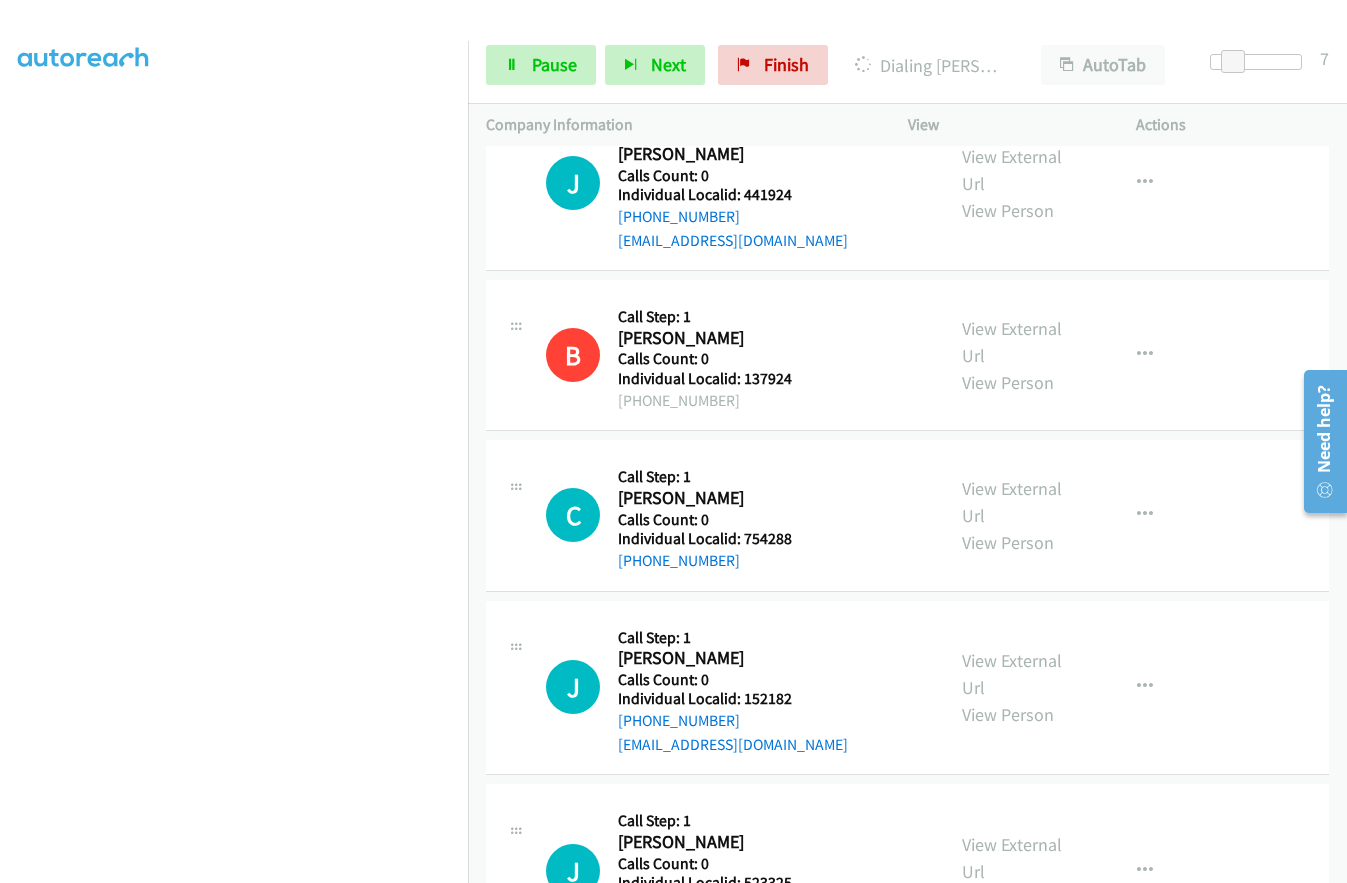 scroll, scrollTop: 0, scrollLeft: 0, axis: both 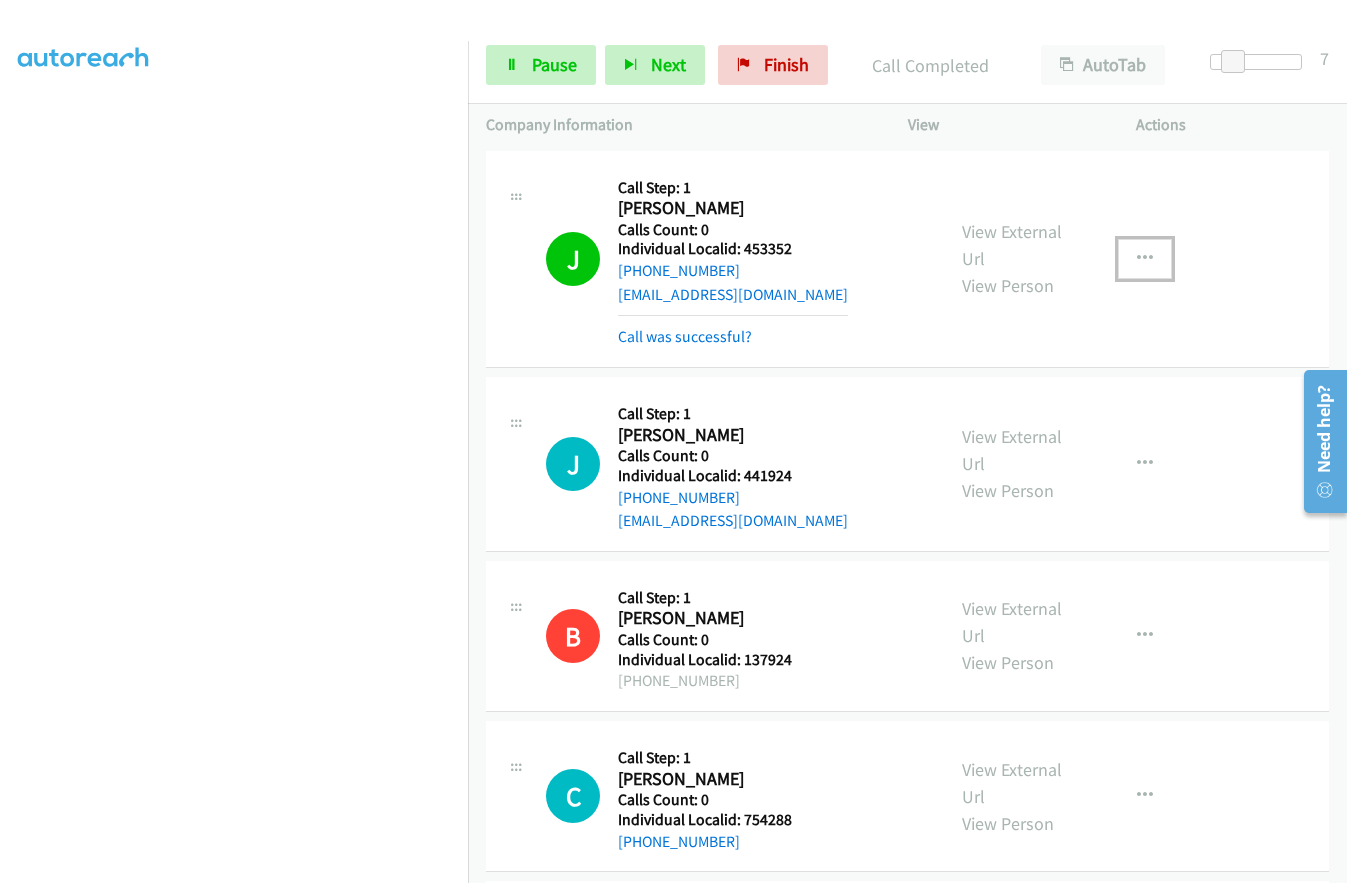click at bounding box center (1145, 259) 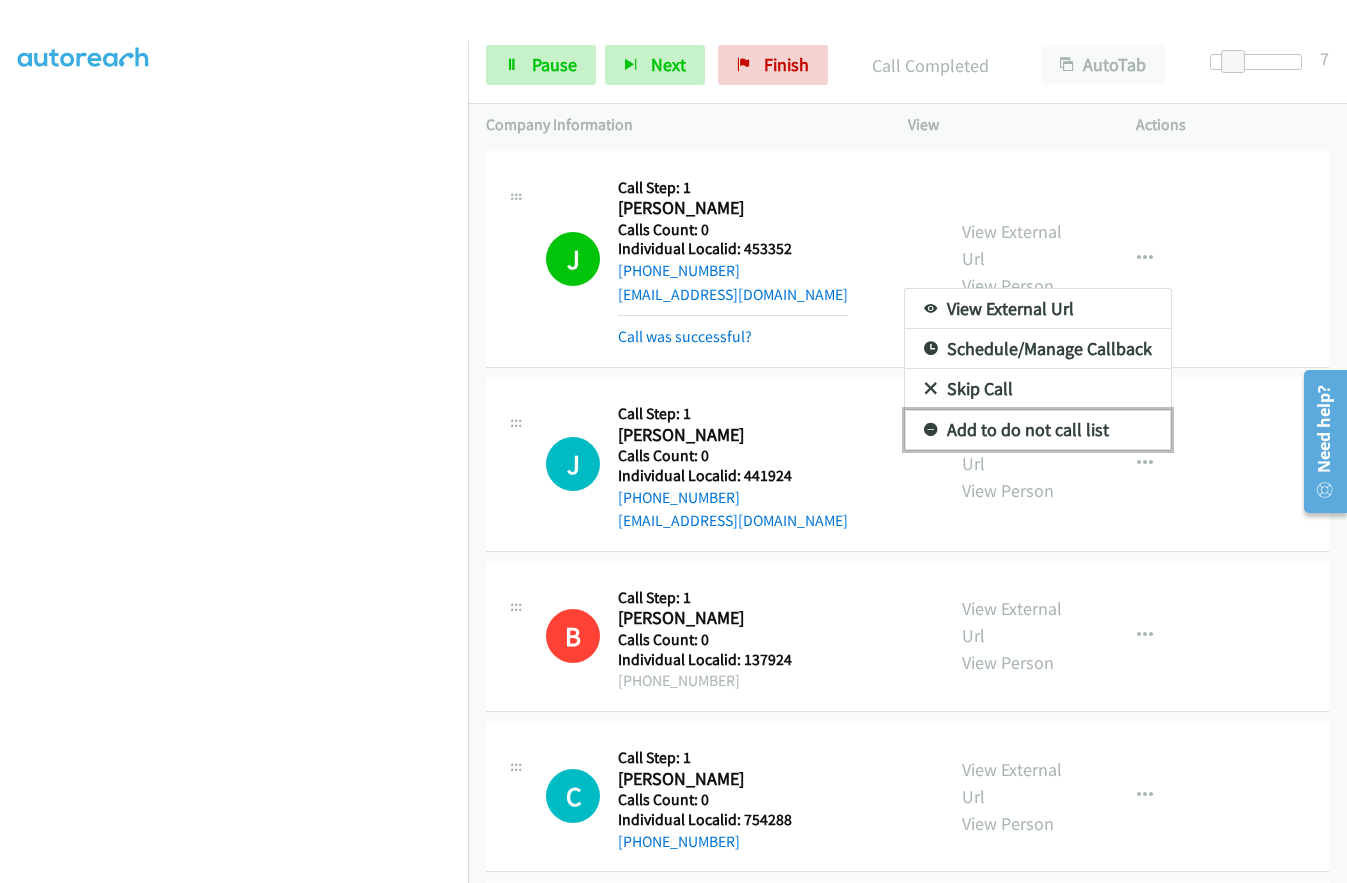 click at bounding box center (931, 431) 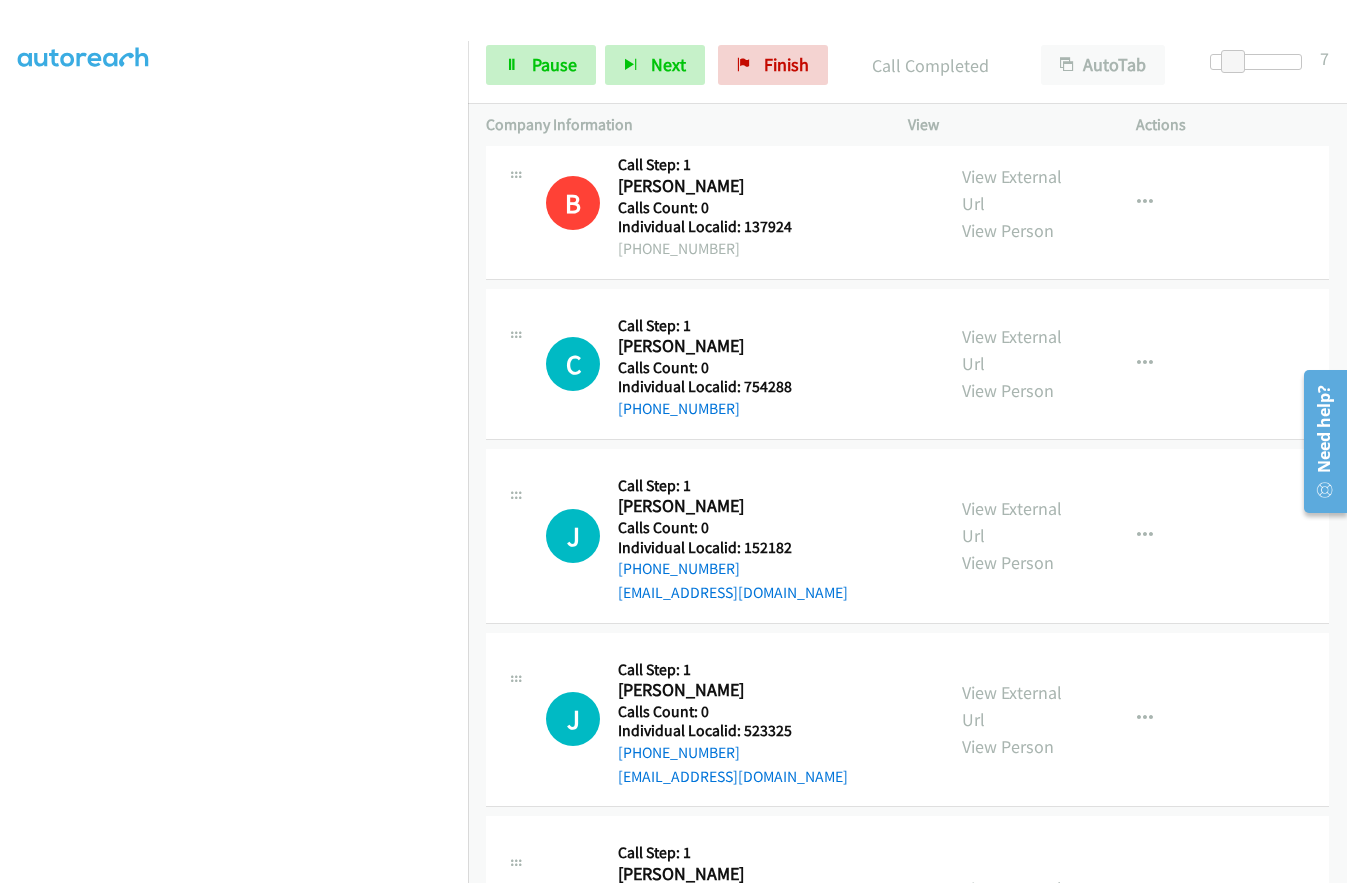 scroll, scrollTop: 525, scrollLeft: 0, axis: vertical 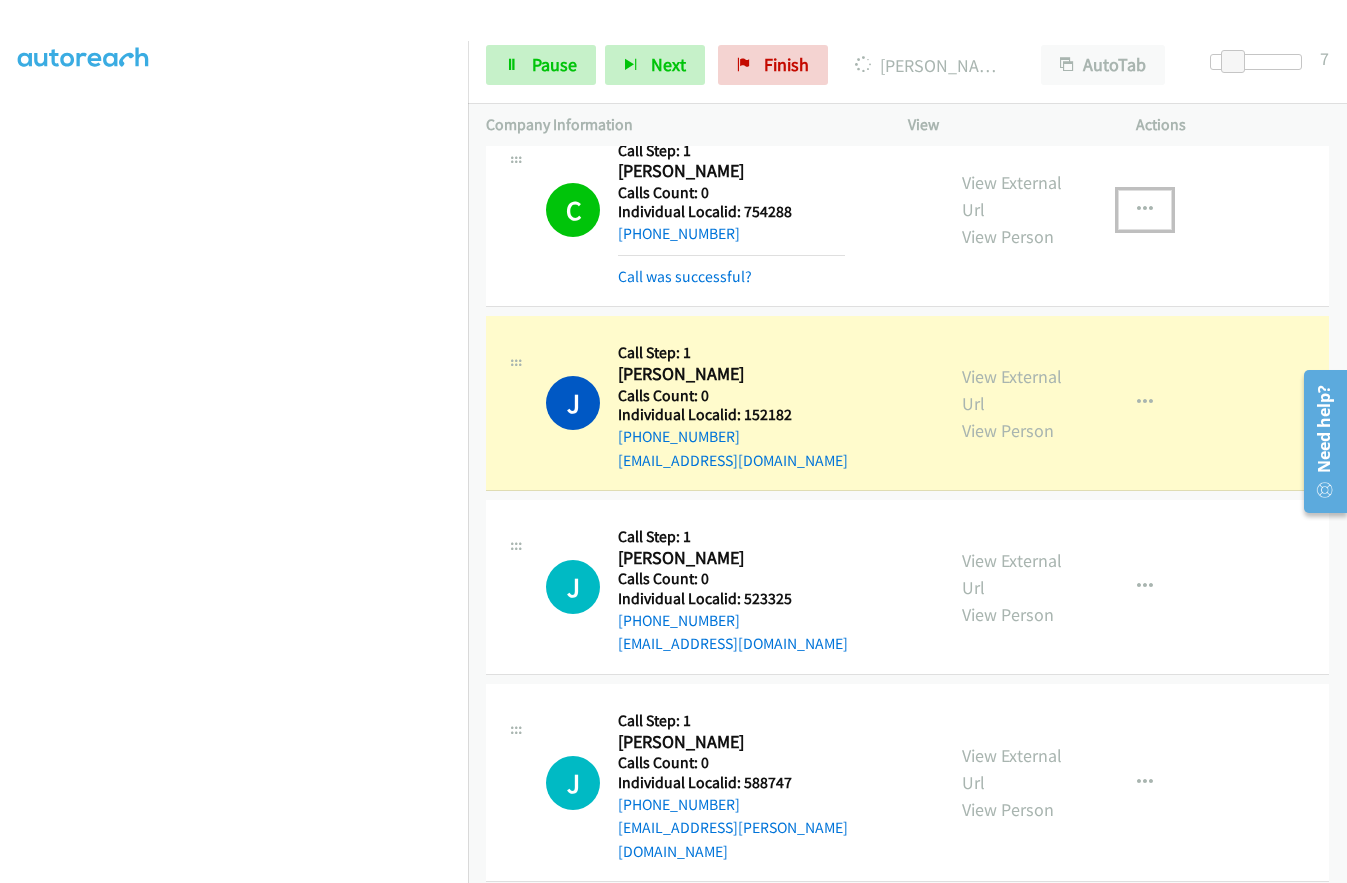 click at bounding box center [1145, 210] 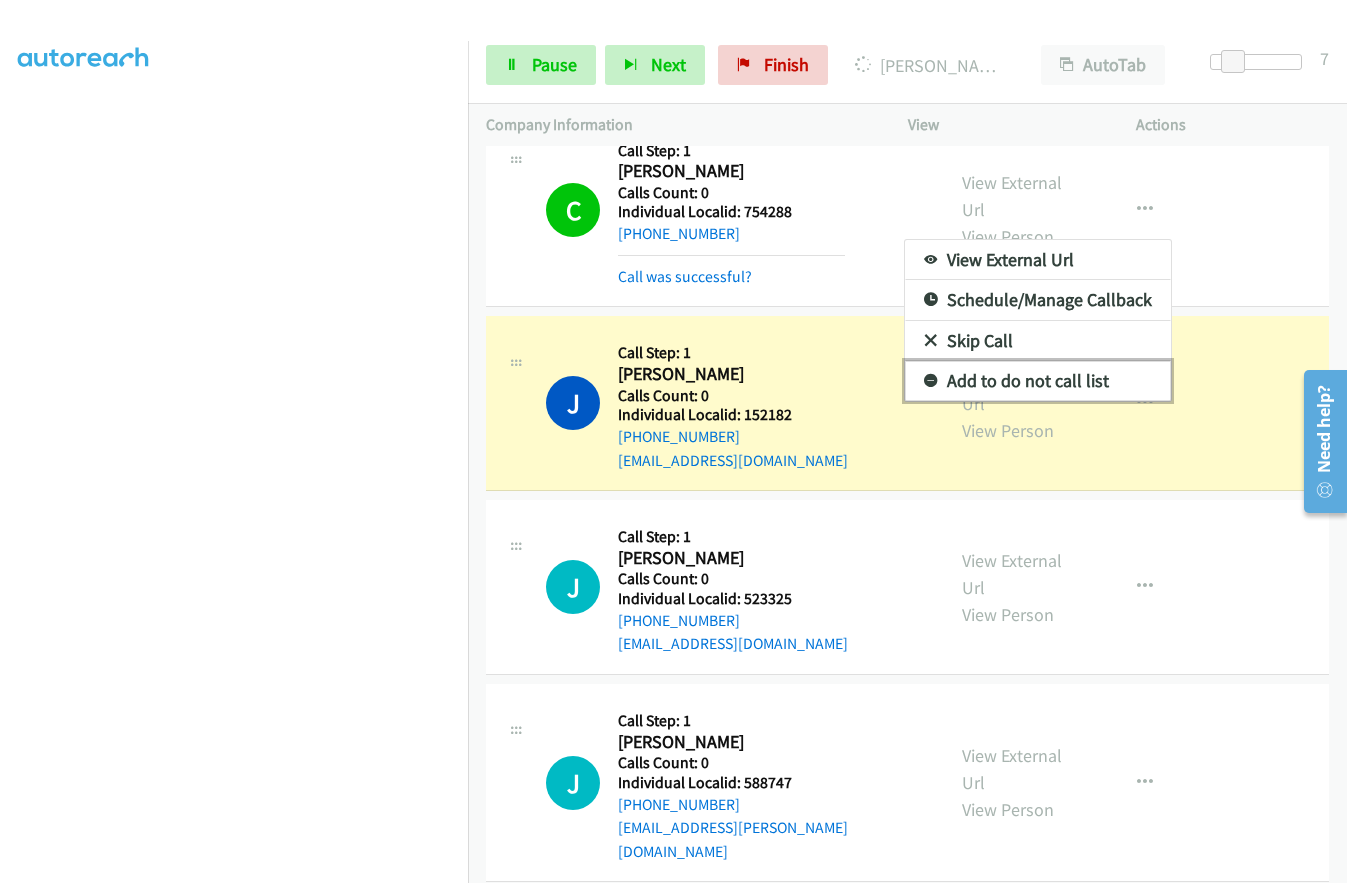 click at bounding box center (931, 382) 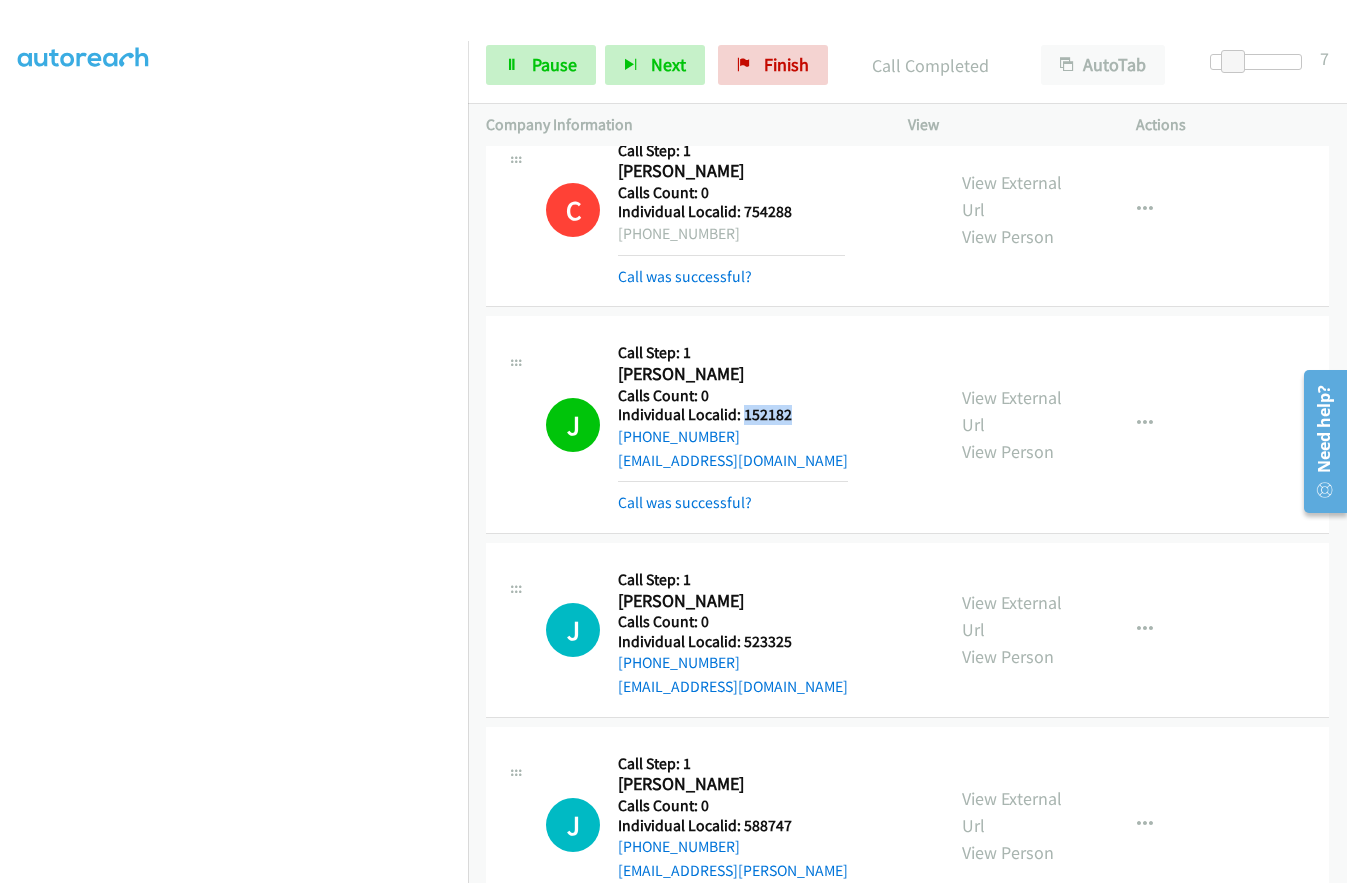 drag, startPoint x: 742, startPoint y: 416, endPoint x: 804, endPoint y: 414, distance: 62.03225 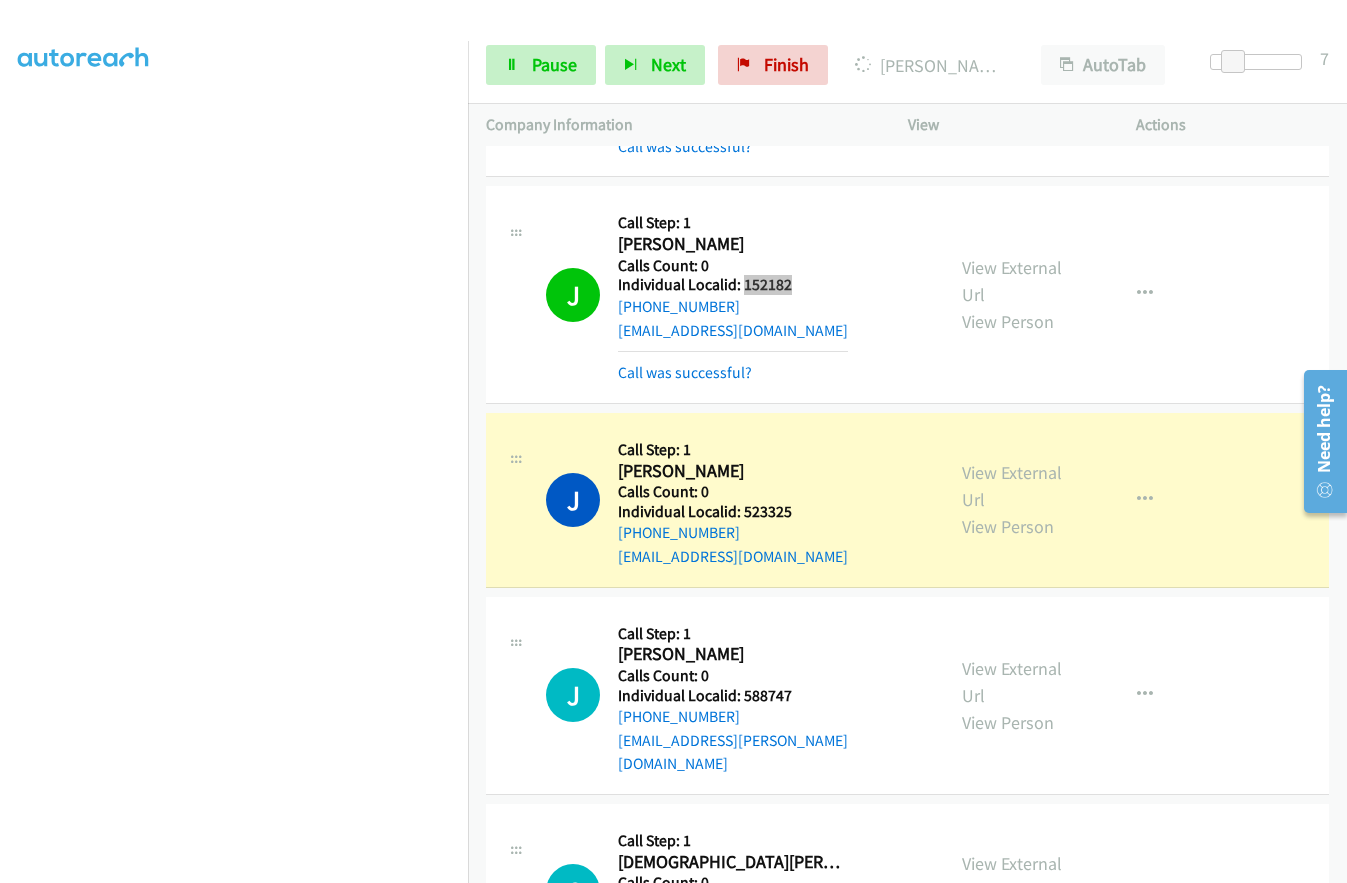 scroll, scrollTop: 725, scrollLeft: 0, axis: vertical 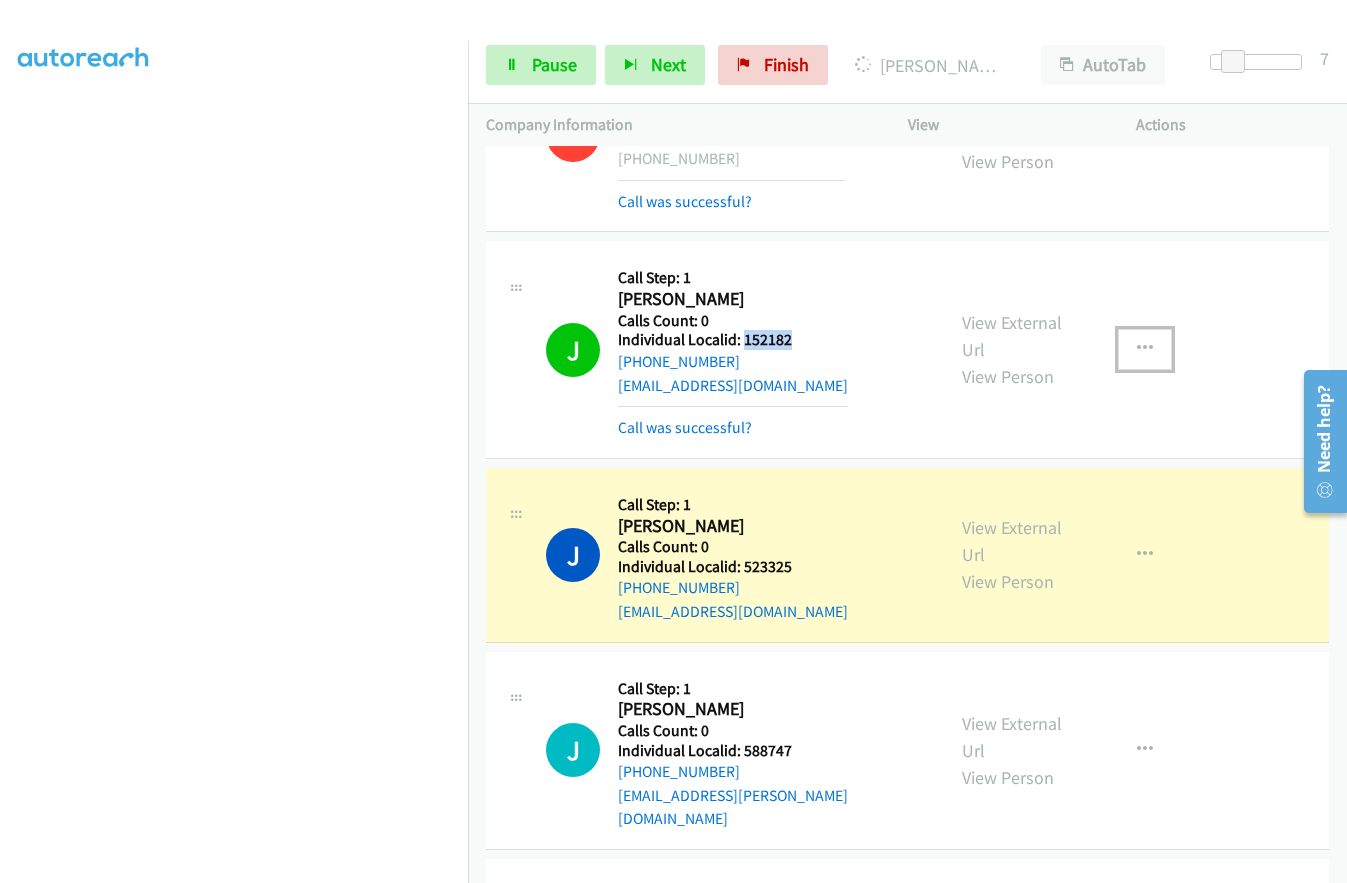 click at bounding box center (1145, 349) 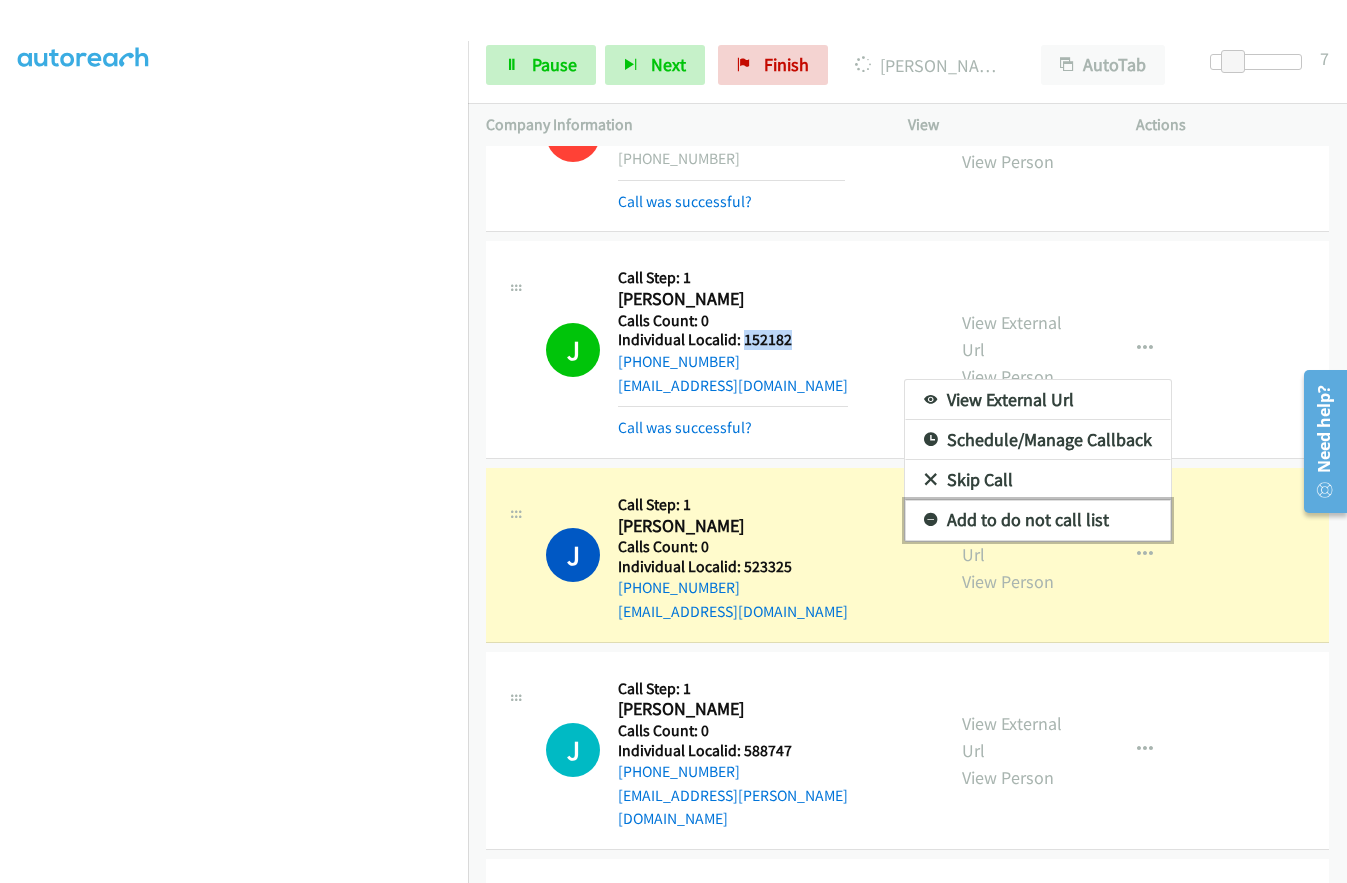 click at bounding box center (931, 521) 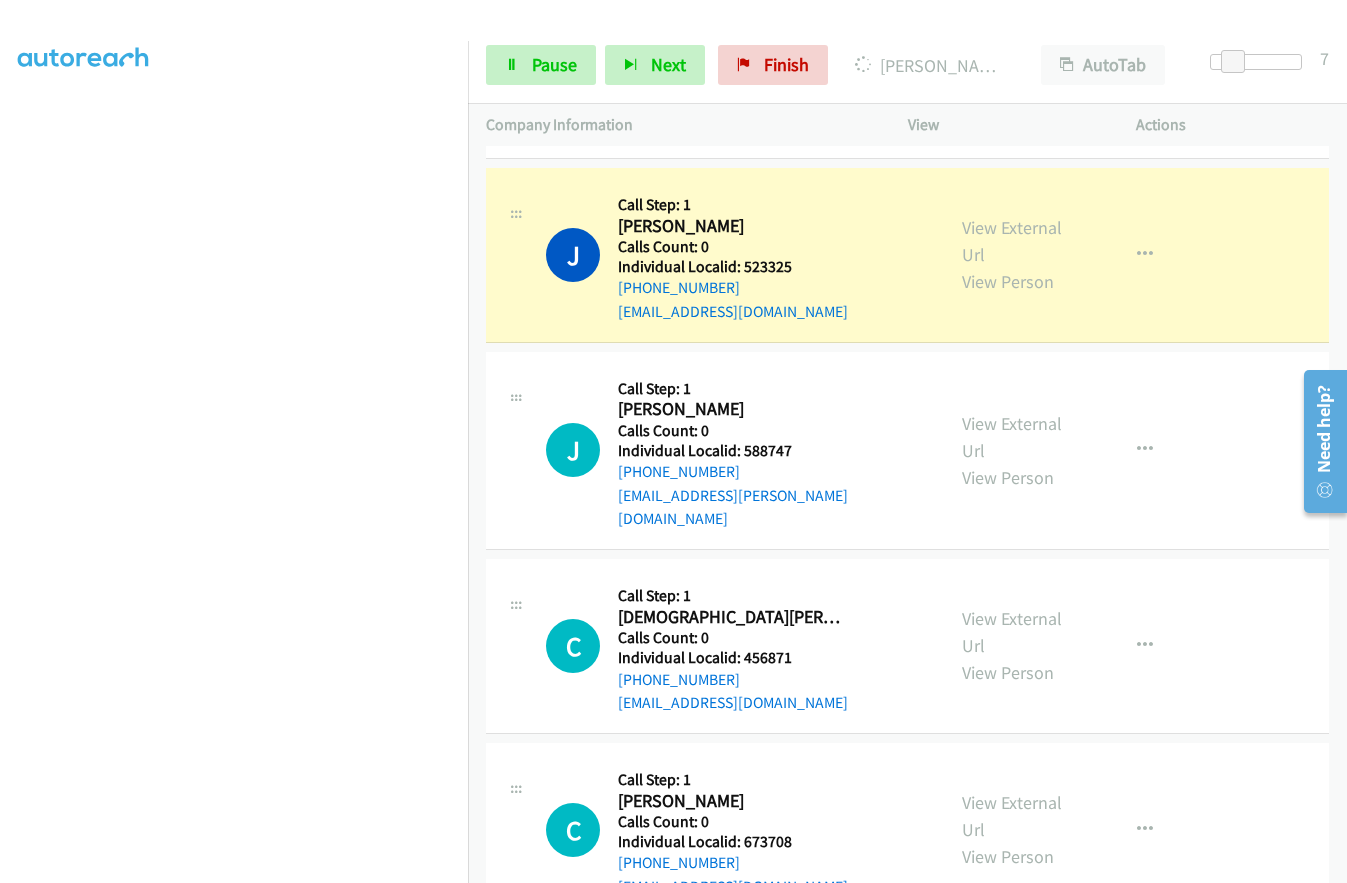 scroll, scrollTop: 1050, scrollLeft: 0, axis: vertical 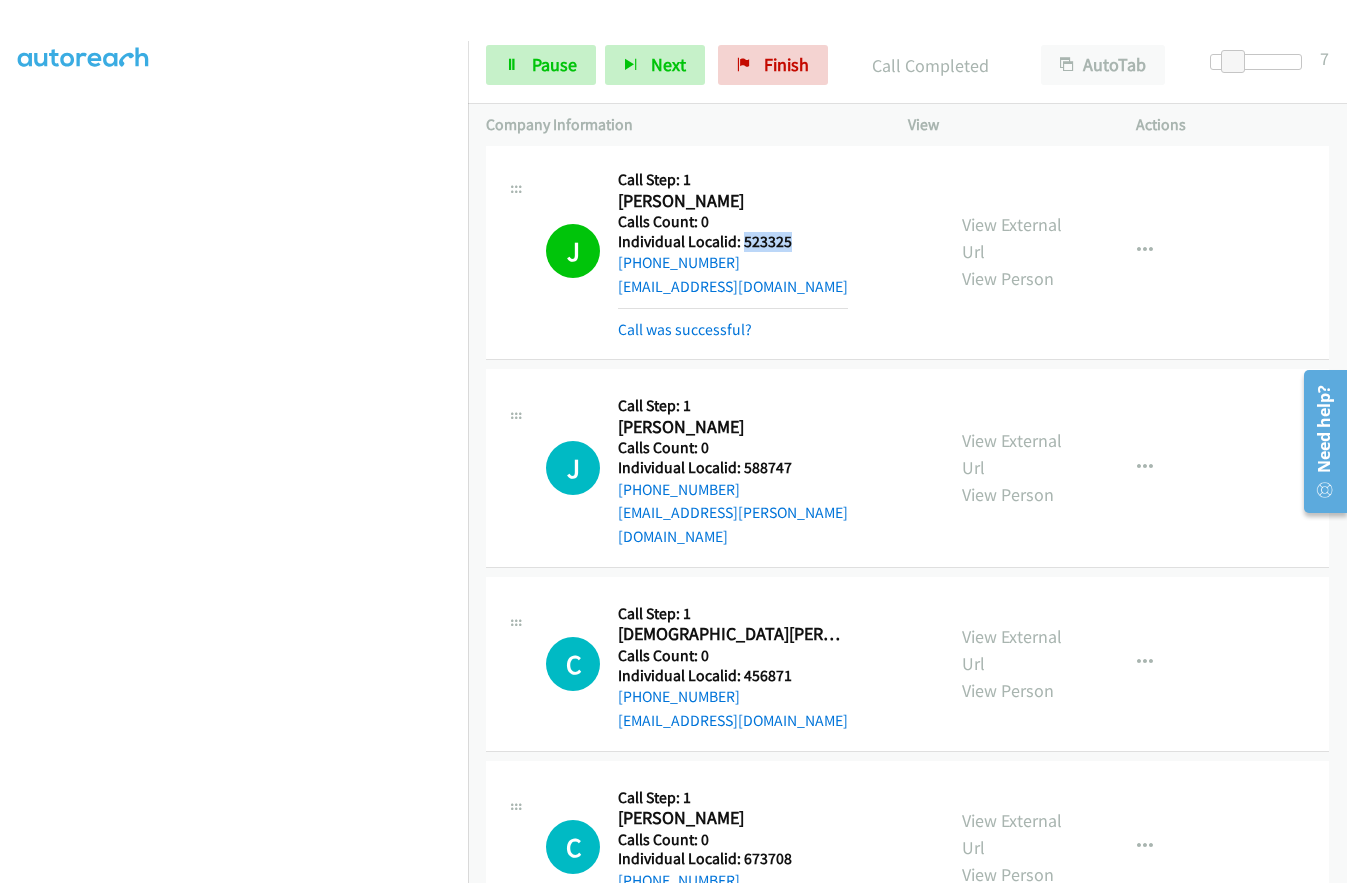 drag, startPoint x: 740, startPoint y: 238, endPoint x: 804, endPoint y: 239, distance: 64.00781 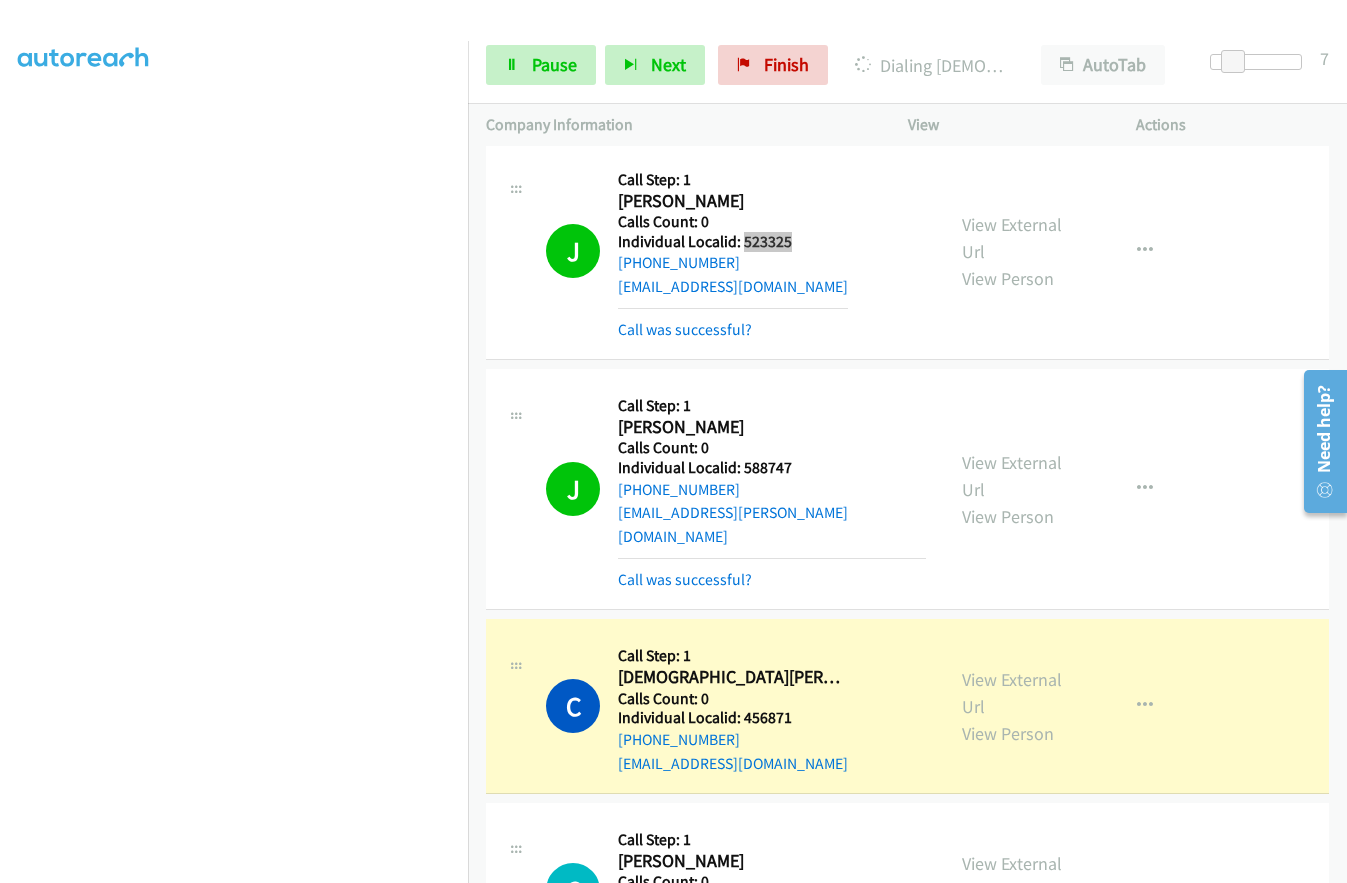 scroll, scrollTop: 0, scrollLeft: 0, axis: both 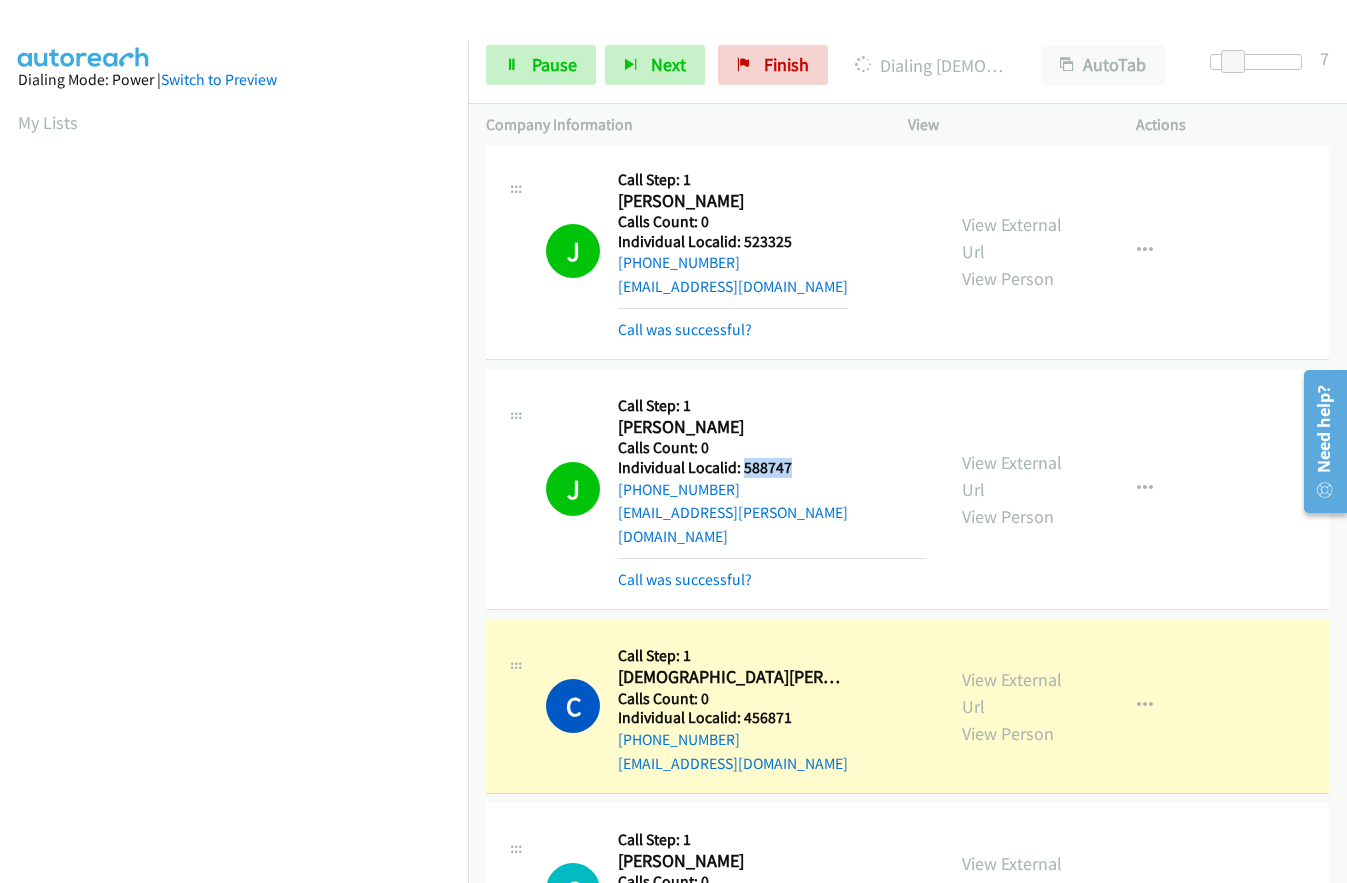 drag, startPoint x: 743, startPoint y: 462, endPoint x: 813, endPoint y: 459, distance: 70.064255 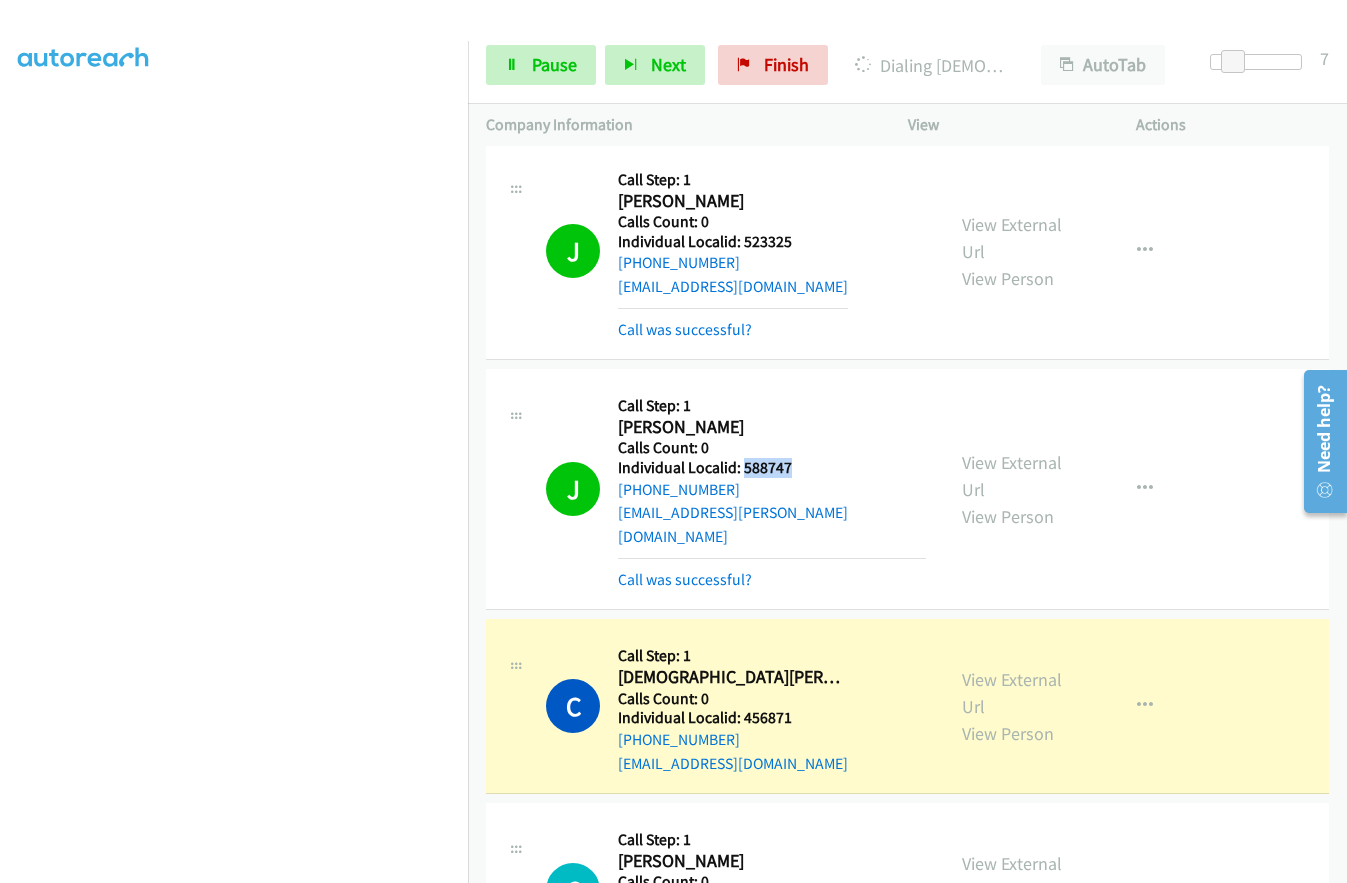 scroll, scrollTop: 229, scrollLeft: 0, axis: vertical 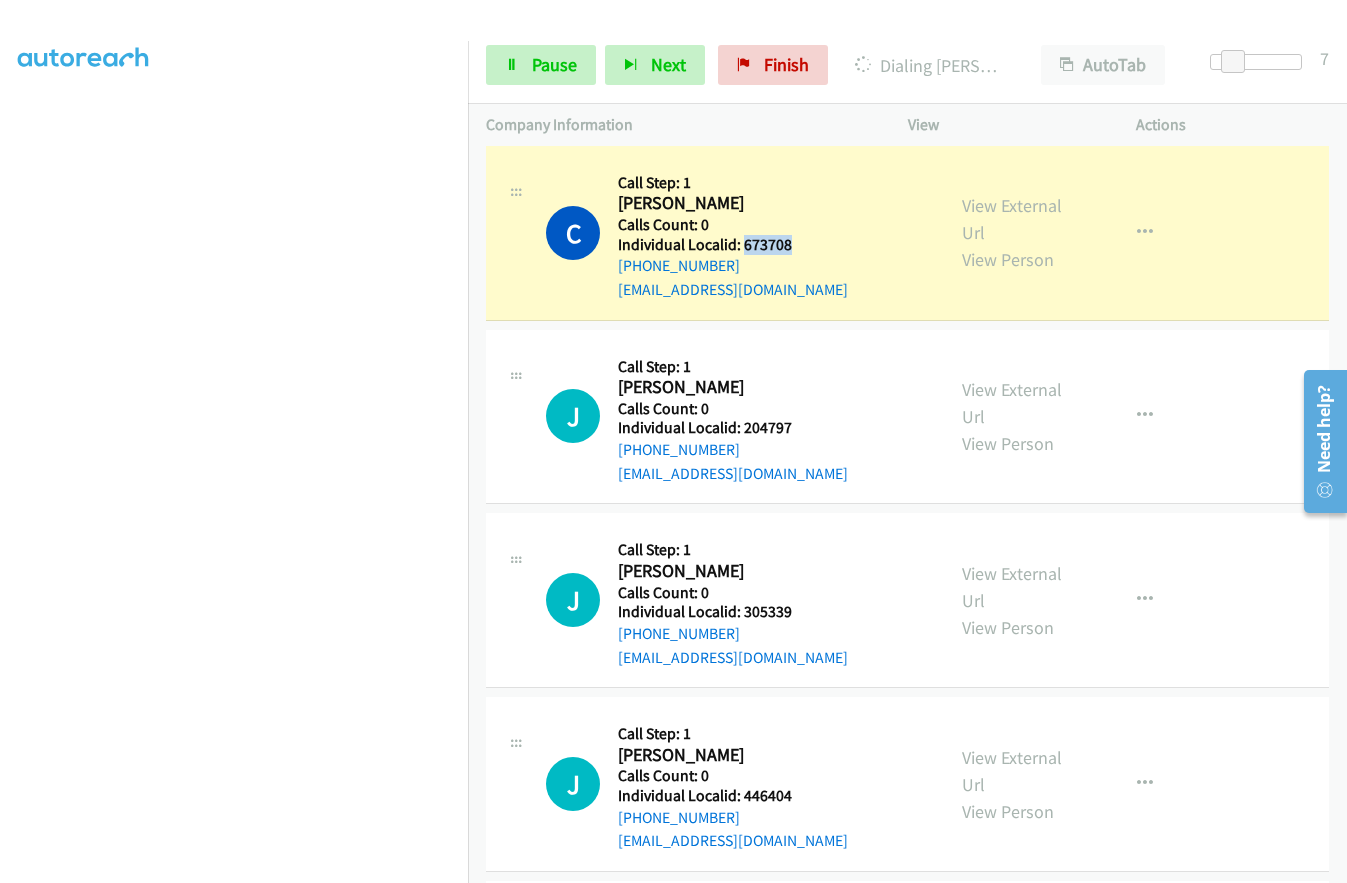 drag, startPoint x: 740, startPoint y: 216, endPoint x: 804, endPoint y: 219, distance: 64.070274 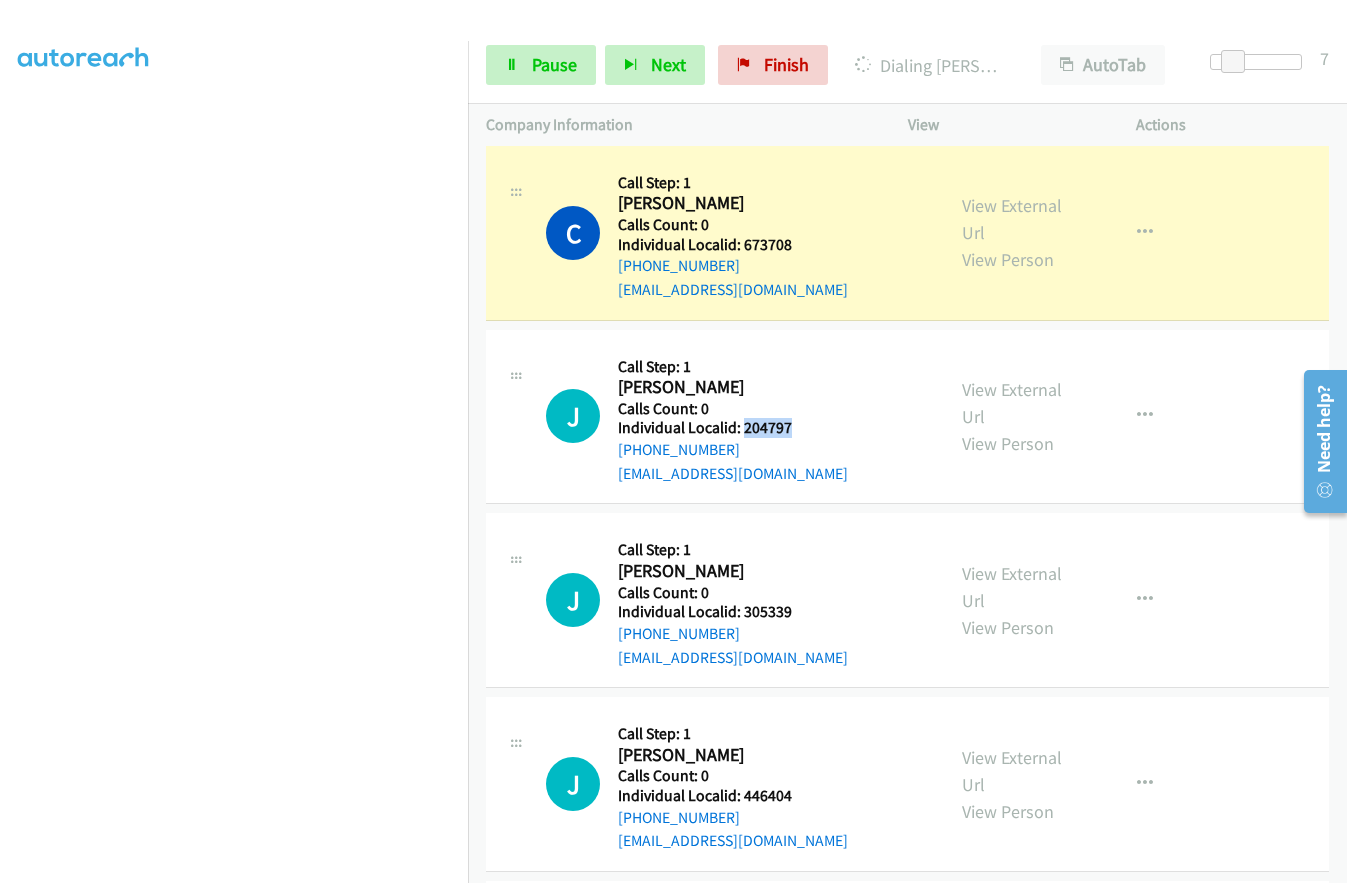 drag, startPoint x: 743, startPoint y: 409, endPoint x: 800, endPoint y: 405, distance: 57.14018 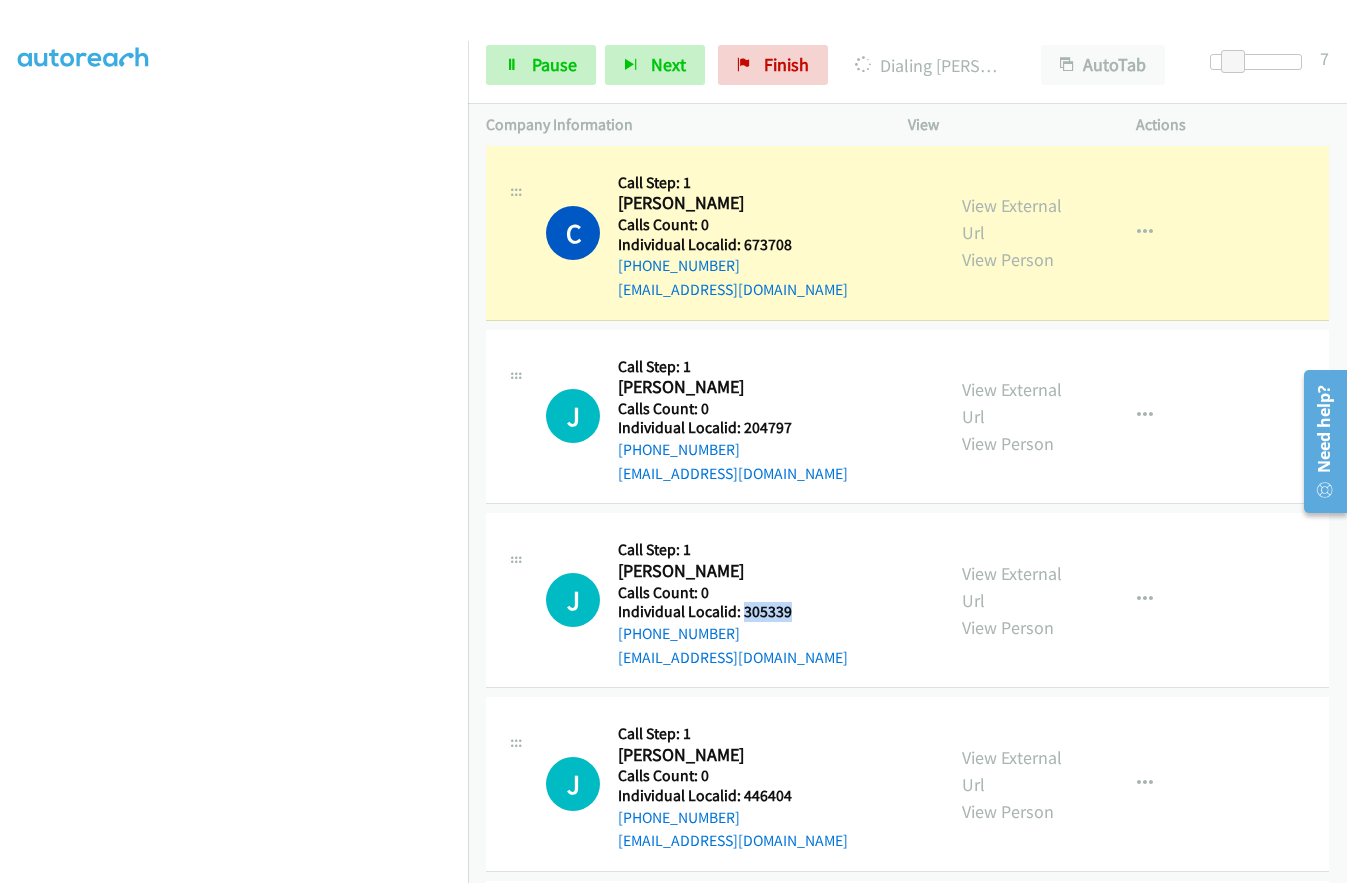 drag, startPoint x: 758, startPoint y: 585, endPoint x: 798, endPoint y: 587, distance: 40.04997 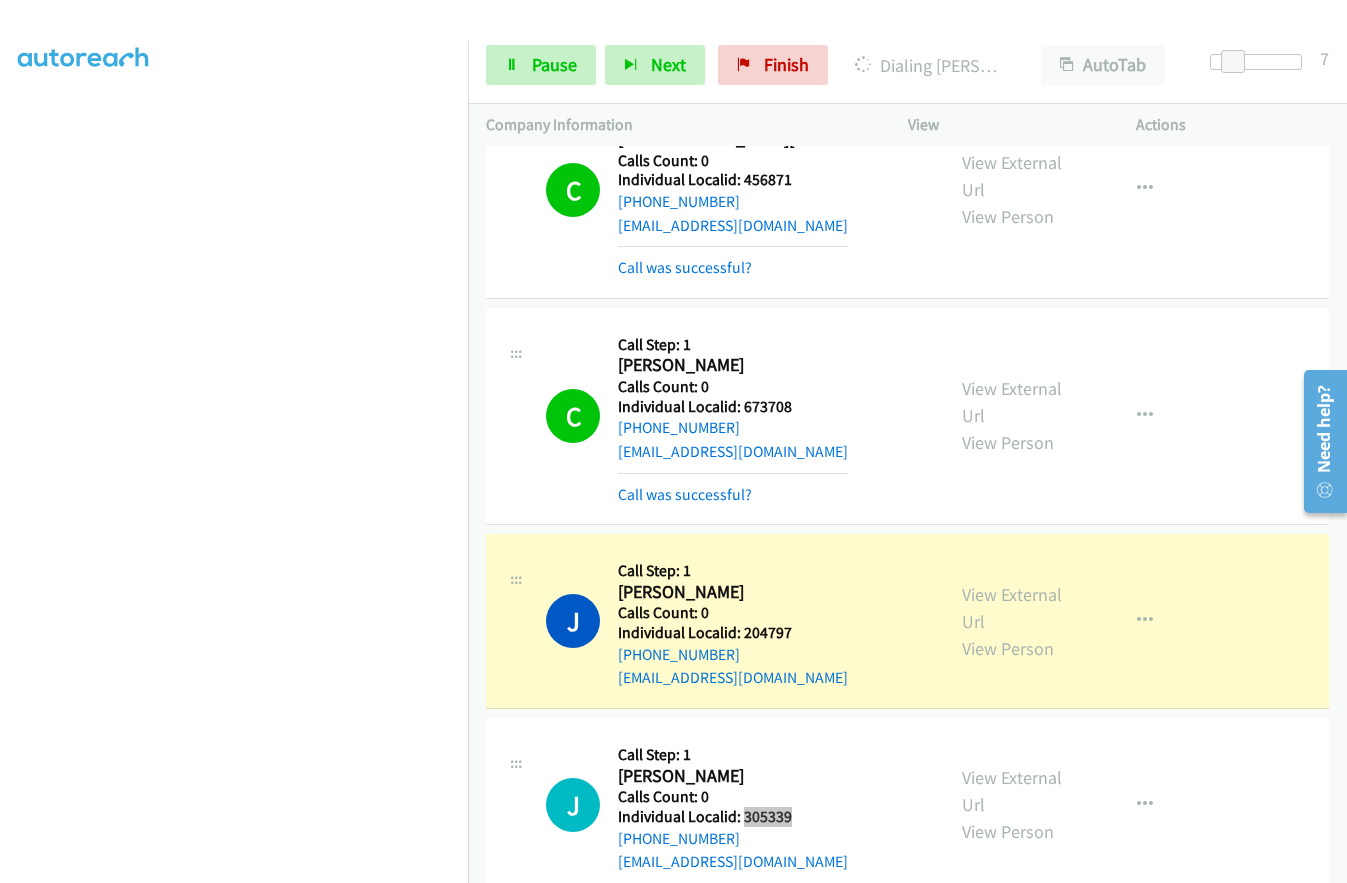 scroll, scrollTop: 1525, scrollLeft: 0, axis: vertical 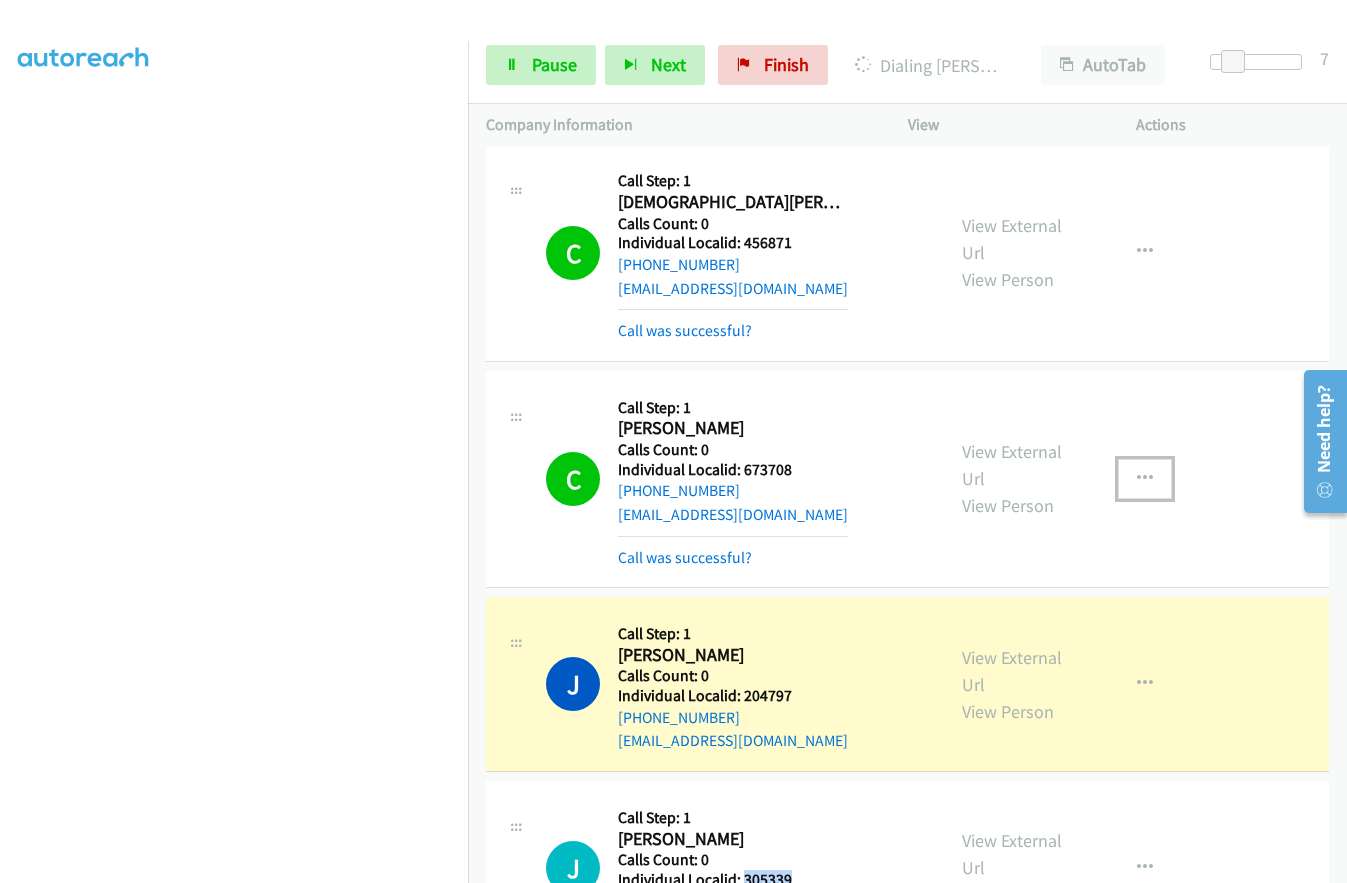 click at bounding box center [1145, 479] 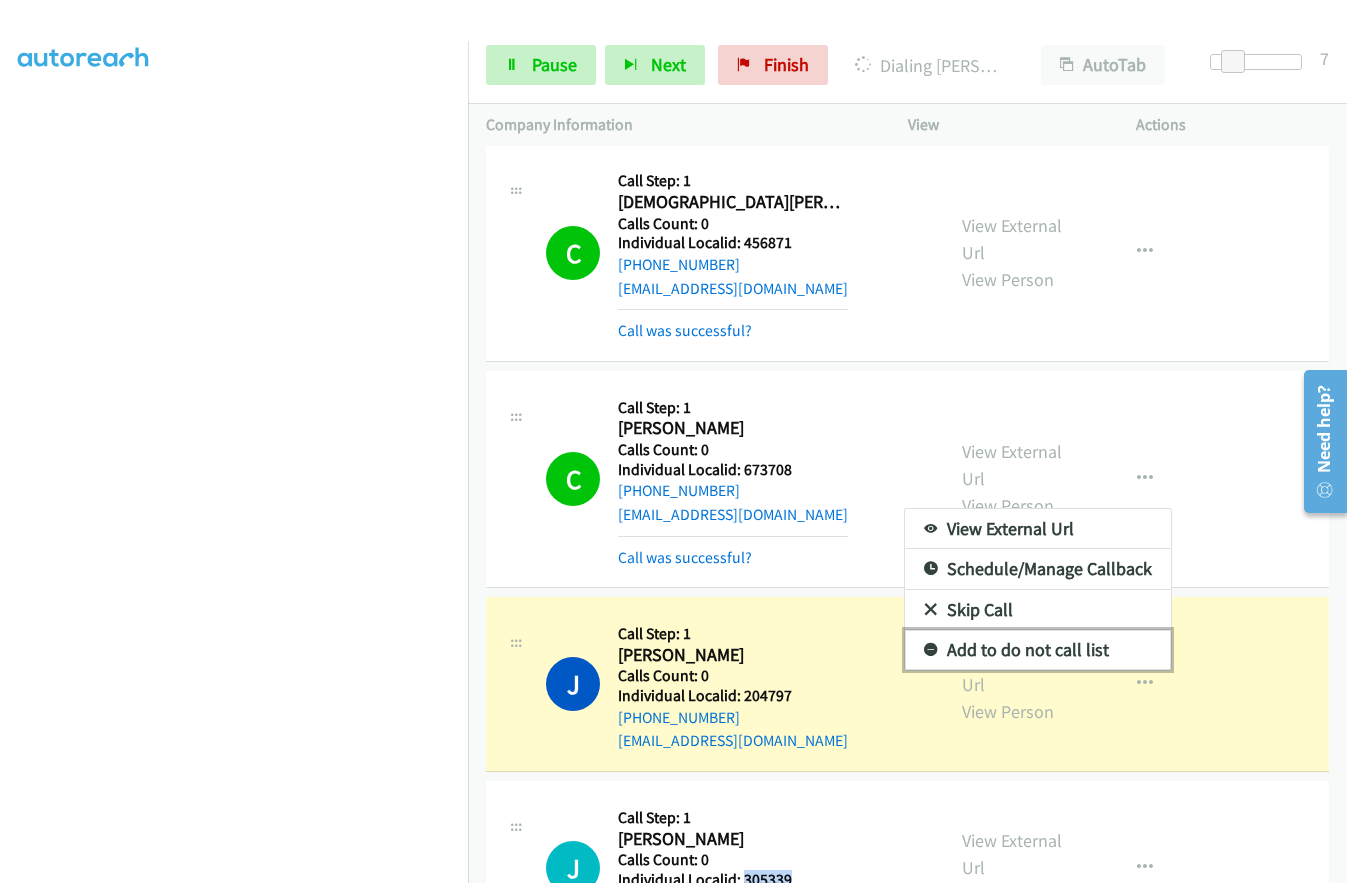 click at bounding box center [931, 651] 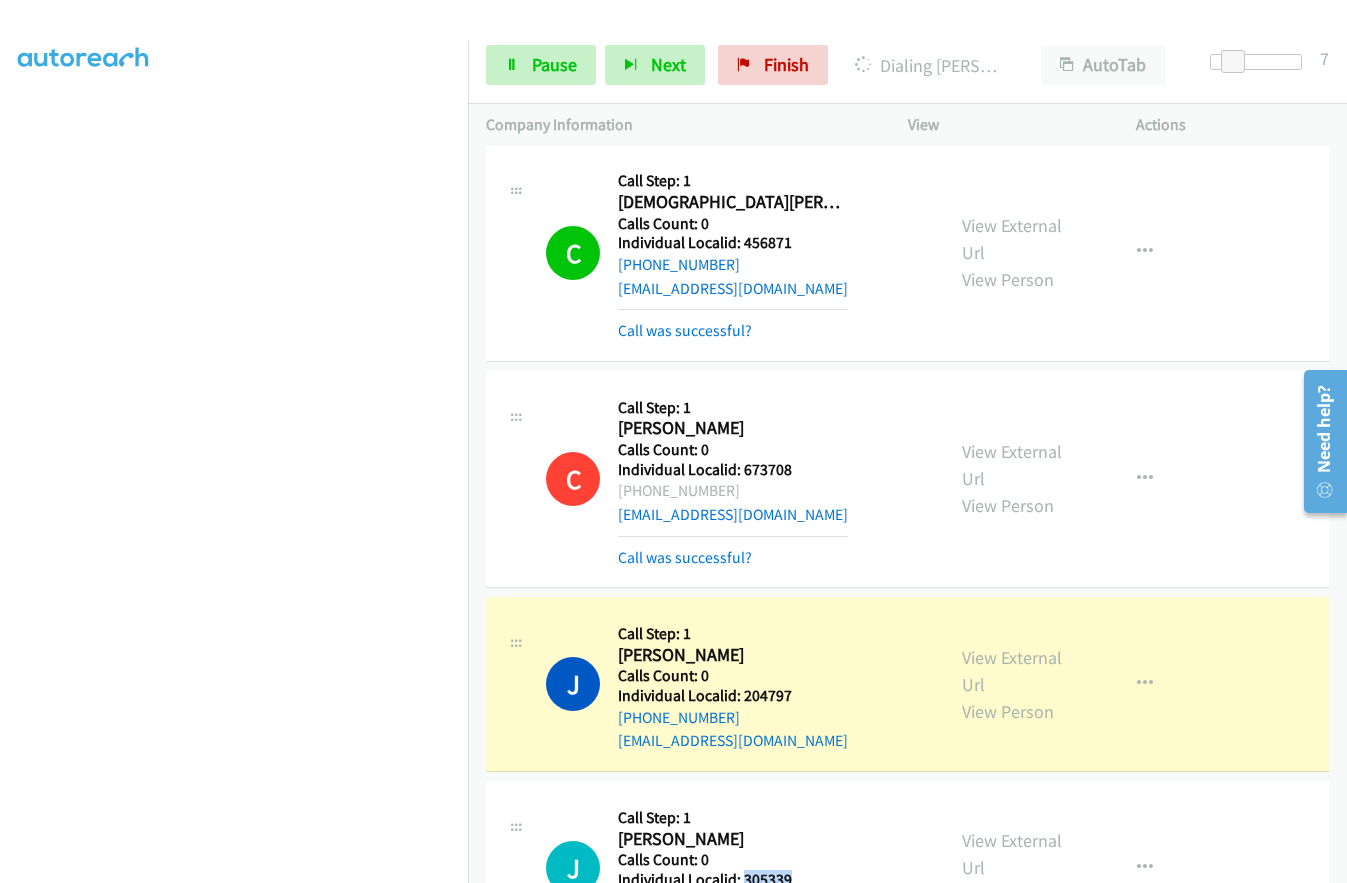 drag, startPoint x: 729, startPoint y: 466, endPoint x: 636, endPoint y: 468, distance: 93.0215 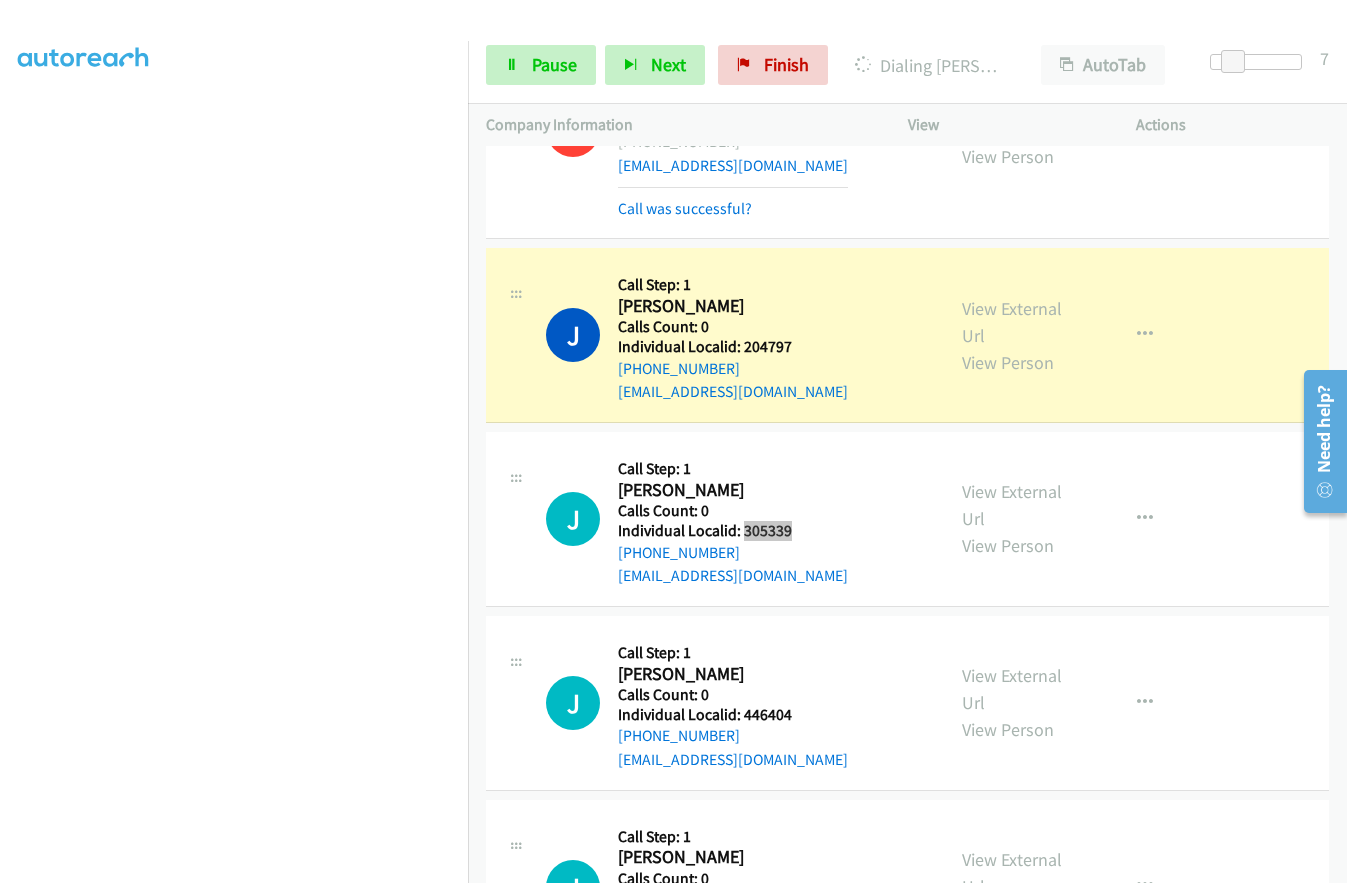 scroll, scrollTop: 1900, scrollLeft: 0, axis: vertical 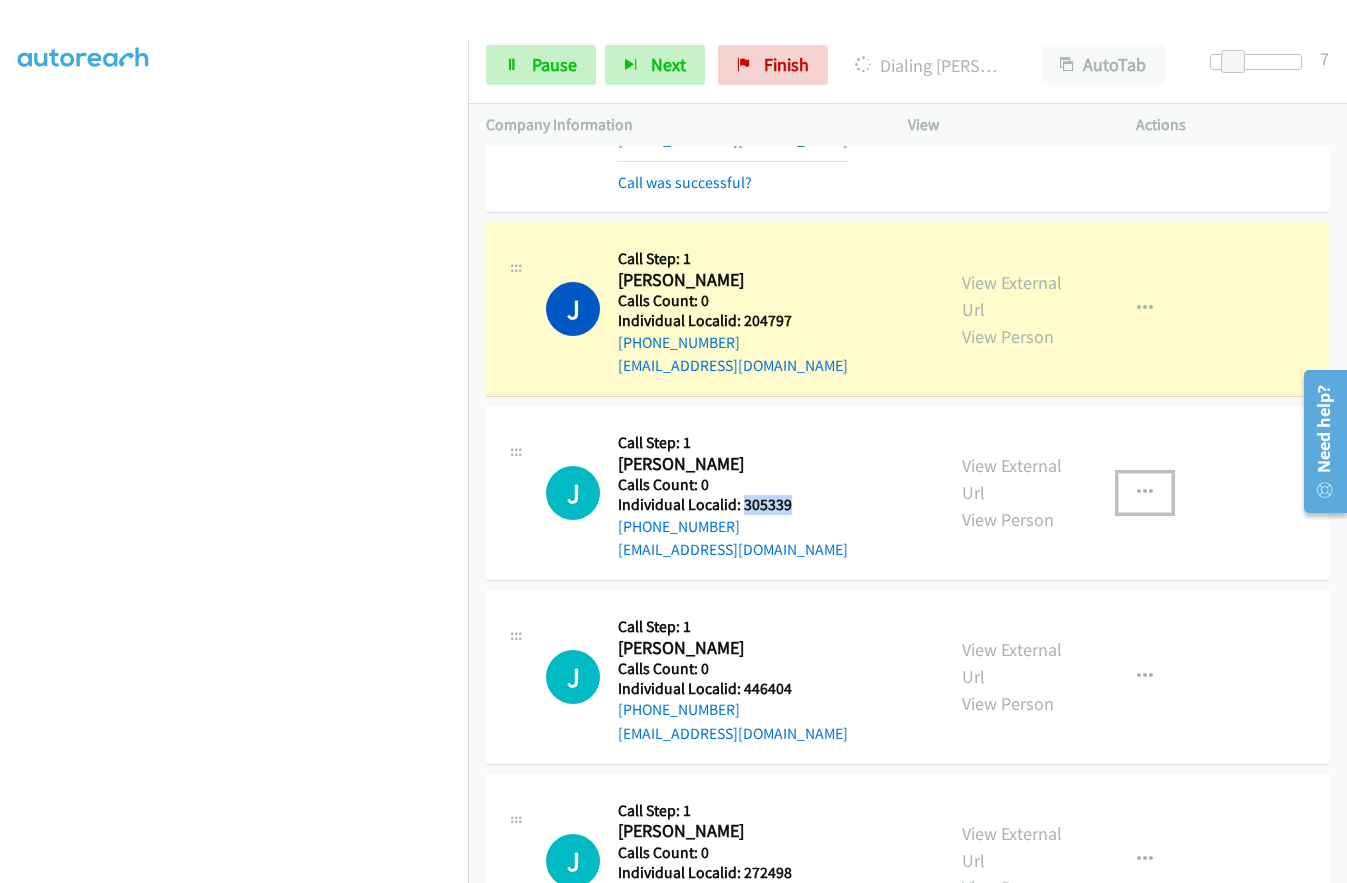 click at bounding box center (1145, 493) 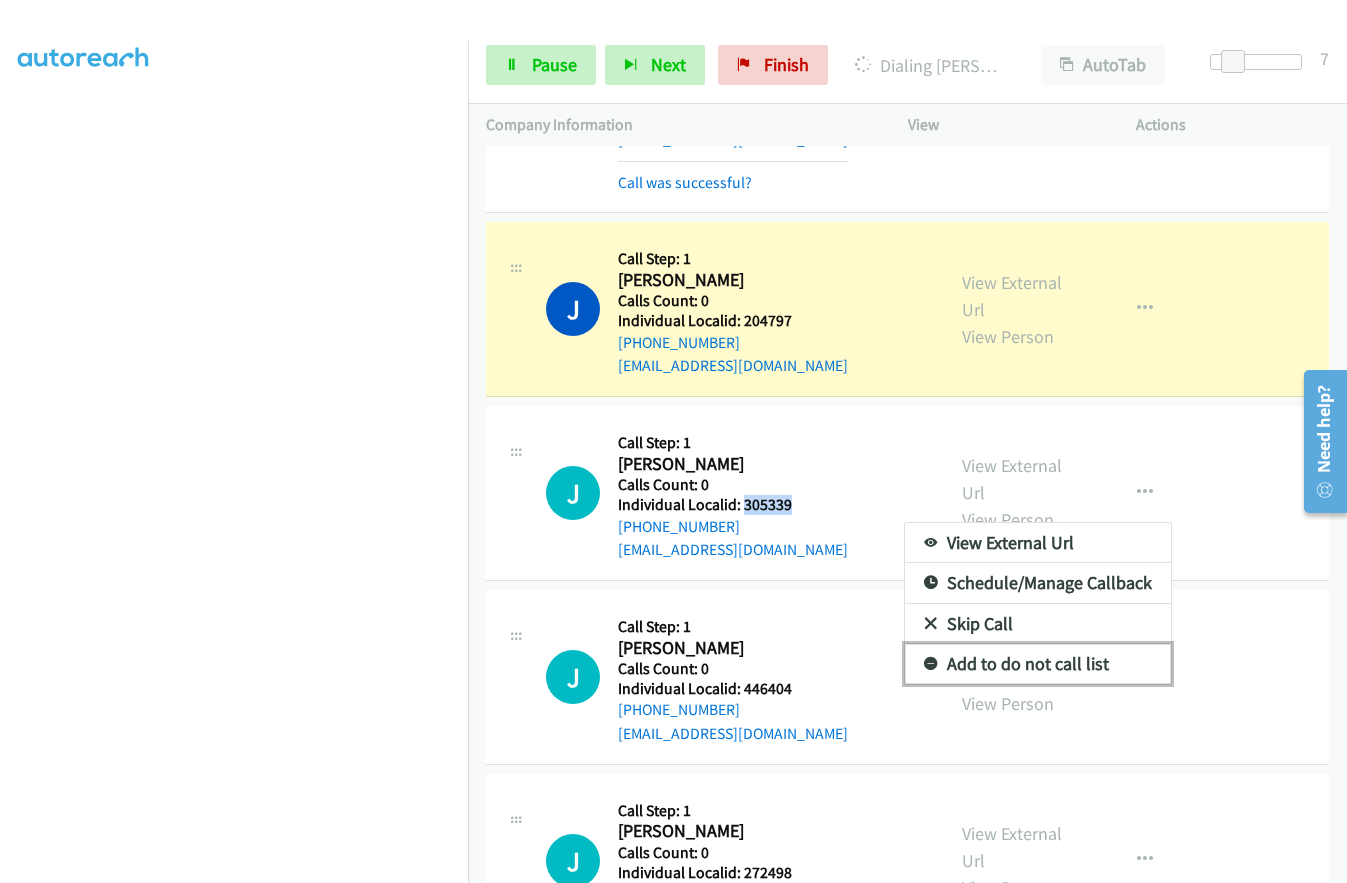 click on "Add to do not call list" at bounding box center (1038, 664) 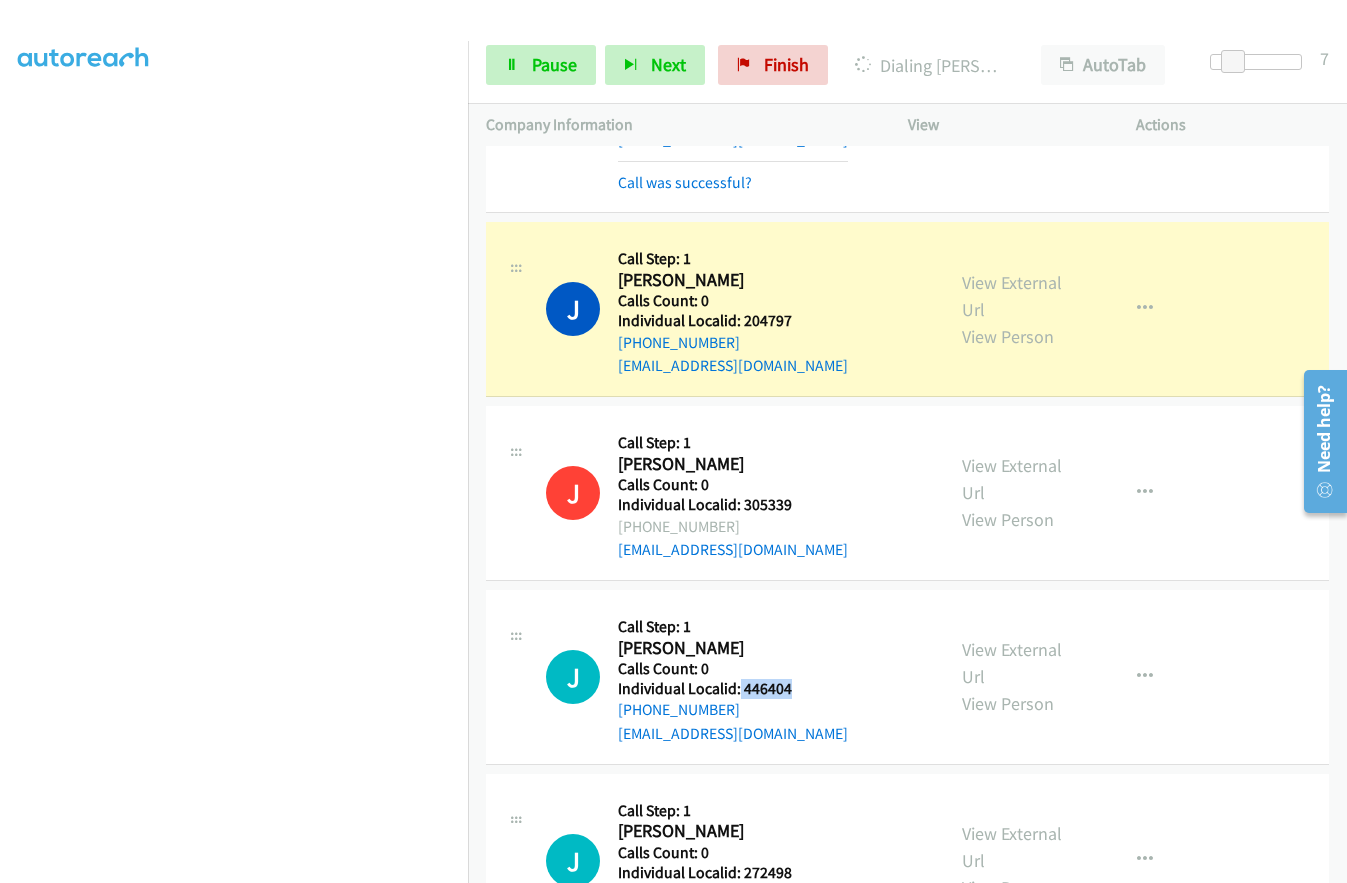 drag, startPoint x: 739, startPoint y: 668, endPoint x: 799, endPoint y: 667, distance: 60.00833 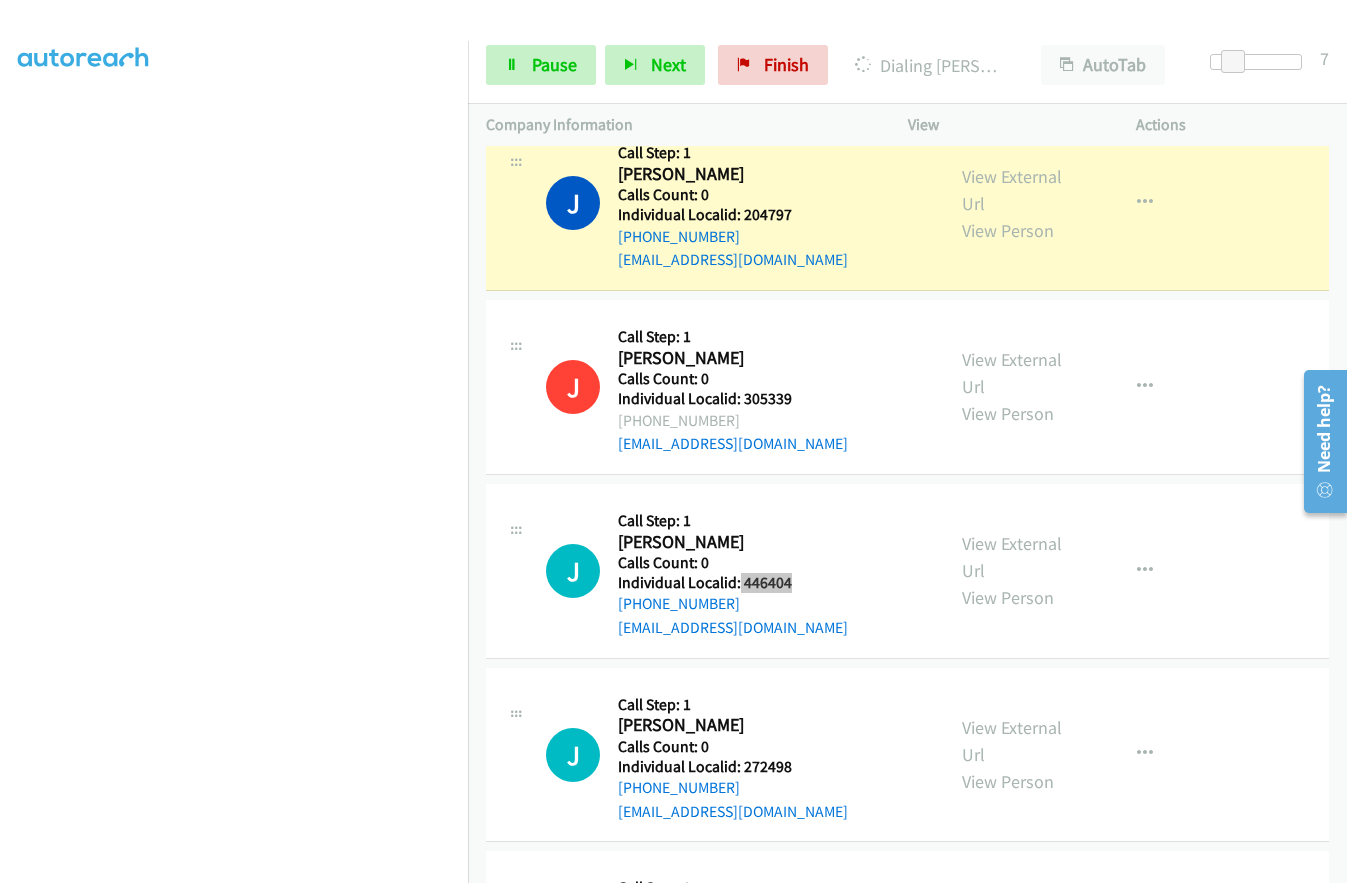 scroll, scrollTop: 2025, scrollLeft: 0, axis: vertical 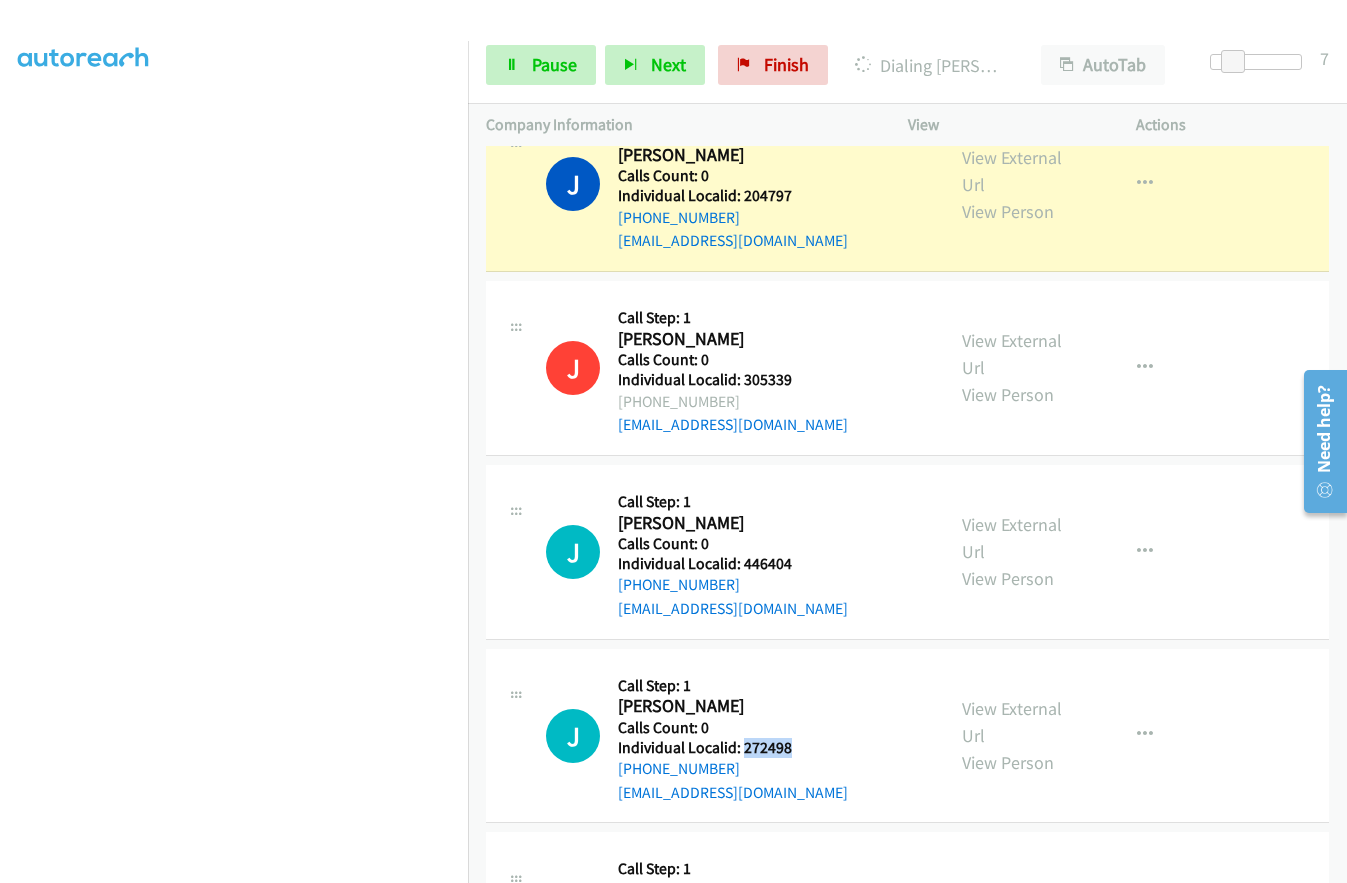 drag, startPoint x: 755, startPoint y: 721, endPoint x: 813, endPoint y: 726, distance: 58.21512 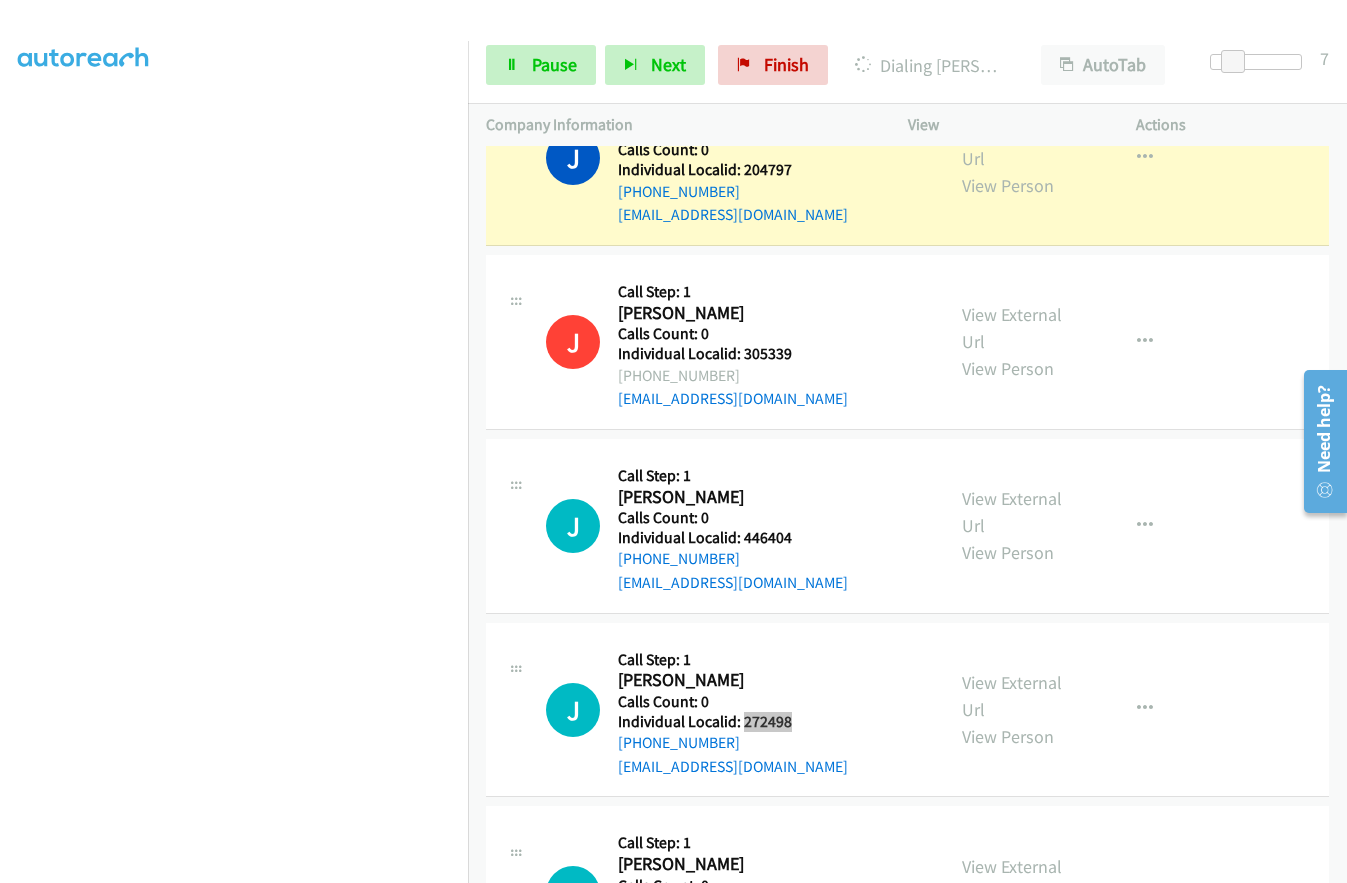 scroll, scrollTop: 2125, scrollLeft: 0, axis: vertical 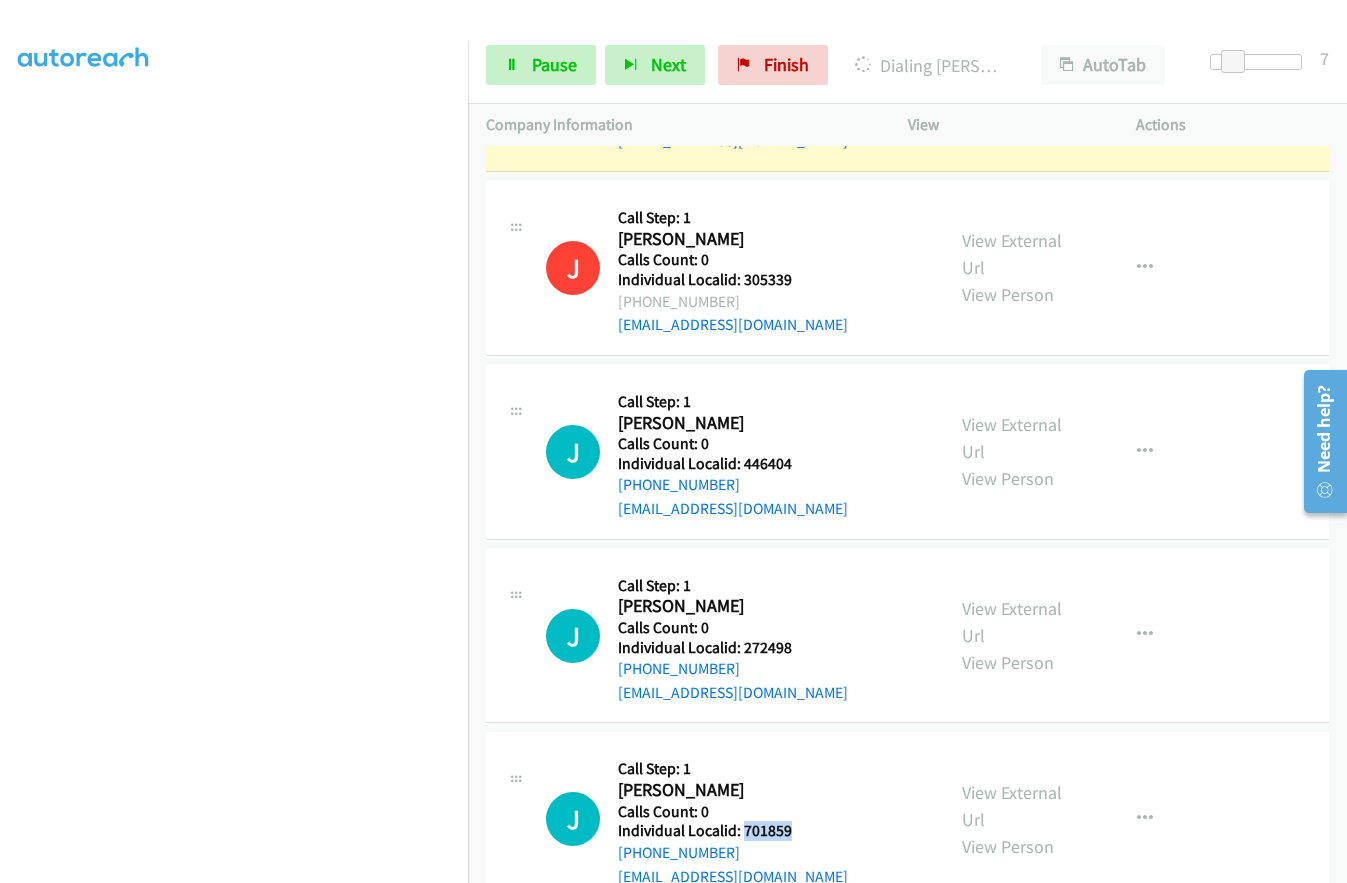 drag, startPoint x: 743, startPoint y: 806, endPoint x: 802, endPoint y: 806, distance: 59 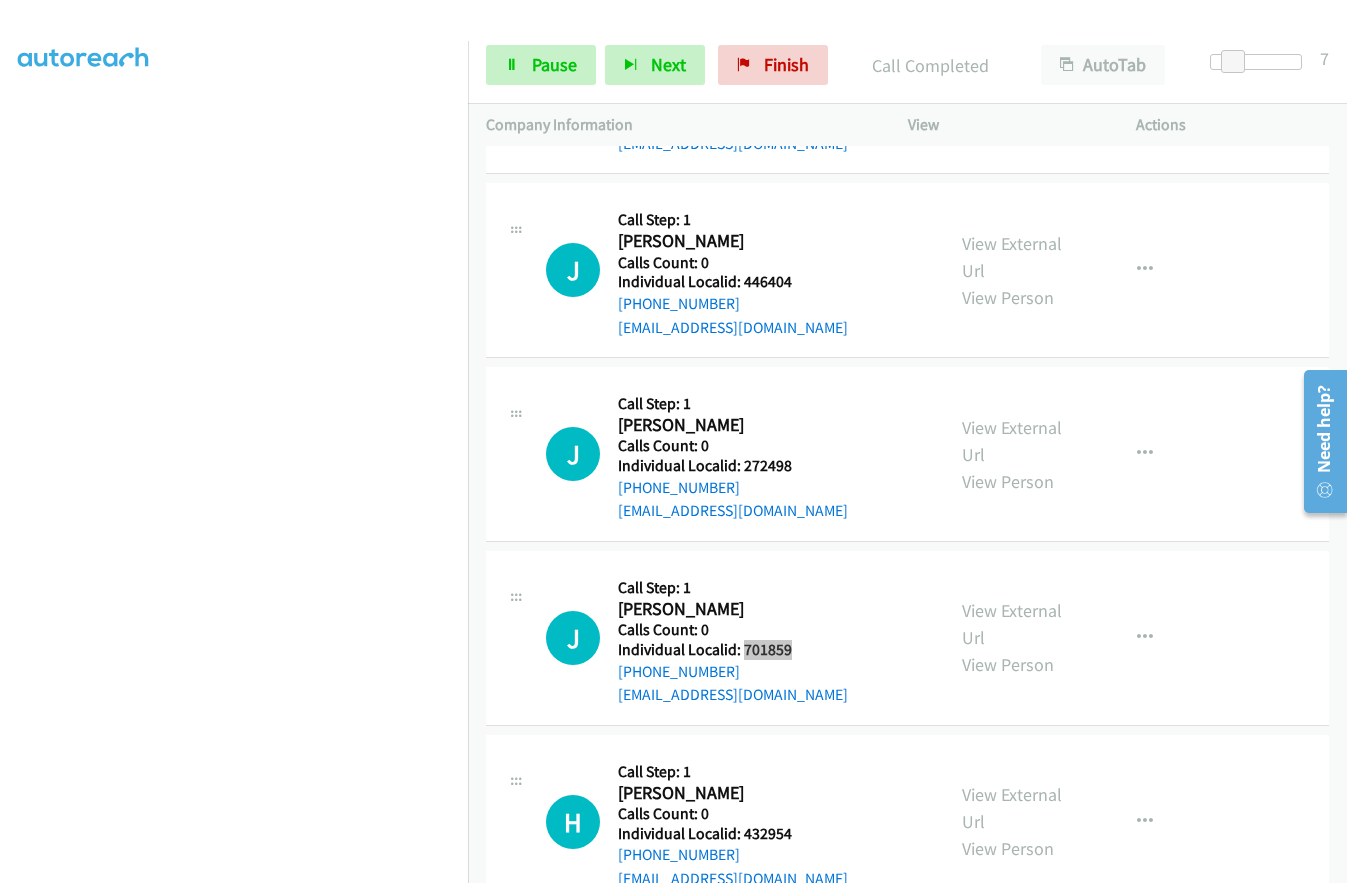 scroll, scrollTop: 2350, scrollLeft: 0, axis: vertical 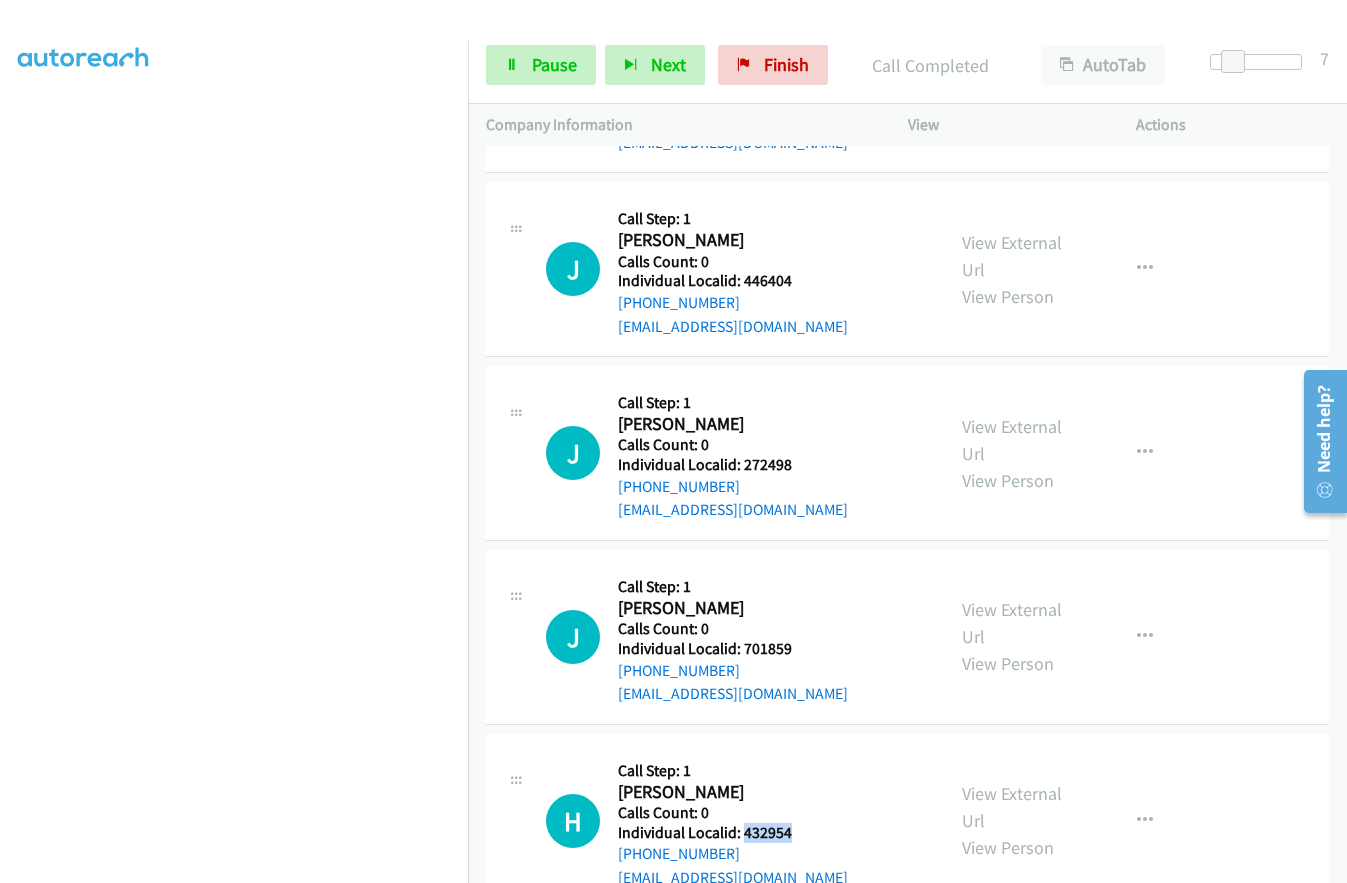 drag, startPoint x: 742, startPoint y: 807, endPoint x: 809, endPoint y: 807, distance: 67 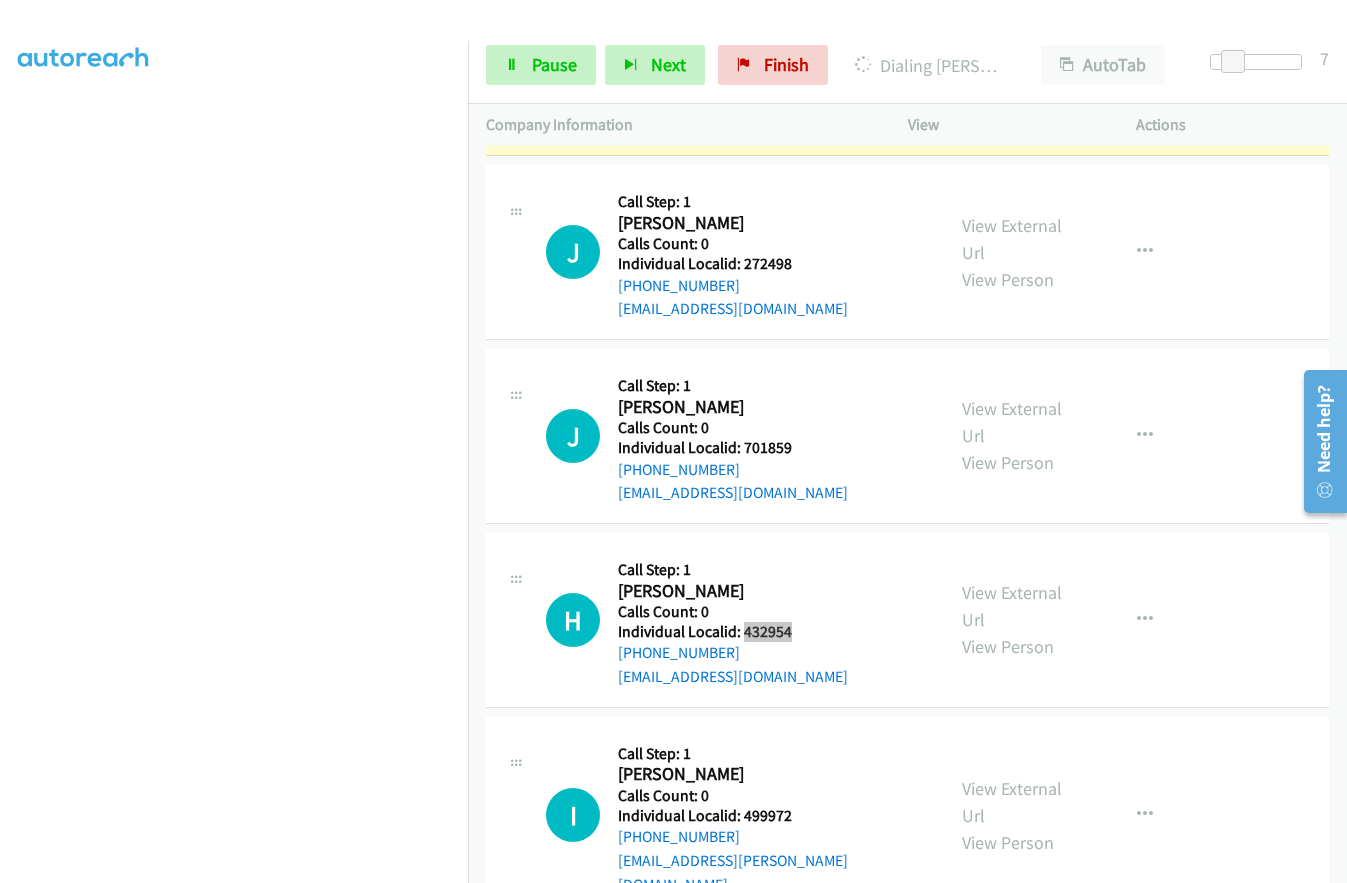 scroll, scrollTop: 2625, scrollLeft: 0, axis: vertical 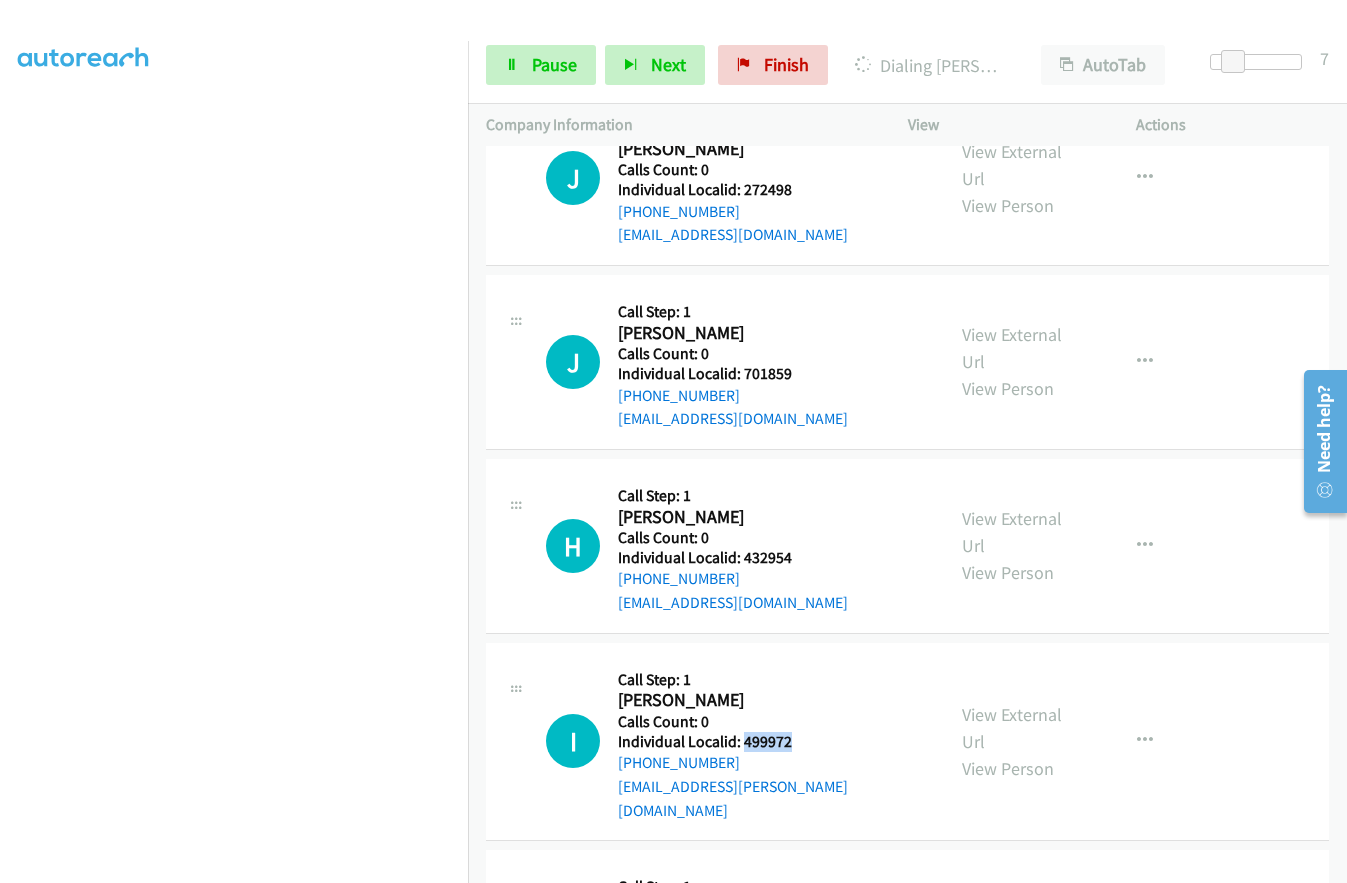 drag, startPoint x: 740, startPoint y: 716, endPoint x: 799, endPoint y: 715, distance: 59.008472 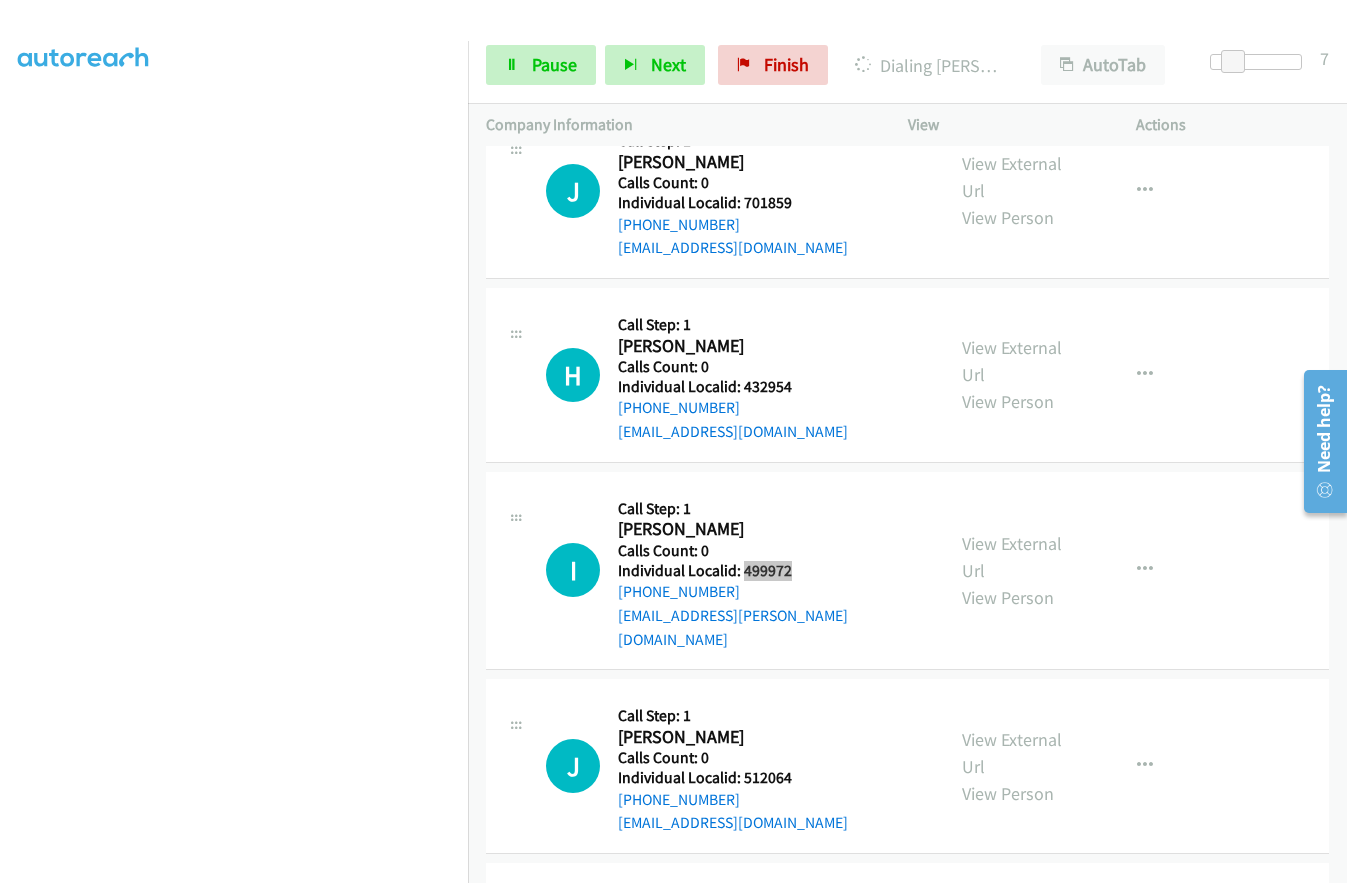 scroll, scrollTop: 2825, scrollLeft: 0, axis: vertical 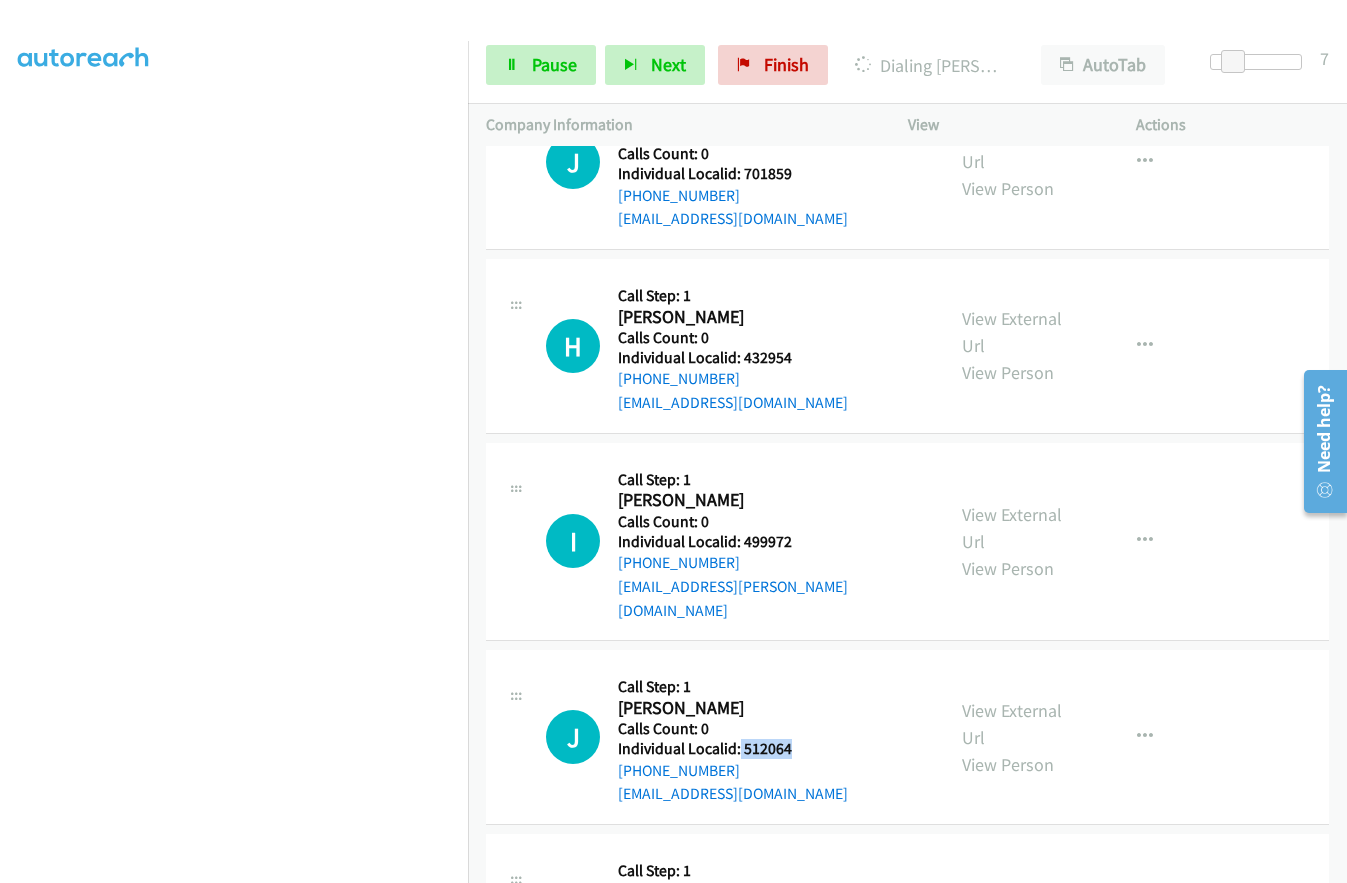 drag, startPoint x: 739, startPoint y: 700, endPoint x: 792, endPoint y: 702, distance: 53.037724 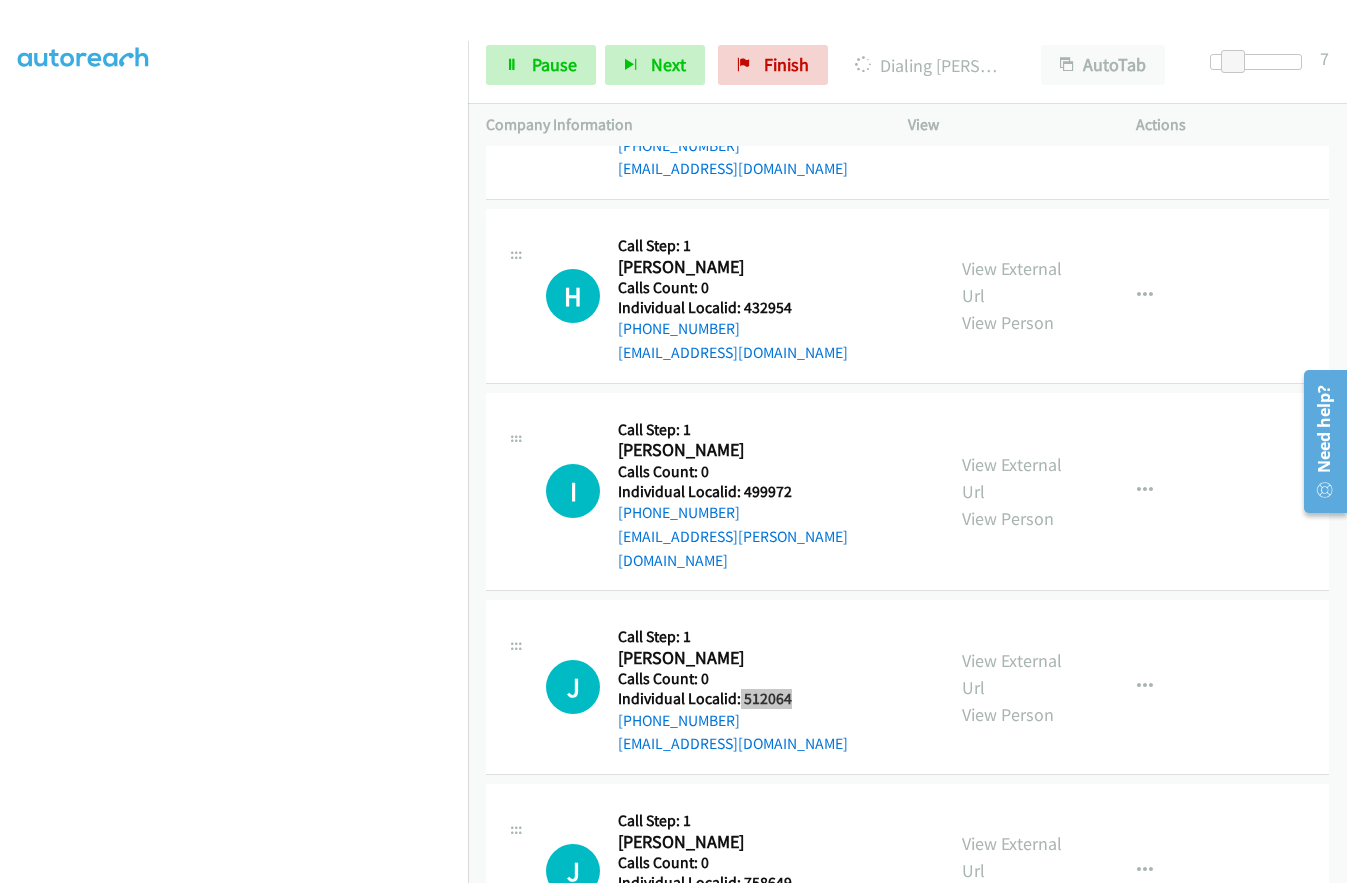 scroll, scrollTop: 3075, scrollLeft: 0, axis: vertical 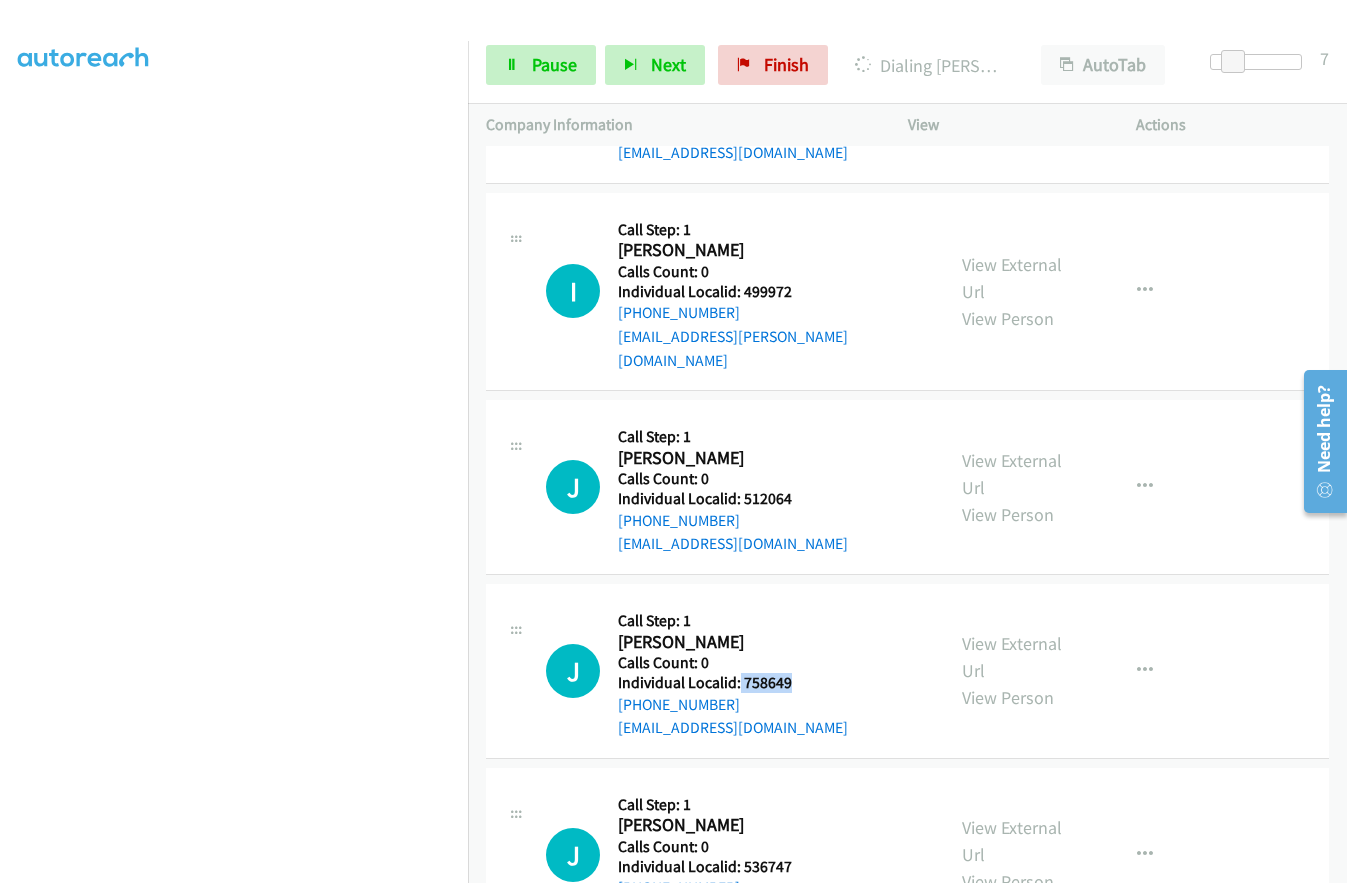 drag, startPoint x: 738, startPoint y: 639, endPoint x: 780, endPoint y: 632, distance: 42.579338 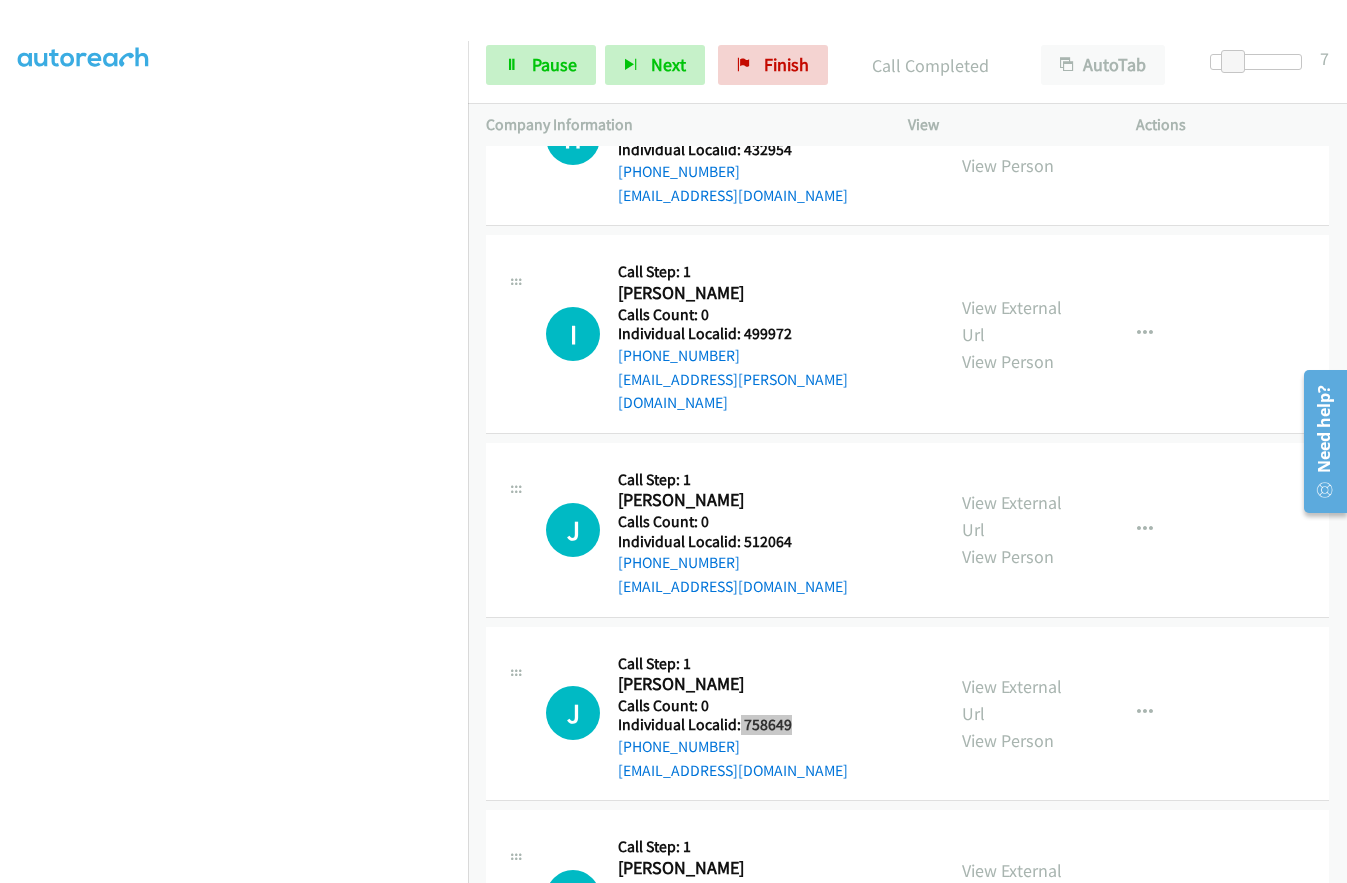 scroll, scrollTop: 3118, scrollLeft: 0, axis: vertical 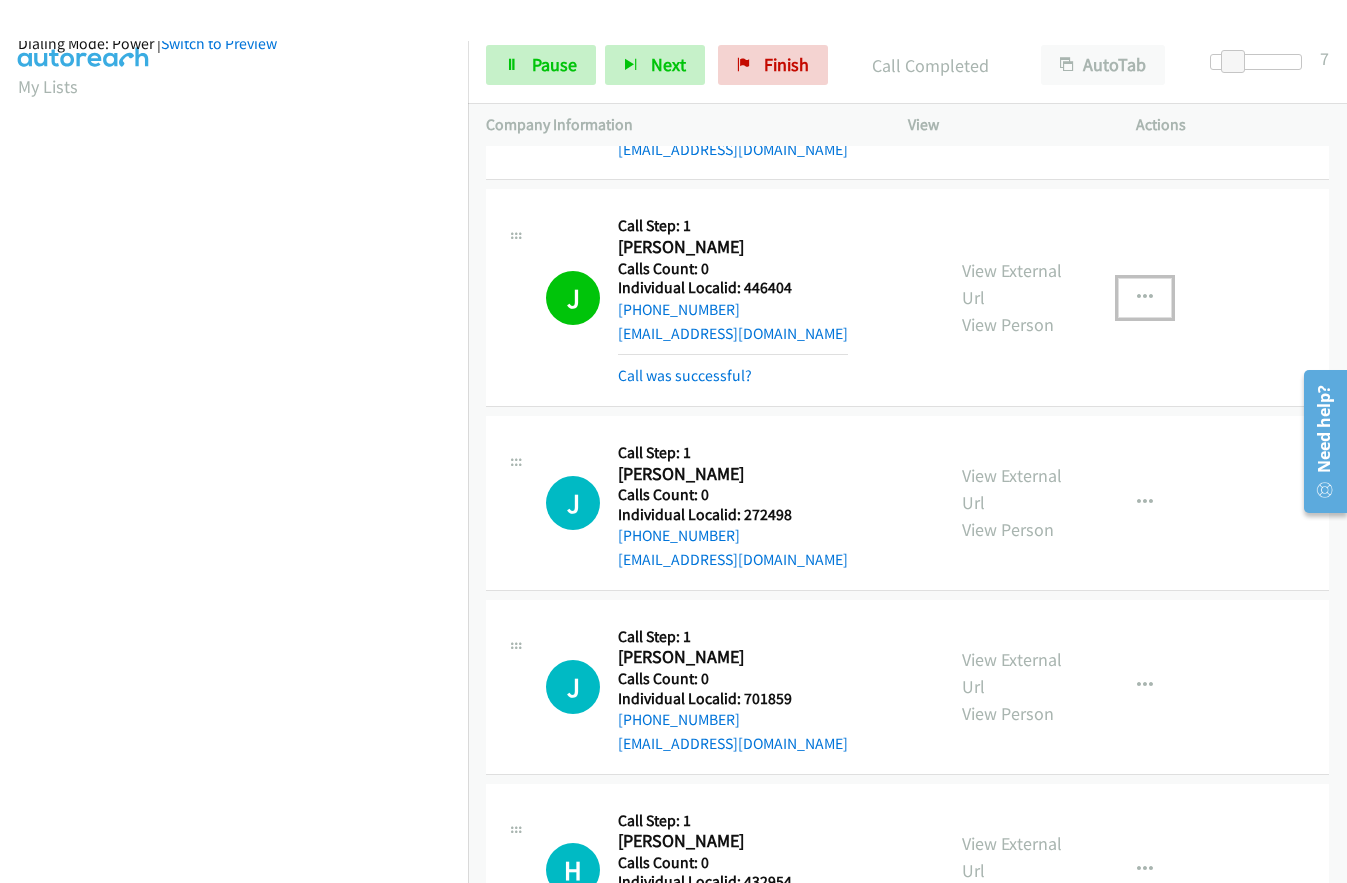 click at bounding box center (1145, 298) 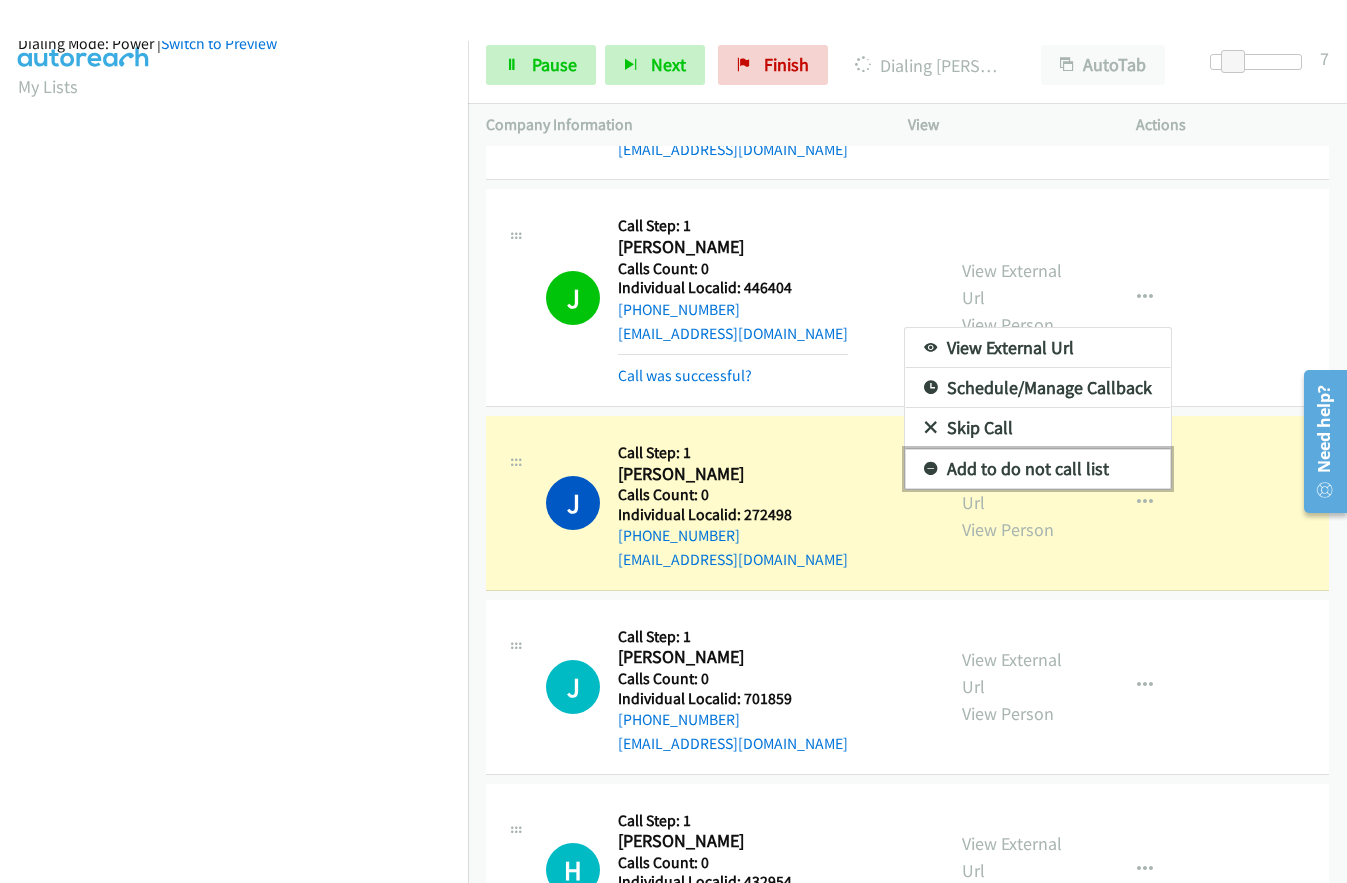 click at bounding box center (931, 470) 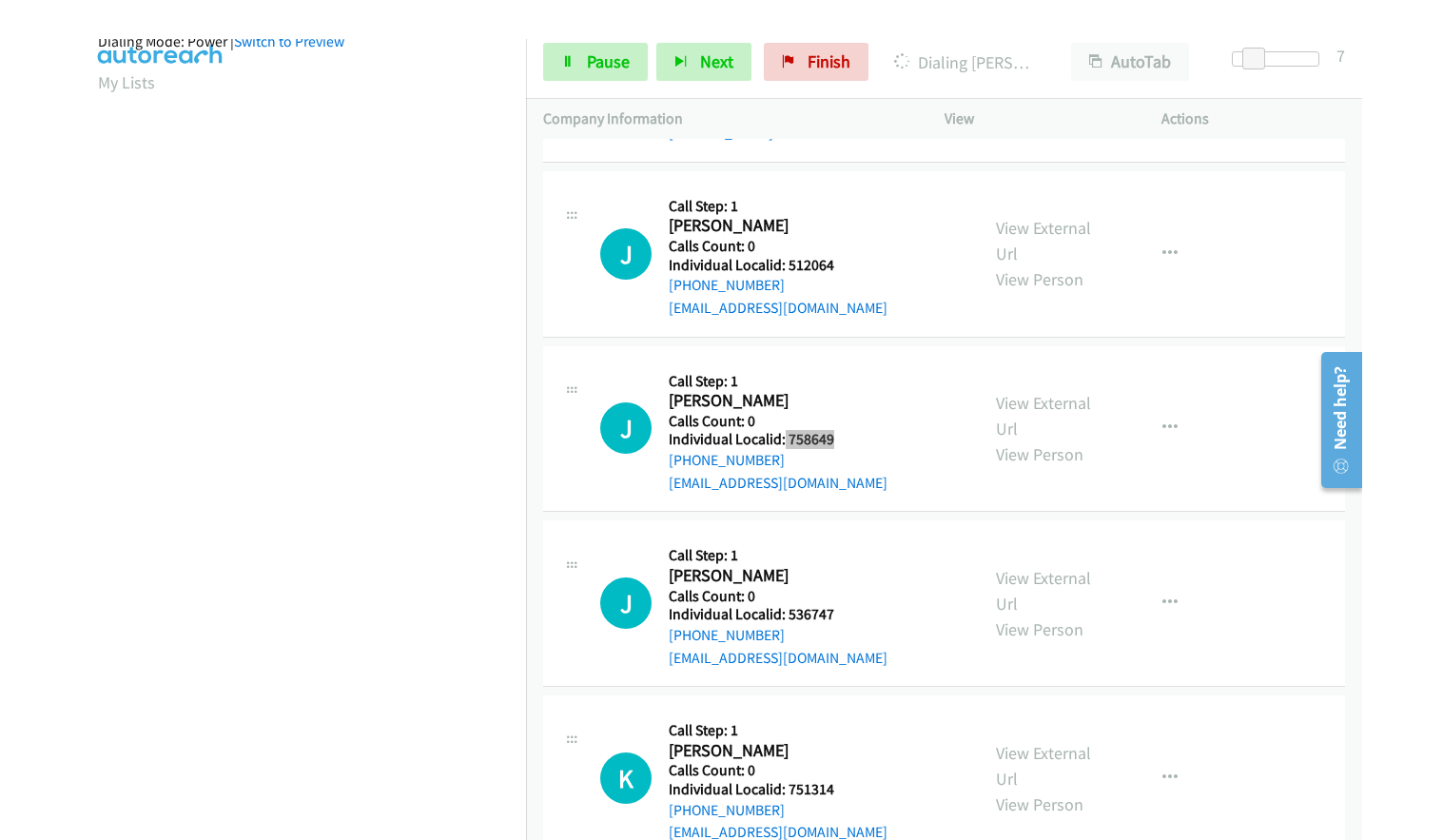 scroll, scrollTop: 3299, scrollLeft: 0, axis: vertical 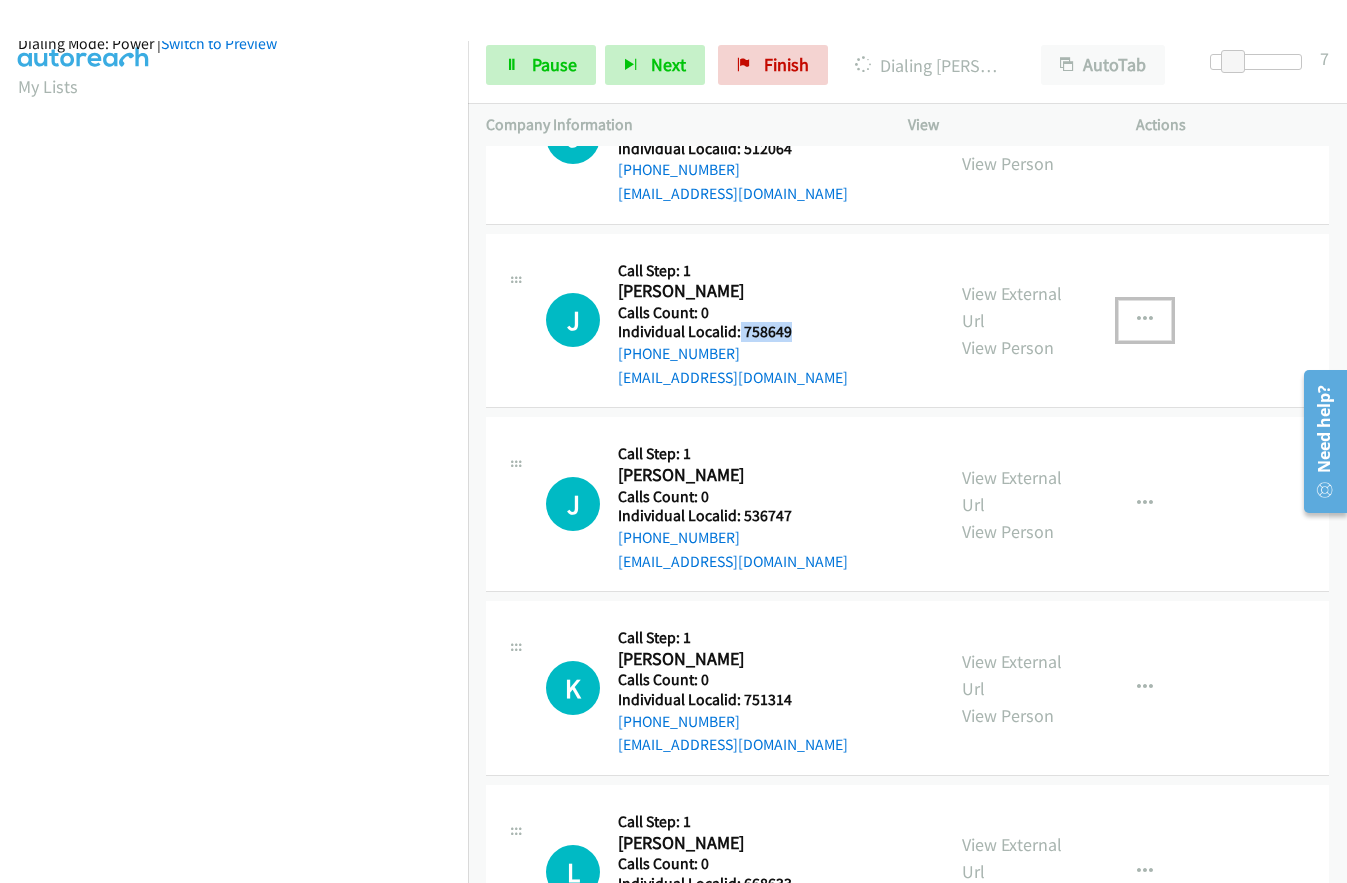 click at bounding box center (1145, 320) 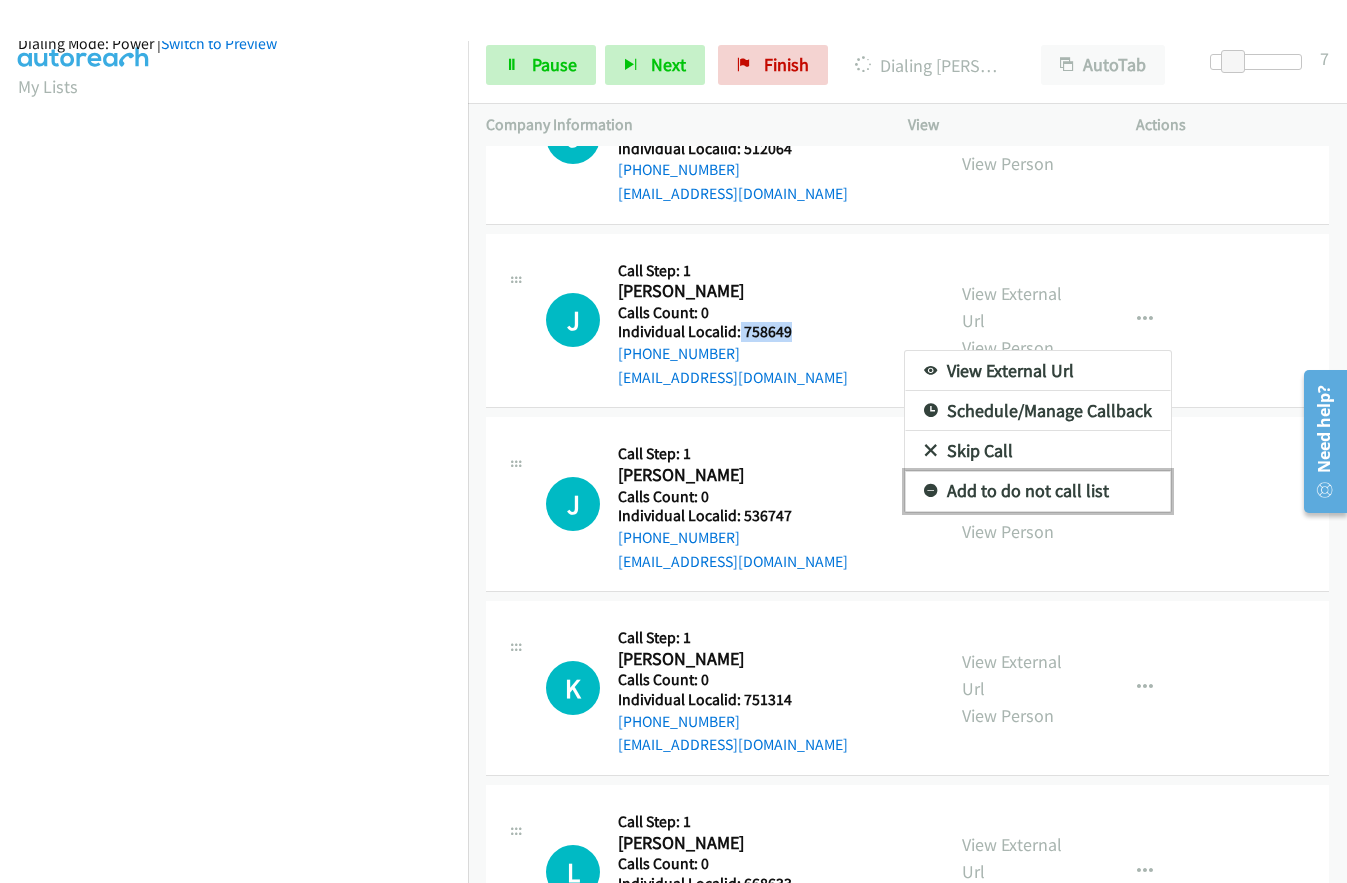 click at bounding box center [931, 492] 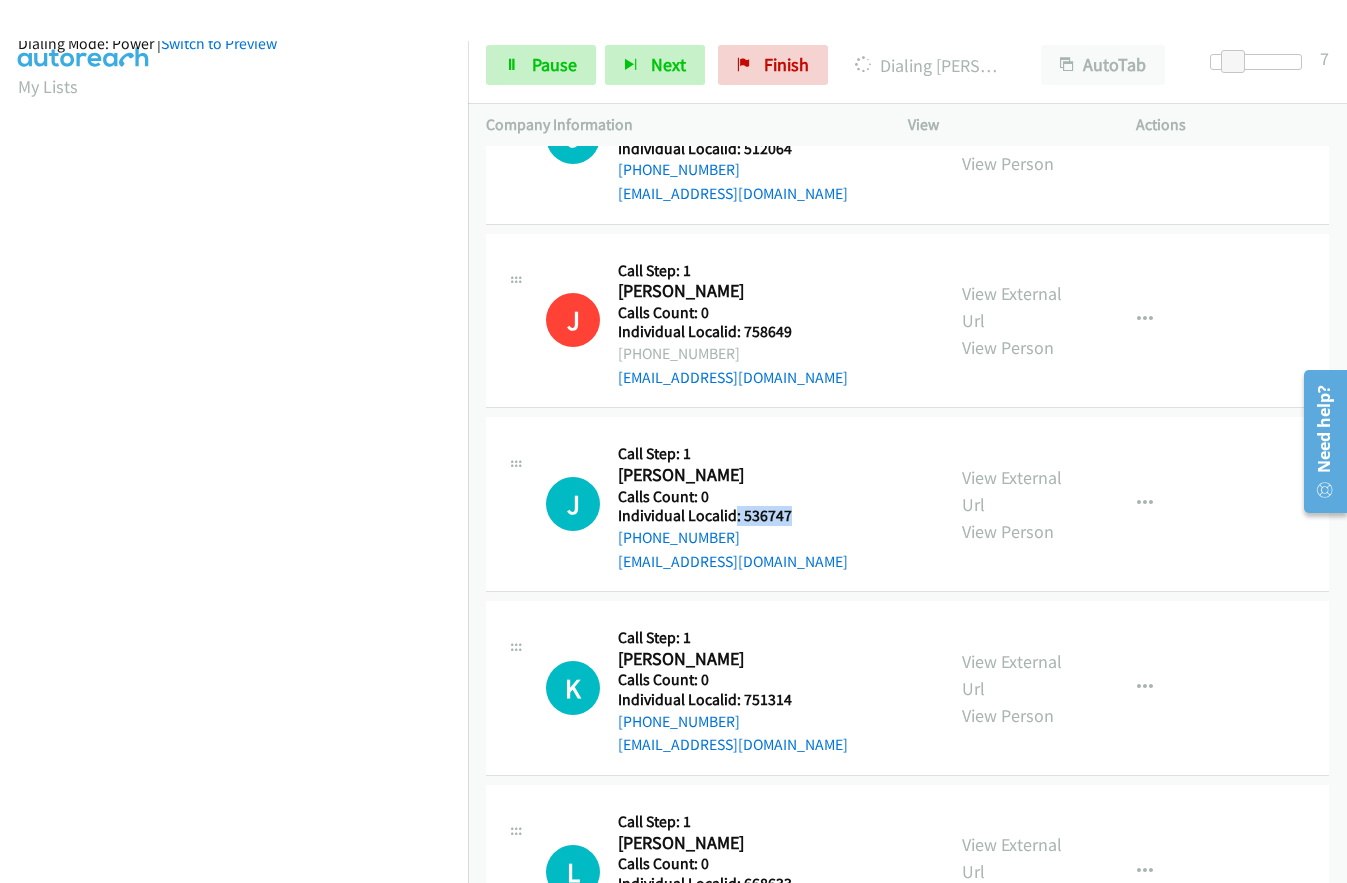 drag, startPoint x: 736, startPoint y: 474, endPoint x: 800, endPoint y: 468, distance: 64.28063 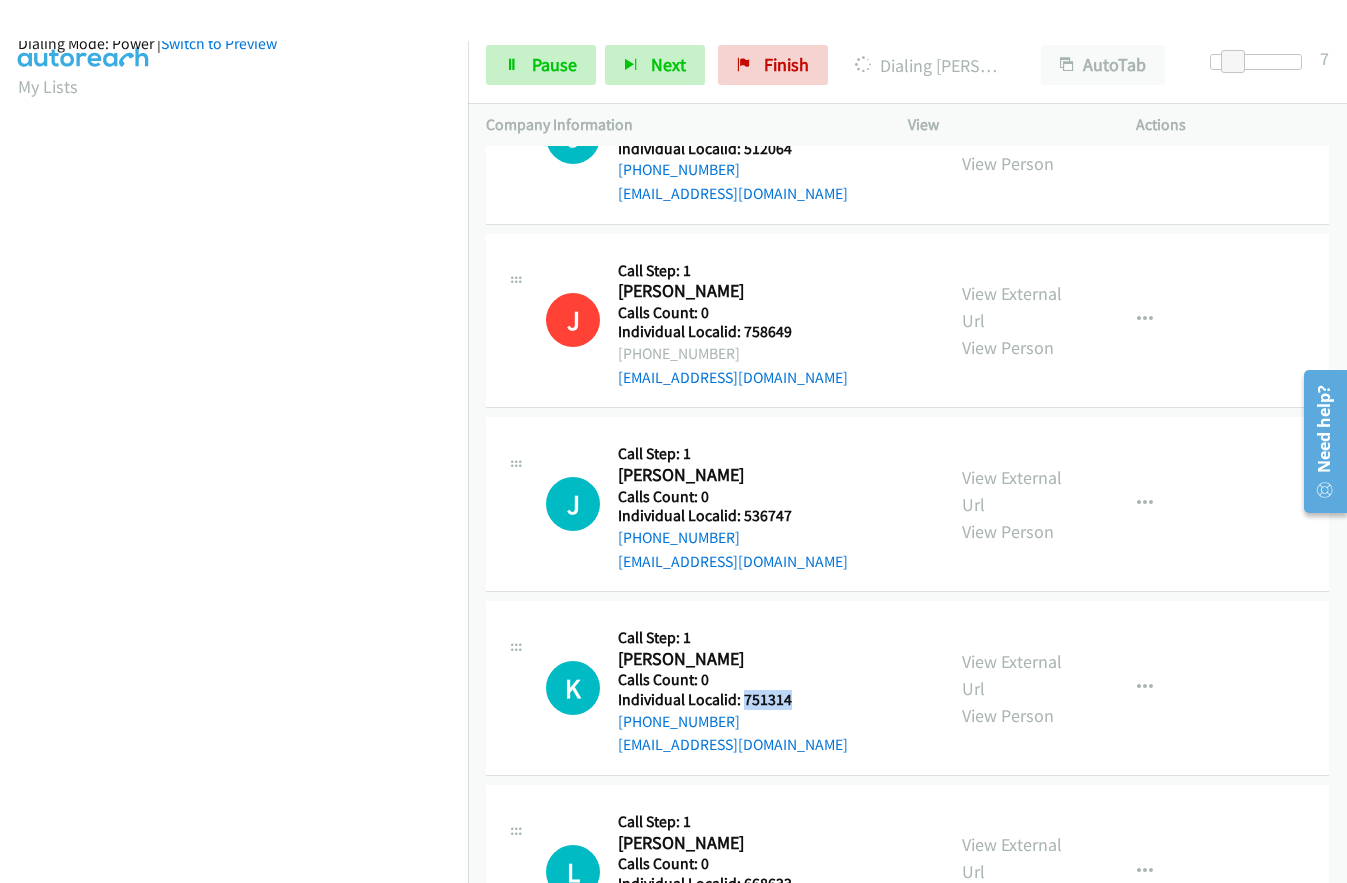 drag, startPoint x: 740, startPoint y: 652, endPoint x: 812, endPoint y: 654, distance: 72.02777 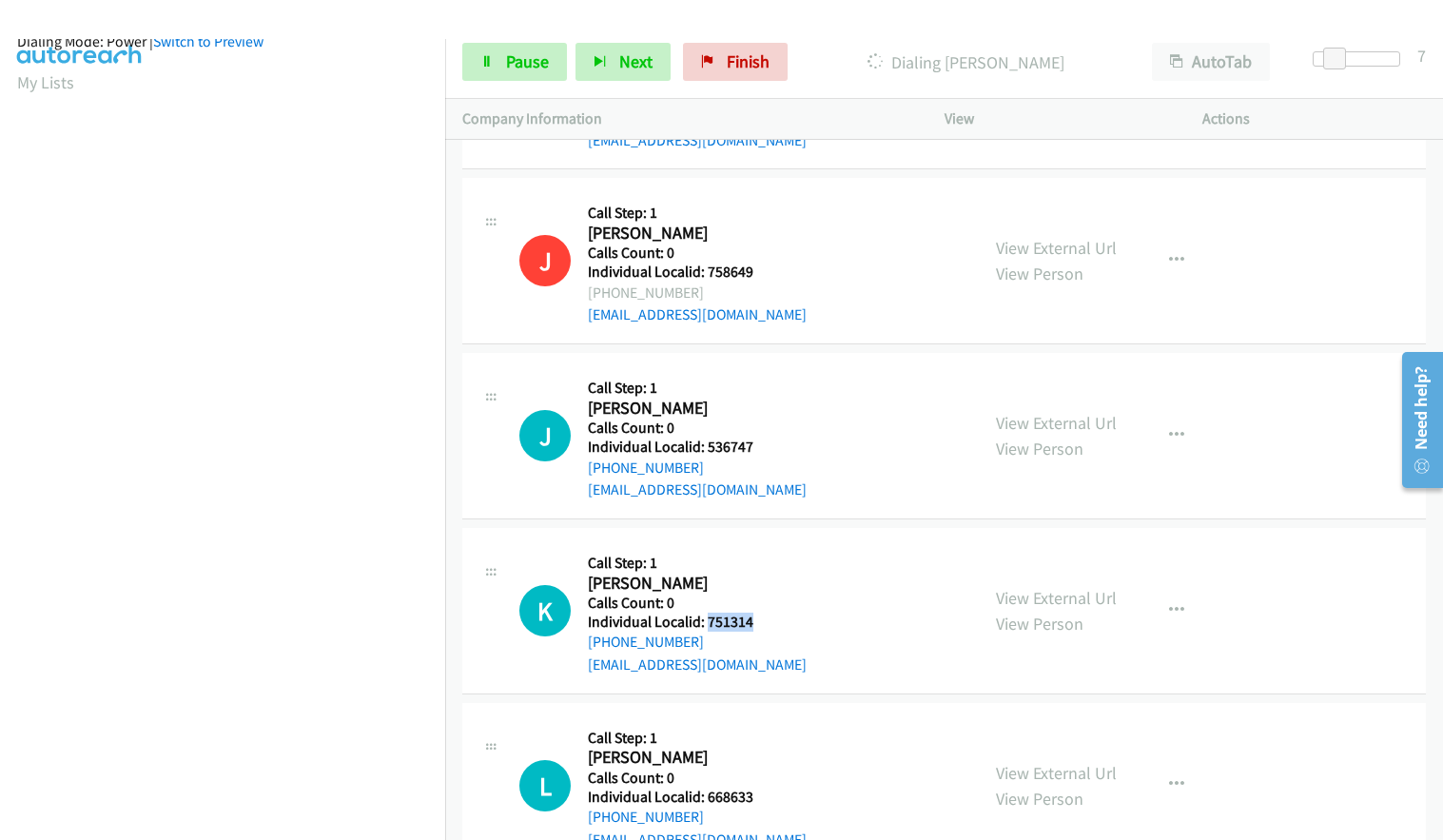 scroll, scrollTop: 226, scrollLeft: 0, axis: vertical 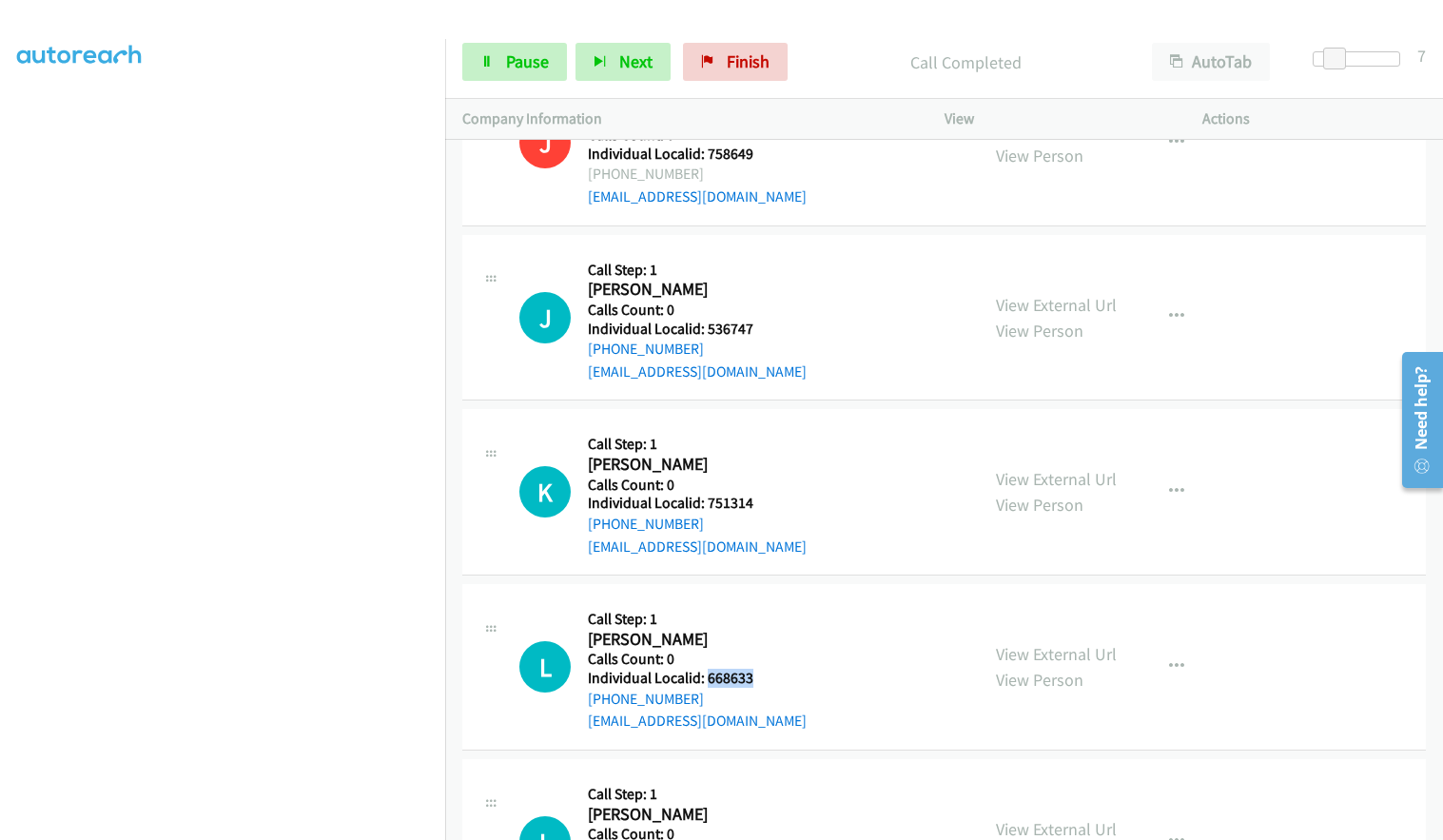 drag, startPoint x: 722, startPoint y: 677, endPoint x: 778, endPoint y: 677, distance: 56 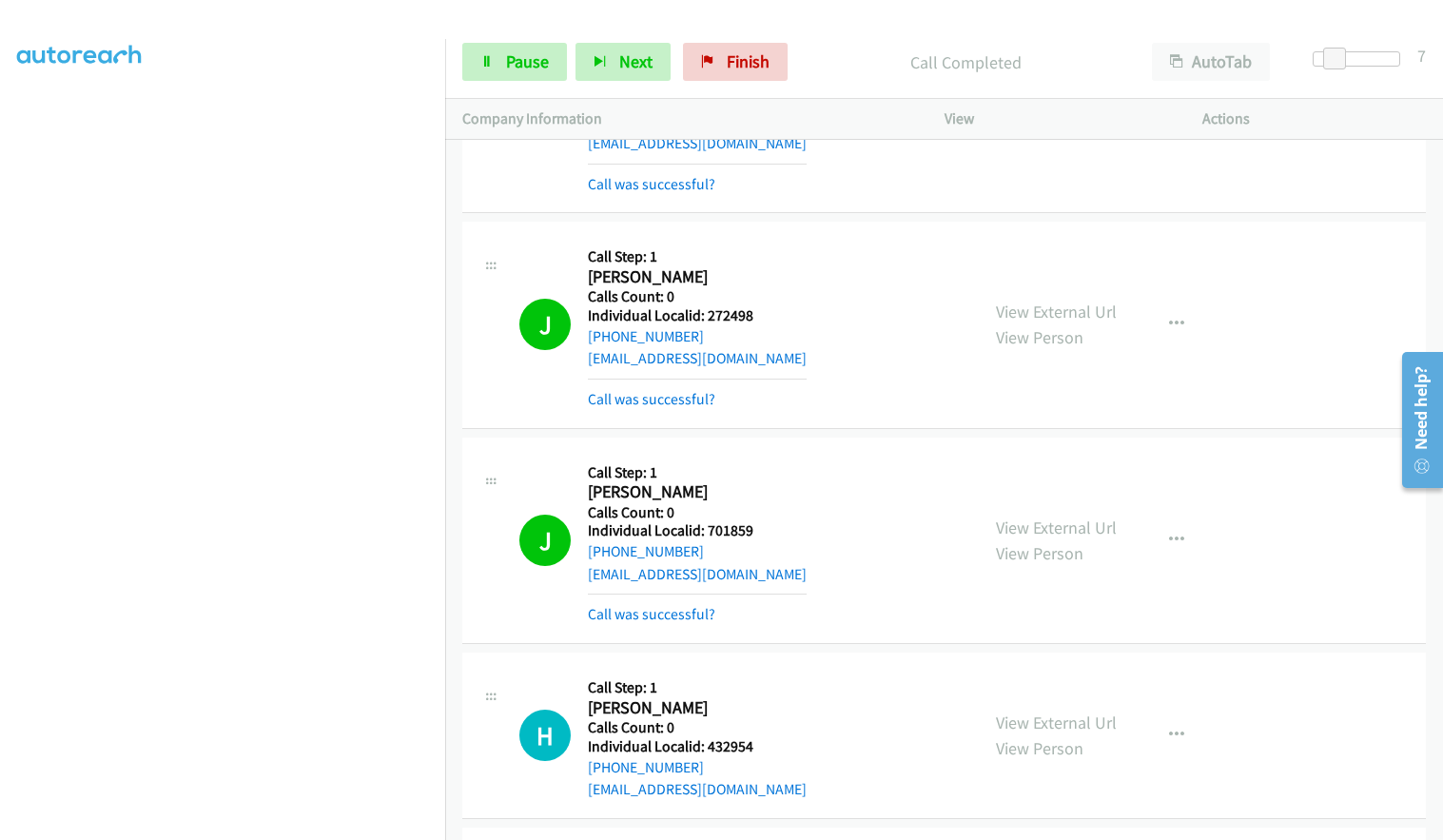scroll, scrollTop: 2380, scrollLeft: 0, axis: vertical 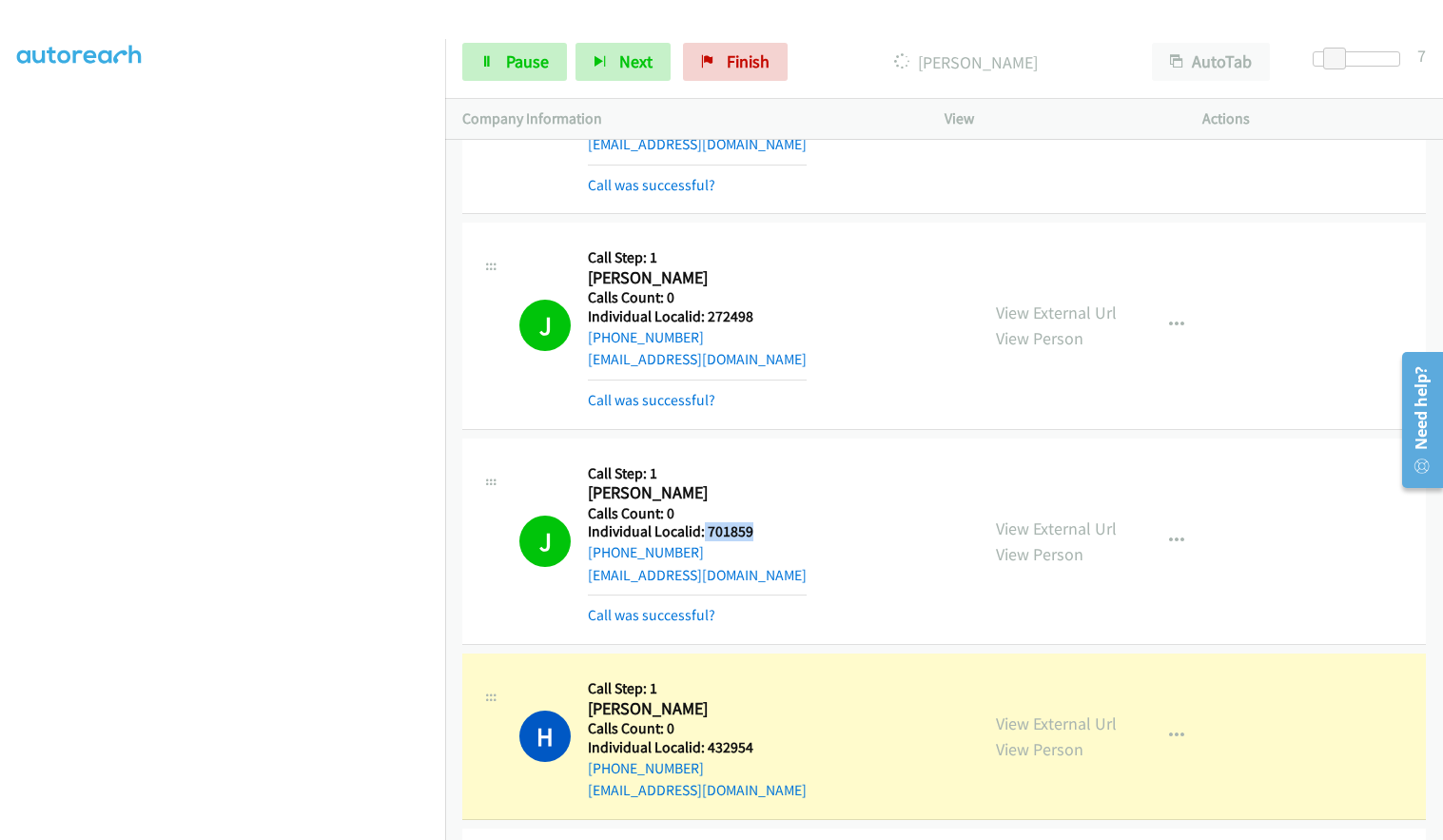 drag, startPoint x: 702, startPoint y: 538, endPoint x: 757, endPoint y: 535, distance: 55.081757 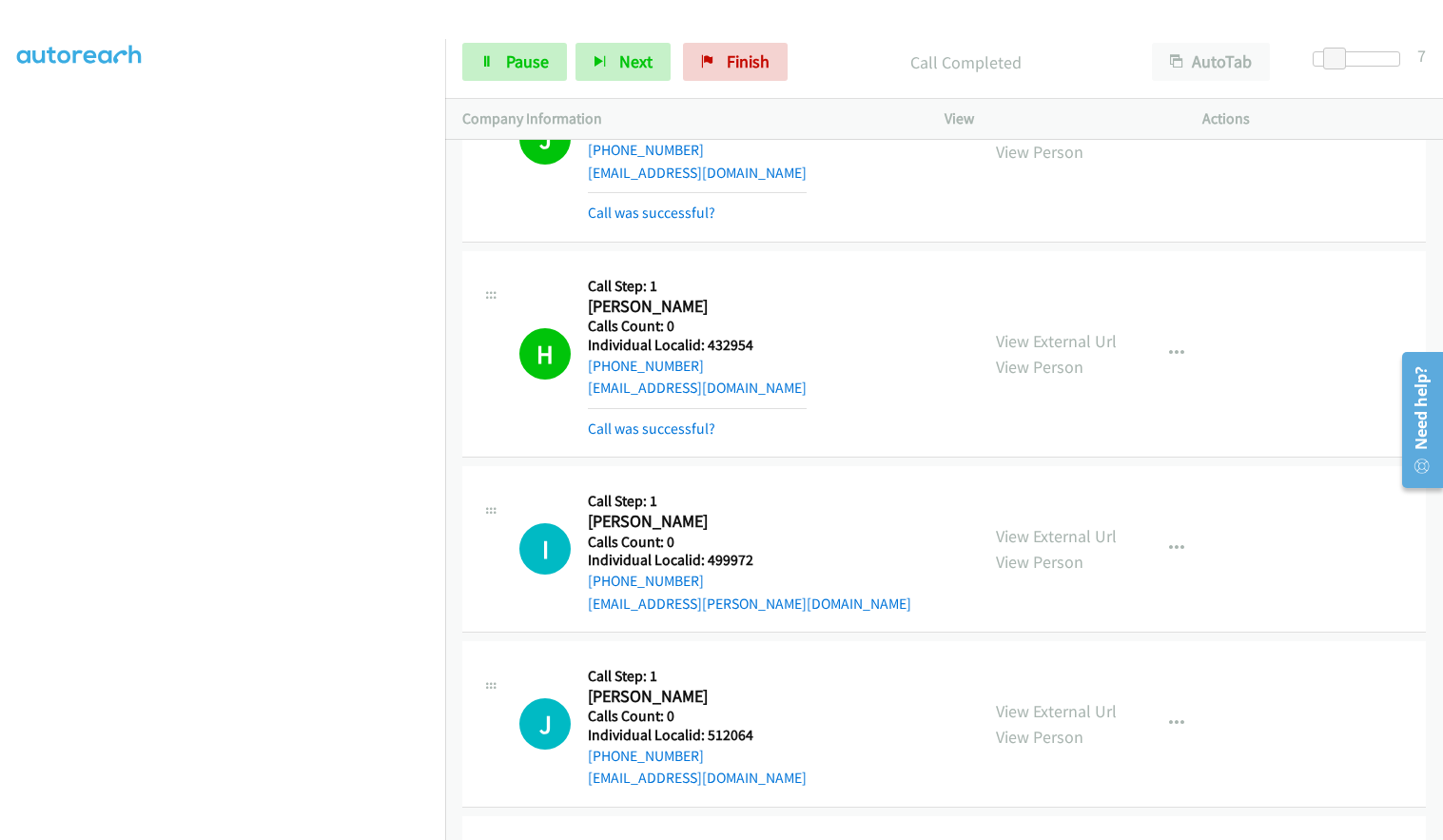 scroll, scrollTop: 2784, scrollLeft: 0, axis: vertical 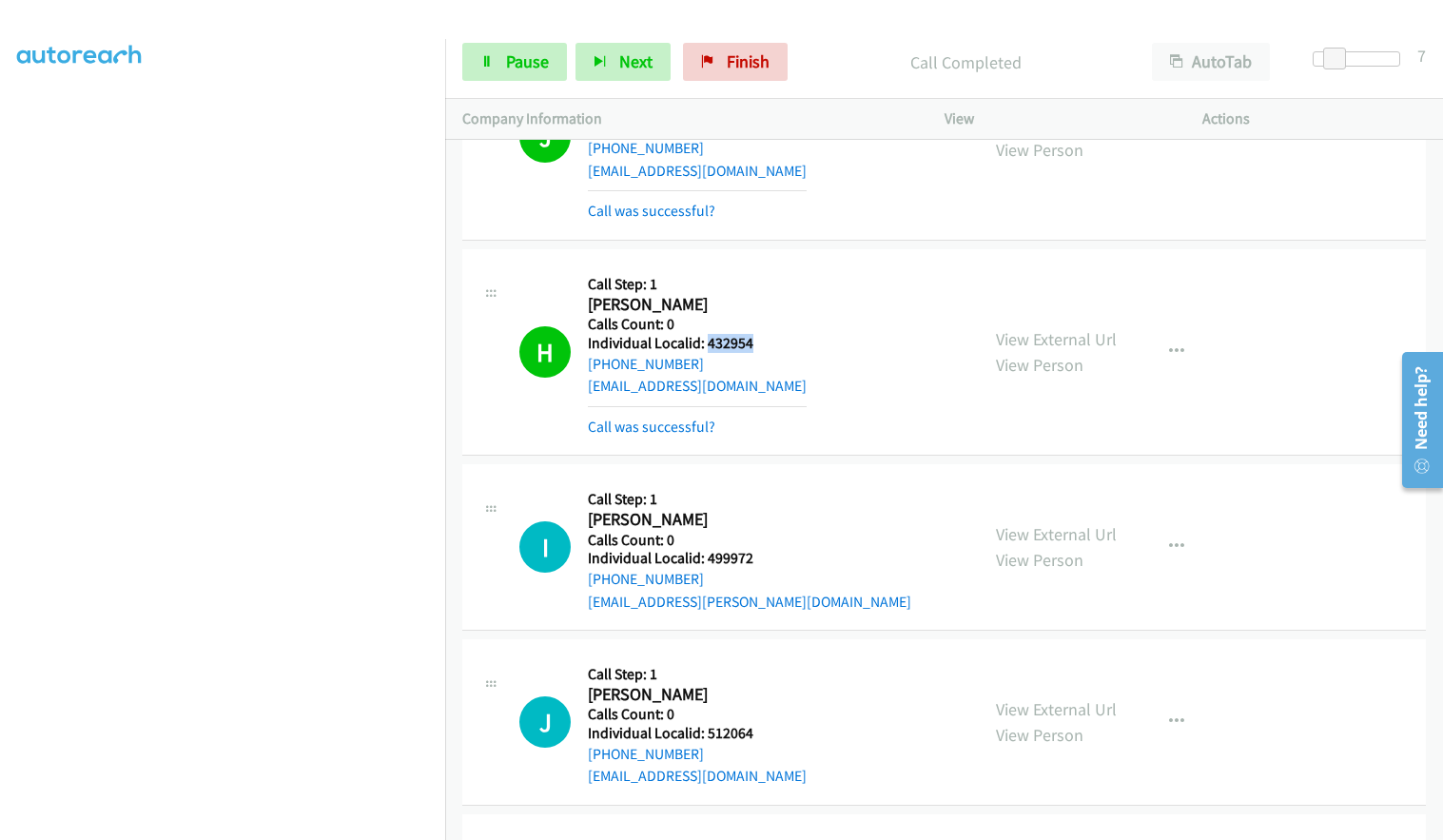 drag, startPoint x: 705, startPoint y: 342, endPoint x: 752, endPoint y: 342, distance: 47 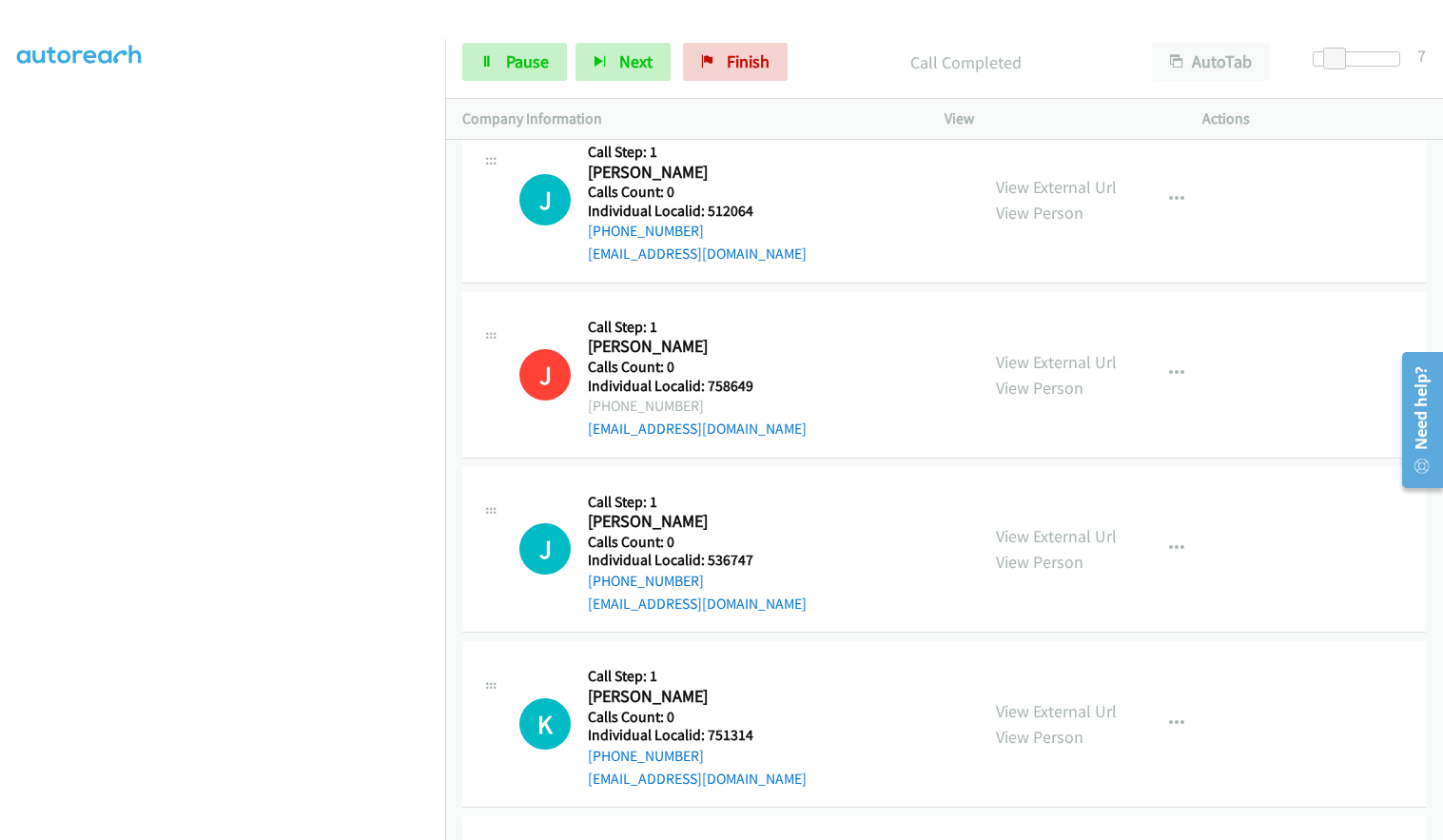 scroll, scrollTop: 3324, scrollLeft: 0, axis: vertical 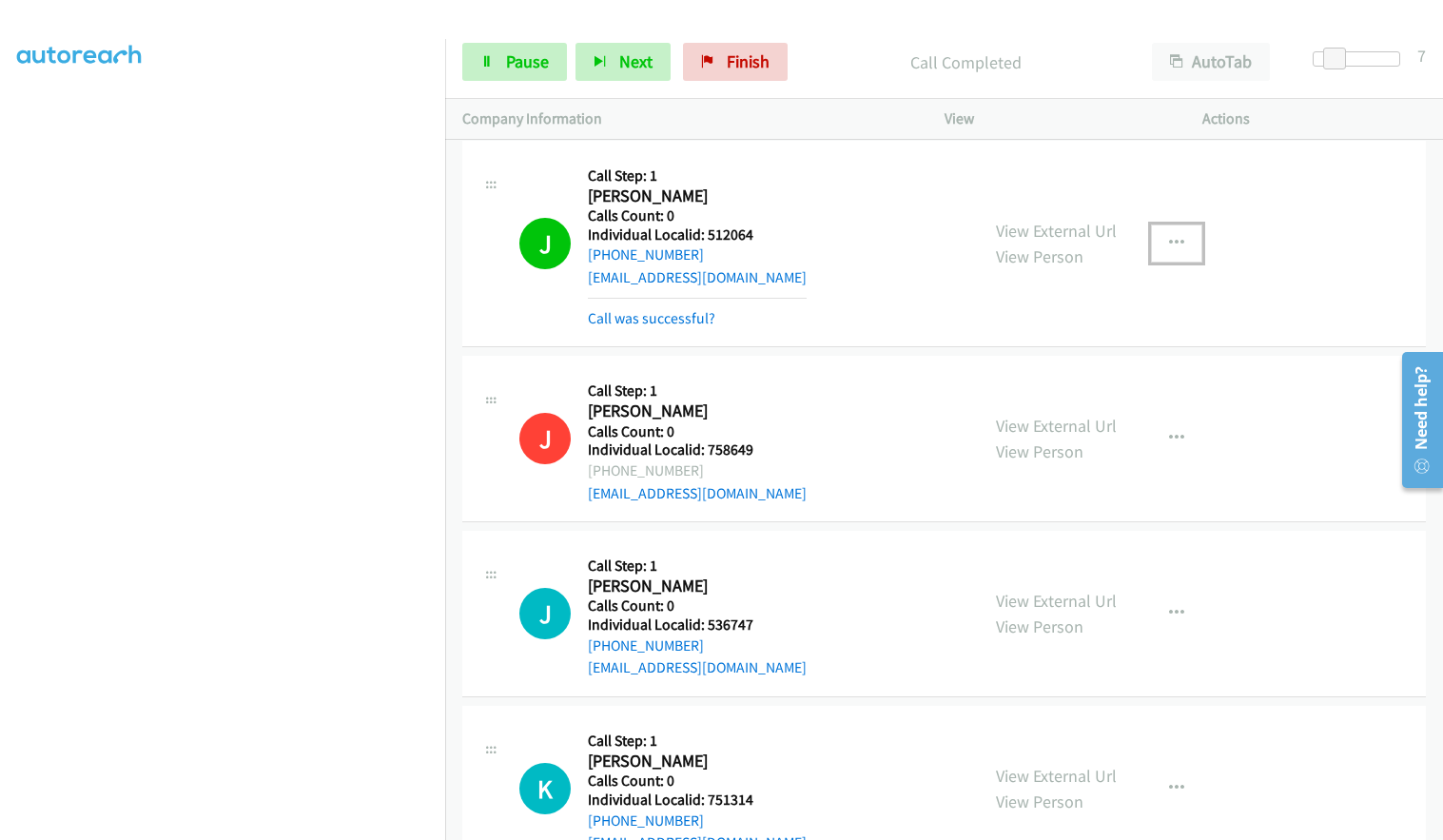 click at bounding box center [1177, 244] 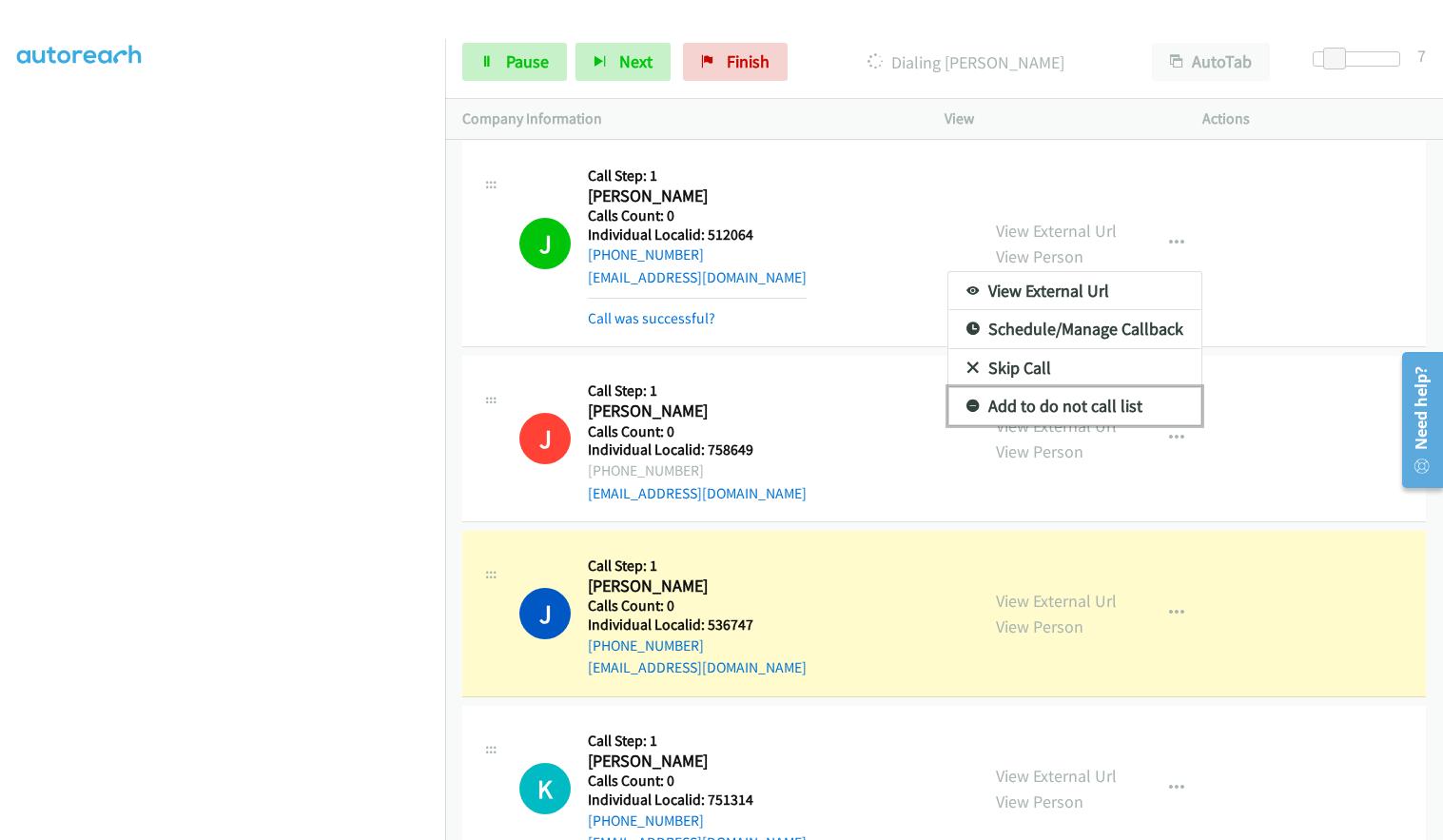 drag, startPoint x: 961, startPoint y: 404, endPoint x: 941, endPoint y: 381, distance: 30.479501 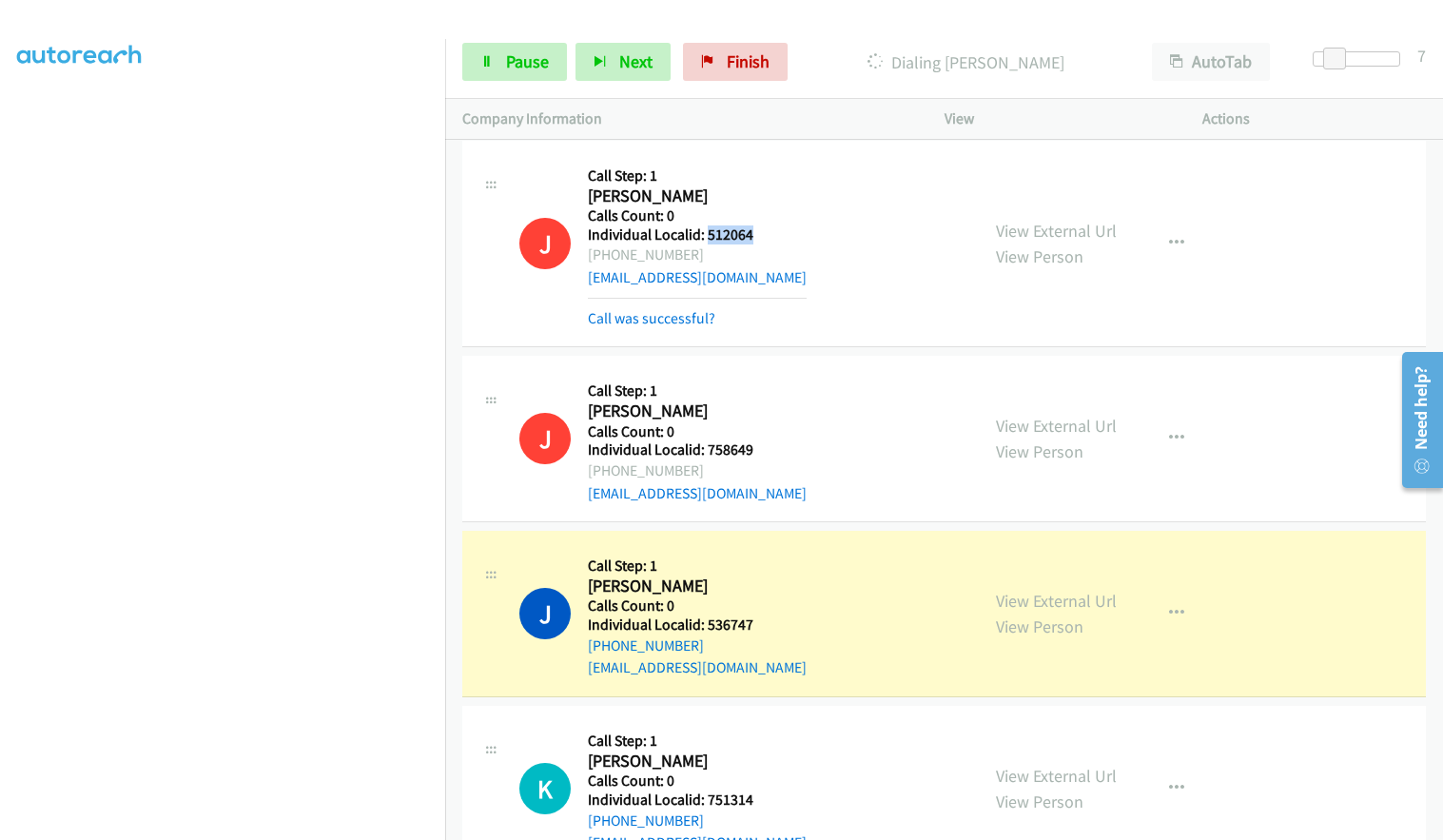 drag, startPoint x: 708, startPoint y: 236, endPoint x: 755, endPoint y: 236, distance: 47 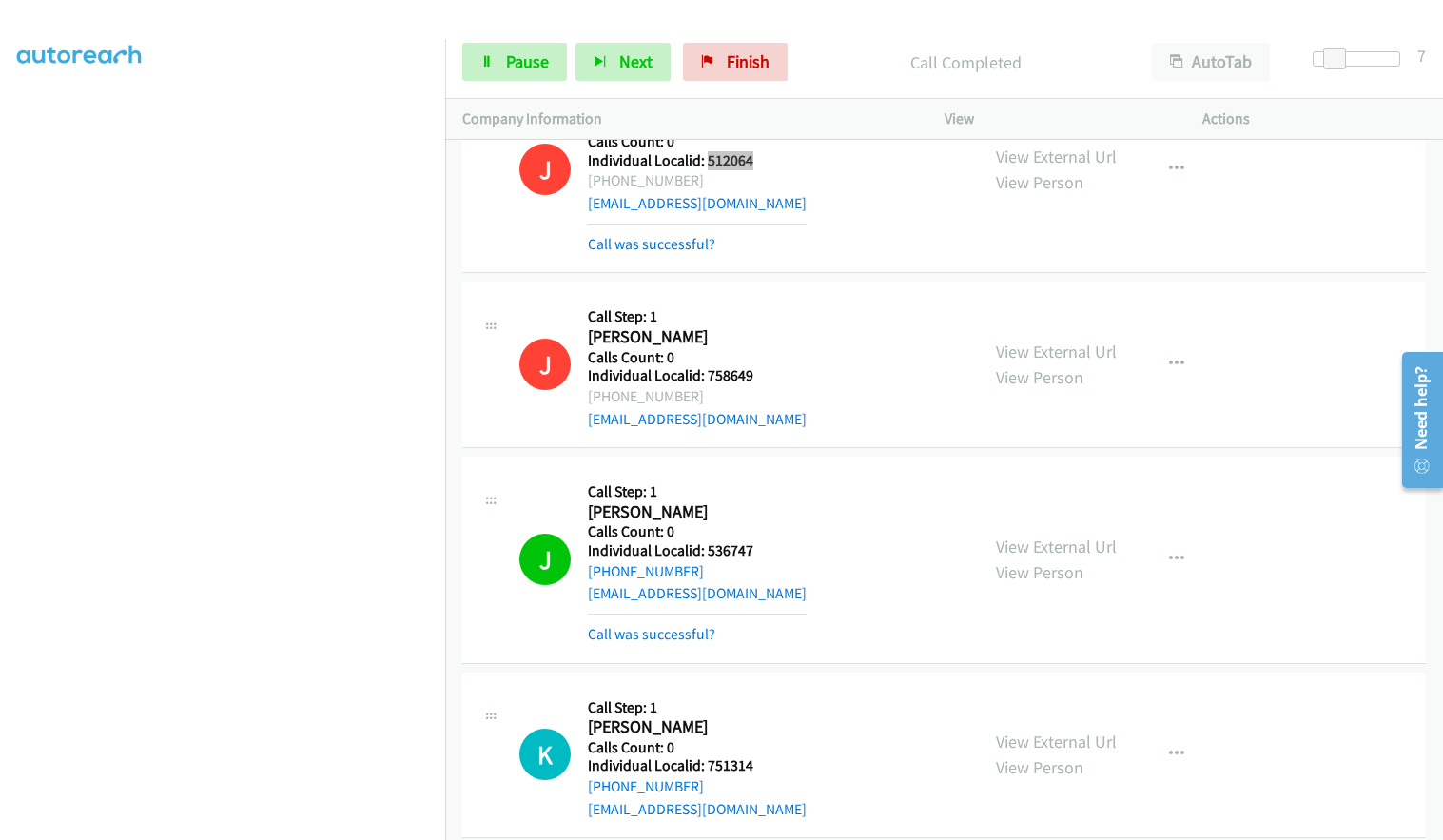 scroll, scrollTop: 3609, scrollLeft: 0, axis: vertical 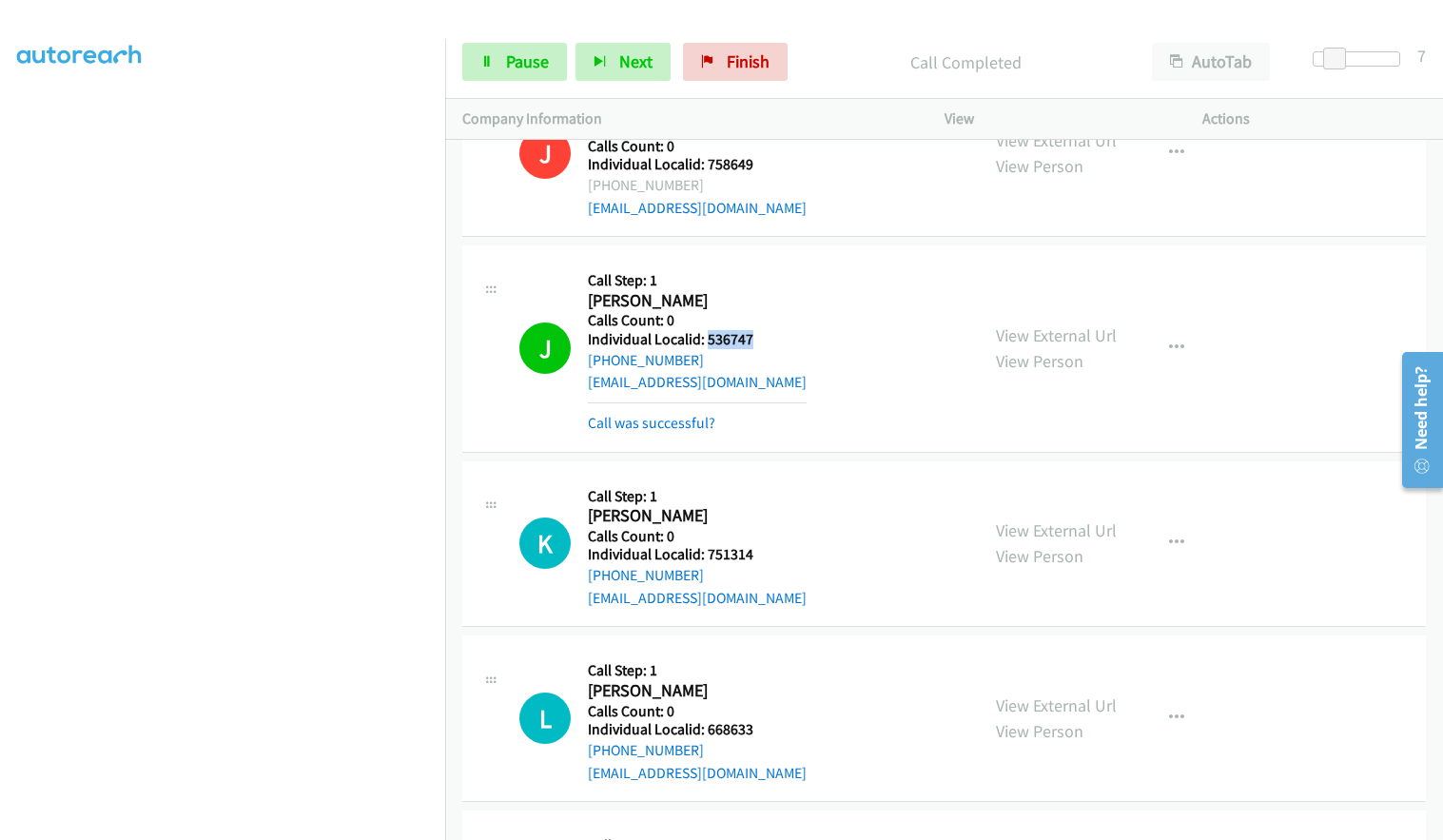 drag, startPoint x: 710, startPoint y: 339, endPoint x: 768, endPoint y: 339, distance: 58 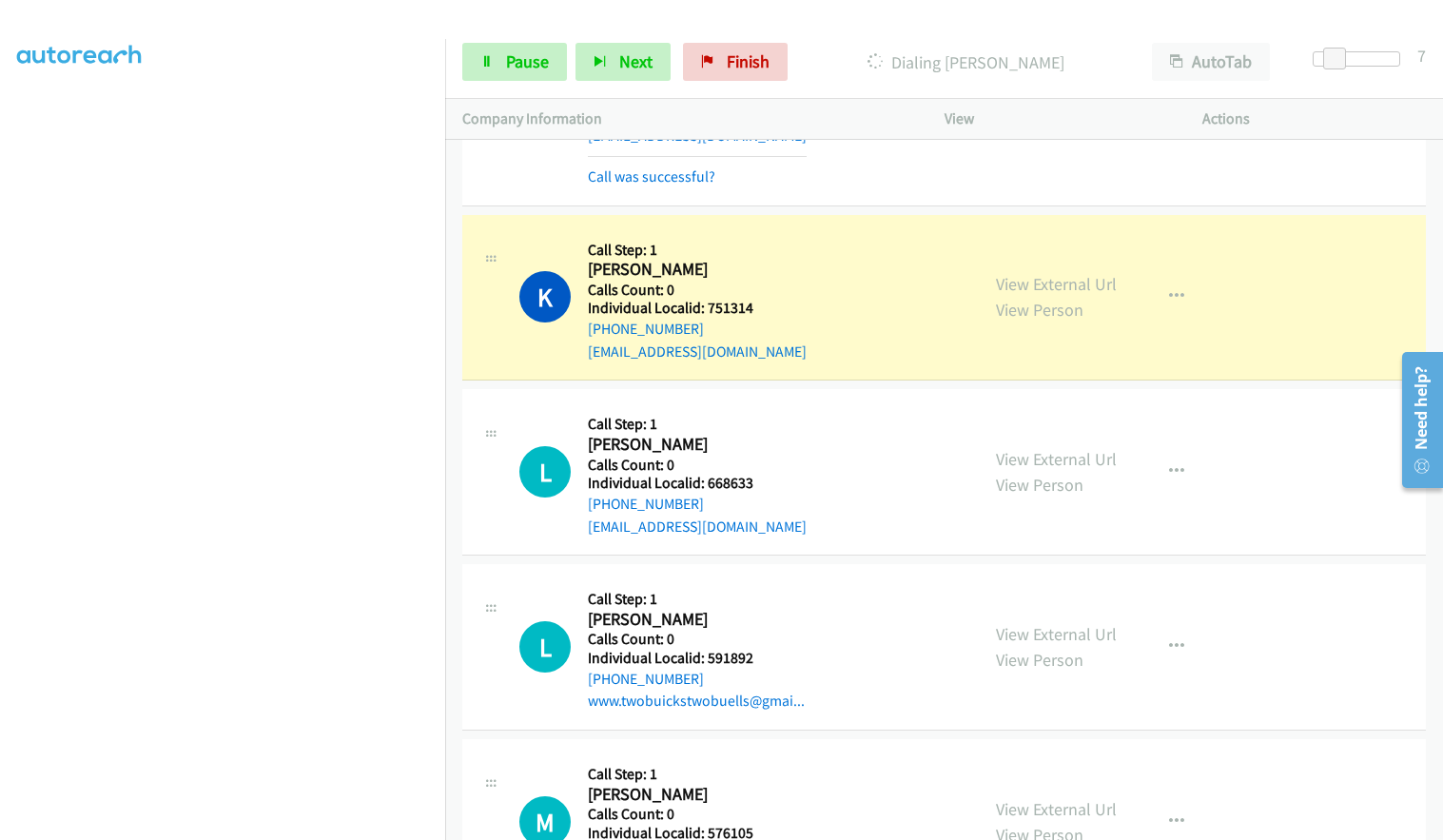scroll, scrollTop: 3895, scrollLeft: 0, axis: vertical 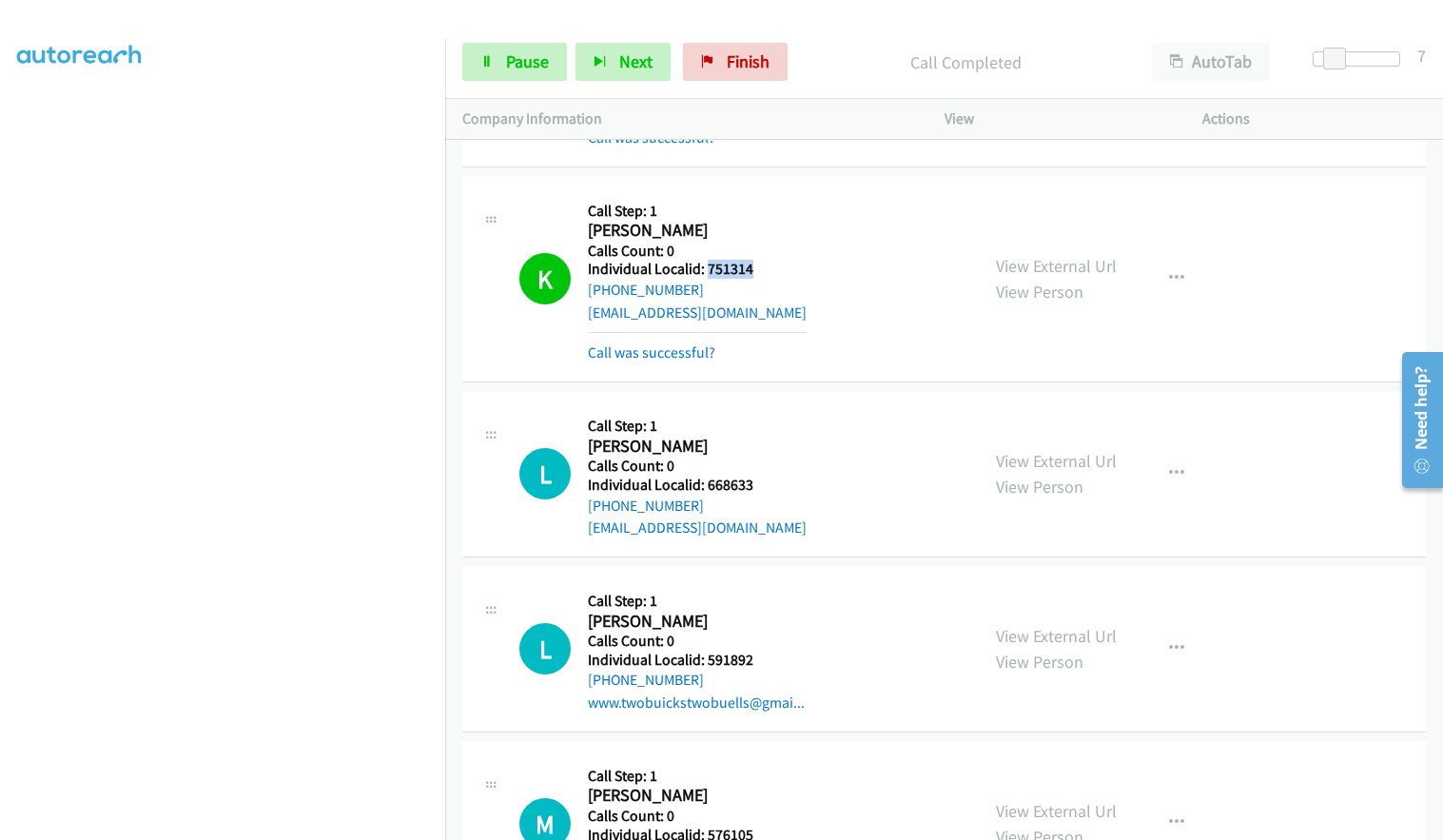 drag, startPoint x: 707, startPoint y: 260, endPoint x: 757, endPoint y: 264, distance: 50.15974 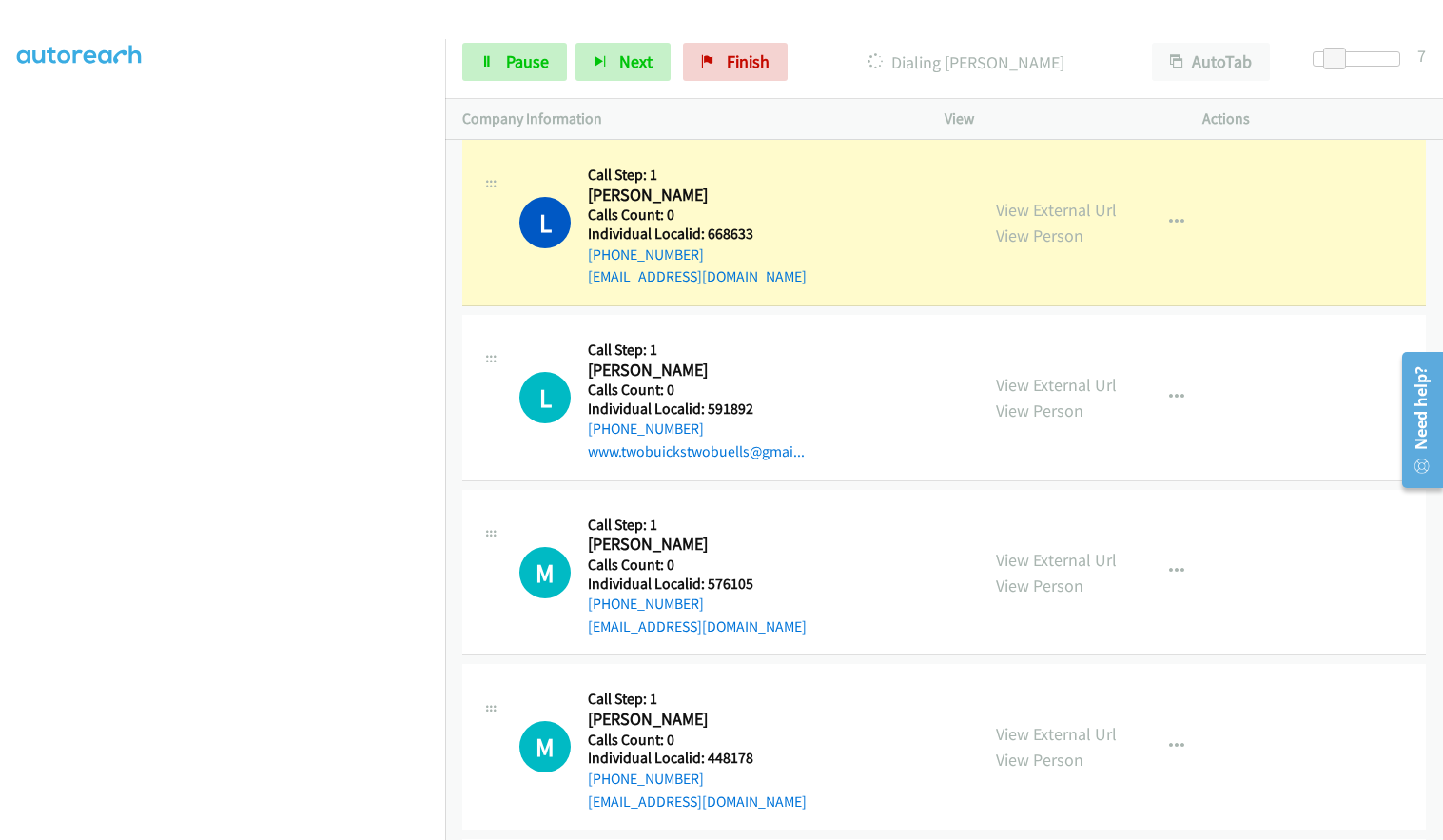 scroll, scrollTop: 4156, scrollLeft: 0, axis: vertical 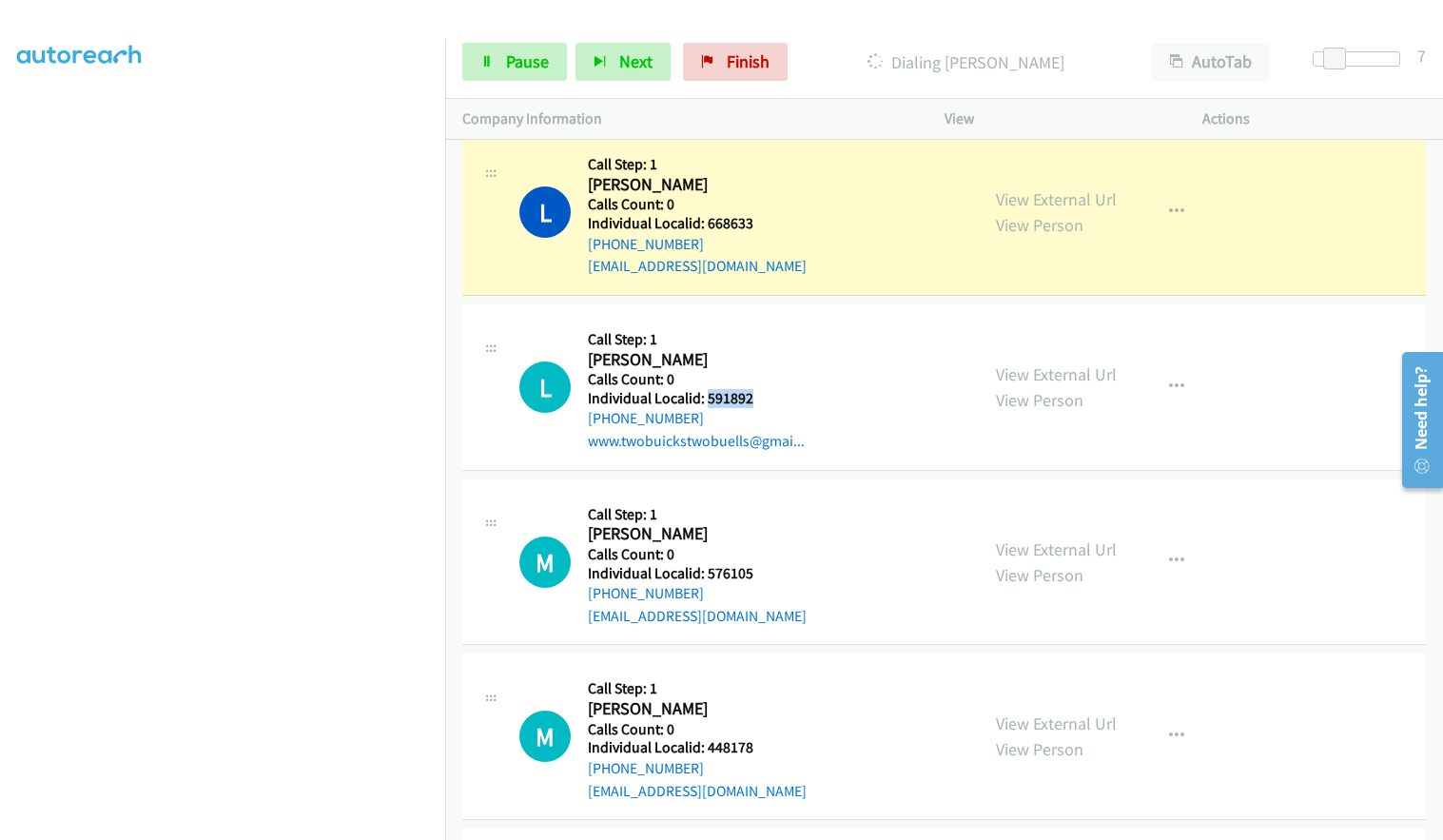 drag, startPoint x: 705, startPoint y: 400, endPoint x: 785, endPoint y: 400, distance: 80 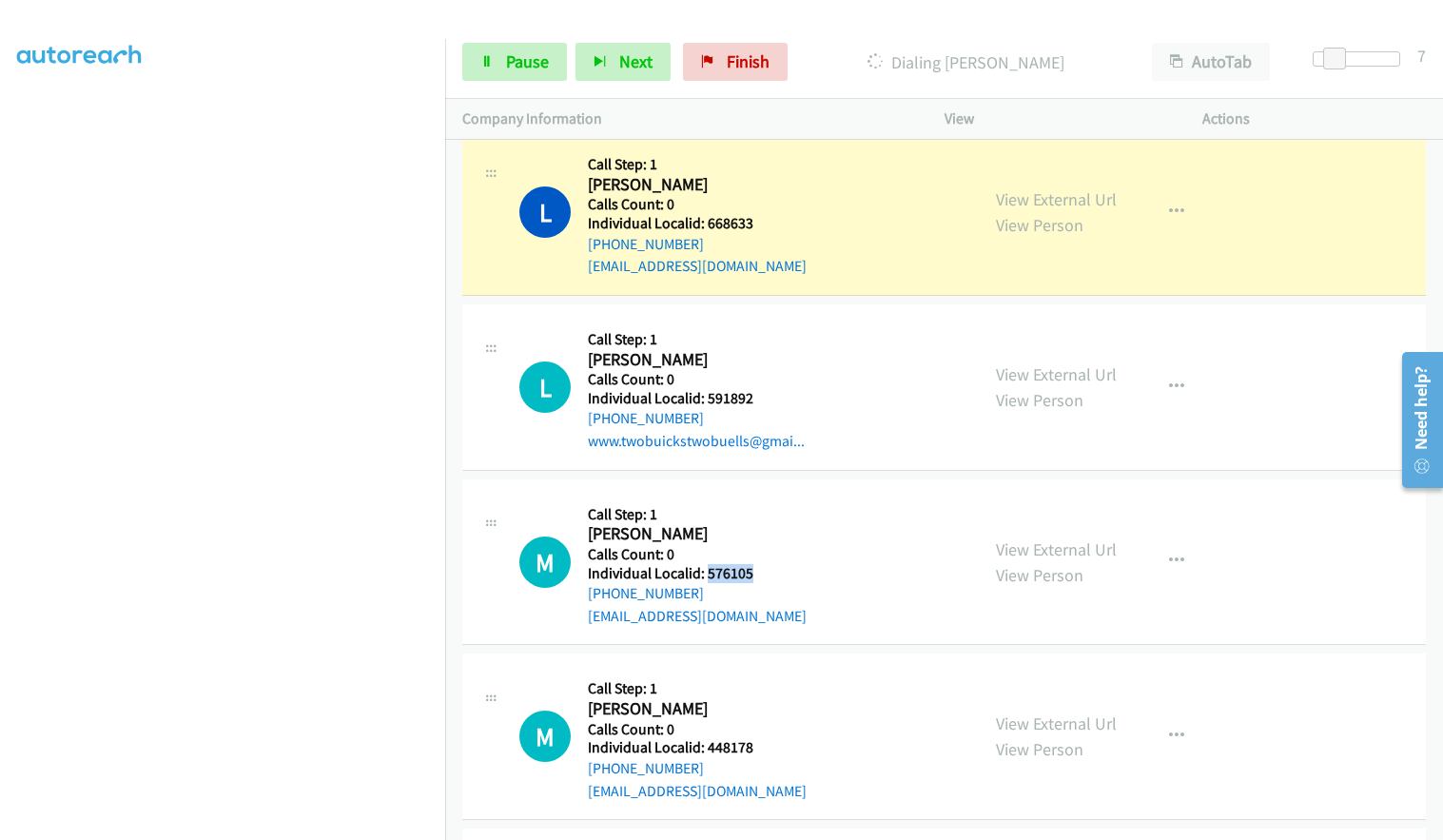 drag, startPoint x: 708, startPoint y: 572, endPoint x: 780, endPoint y: 574, distance: 72.02777 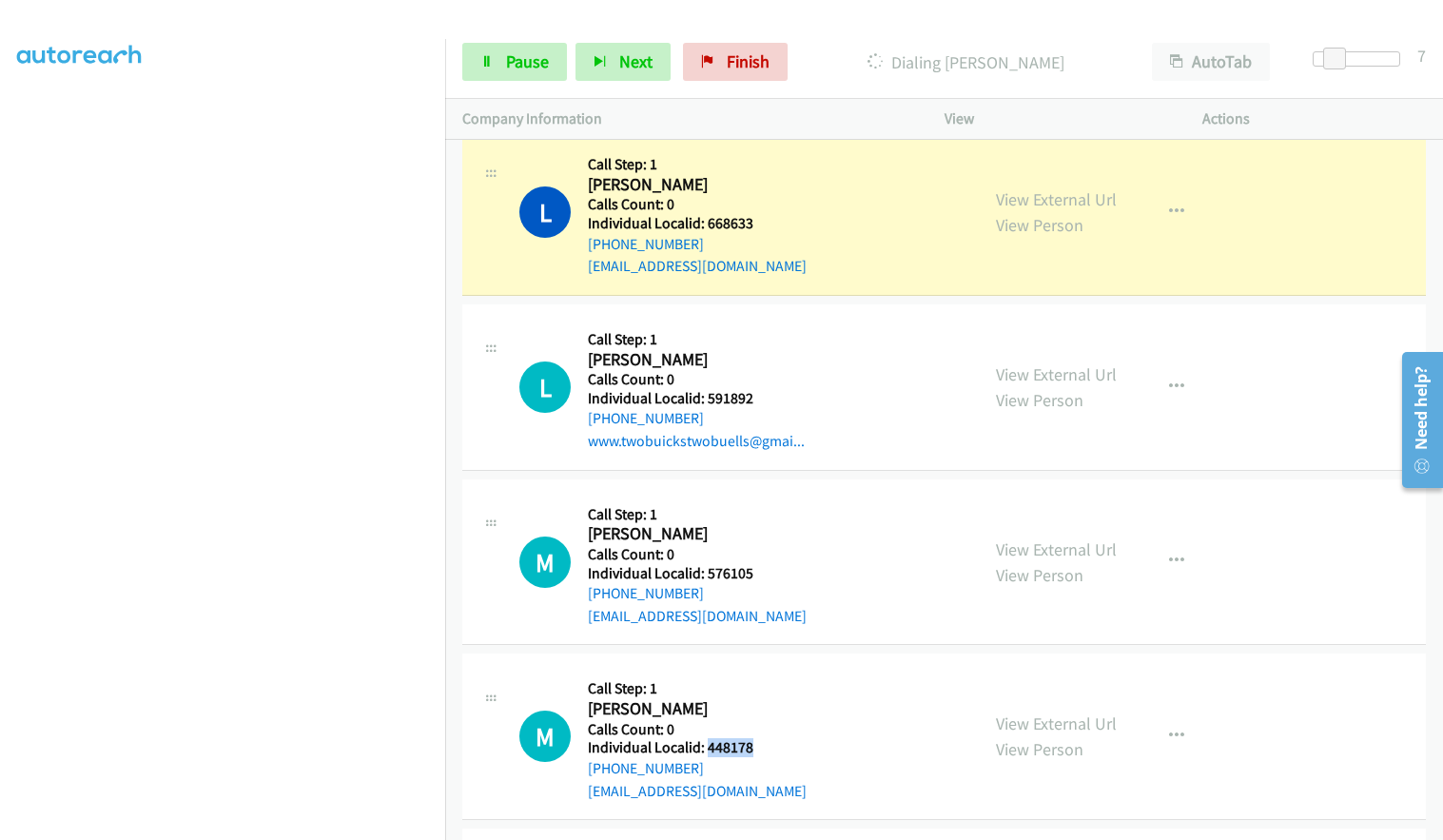 drag, startPoint x: 735, startPoint y: 748, endPoint x: 771, endPoint y: 751, distance: 36.124784 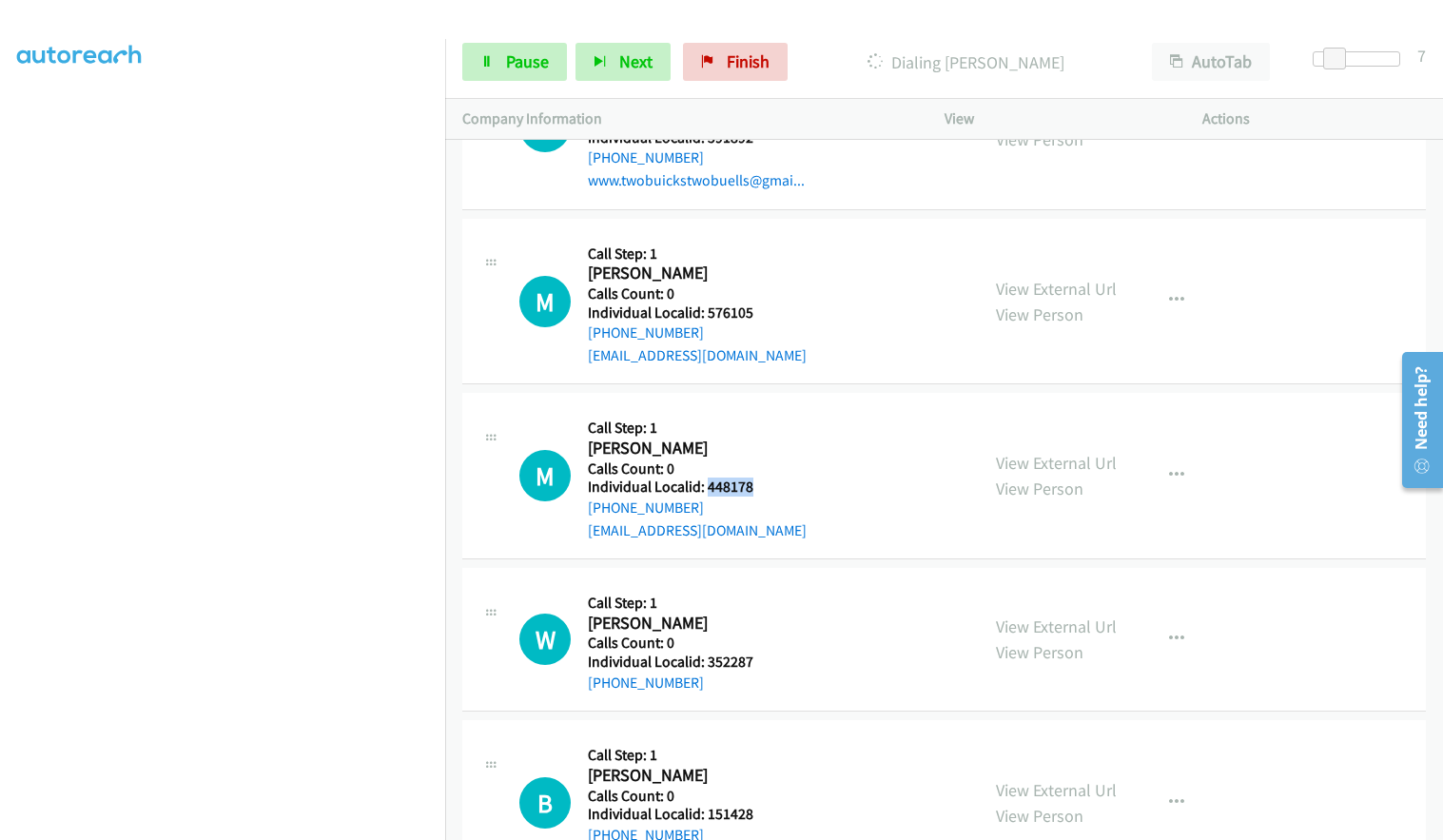 scroll, scrollTop: 4418, scrollLeft: 0, axis: vertical 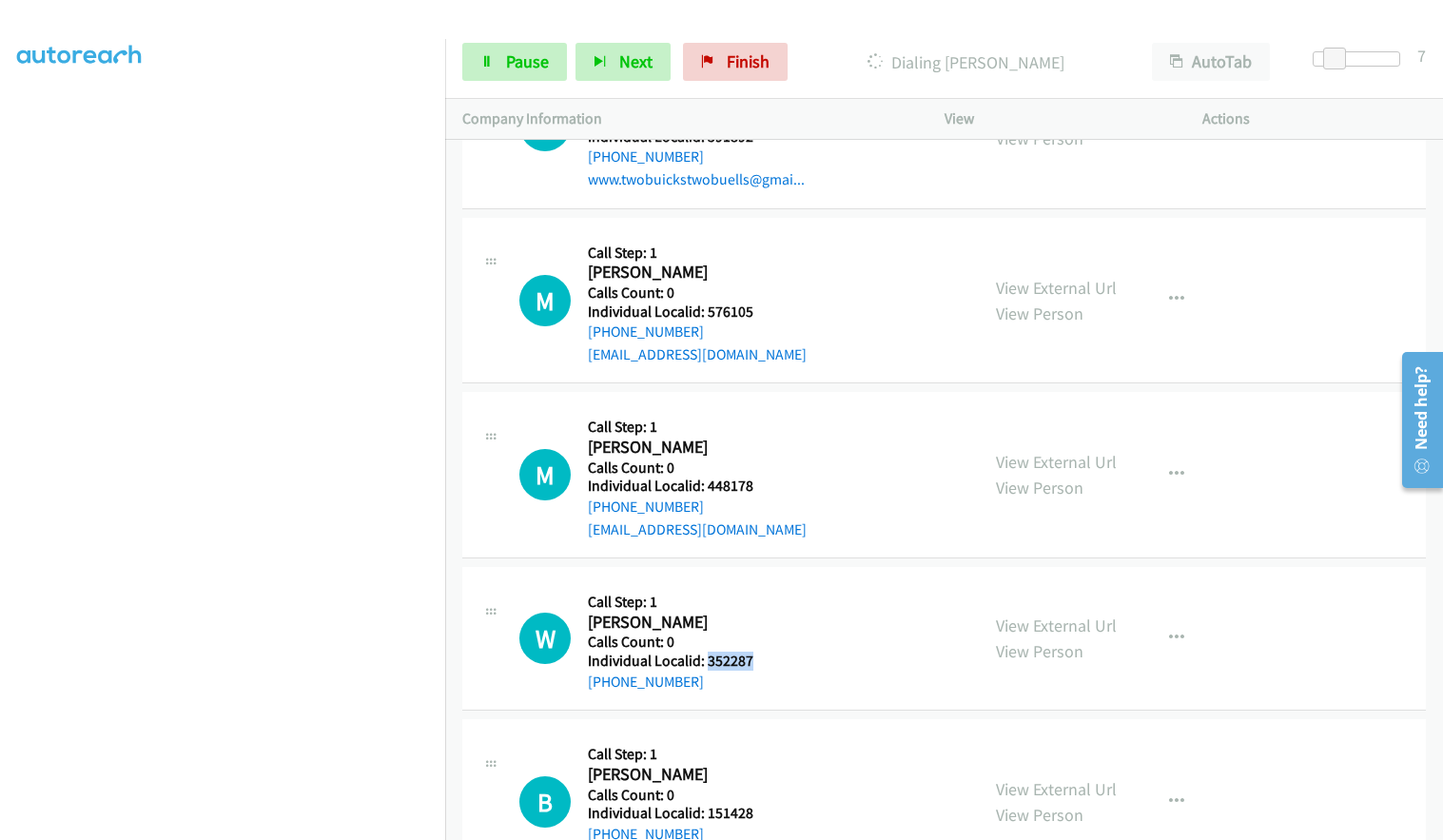 drag, startPoint x: 704, startPoint y: 660, endPoint x: 764, endPoint y: 660, distance: 60 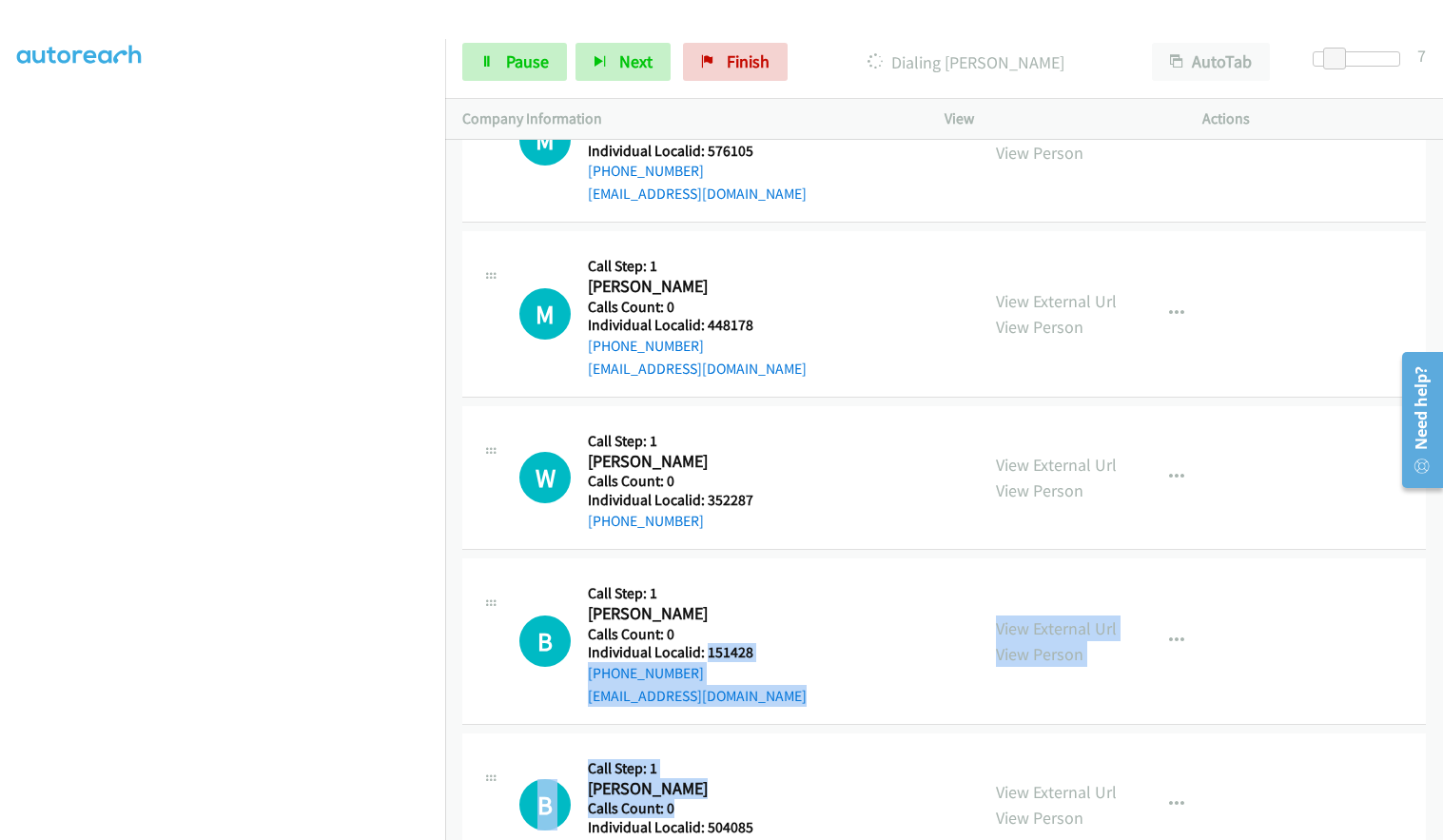 scroll, scrollTop: 4592, scrollLeft: 0, axis: vertical 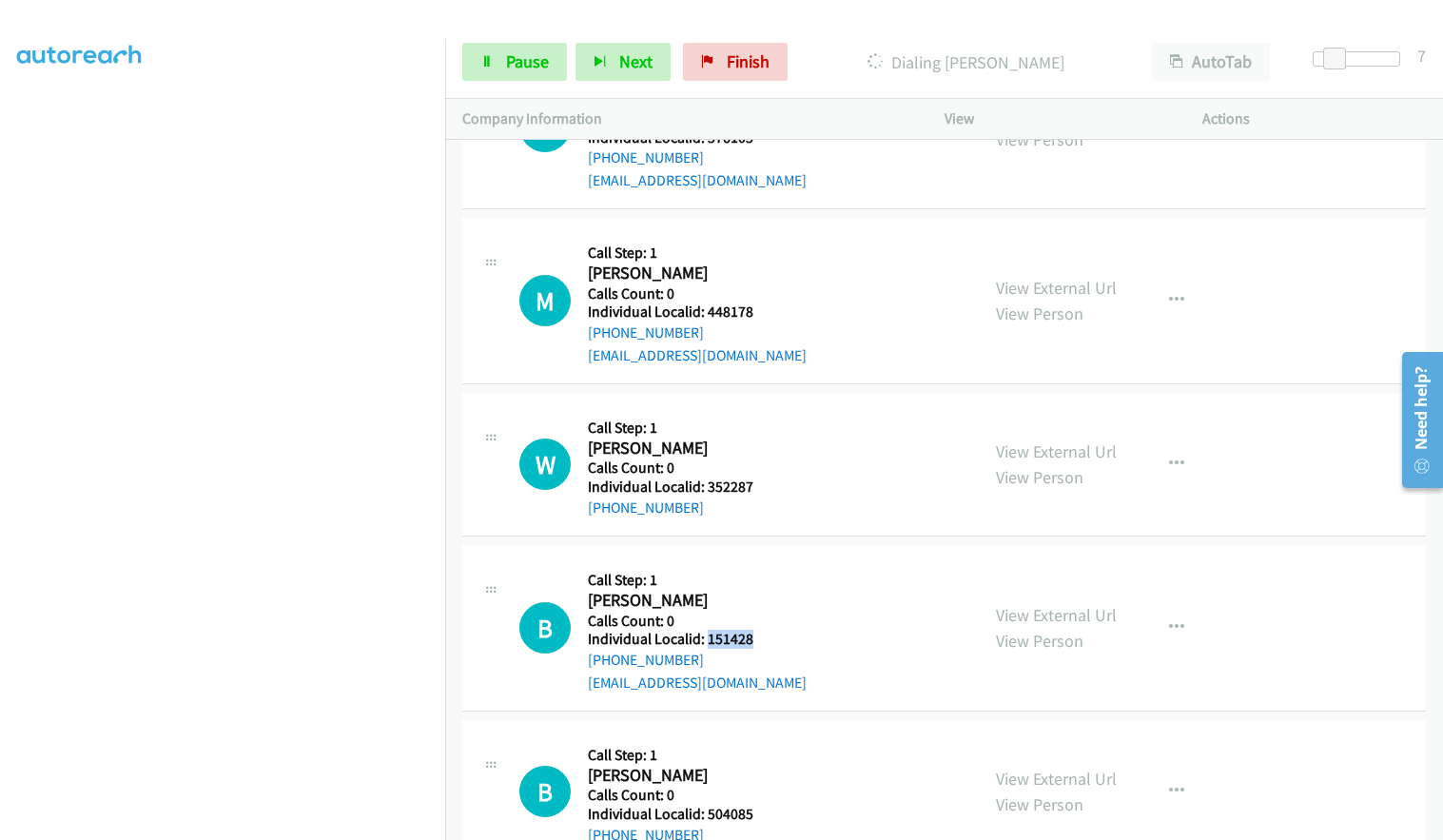 drag, startPoint x: 704, startPoint y: 810, endPoint x: 859, endPoint y: 636, distance: 233.0257 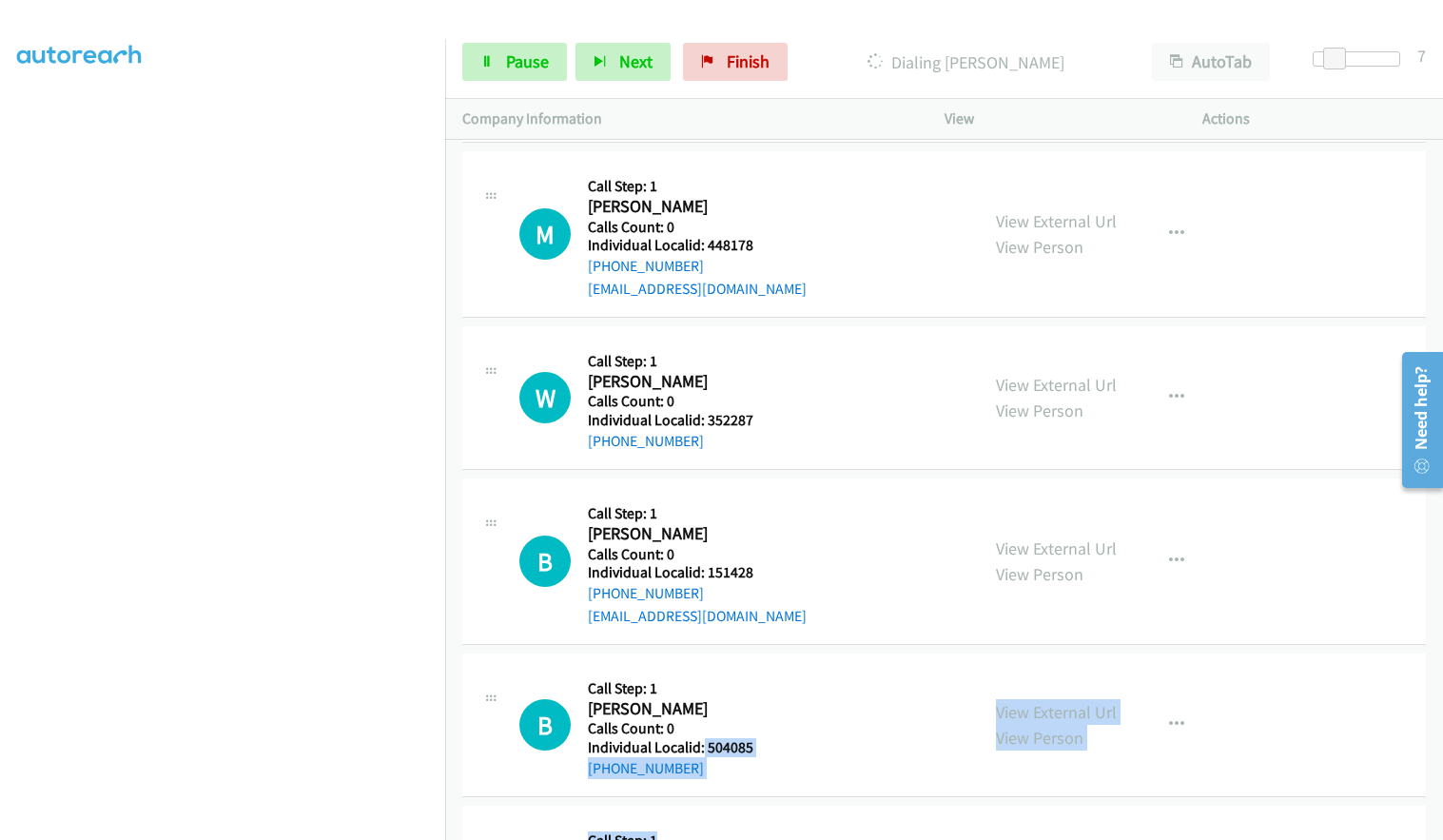 scroll, scrollTop: 4685, scrollLeft: 0, axis: vertical 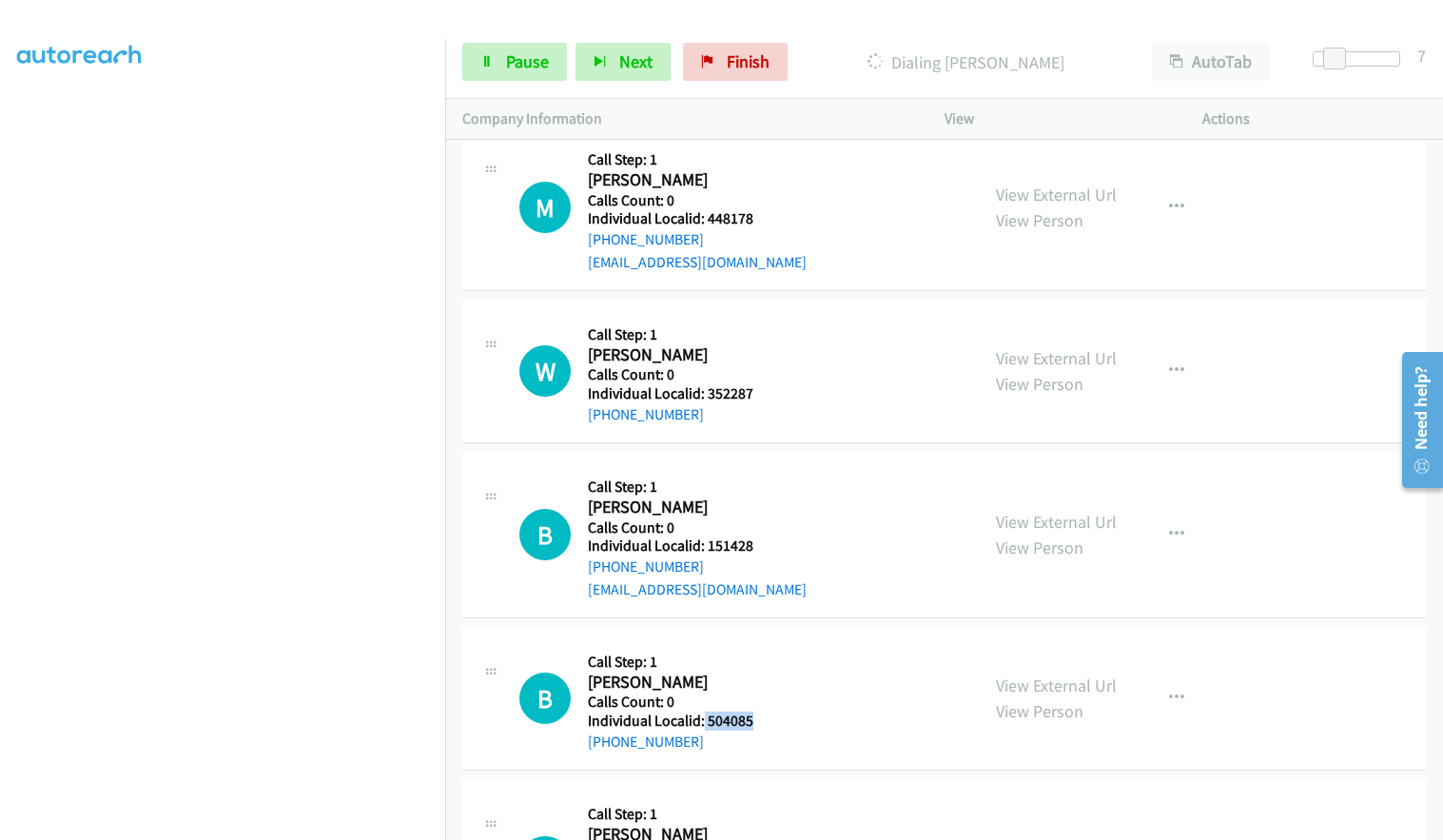 drag, startPoint x: 710, startPoint y: 811, endPoint x: 773, endPoint y: 724, distance: 107.415083 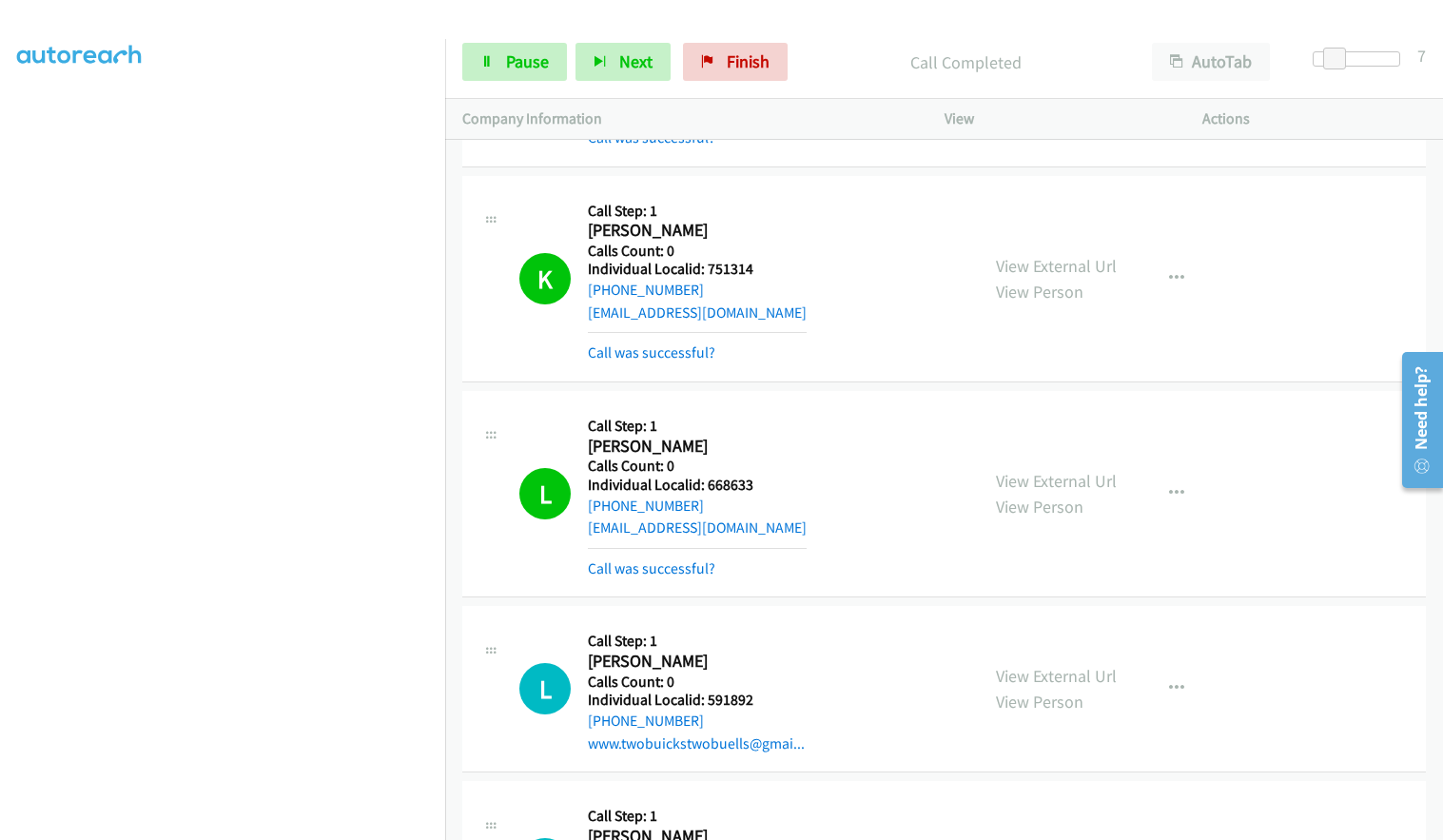 scroll, scrollTop: 3893, scrollLeft: 0, axis: vertical 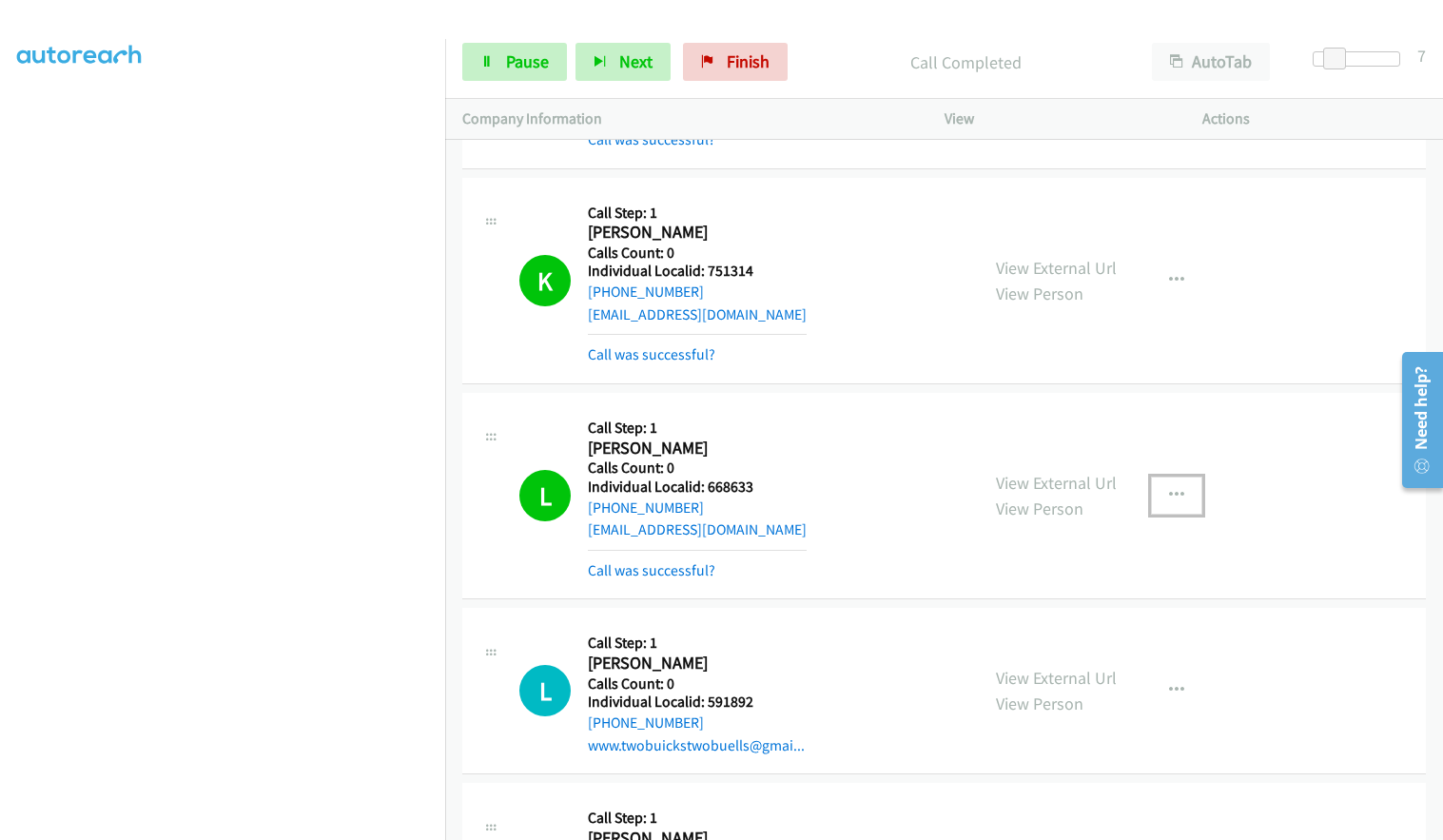 click at bounding box center [1177, 496] 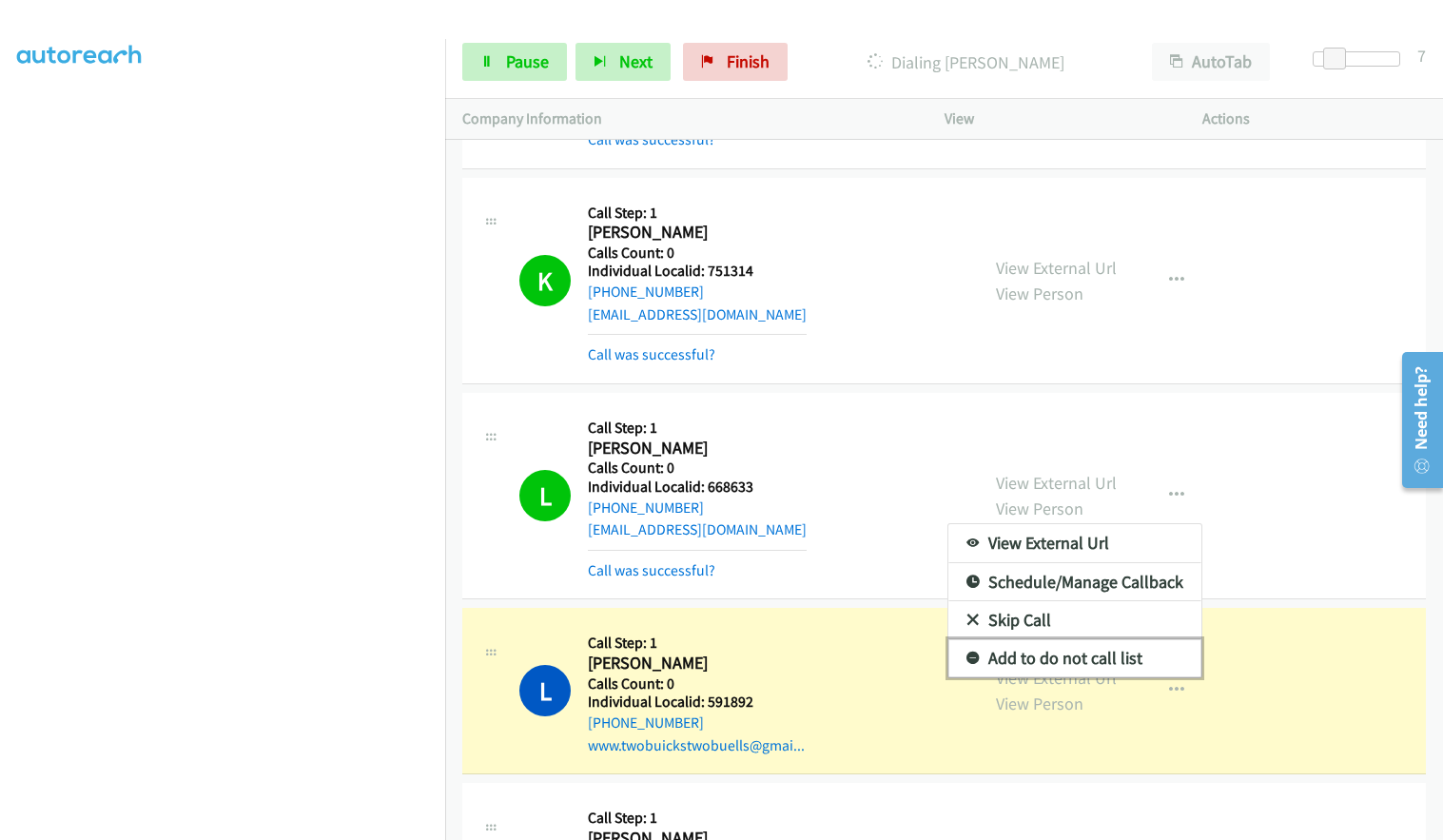 click at bounding box center [973, 659] 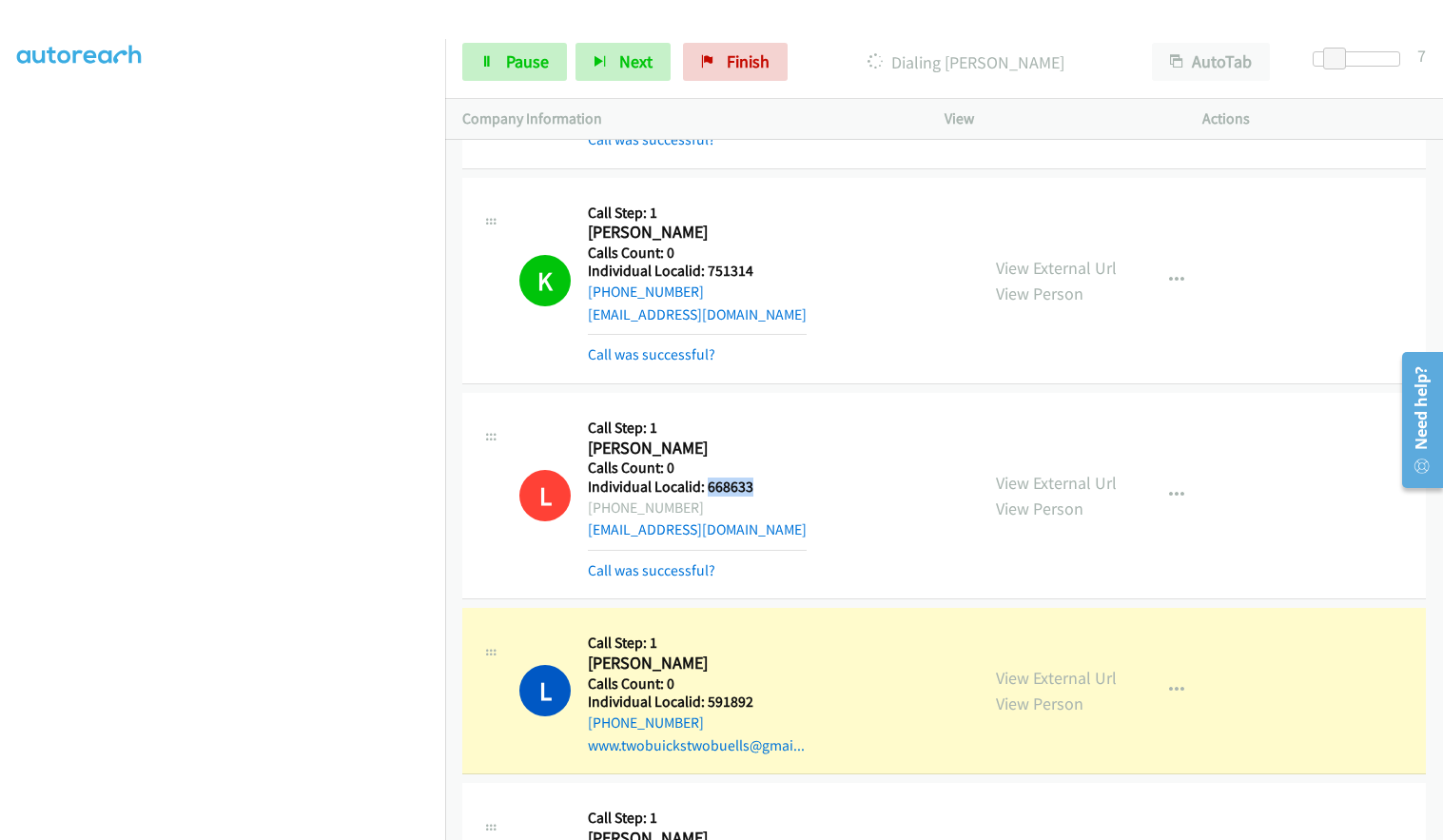 drag, startPoint x: 712, startPoint y: 490, endPoint x: 770, endPoint y: 491, distance: 58.00862 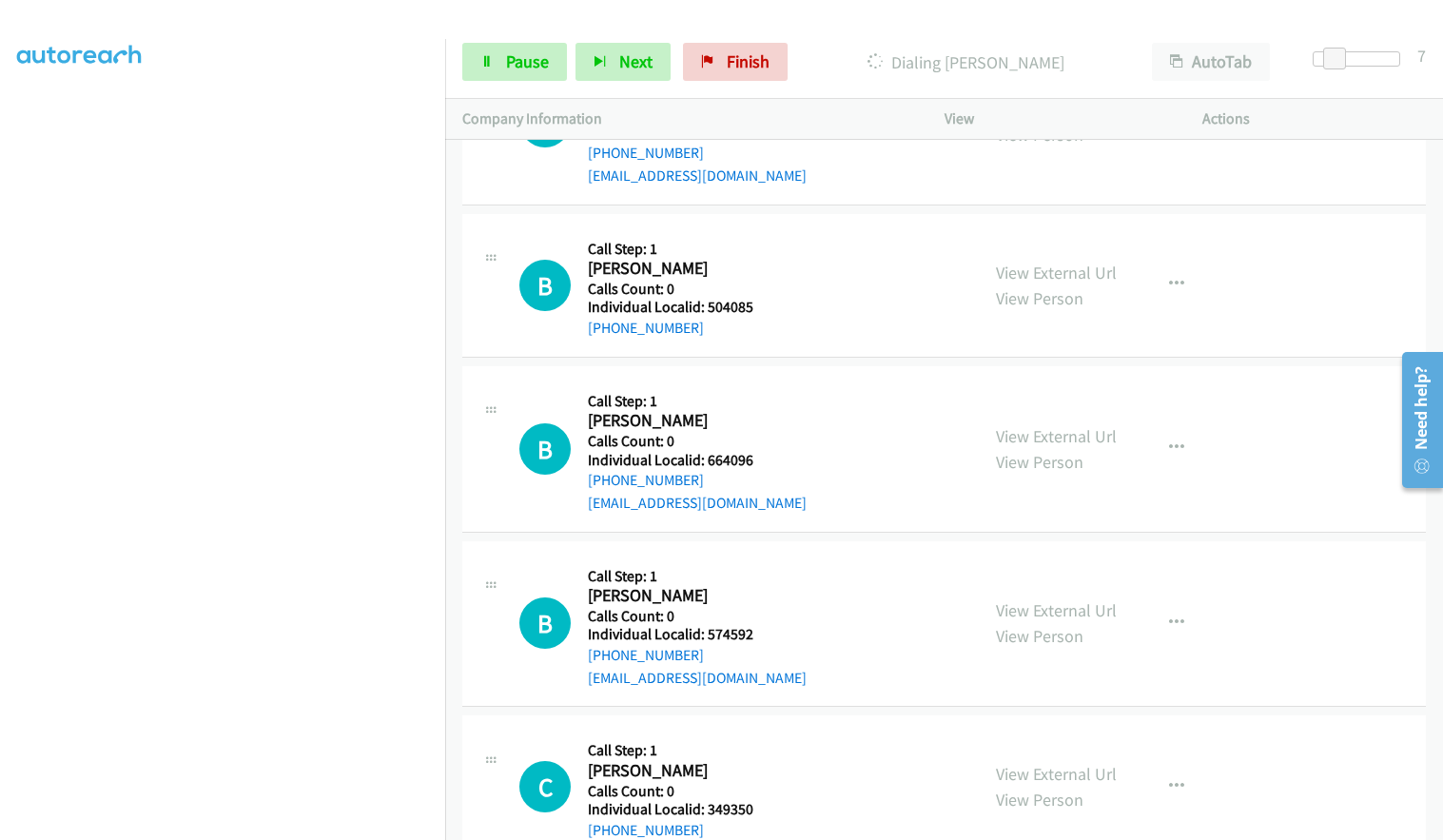 scroll, scrollTop: 5225, scrollLeft: 0, axis: vertical 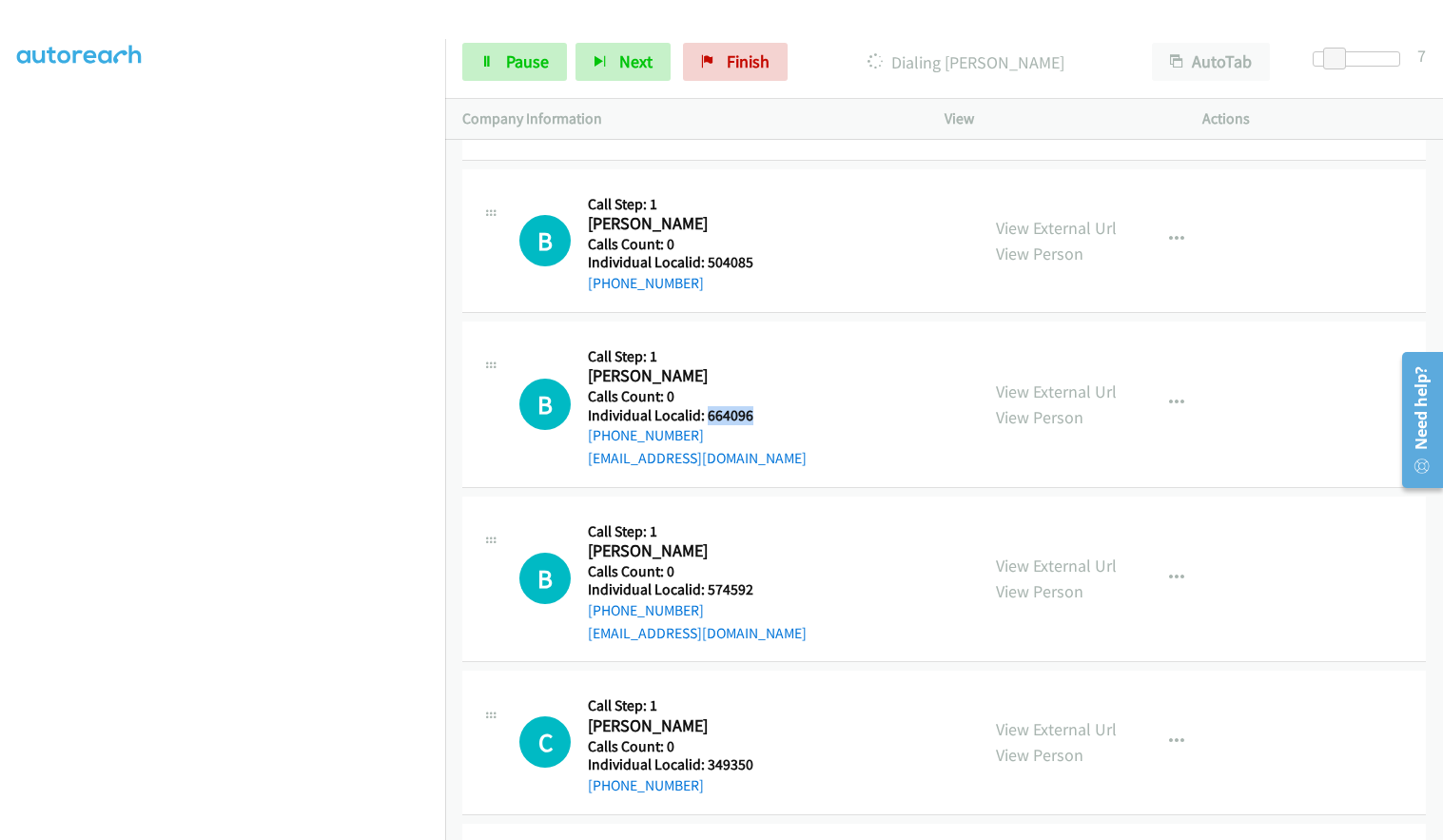 drag, startPoint x: 705, startPoint y: 414, endPoint x: 761, endPoint y: 416, distance: 56.0357 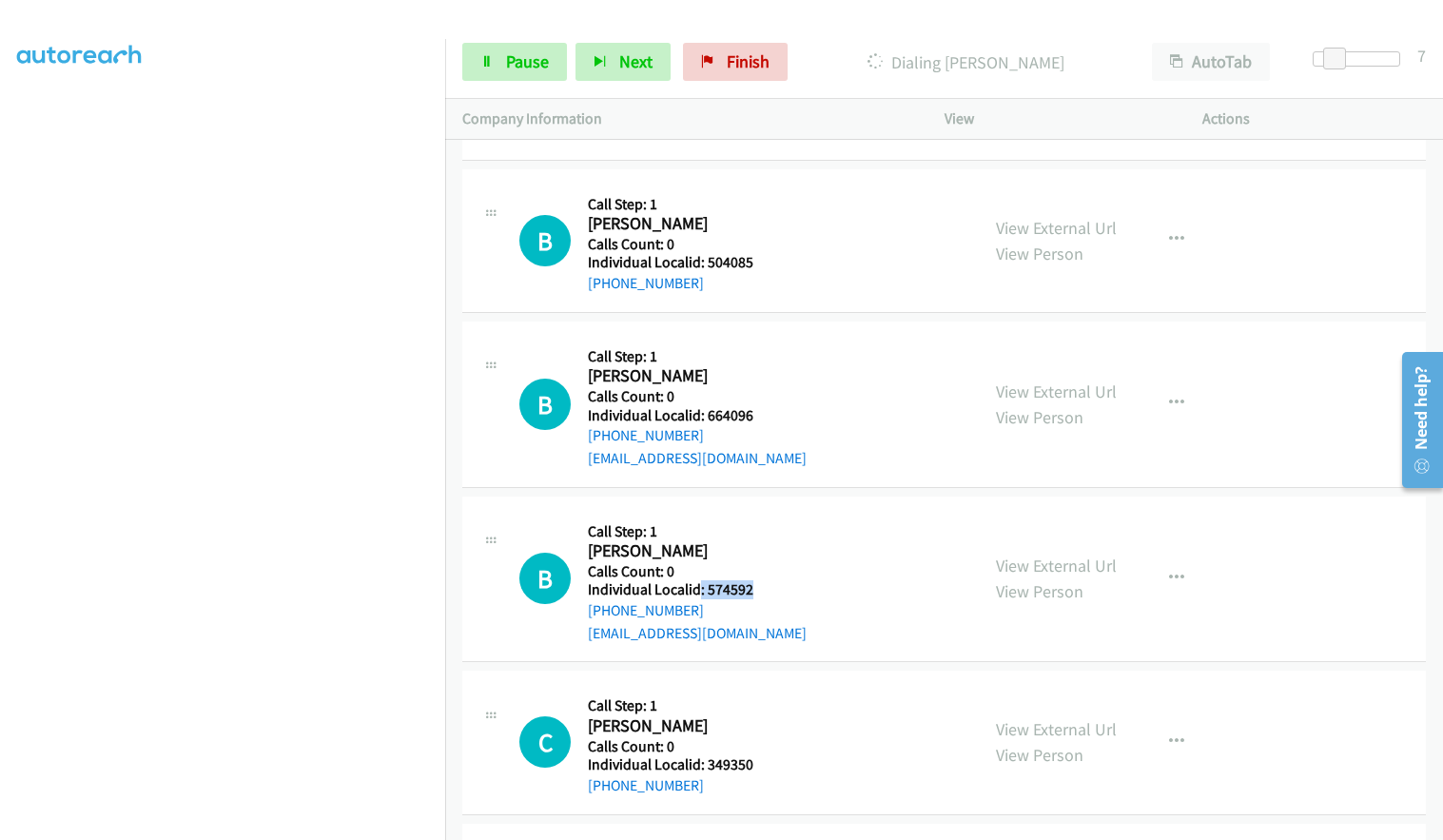 drag, startPoint x: 700, startPoint y: 586, endPoint x: 770, endPoint y: 583, distance: 70.064256 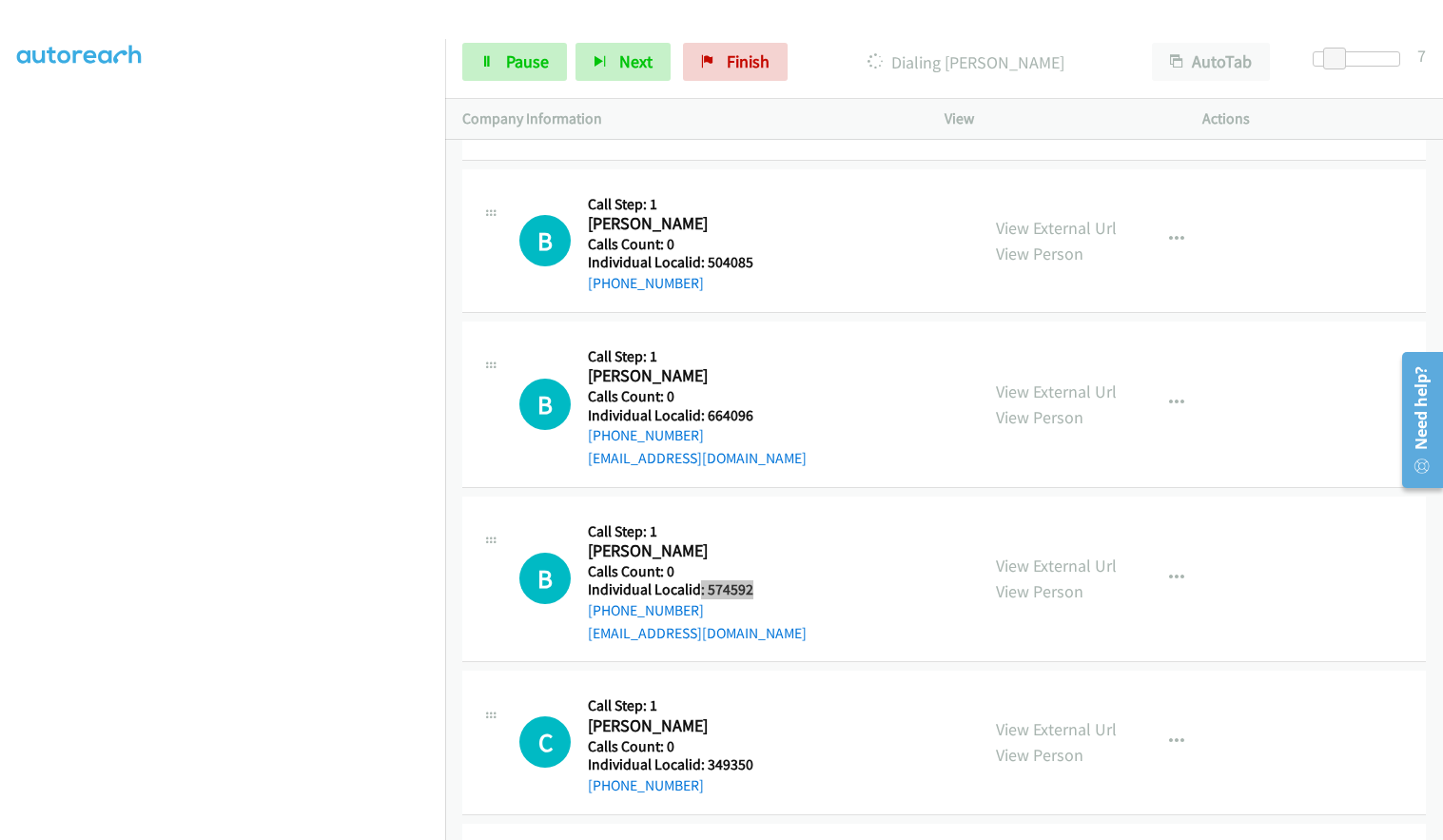 scroll, scrollTop: 186, scrollLeft: 0, axis: vertical 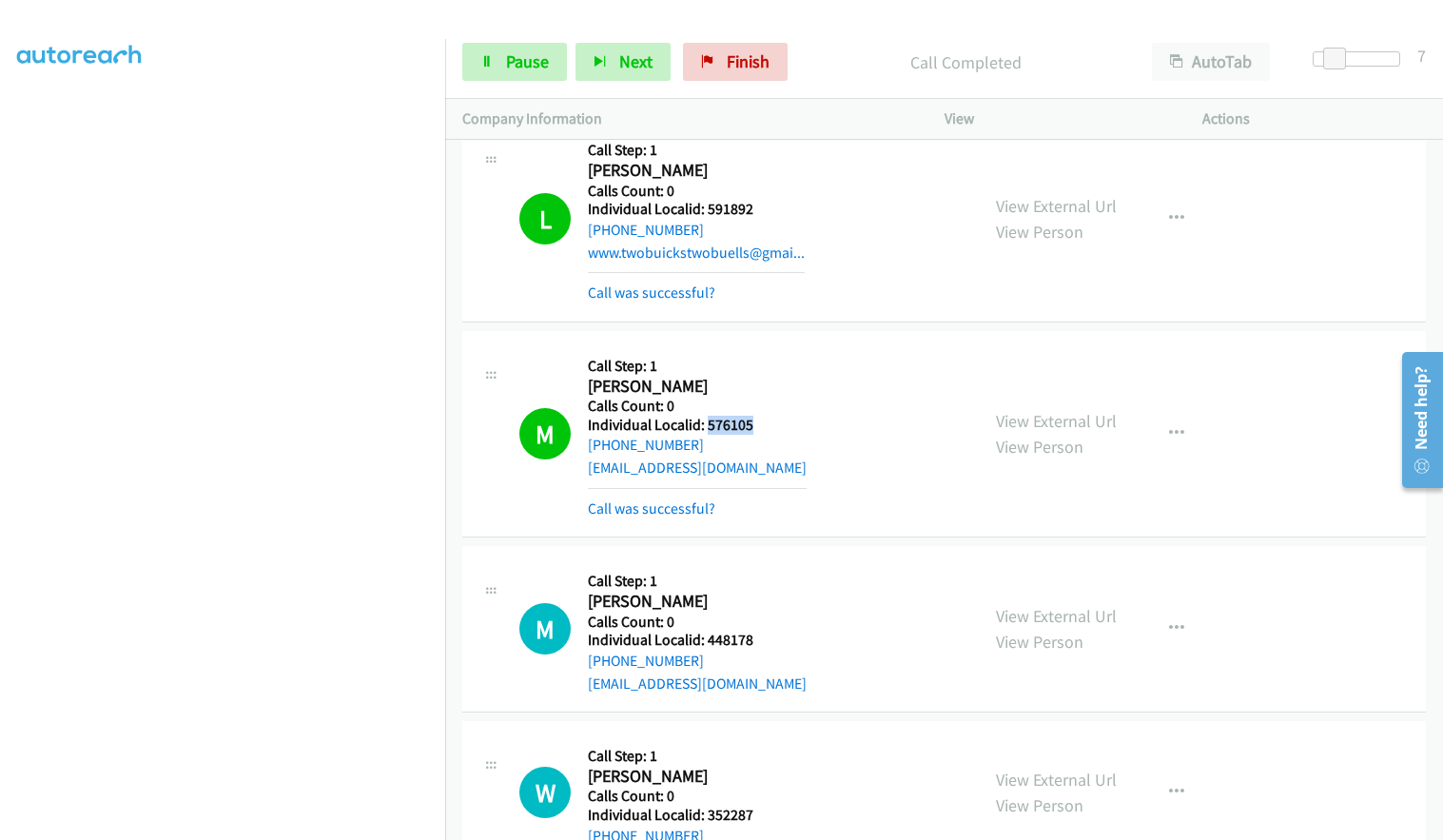 drag, startPoint x: 705, startPoint y: 424, endPoint x: 769, endPoint y: 424, distance: 64 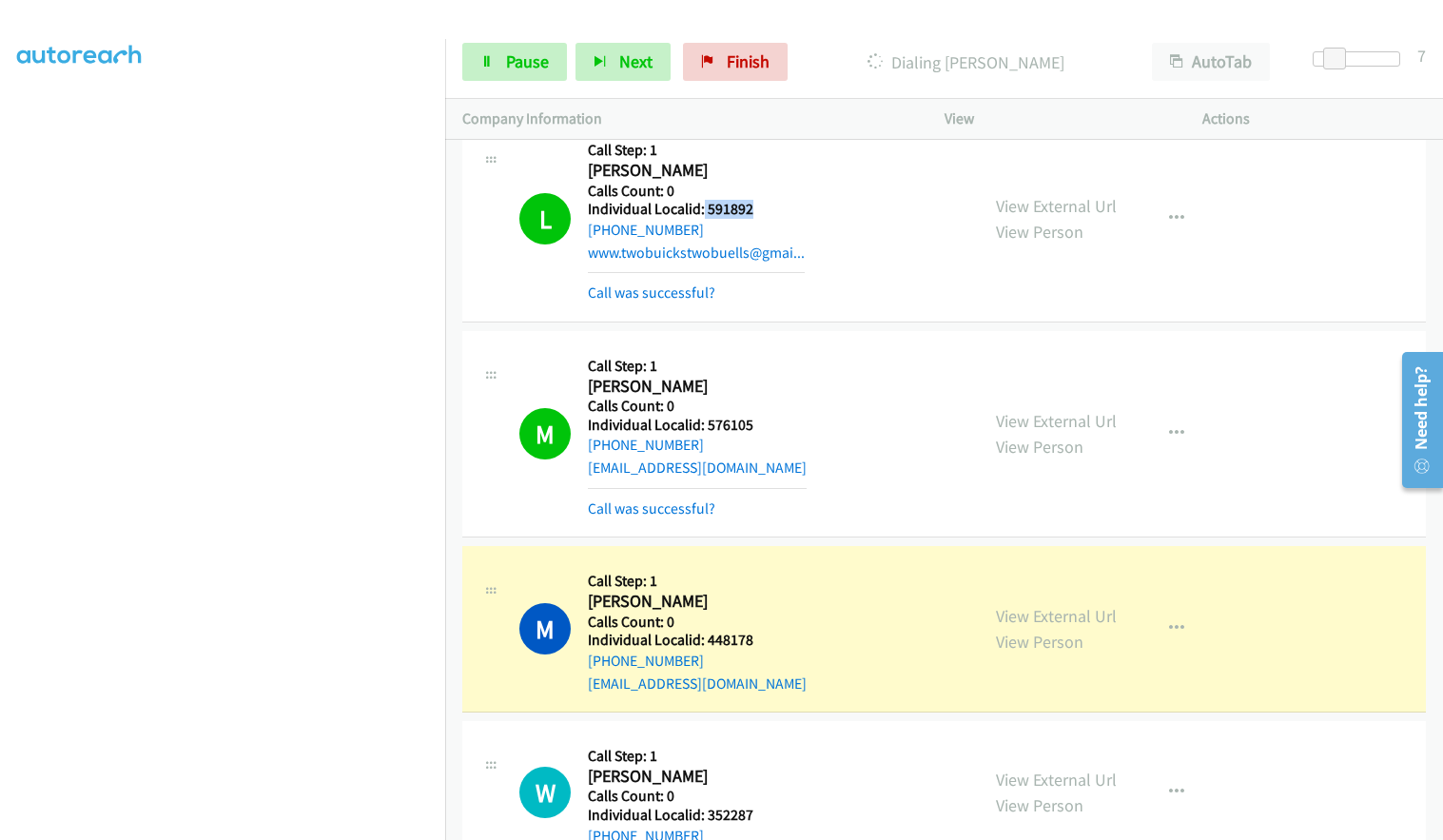drag, startPoint x: 713, startPoint y: 205, endPoint x: 763, endPoint y: 206, distance: 50.009999 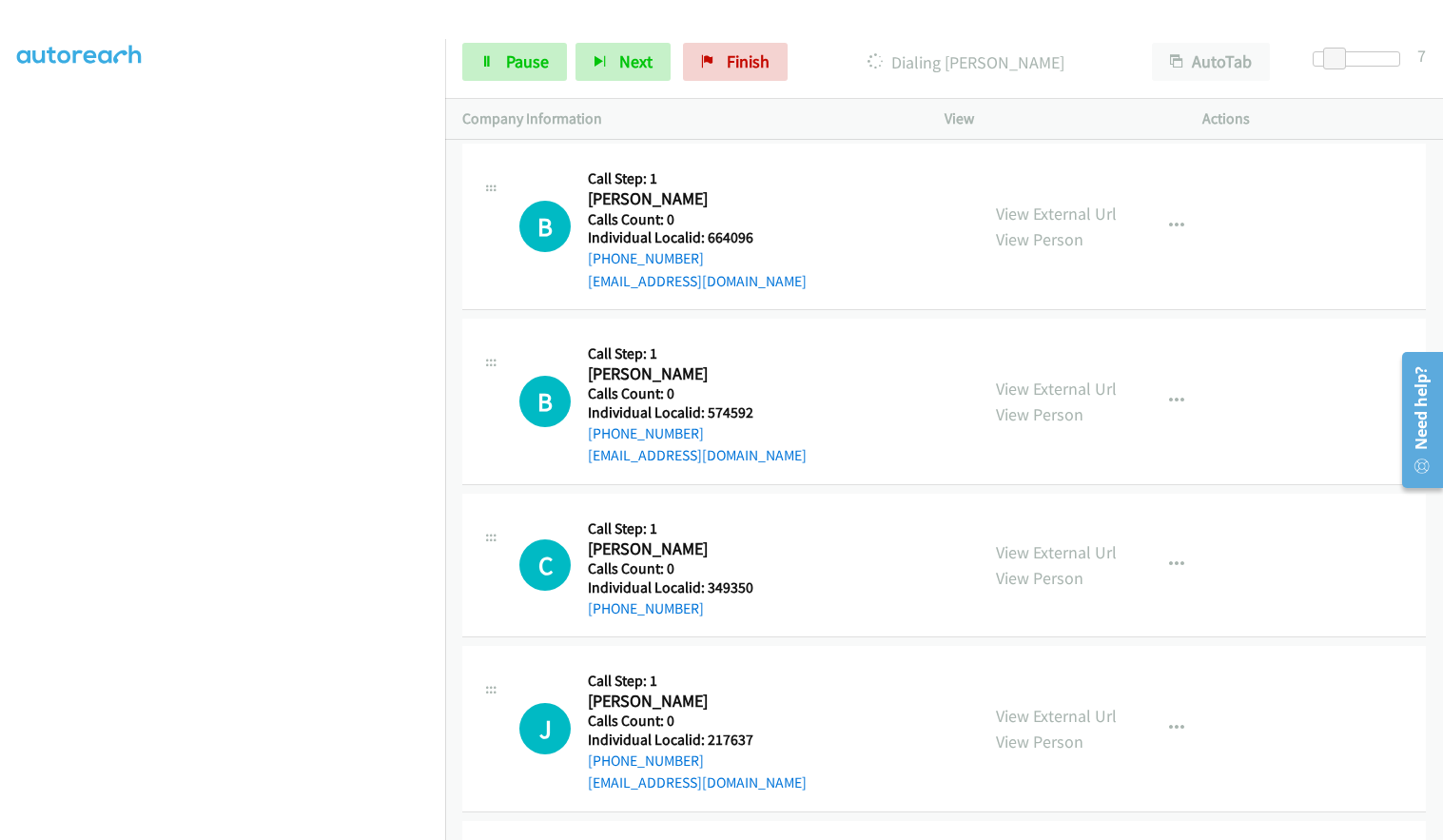 scroll, scrollTop: 5456, scrollLeft: 0, axis: vertical 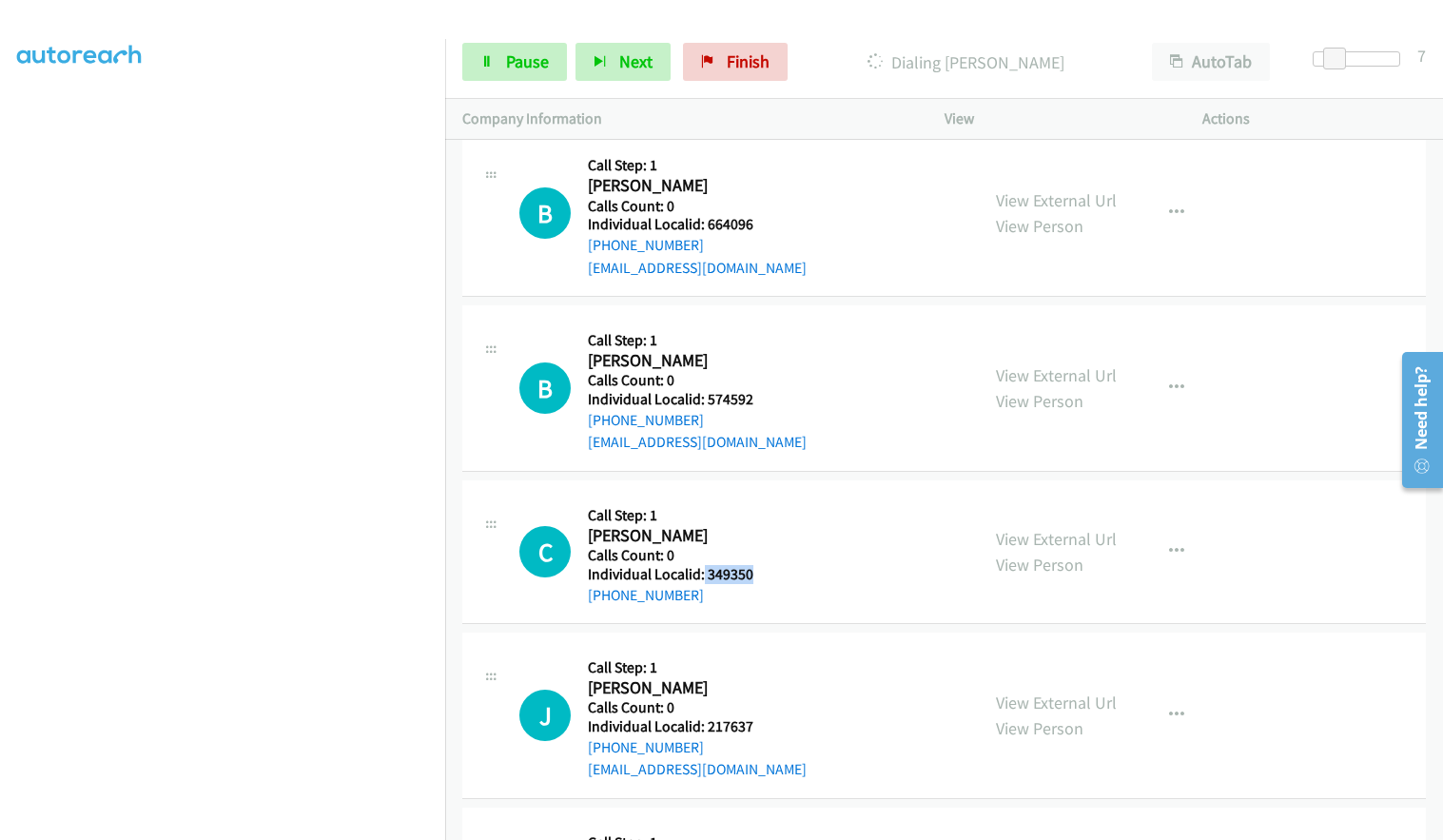 drag, startPoint x: 701, startPoint y: 569, endPoint x: 753, endPoint y: 570, distance: 52.00961 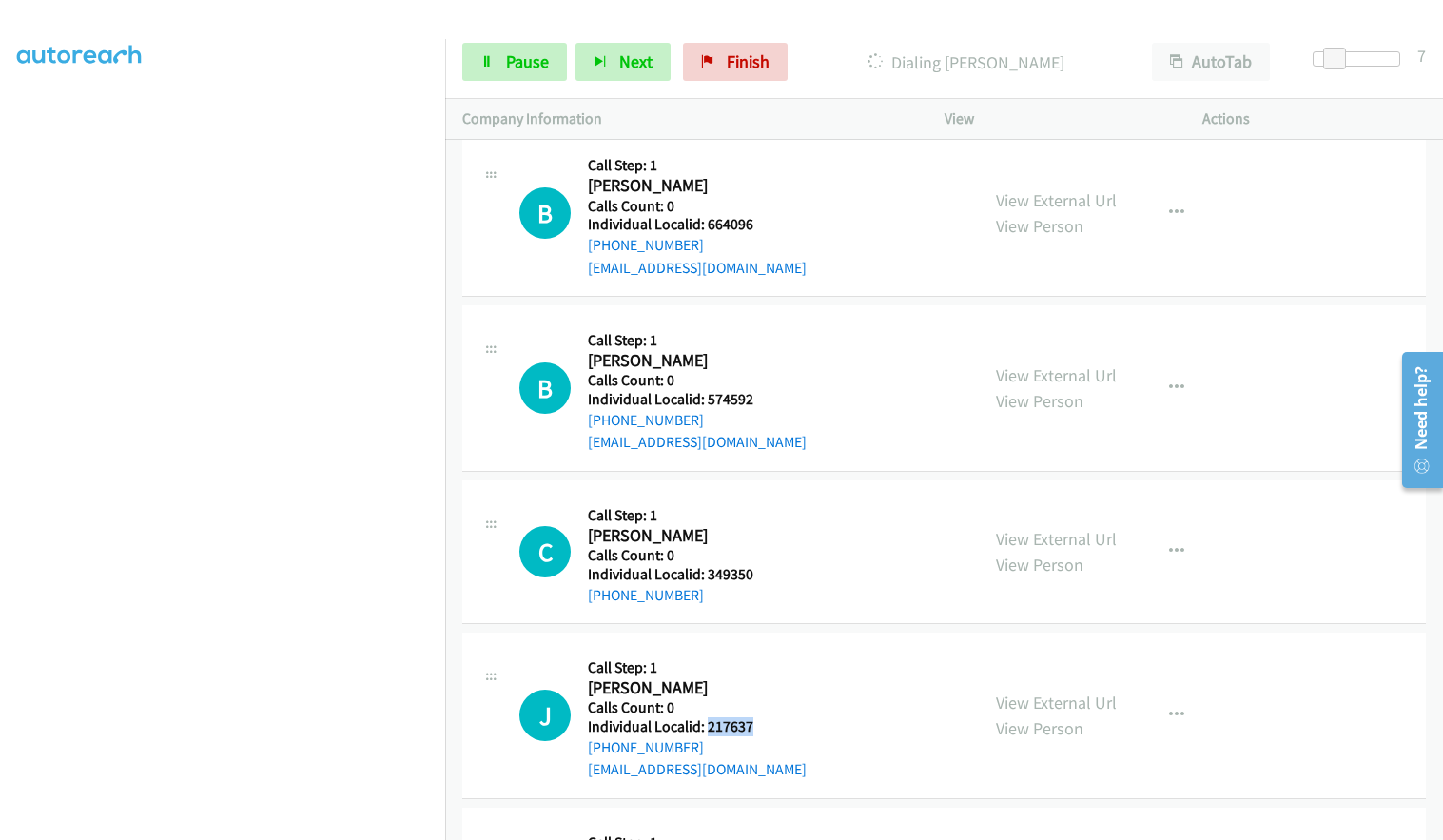 drag, startPoint x: 705, startPoint y: 726, endPoint x: 754, endPoint y: 724, distance: 49.0408 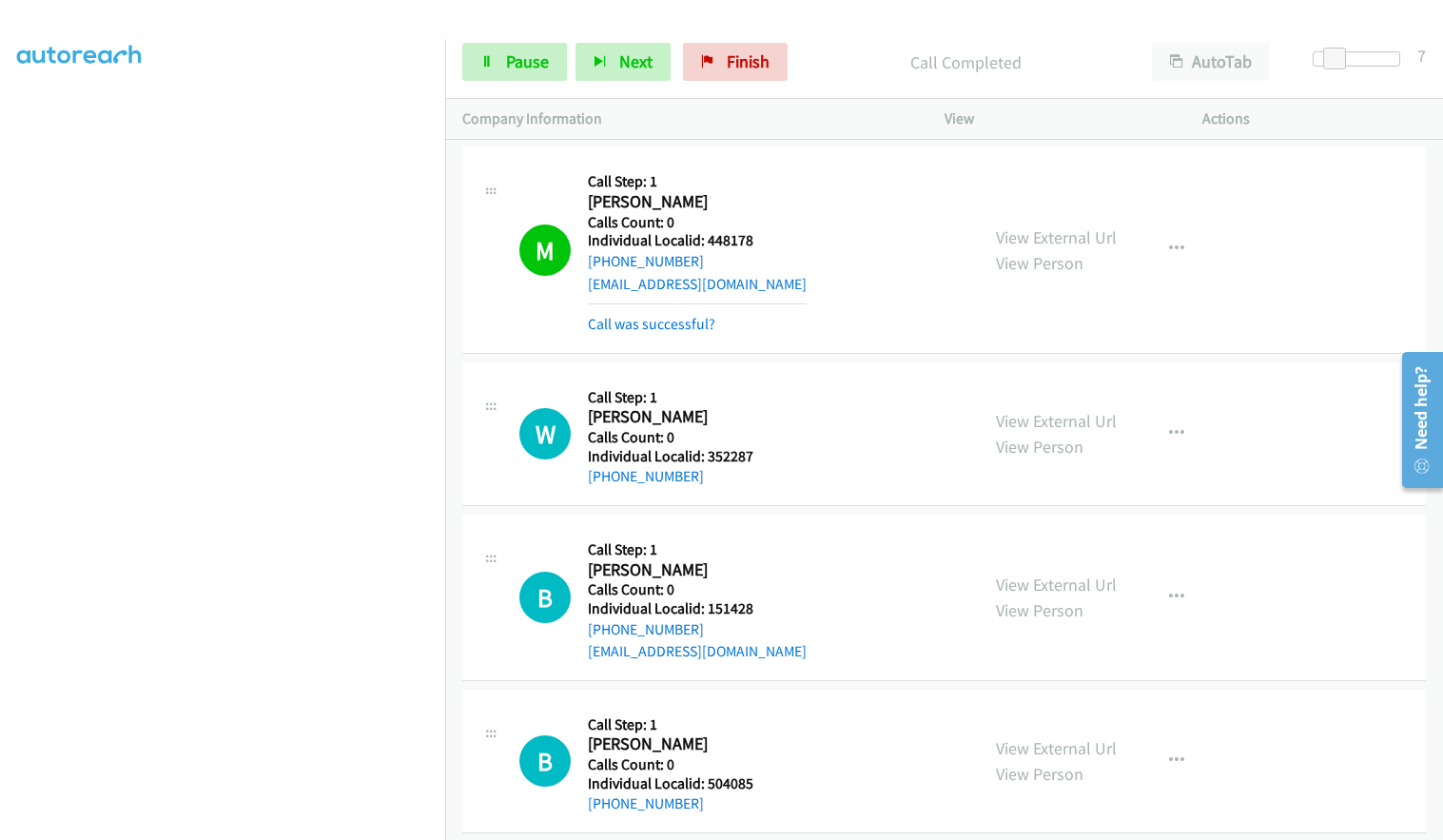 scroll, scrollTop: 4736, scrollLeft: 0, axis: vertical 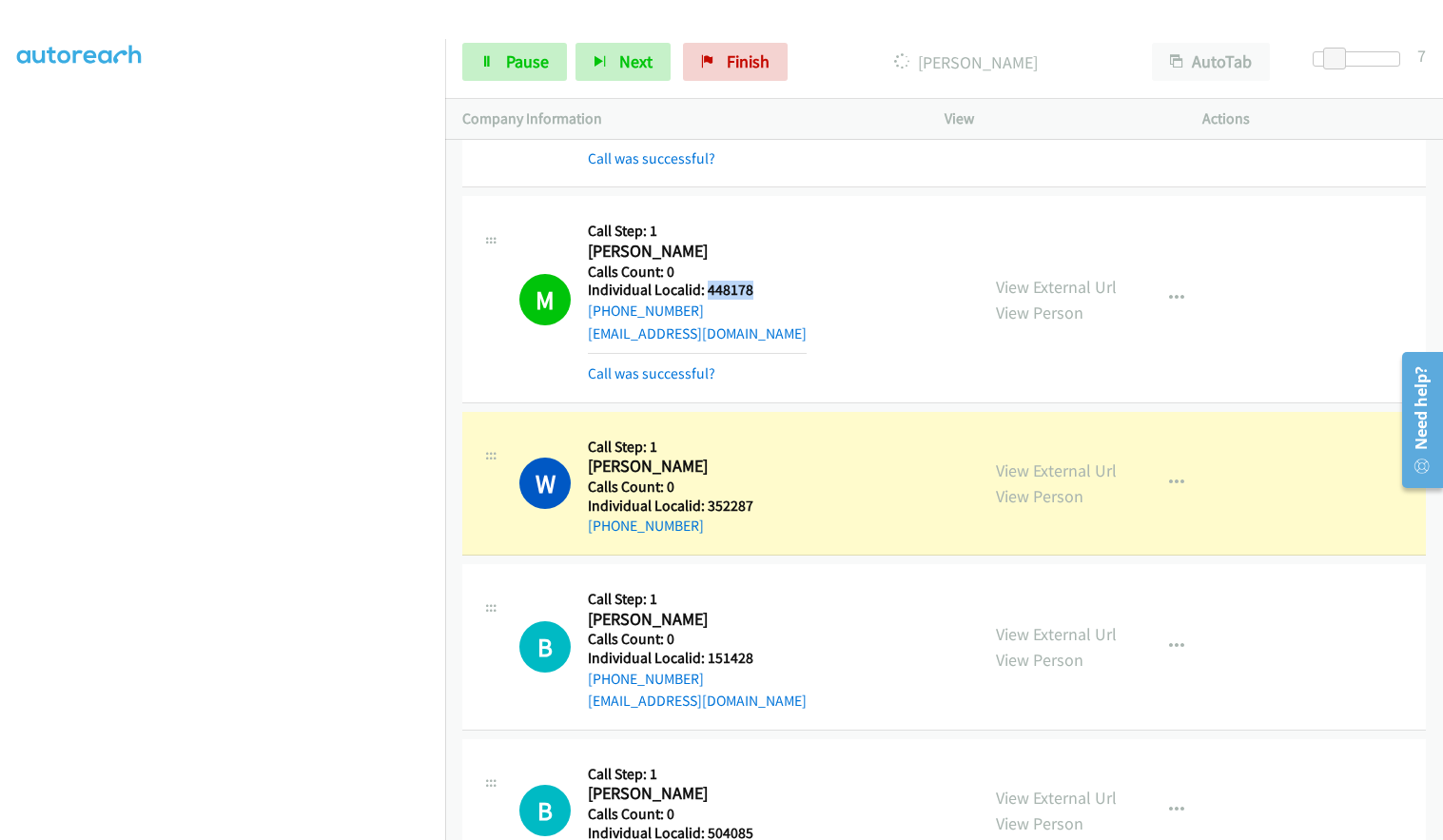 drag, startPoint x: 706, startPoint y: 285, endPoint x: 751, endPoint y: 291, distance: 45.398238 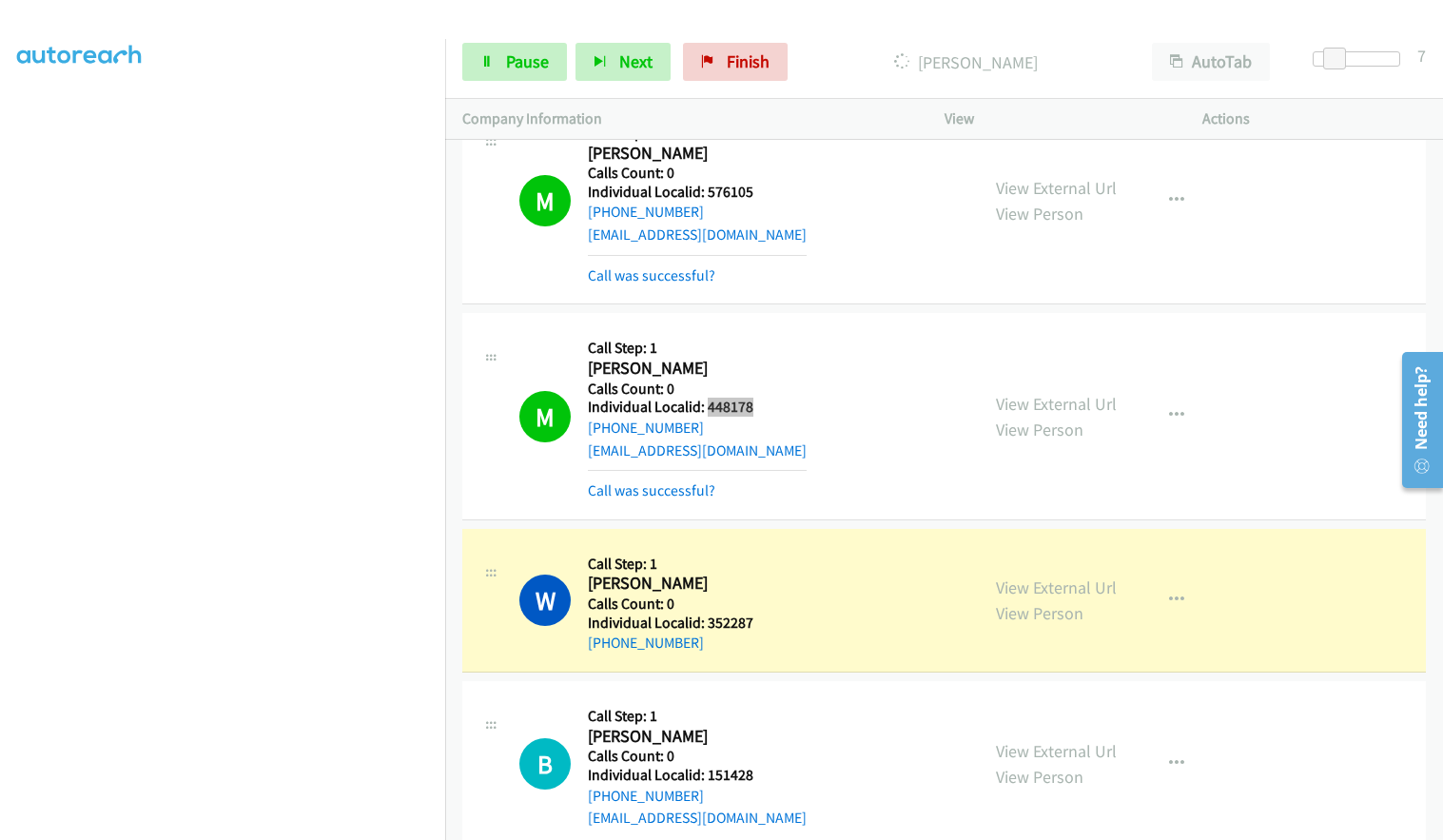 scroll, scrollTop: 4617, scrollLeft: 0, axis: vertical 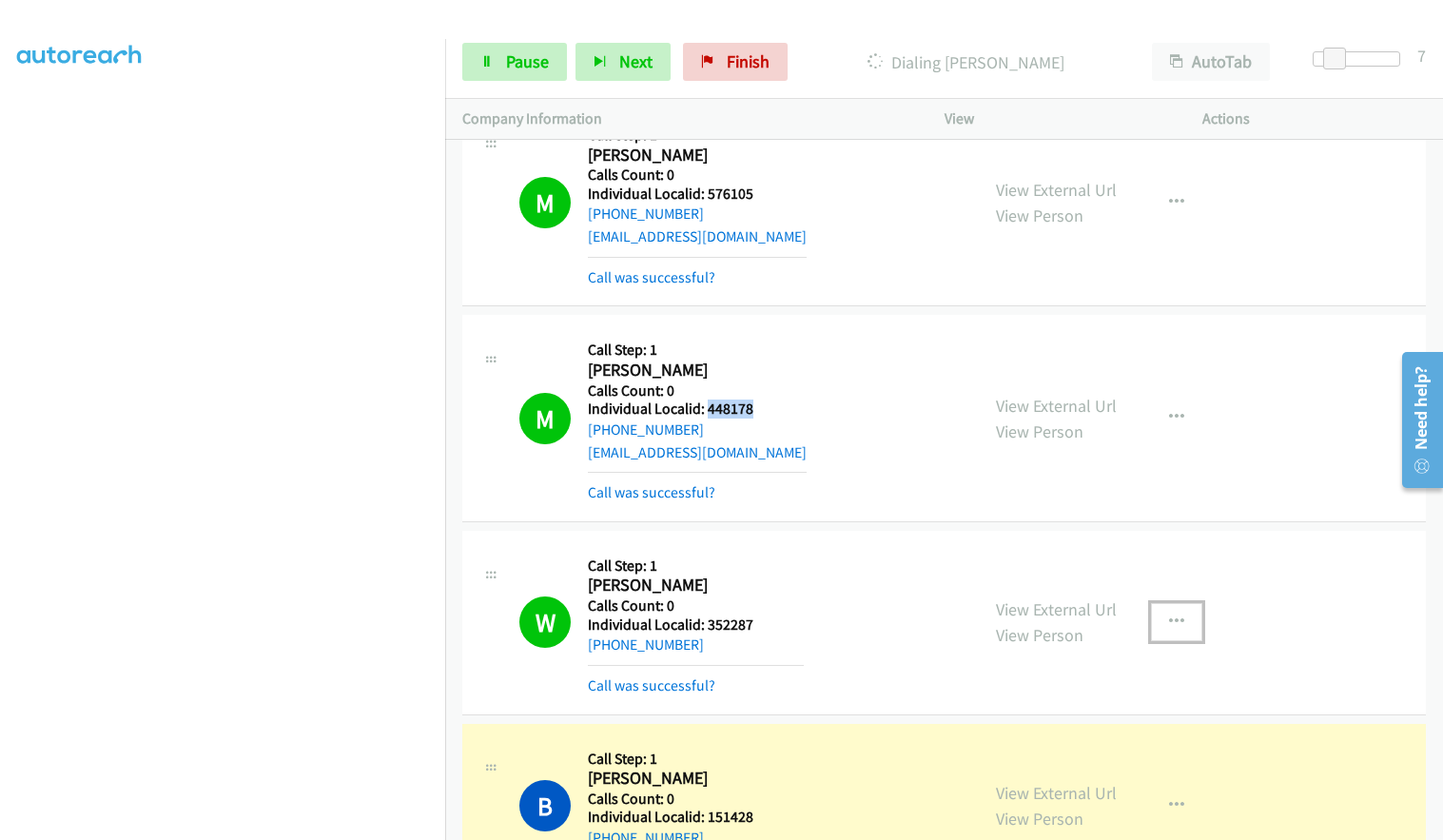 drag, startPoint x: 1180, startPoint y: 621, endPoint x: 1145, endPoint y: 654, distance: 48.10405 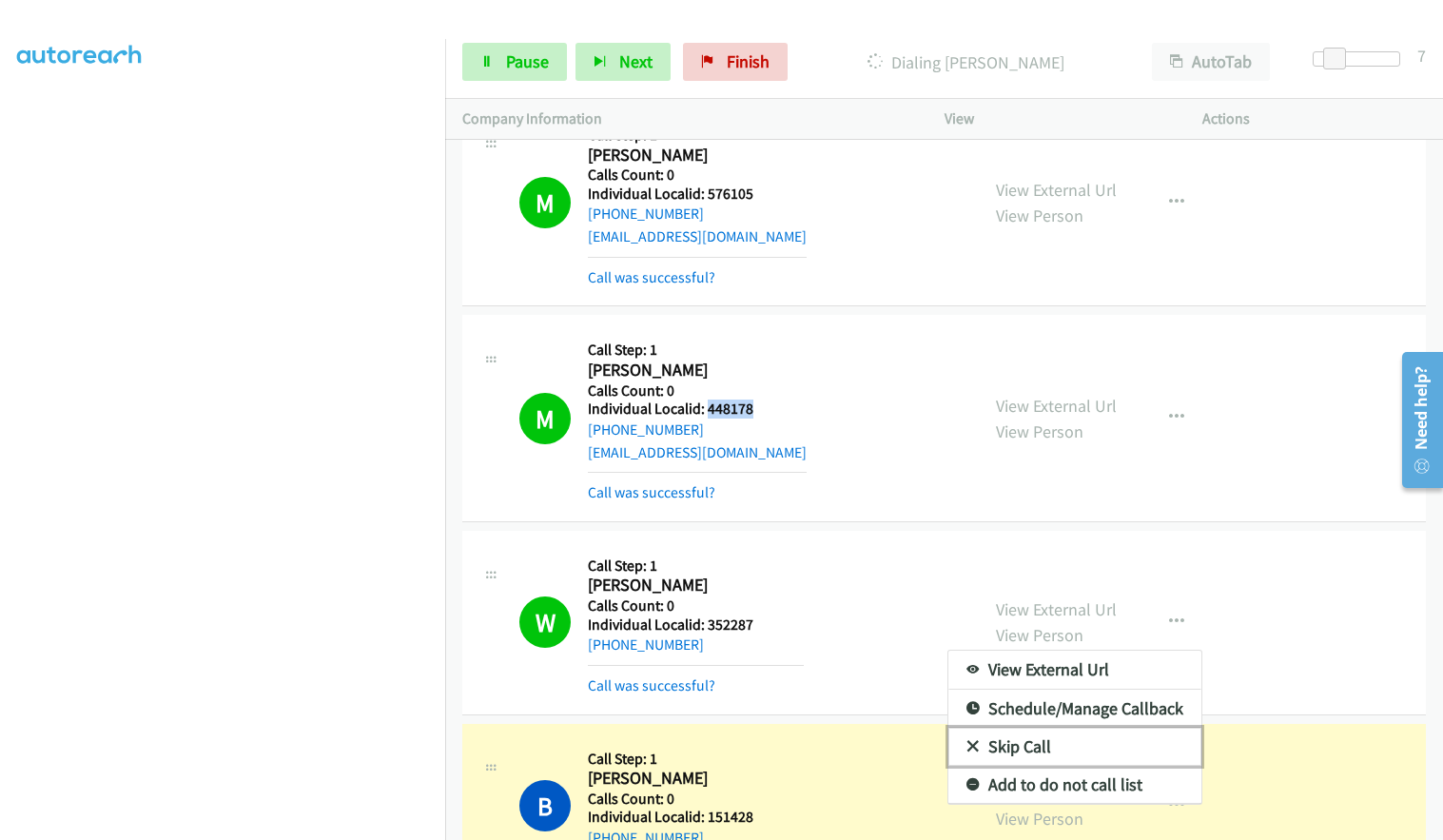 click at bounding box center (973, 748) 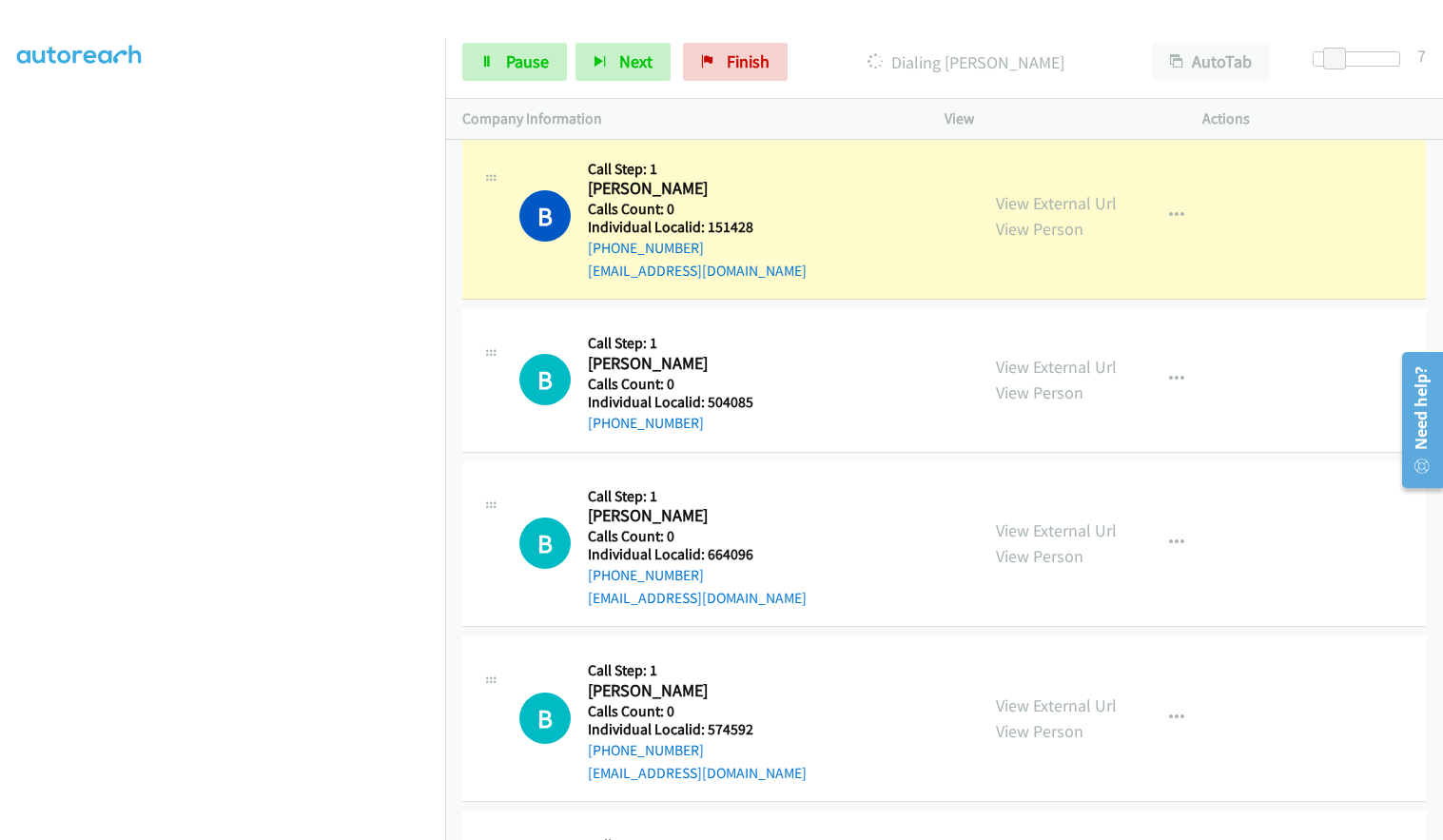 scroll, scrollTop: 5211, scrollLeft: 0, axis: vertical 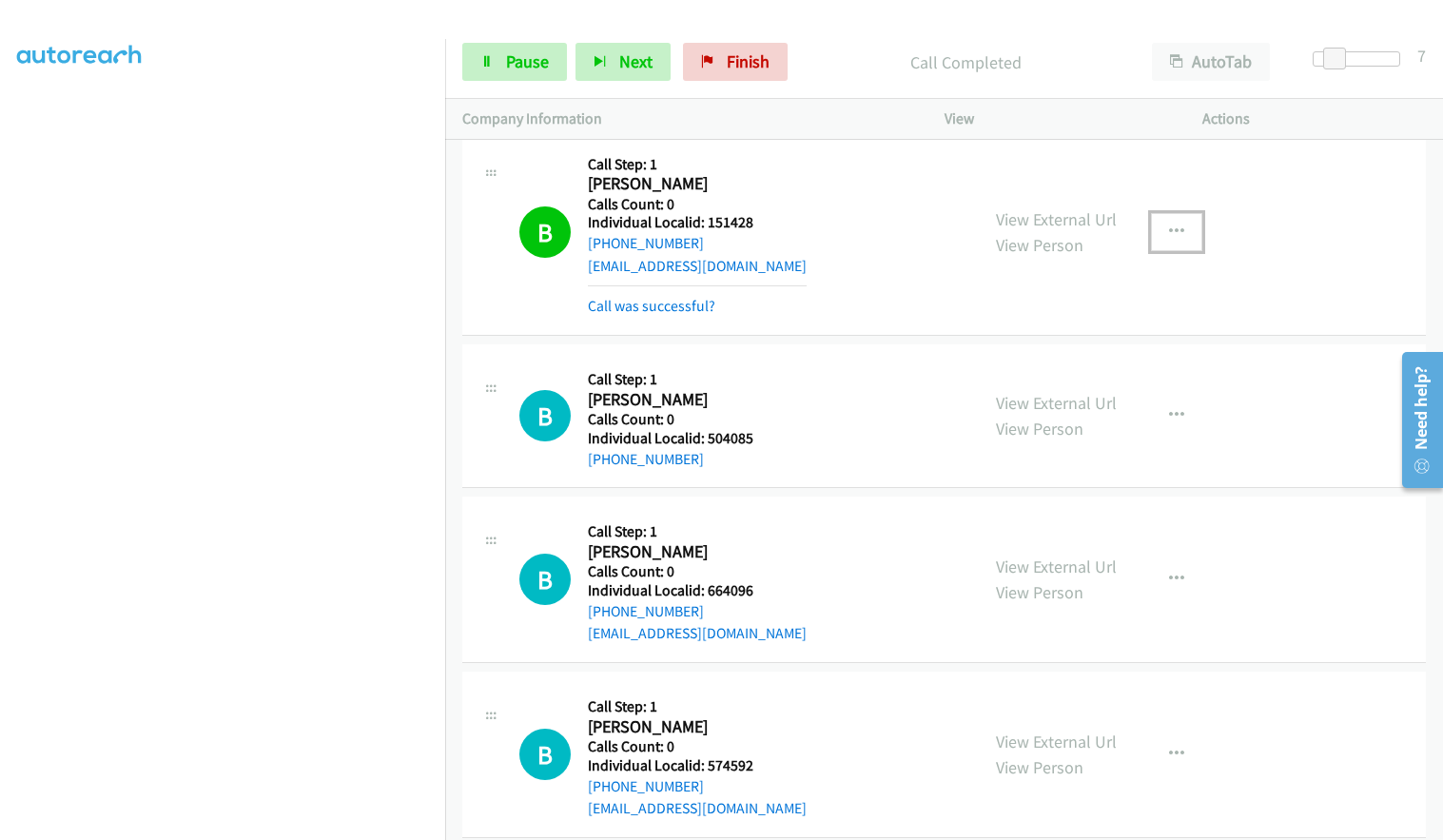 click at bounding box center [1177, 232] 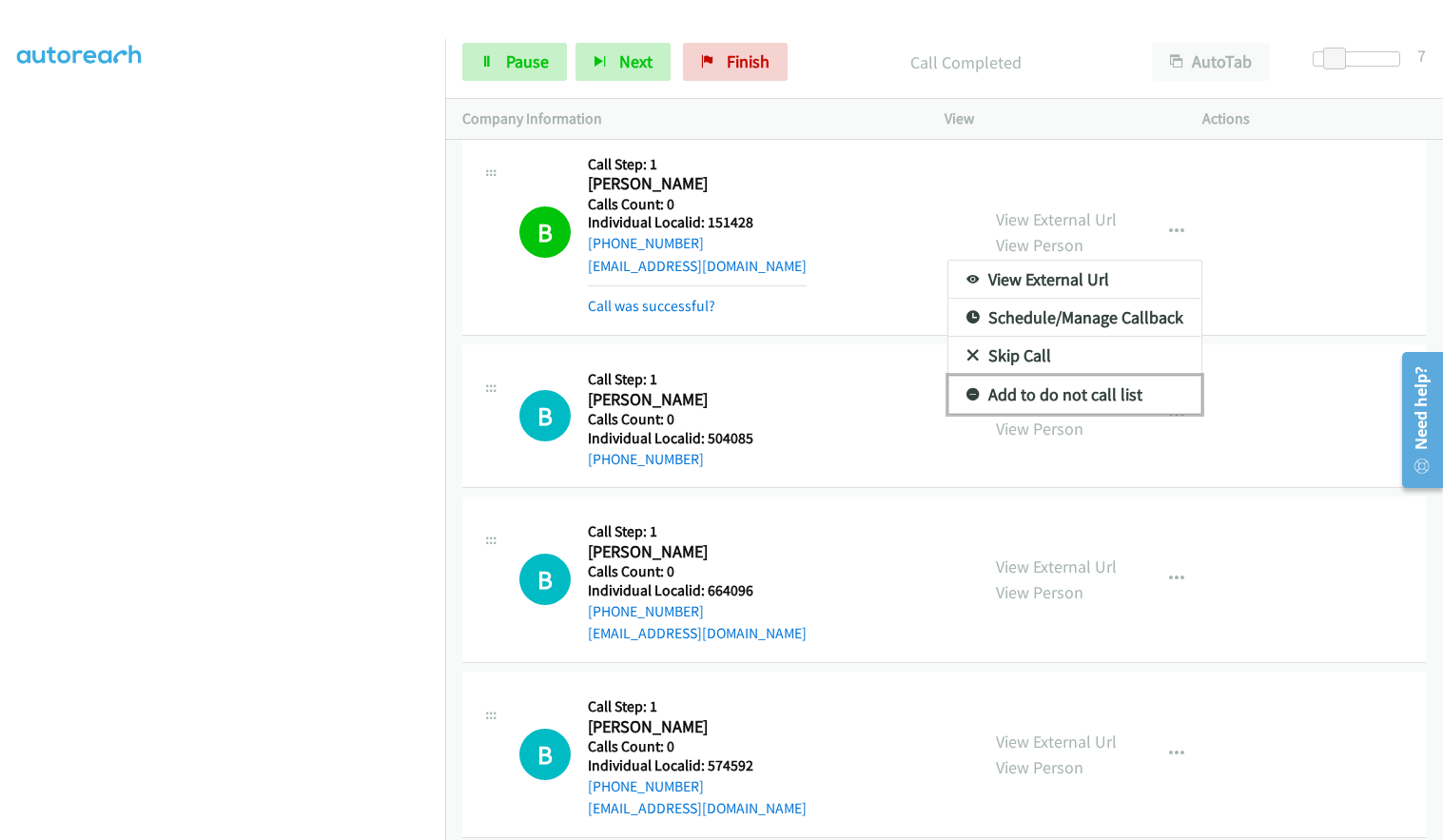 click at bounding box center [973, 396] 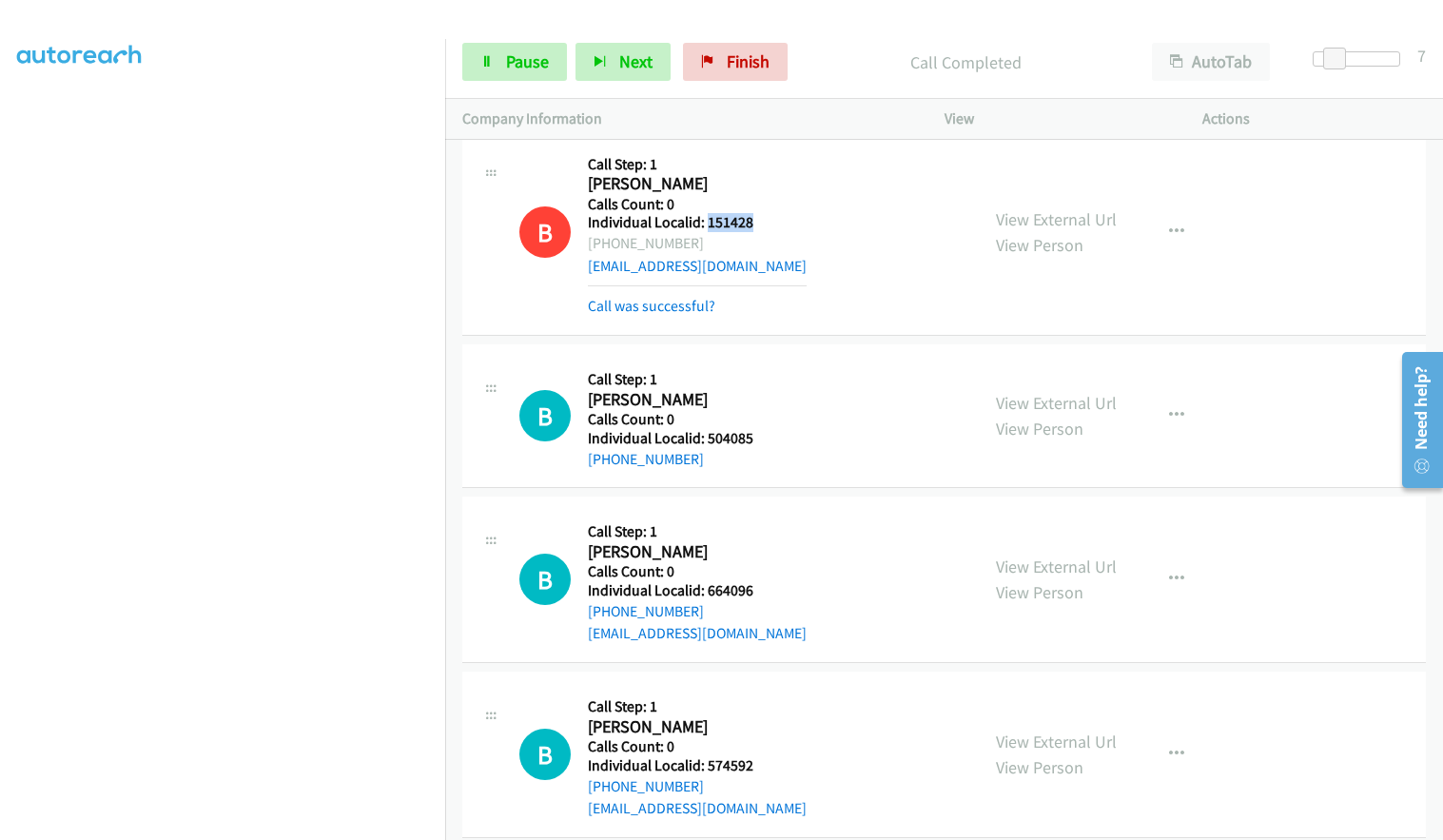 drag, startPoint x: 706, startPoint y: 224, endPoint x: 758, endPoint y: 223, distance: 52.00961 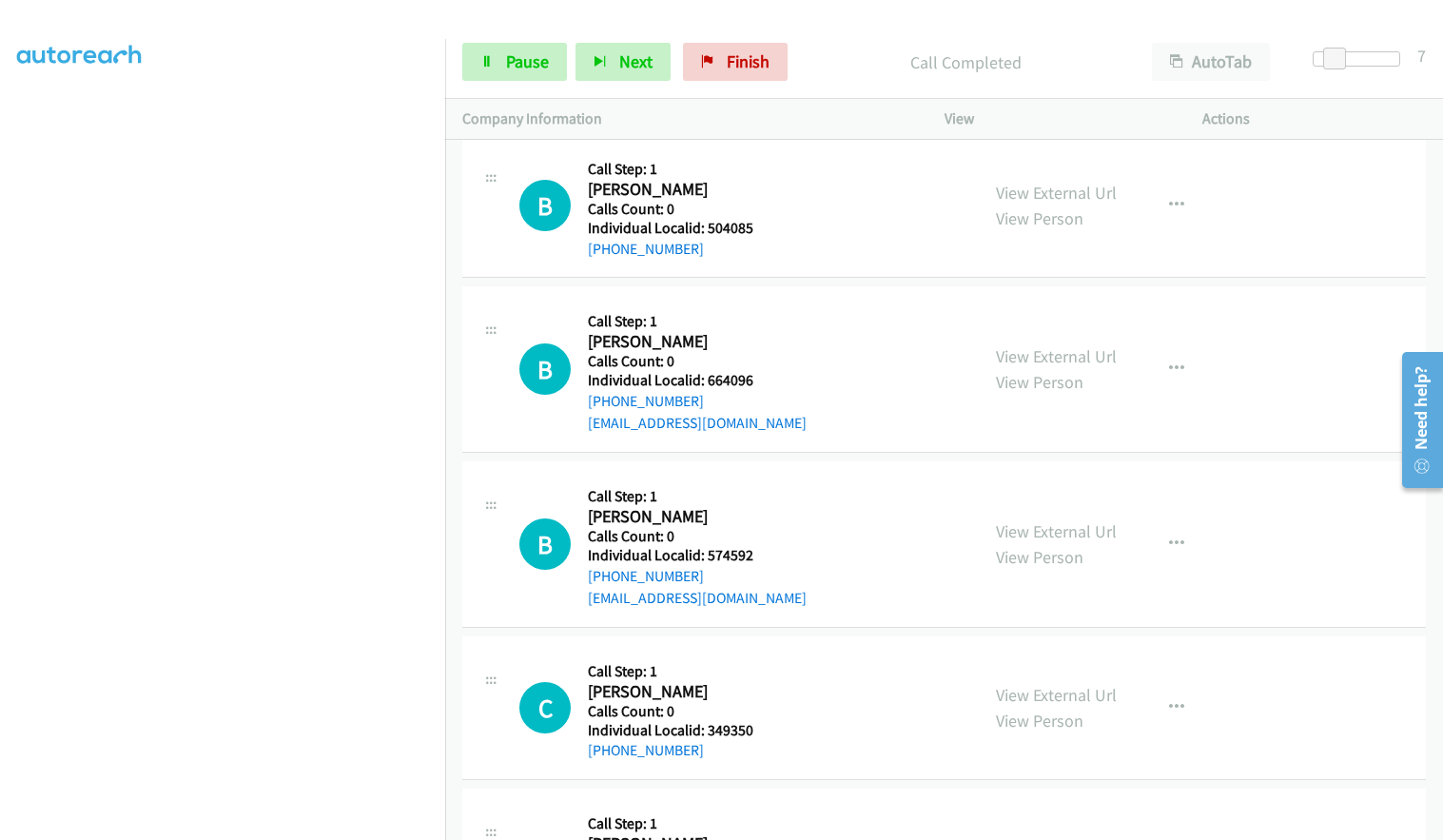 scroll, scrollTop: 5425, scrollLeft: 0, axis: vertical 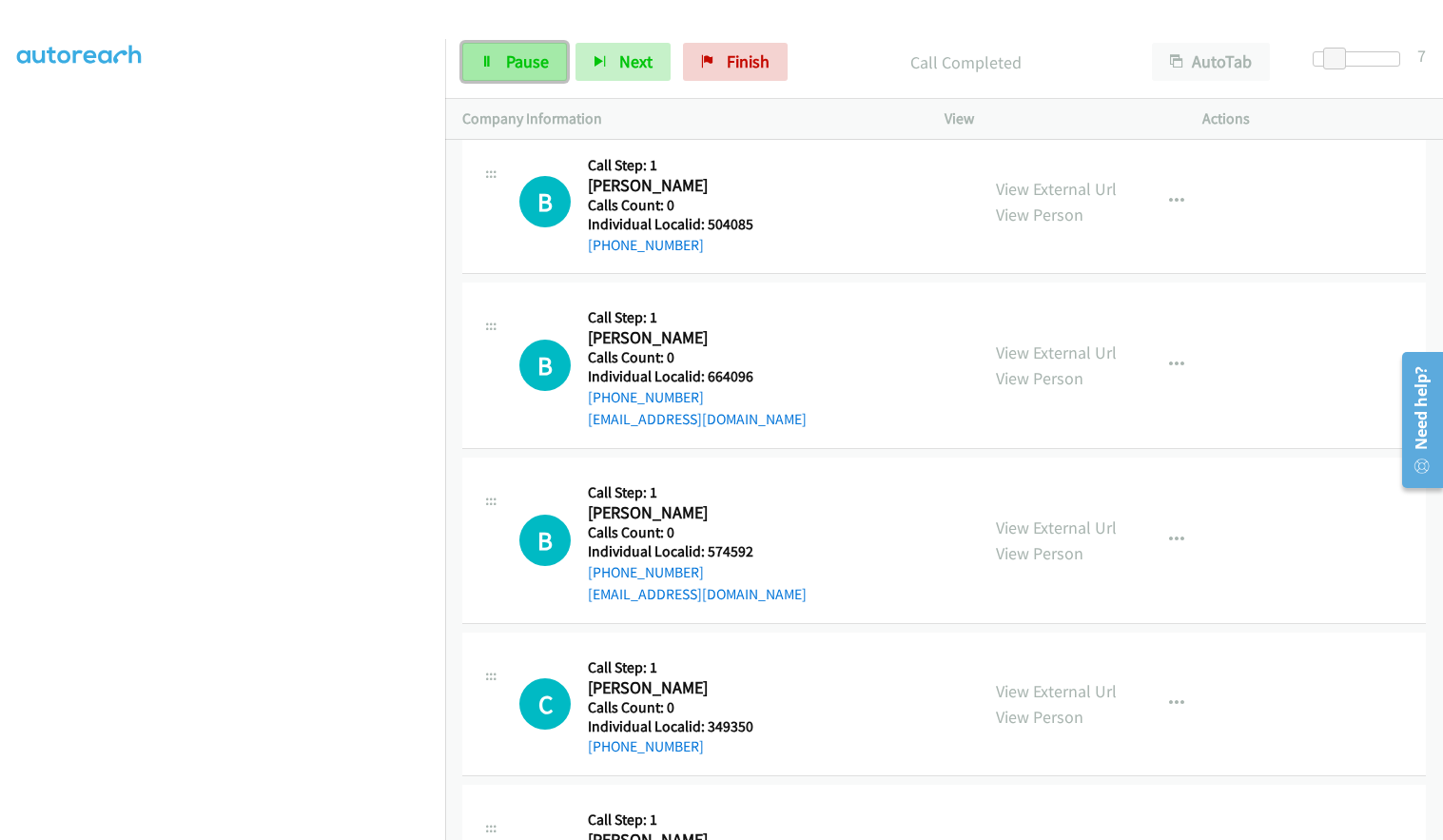 click on "Pause" at bounding box center (527, 61) 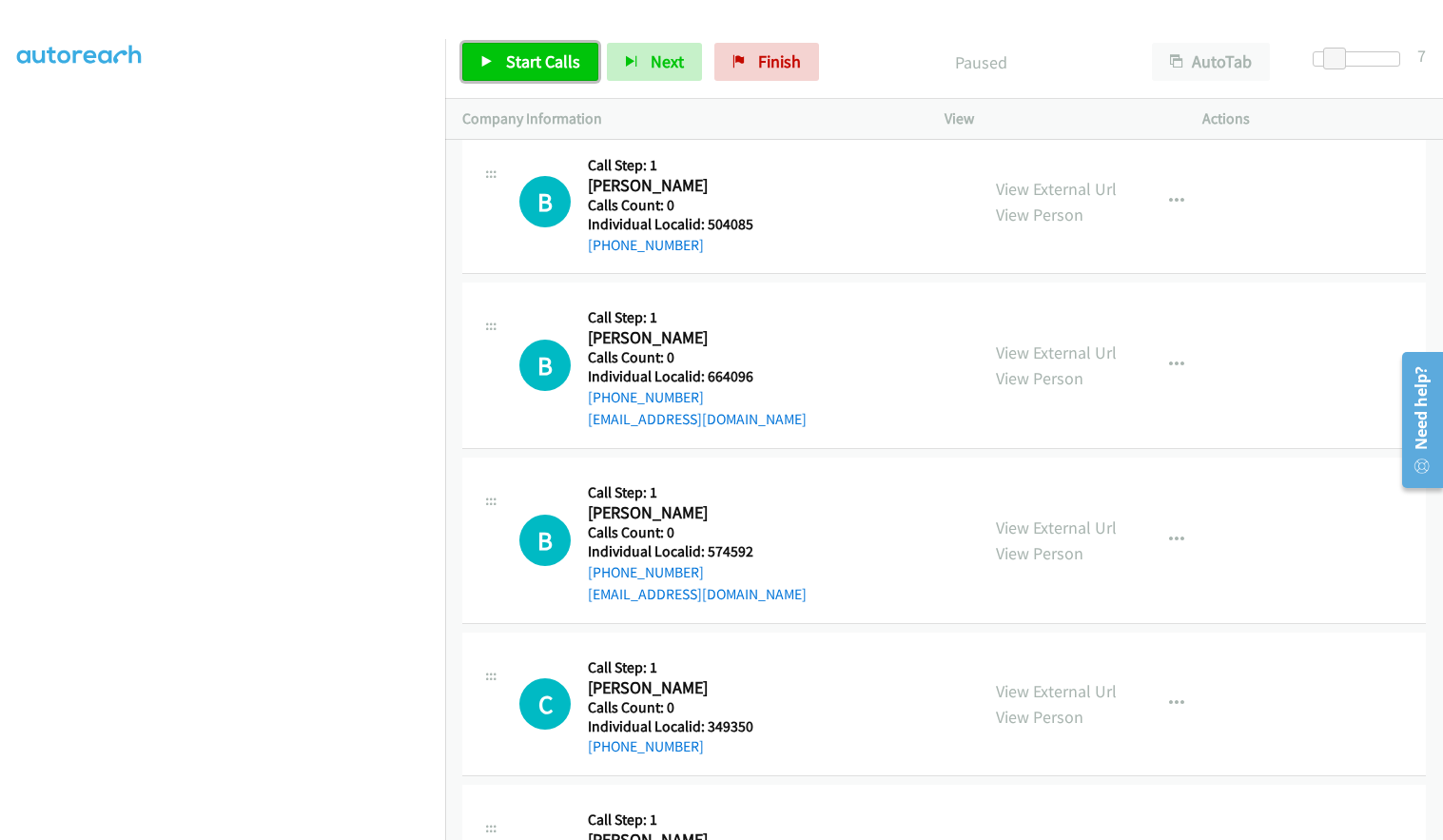click on "Start Calls" at bounding box center [543, 61] 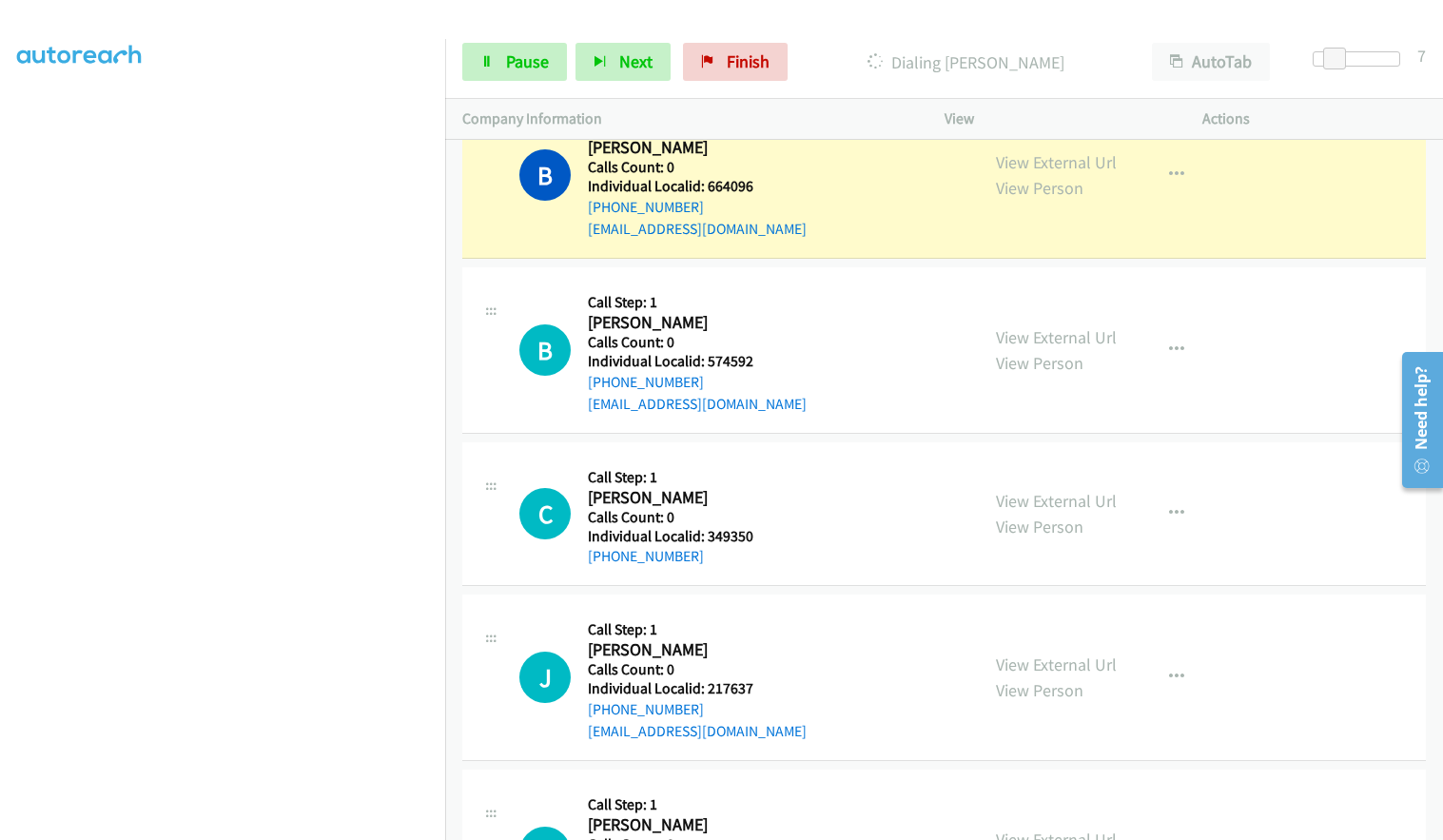 scroll, scrollTop: 5639, scrollLeft: 0, axis: vertical 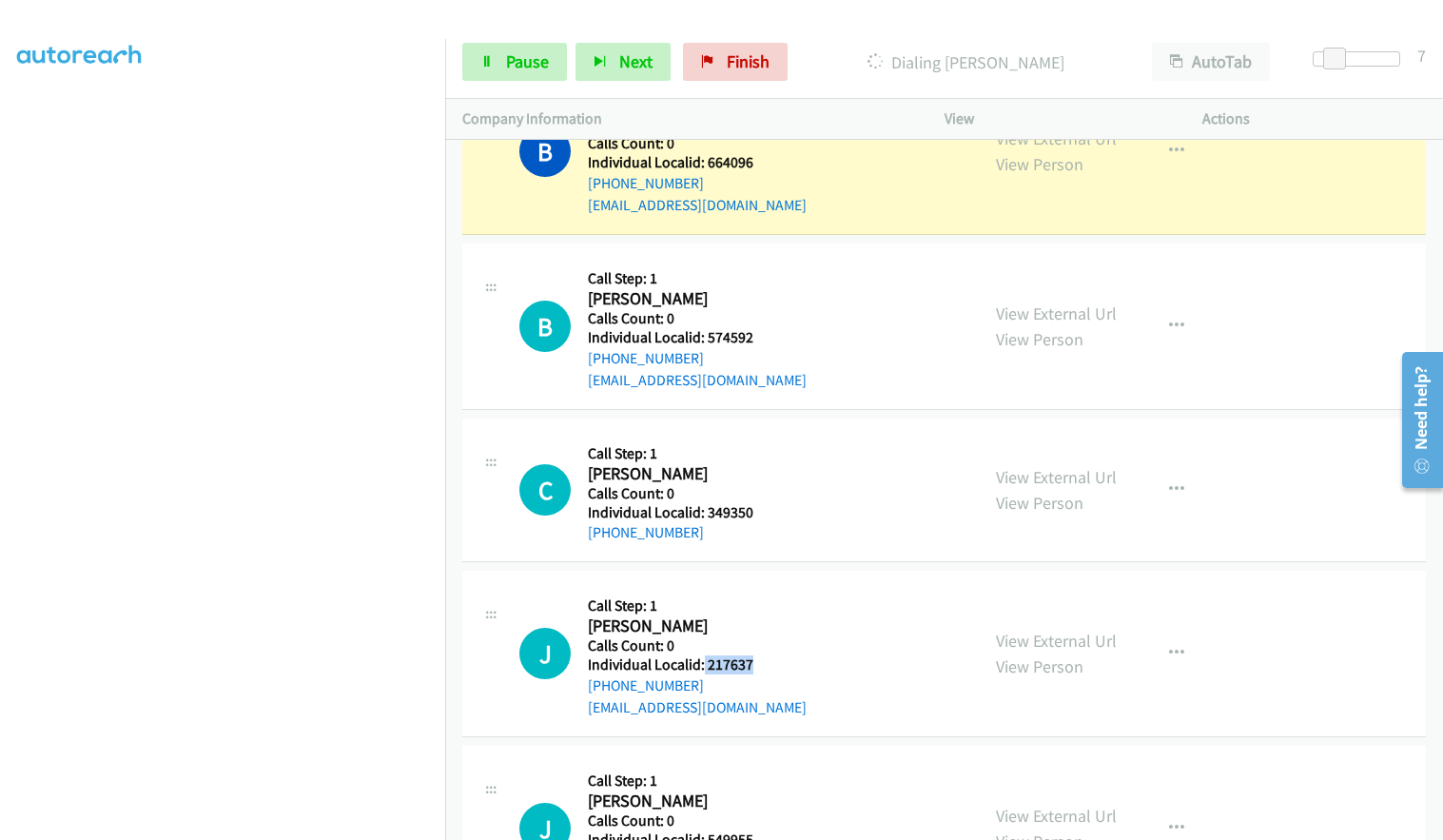 drag, startPoint x: 706, startPoint y: 663, endPoint x: 771, endPoint y: 666, distance: 65.069194 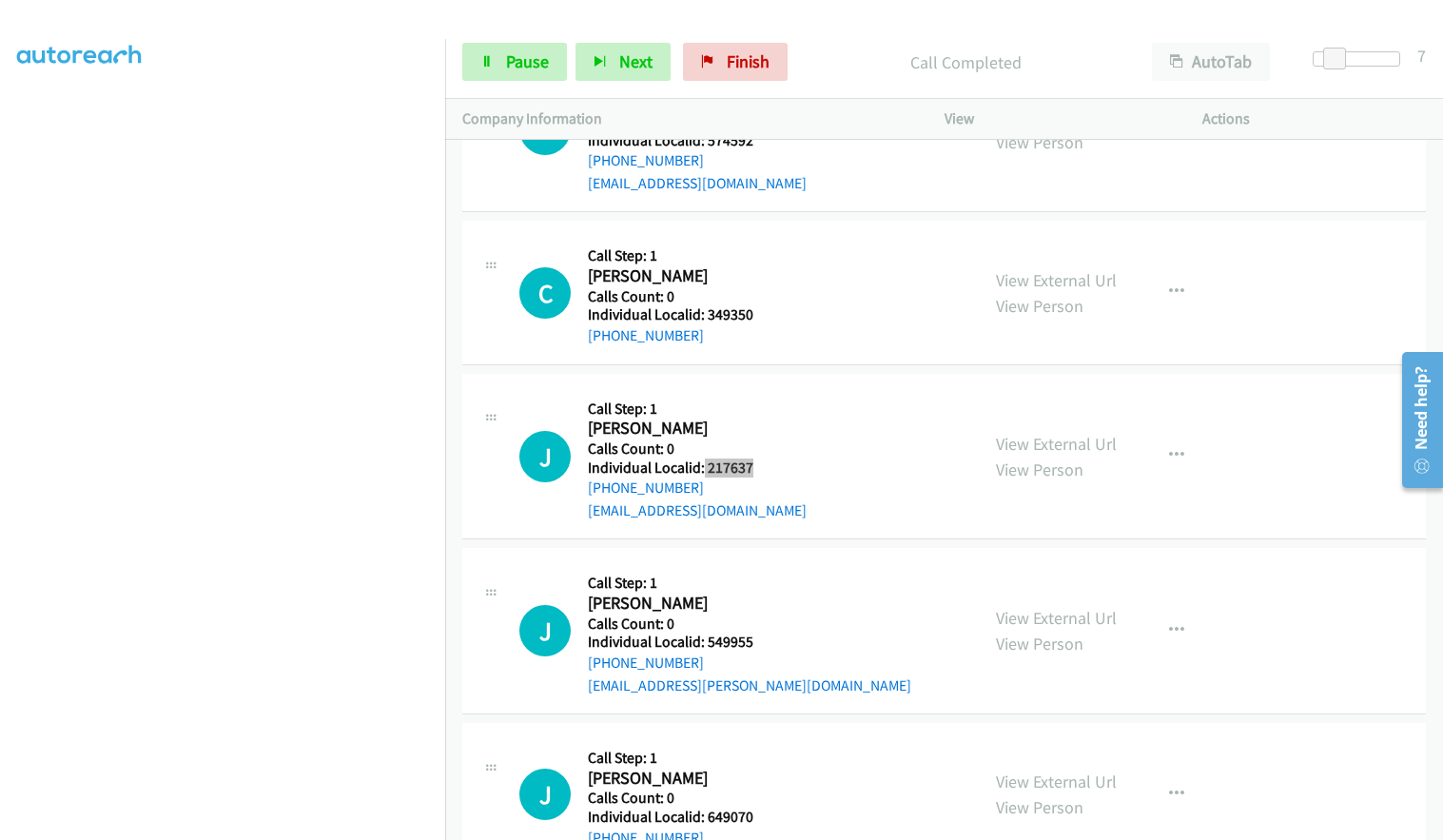 scroll, scrollTop: 5918, scrollLeft: 0, axis: vertical 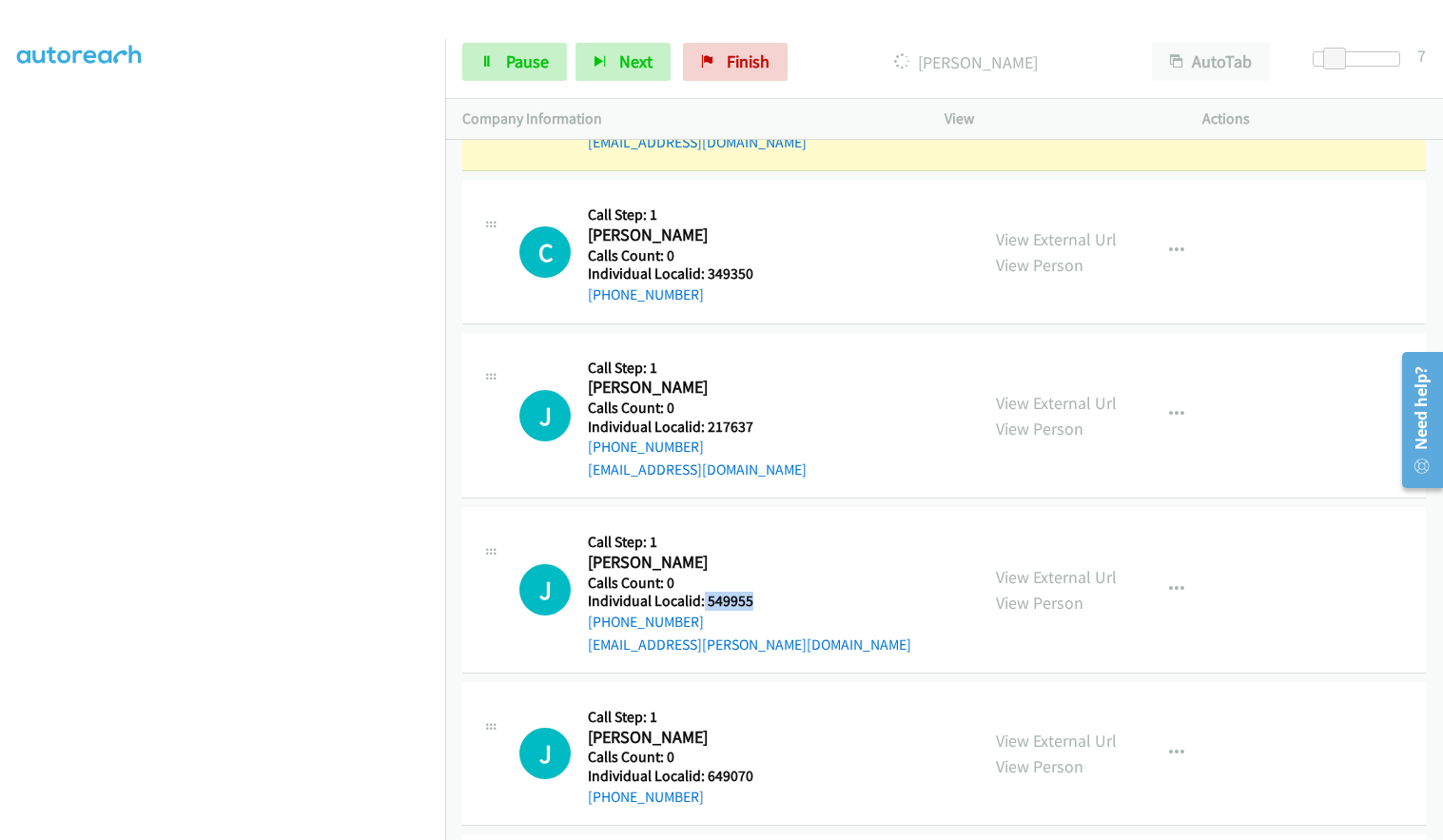 drag, startPoint x: 702, startPoint y: 599, endPoint x: 766, endPoint y: 599, distance: 64 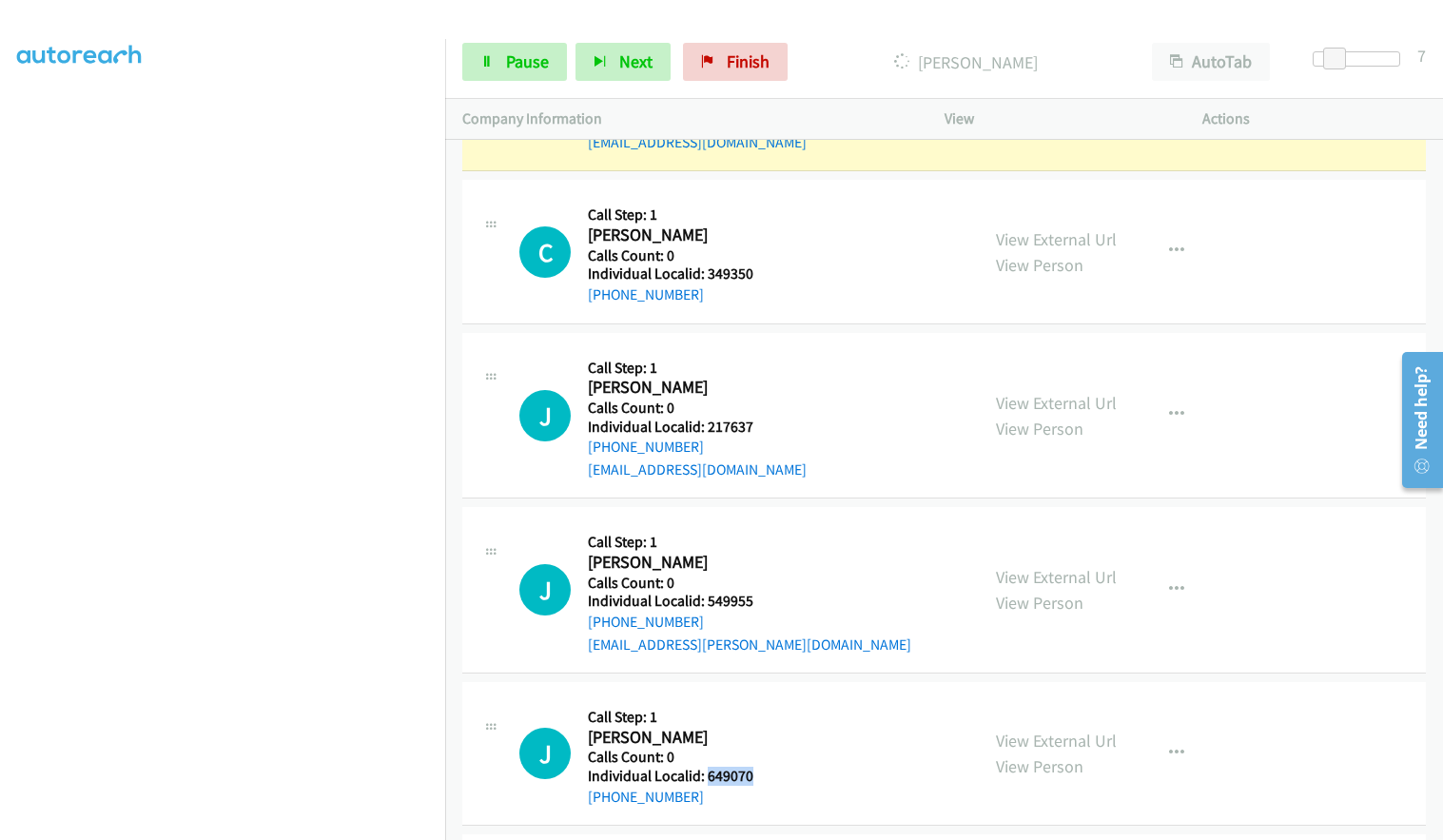 drag, startPoint x: 704, startPoint y: 771, endPoint x: 762, endPoint y: 772, distance: 58.00862 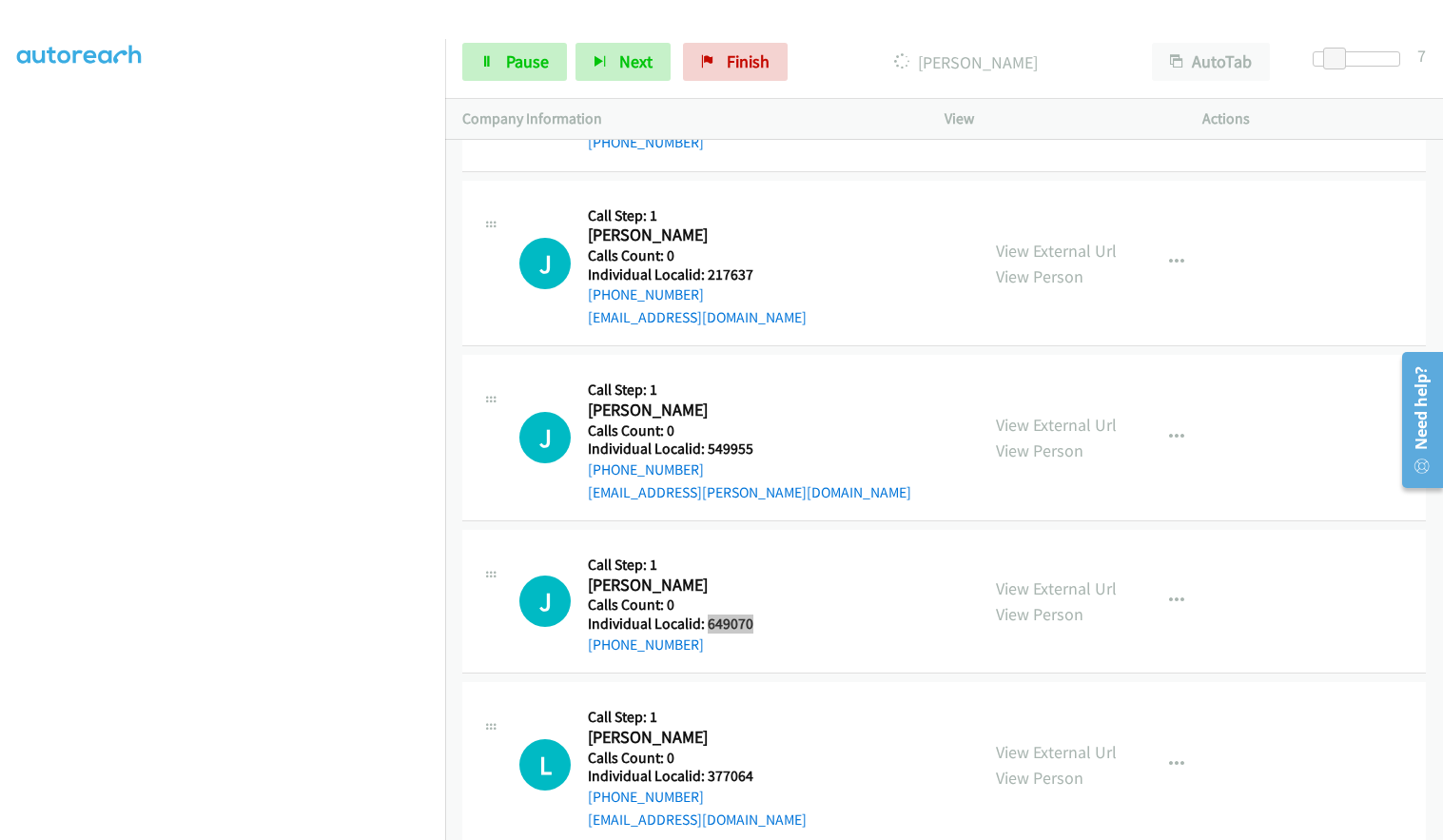 scroll, scrollTop: 6108, scrollLeft: 0, axis: vertical 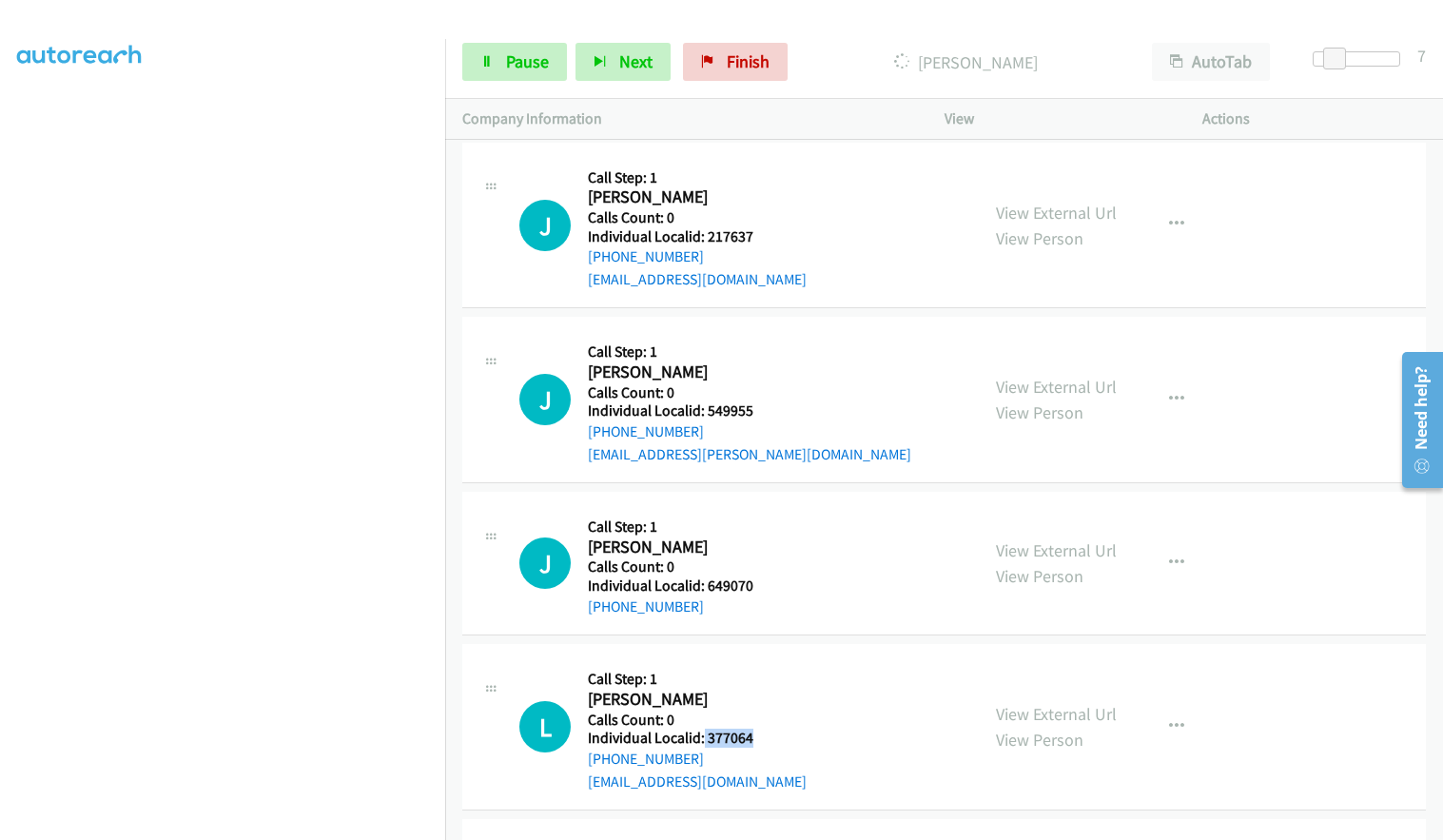 drag, startPoint x: 701, startPoint y: 733, endPoint x: 752, endPoint y: 733, distance: 51 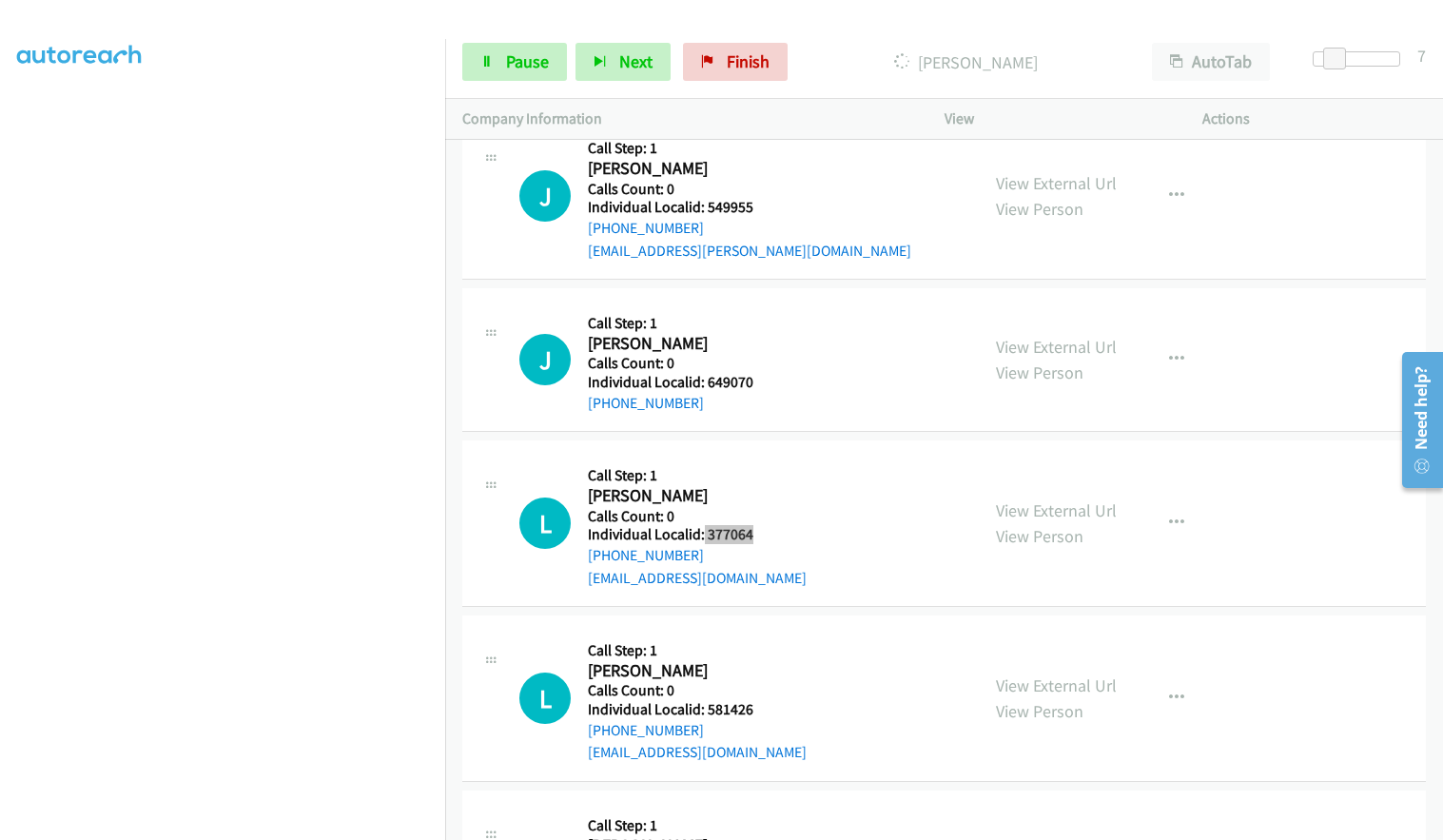 scroll, scrollTop: 6370, scrollLeft: 0, axis: vertical 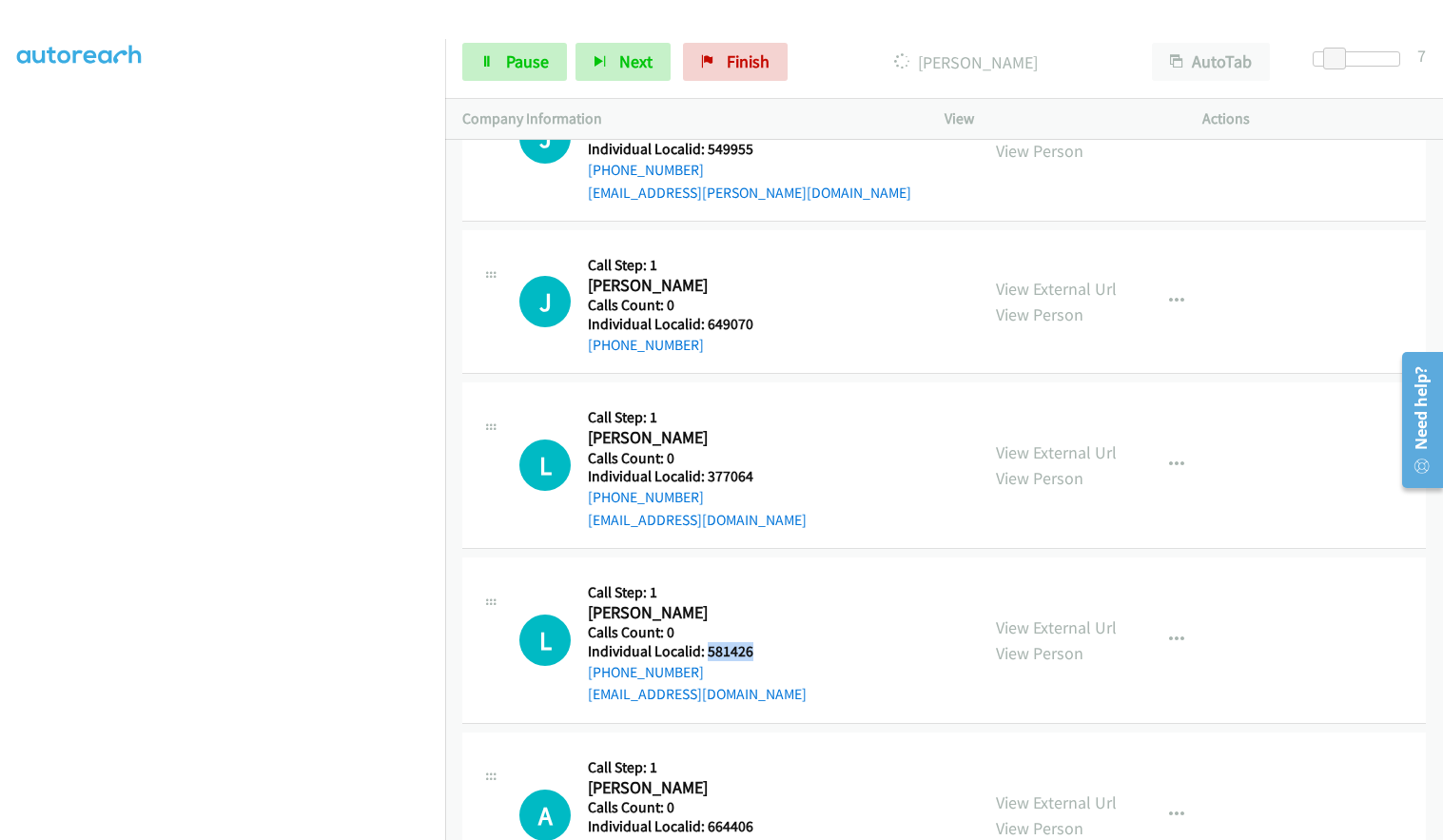 drag, startPoint x: 708, startPoint y: 649, endPoint x: 757, endPoint y: 650, distance: 49.010203 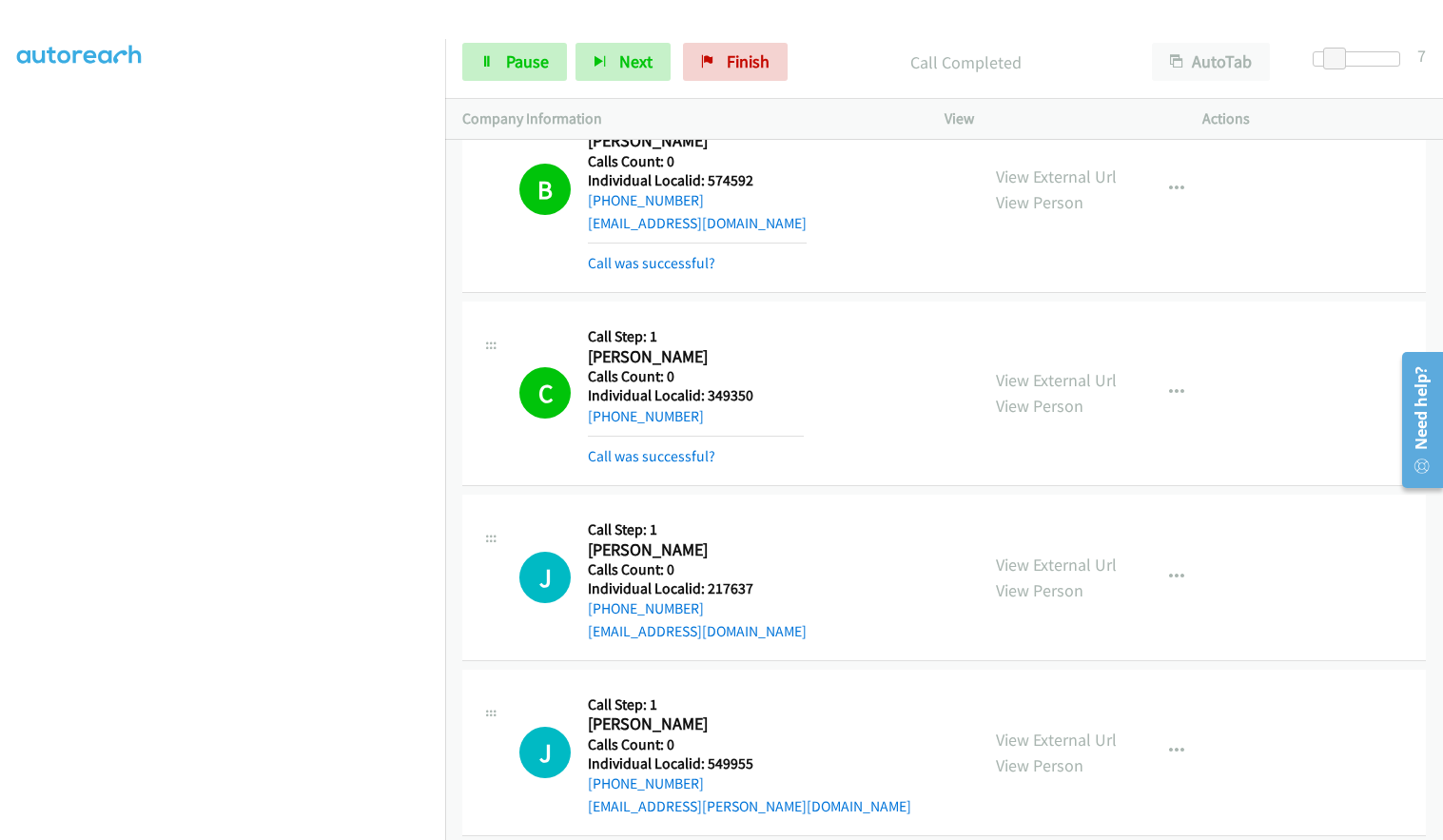 scroll, scrollTop: 5833, scrollLeft: 0, axis: vertical 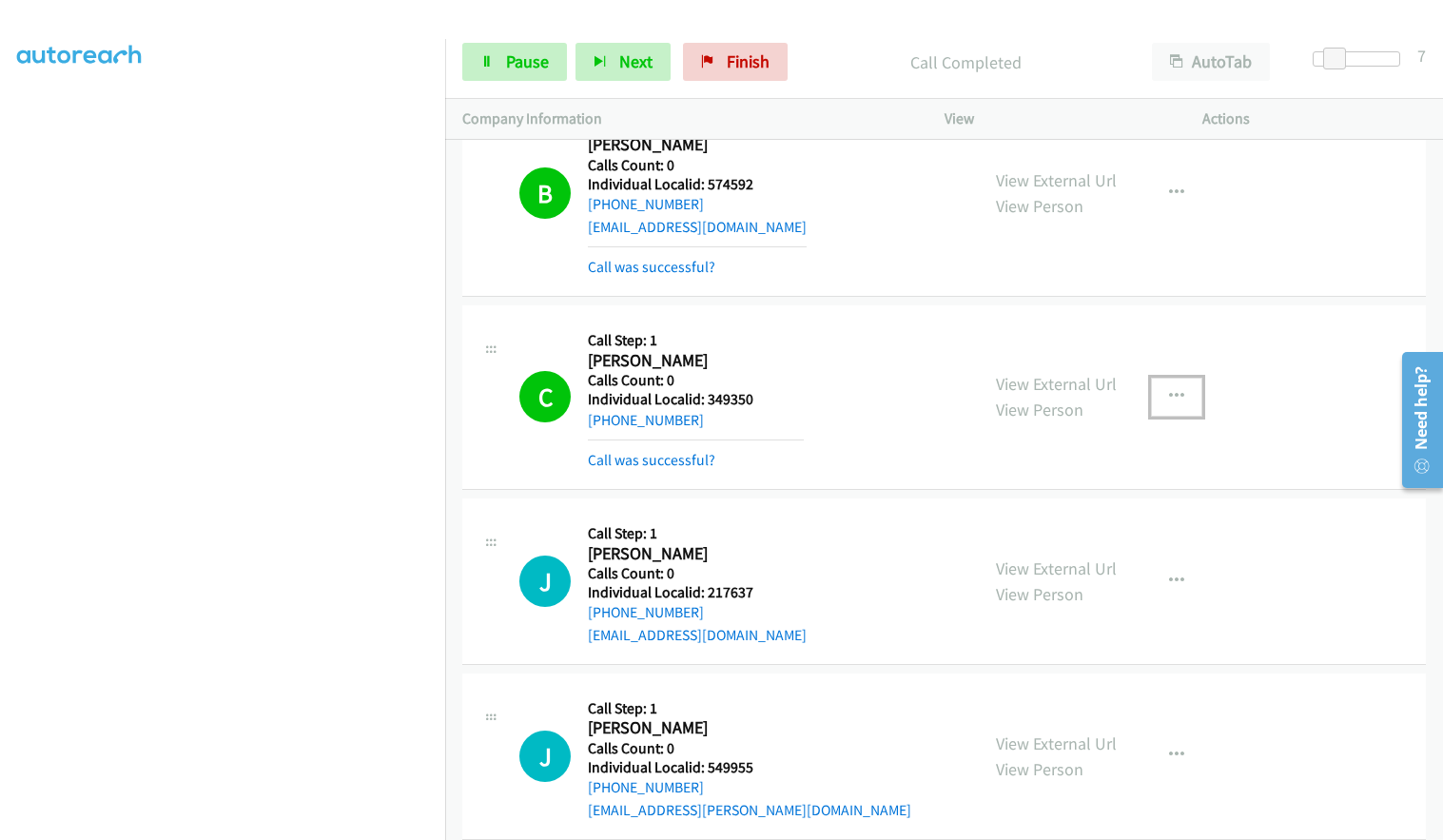 drag, startPoint x: 1169, startPoint y: 399, endPoint x: 1165, endPoint y: 408, distance: 9.848858 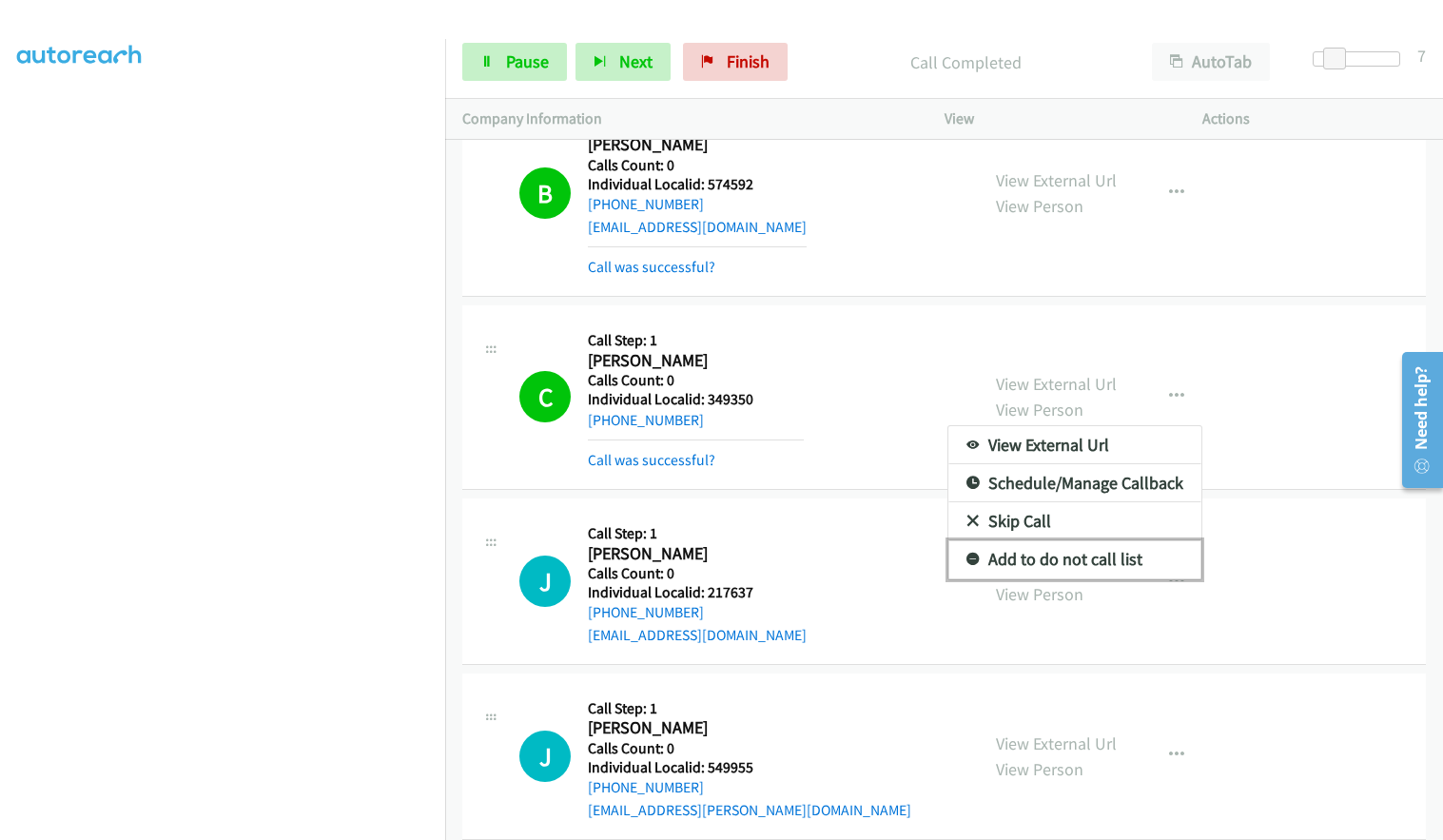 click at bounding box center [973, 560] 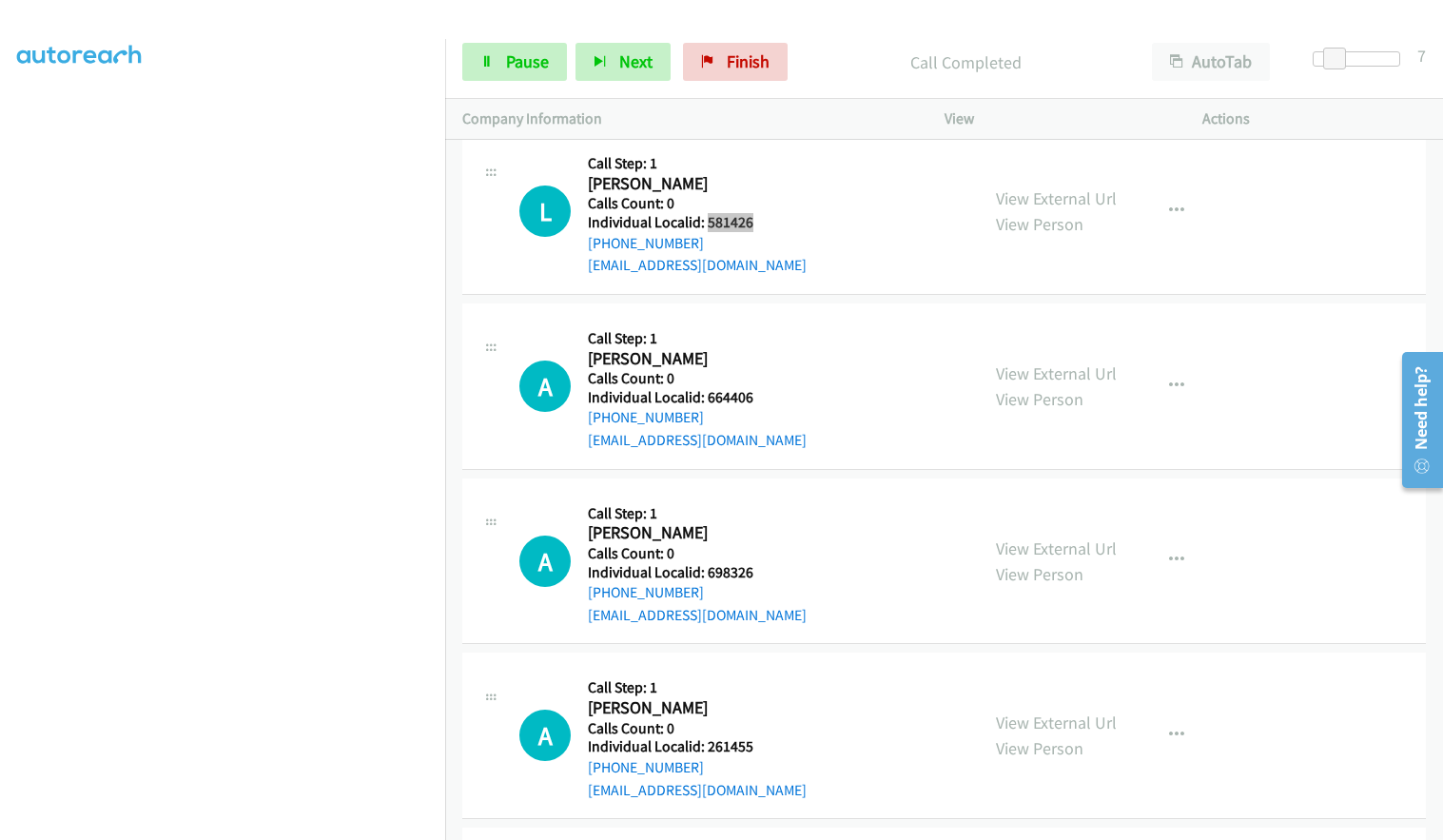 scroll, scrollTop: 7046, scrollLeft: 0, axis: vertical 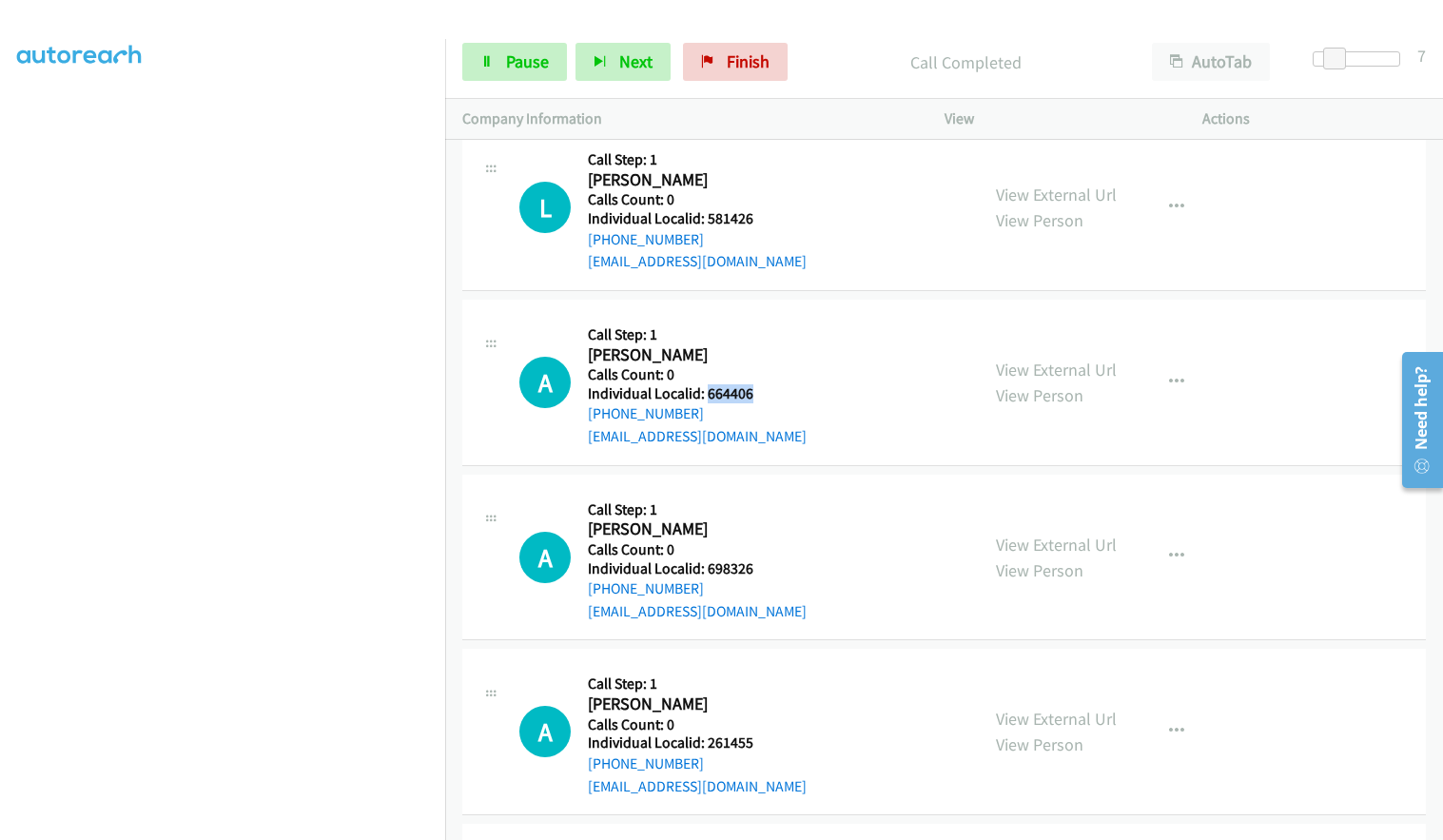 drag, startPoint x: 705, startPoint y: 397, endPoint x: 765, endPoint y: 393, distance: 60.133186 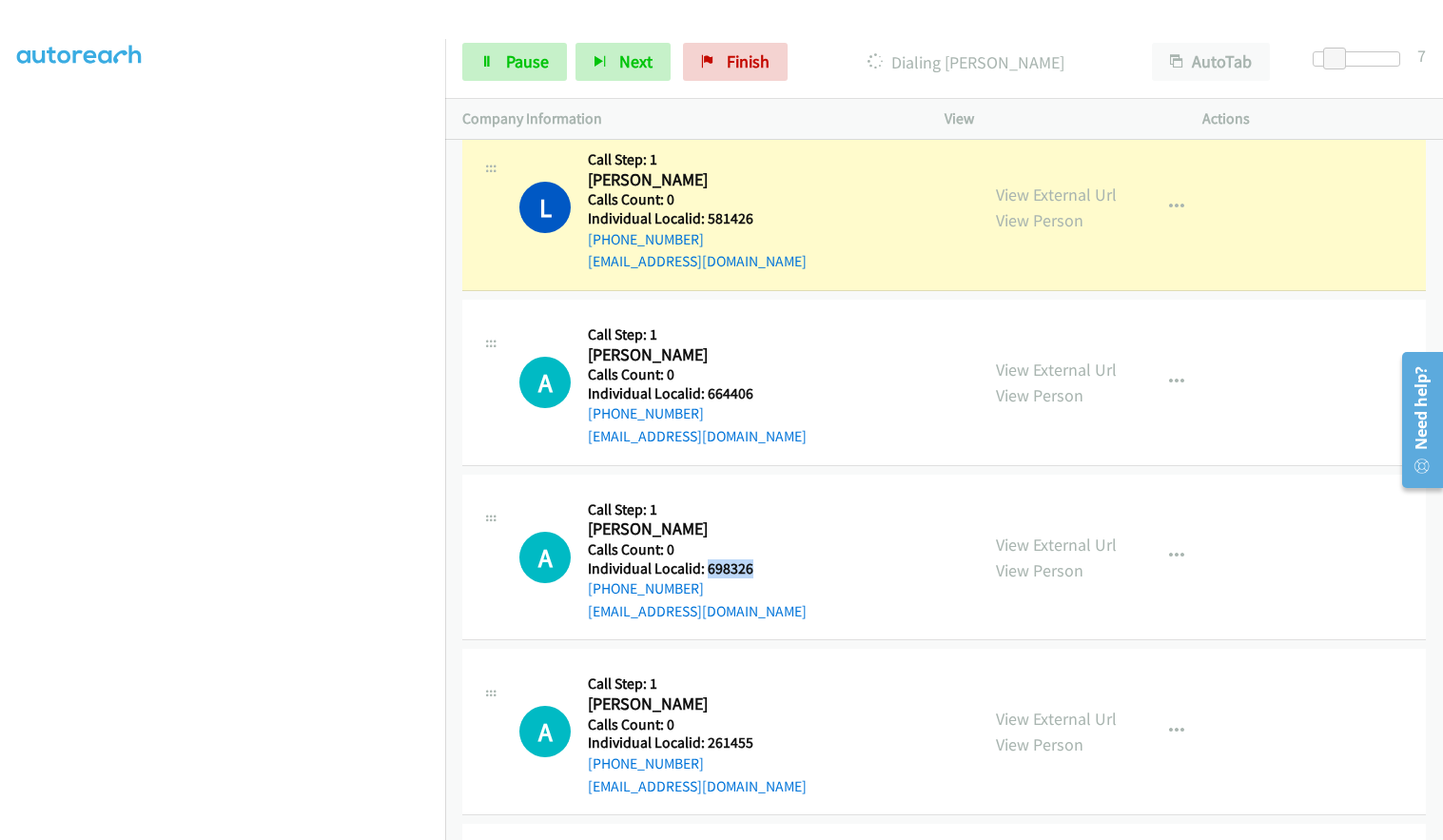 drag, startPoint x: 705, startPoint y: 566, endPoint x: 784, endPoint y: 571, distance: 79.15807 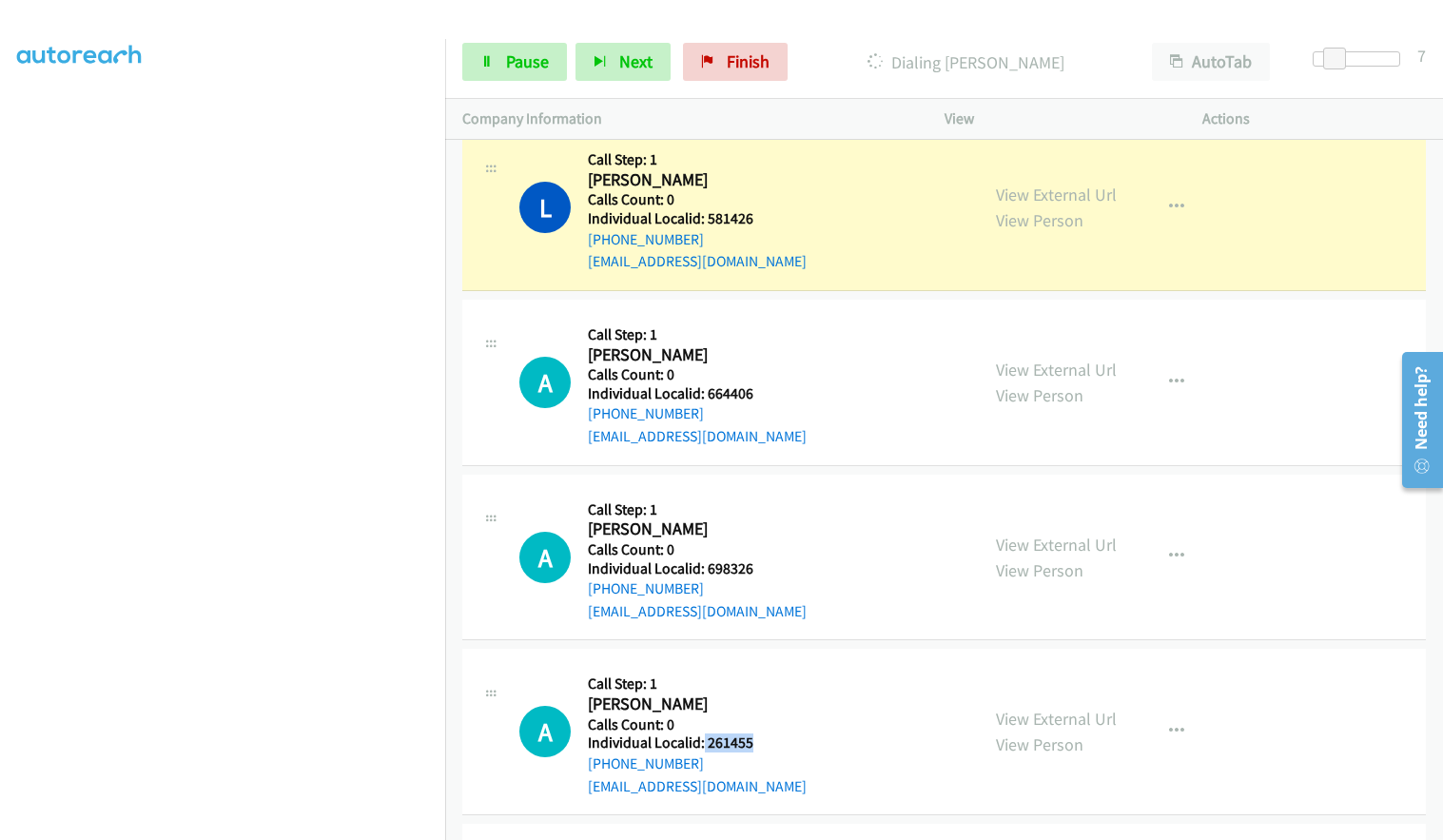 drag, startPoint x: 701, startPoint y: 737, endPoint x: 764, endPoint y: 745, distance: 63.50591 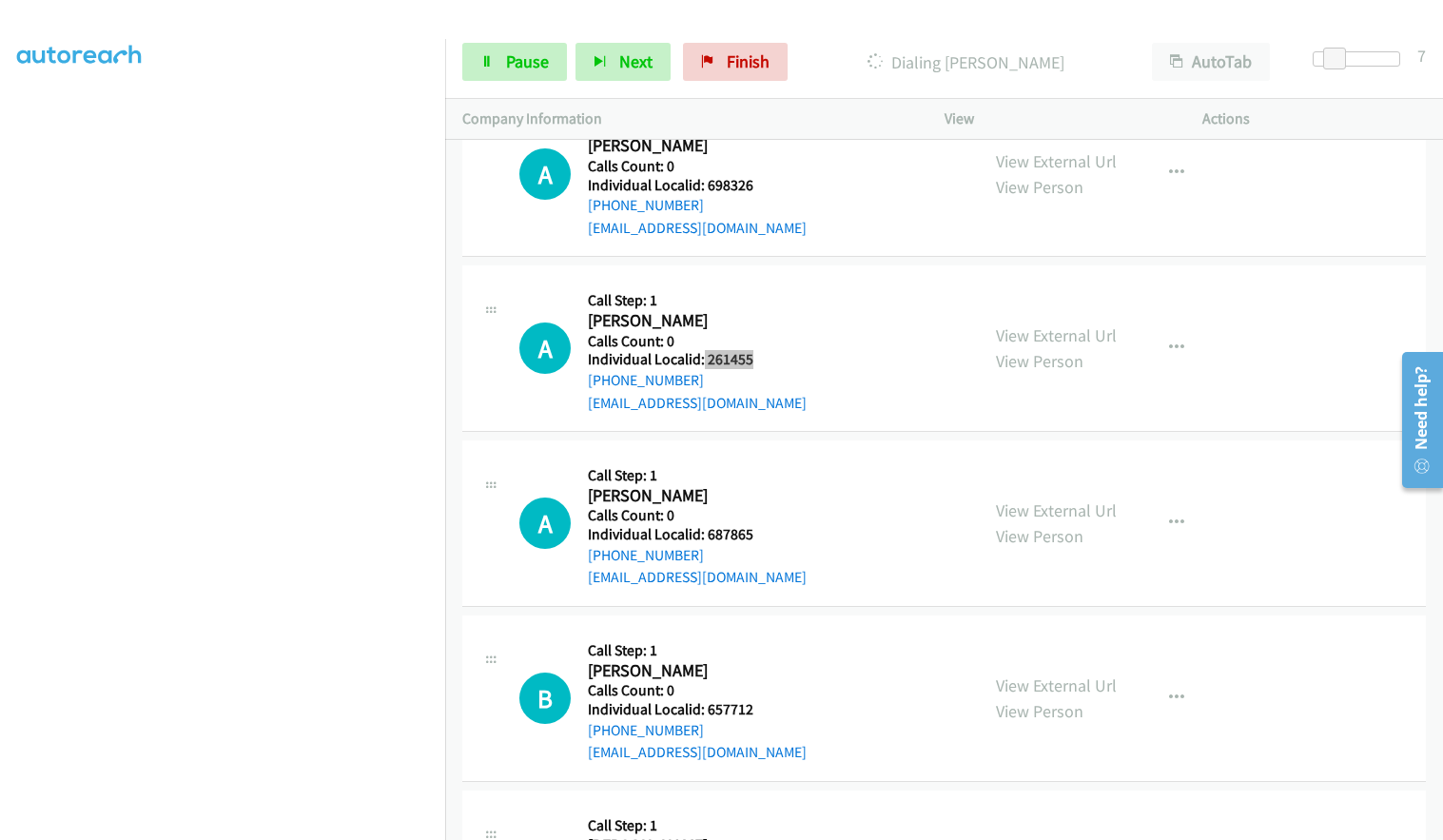 scroll, scrollTop: 7498, scrollLeft: 0, axis: vertical 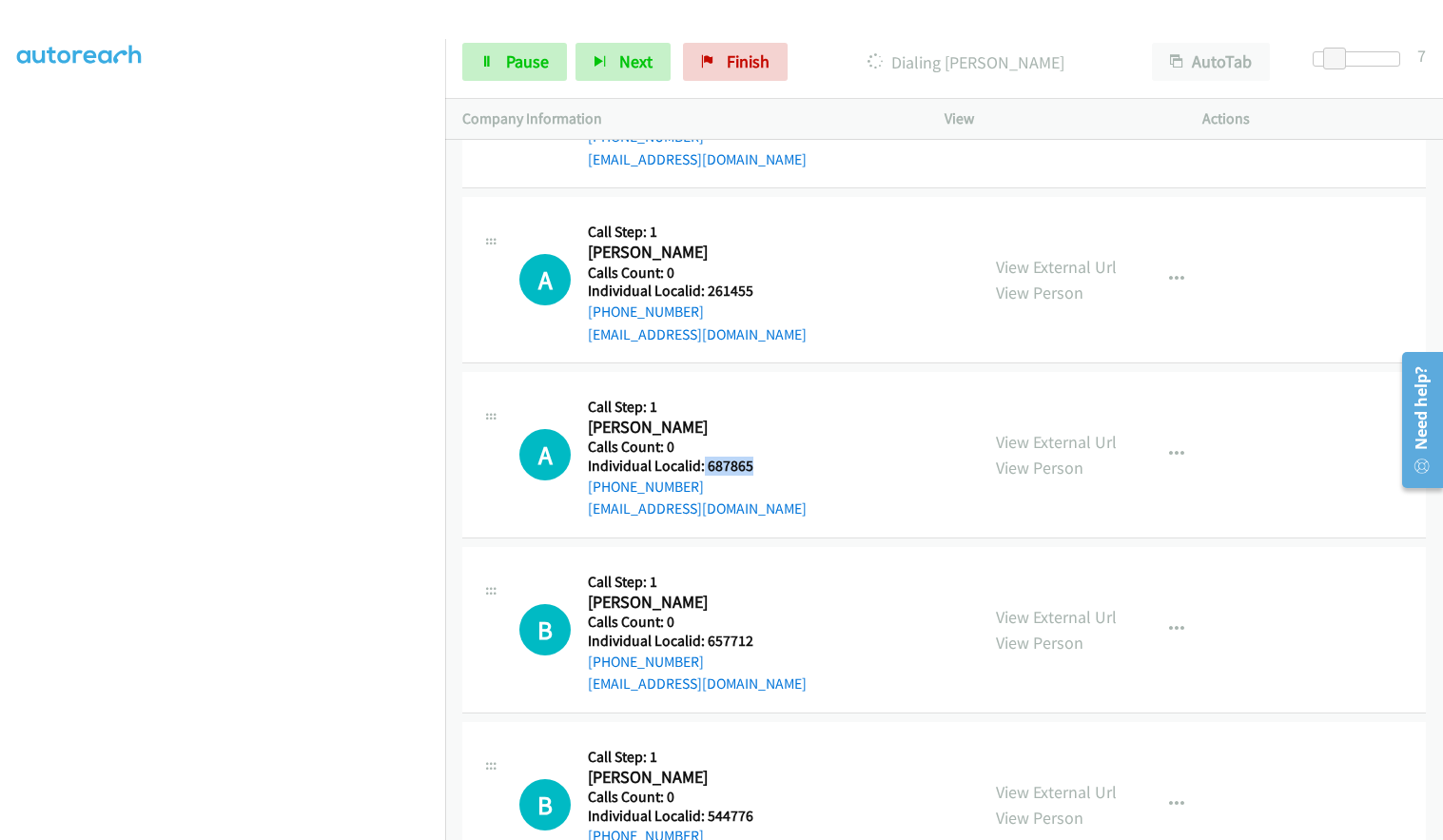 drag, startPoint x: 708, startPoint y: 469, endPoint x: 729, endPoint y: 461, distance: 22.472205 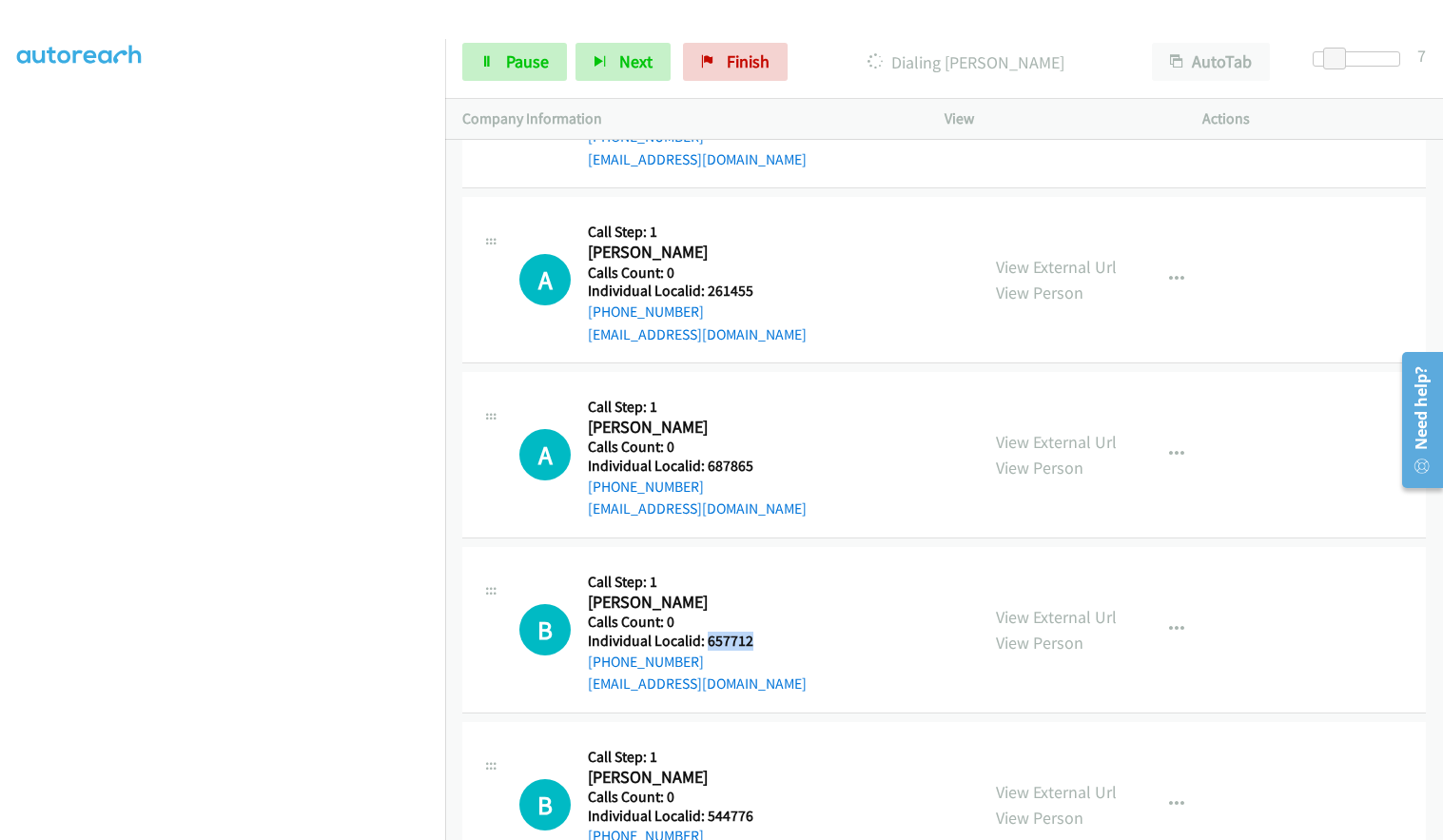 drag, startPoint x: 708, startPoint y: 637, endPoint x: 774, endPoint y: 637, distance: 66 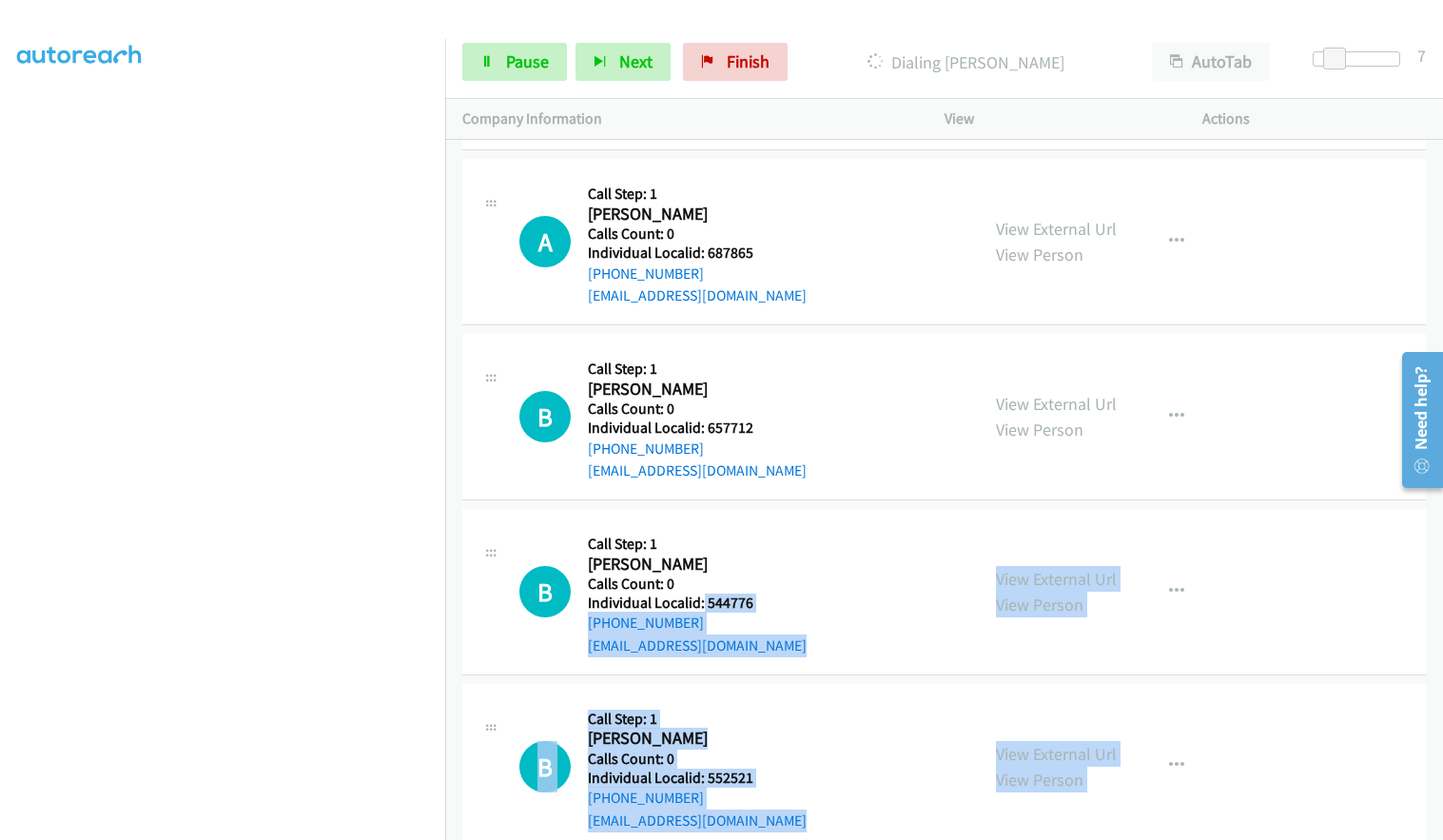 scroll, scrollTop: 7786, scrollLeft: 0, axis: vertical 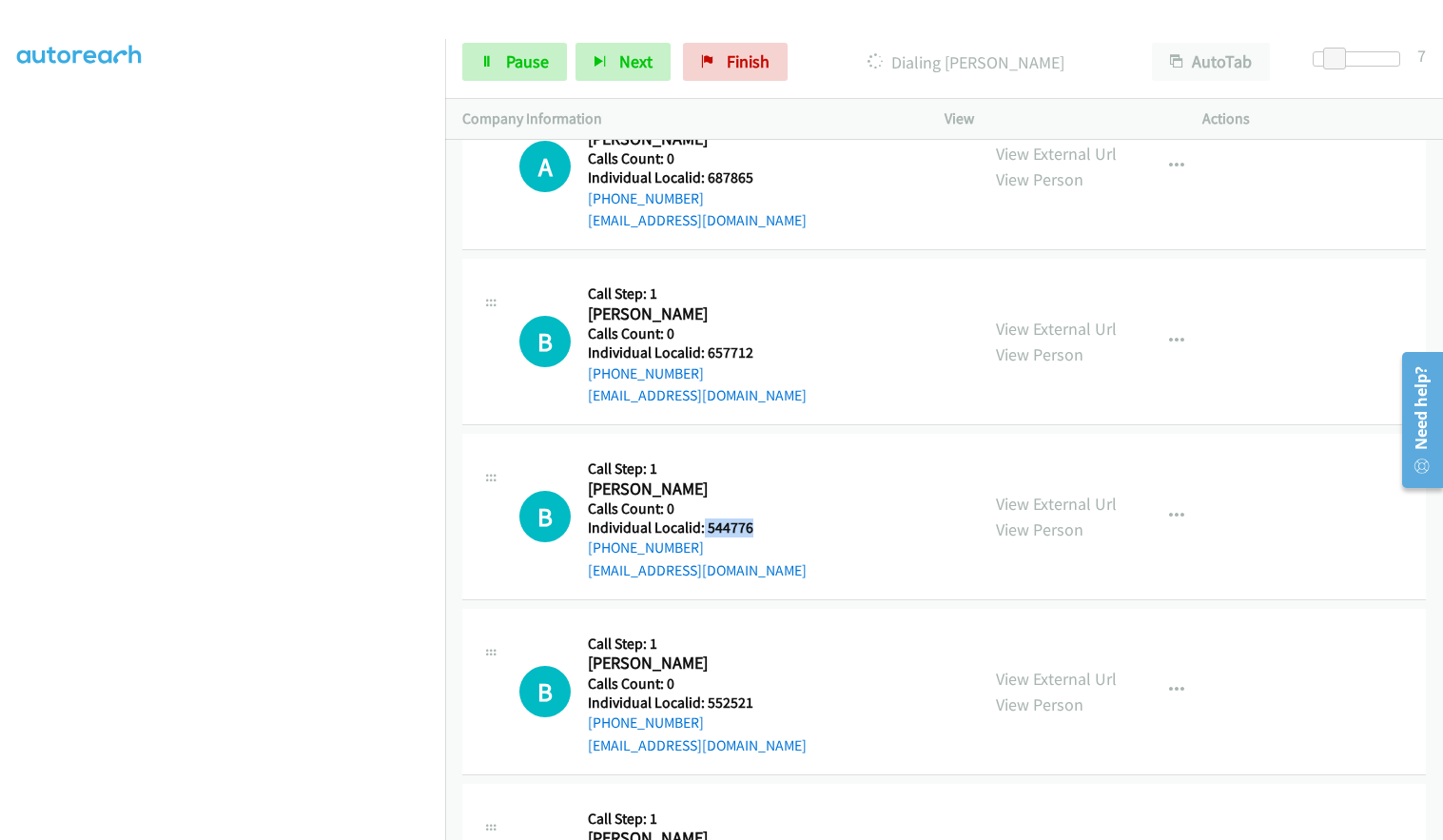 drag, startPoint x: 731, startPoint y: 820, endPoint x: 777, endPoint y: 531, distance: 292.638 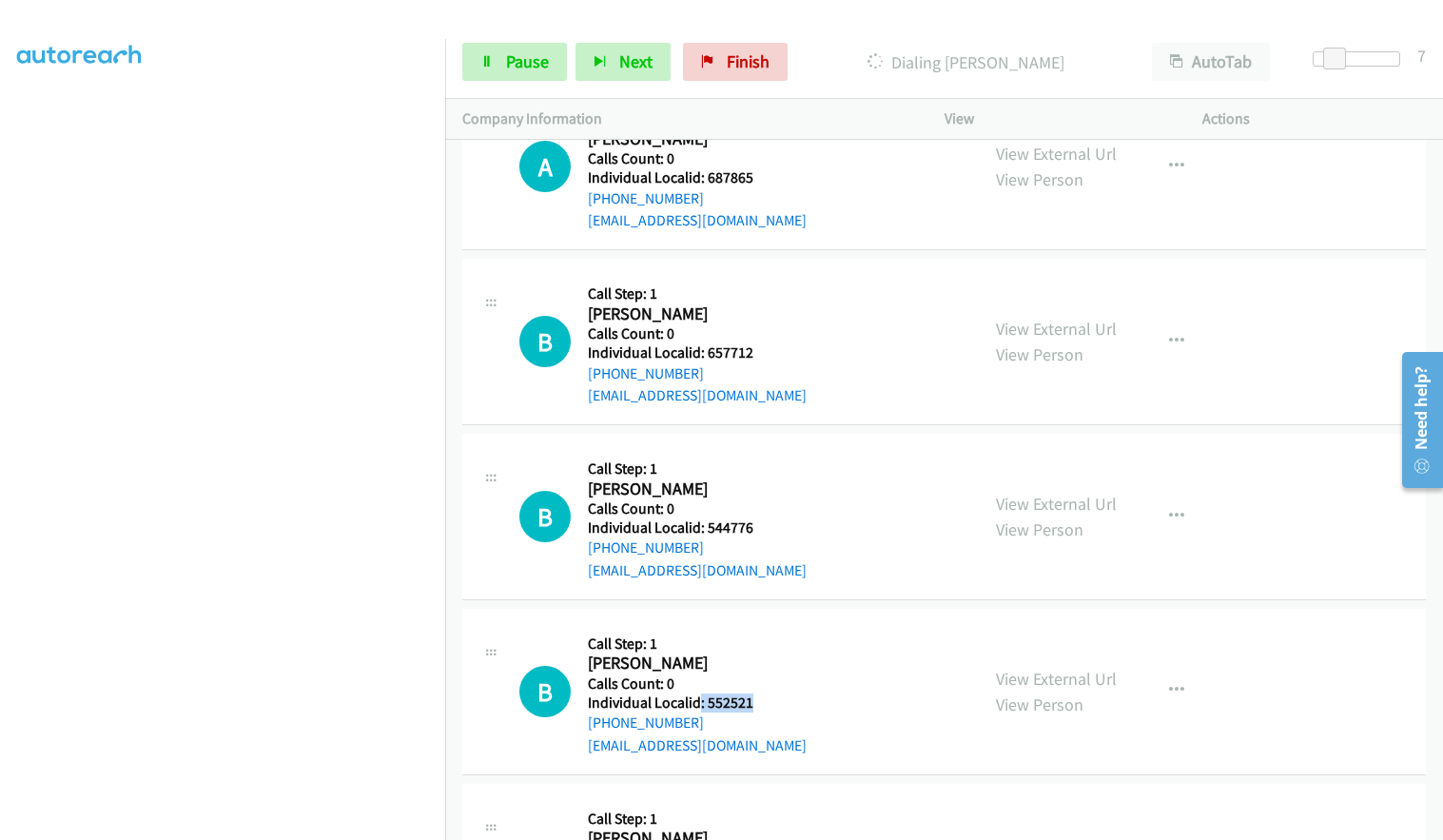 drag, startPoint x: 700, startPoint y: 694, endPoint x: 748, endPoint y: 705, distance: 49.2443 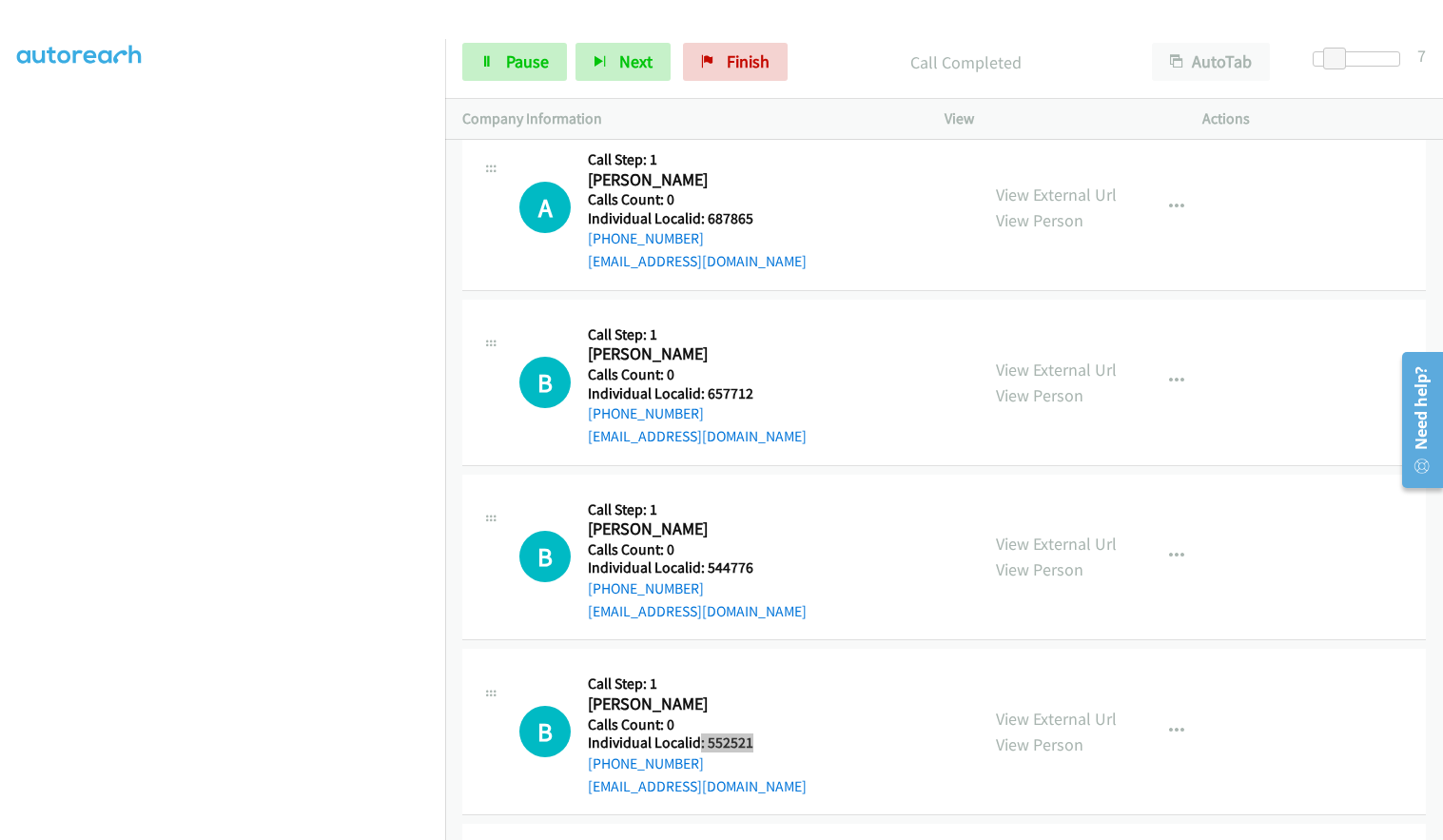 scroll, scrollTop: 7827, scrollLeft: 0, axis: vertical 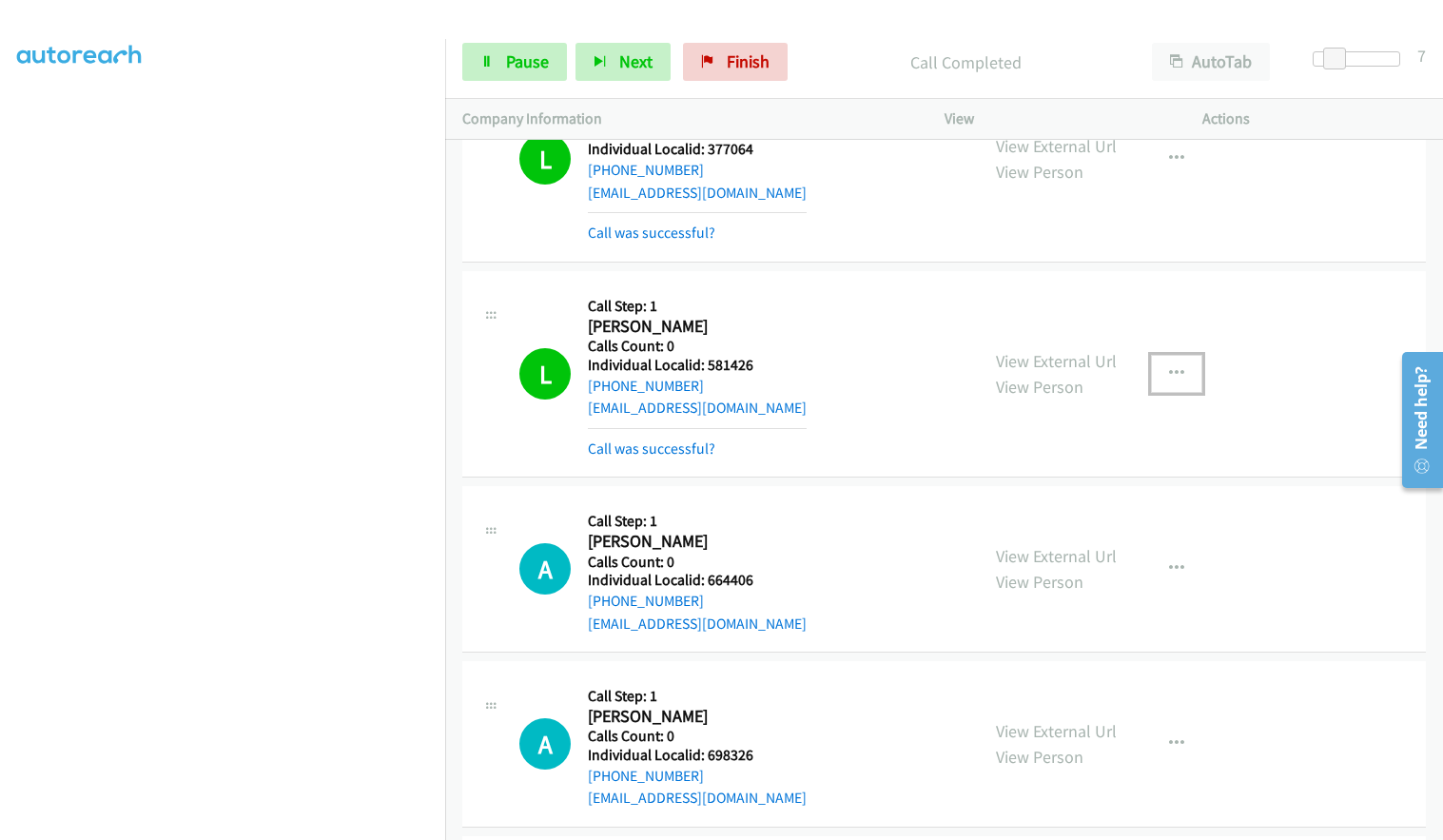 click at bounding box center [1177, 374] 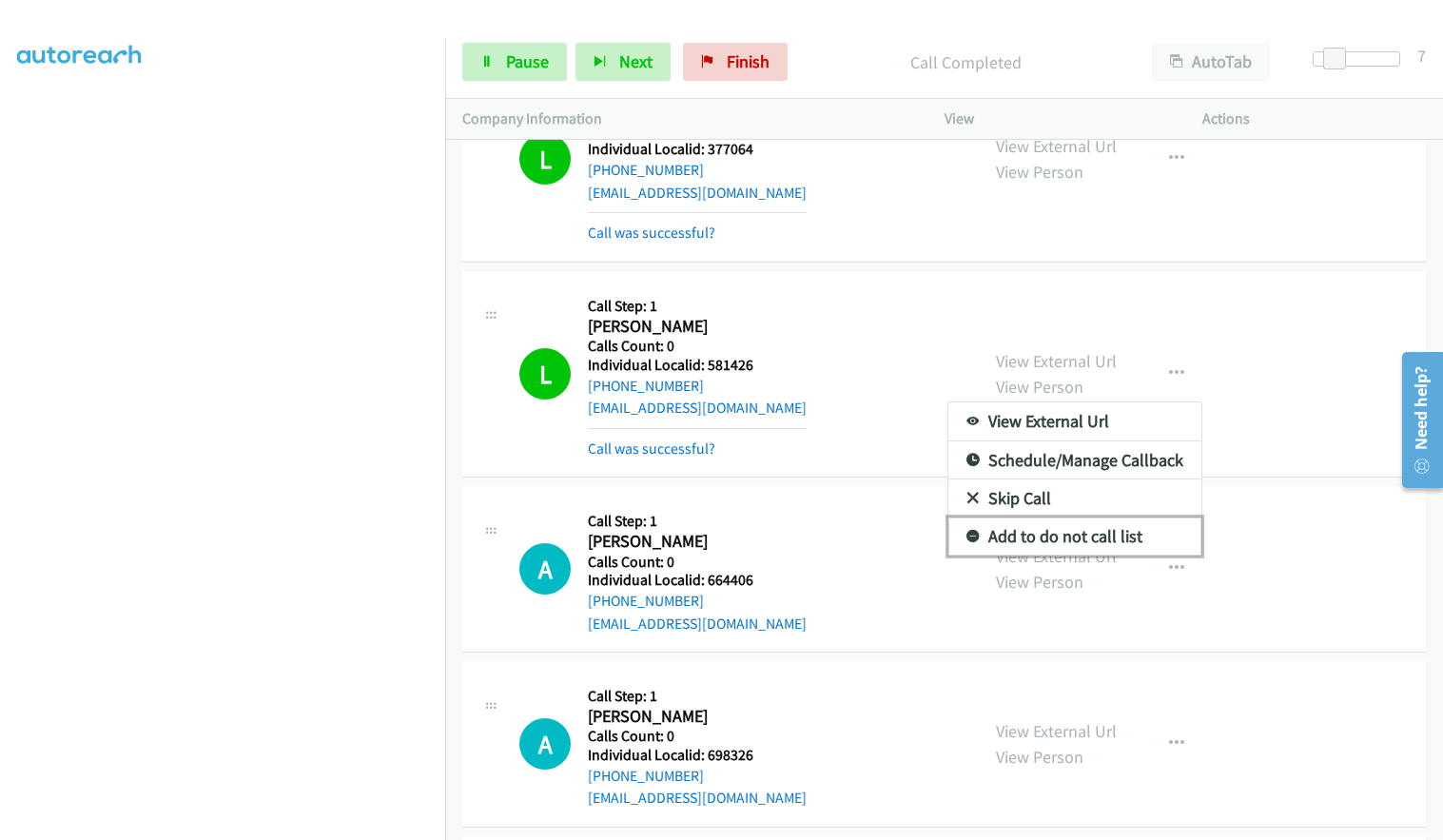 click at bounding box center (973, 537) 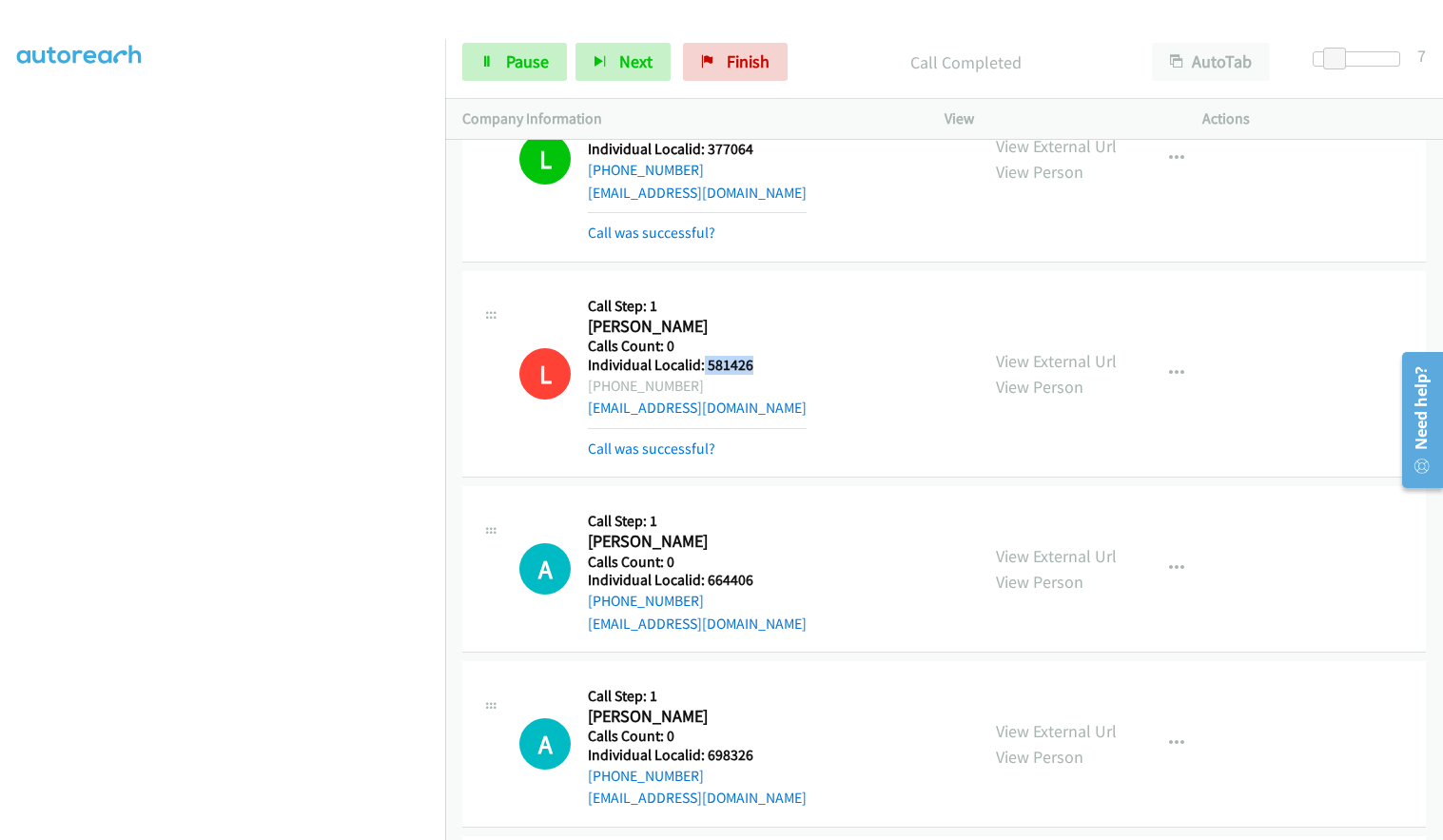 drag, startPoint x: 703, startPoint y: 366, endPoint x: 770, endPoint y: 366, distance: 67 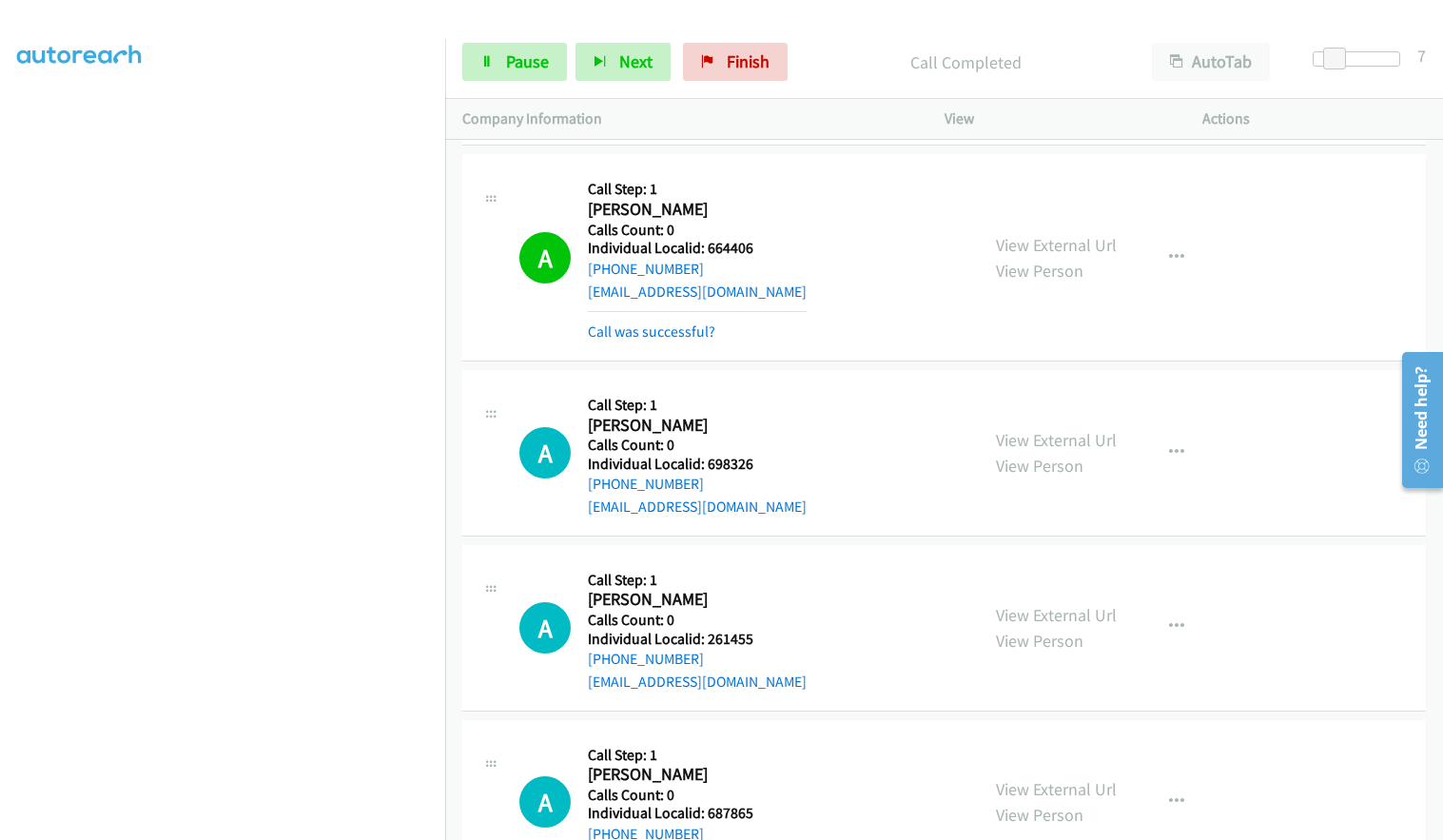 scroll, scrollTop: 7257, scrollLeft: 0, axis: vertical 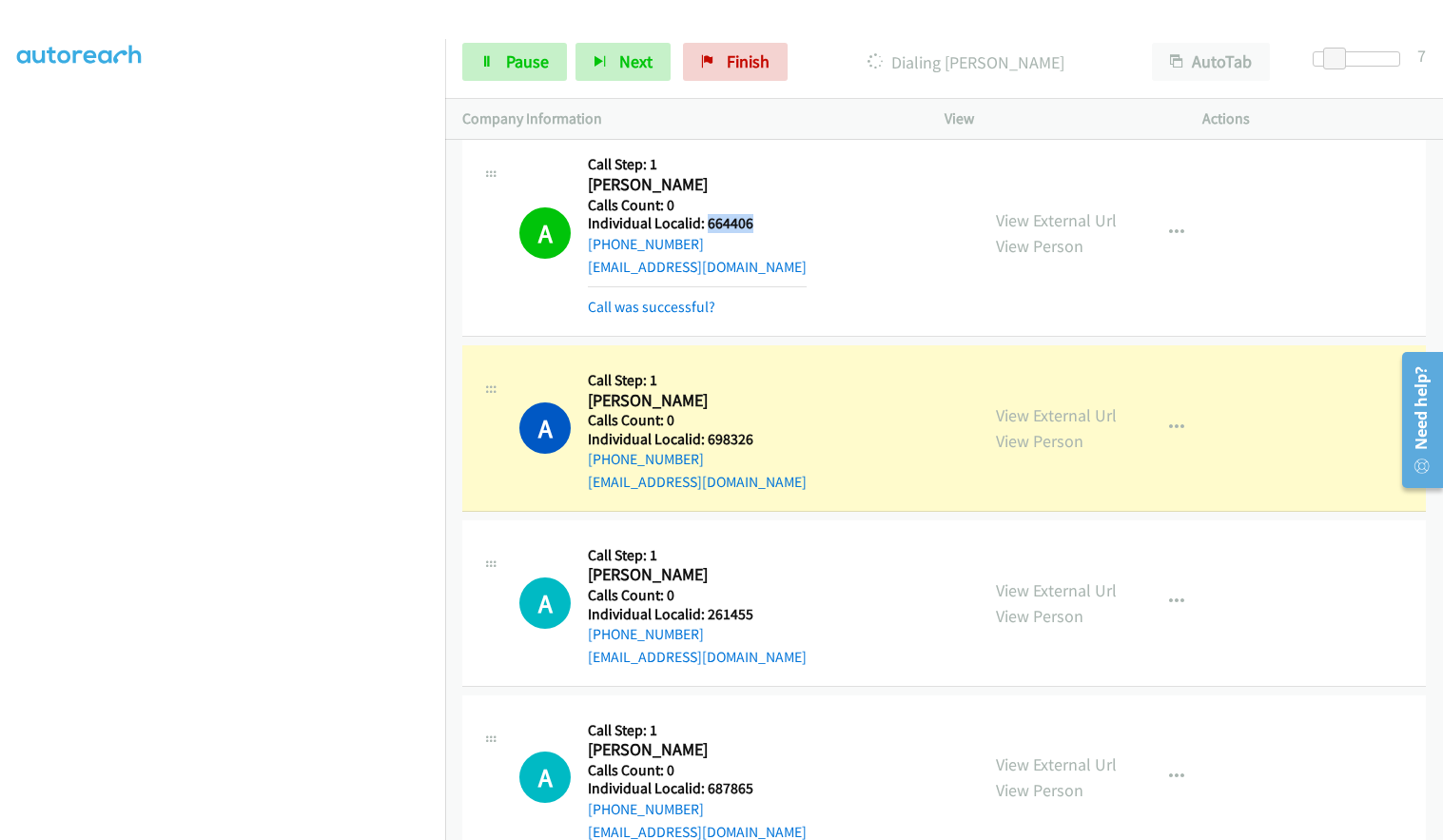 drag, startPoint x: 719, startPoint y: 224, endPoint x: 757, endPoint y: 224, distance: 38 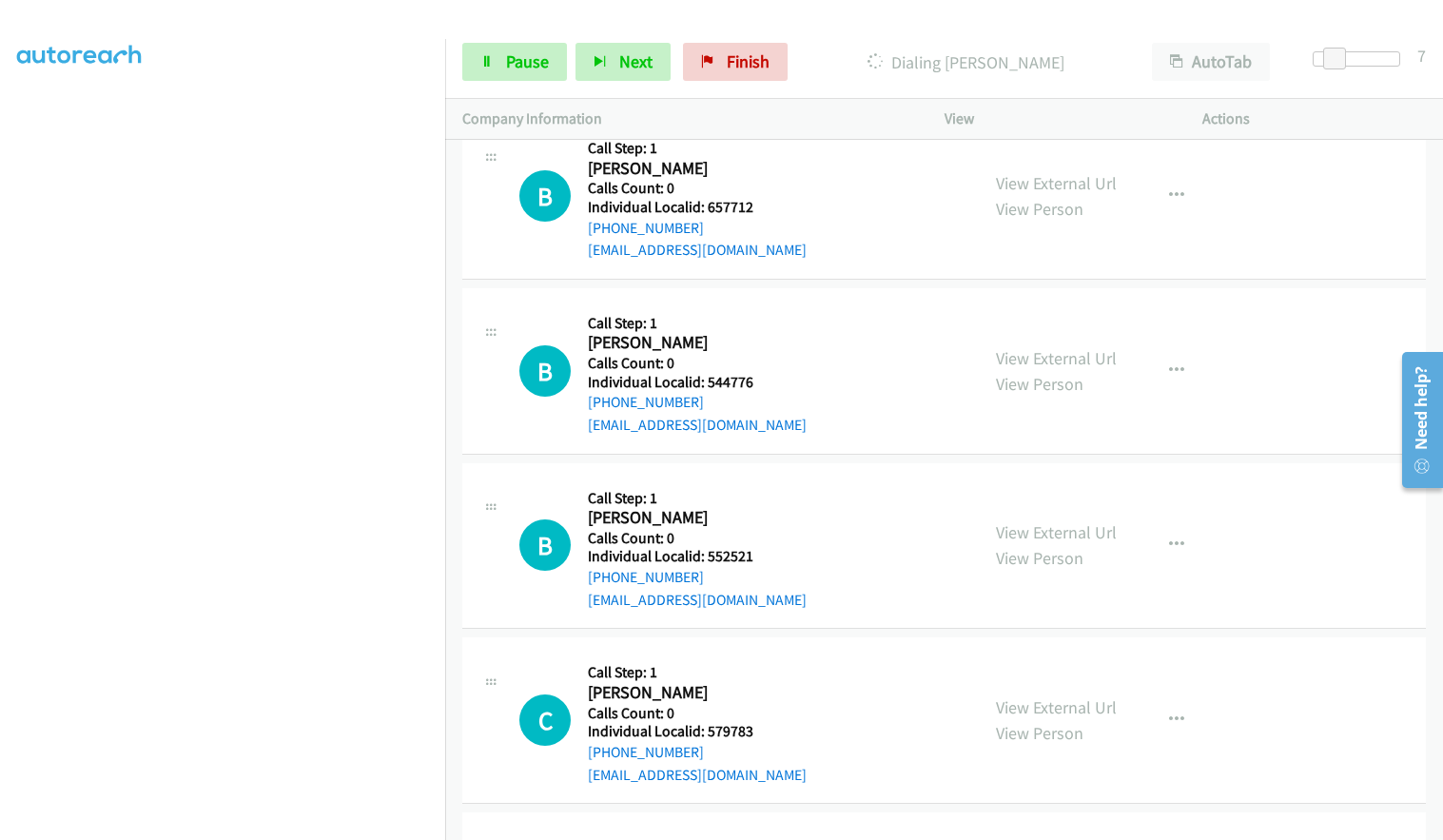 scroll, scrollTop: 8089, scrollLeft: 0, axis: vertical 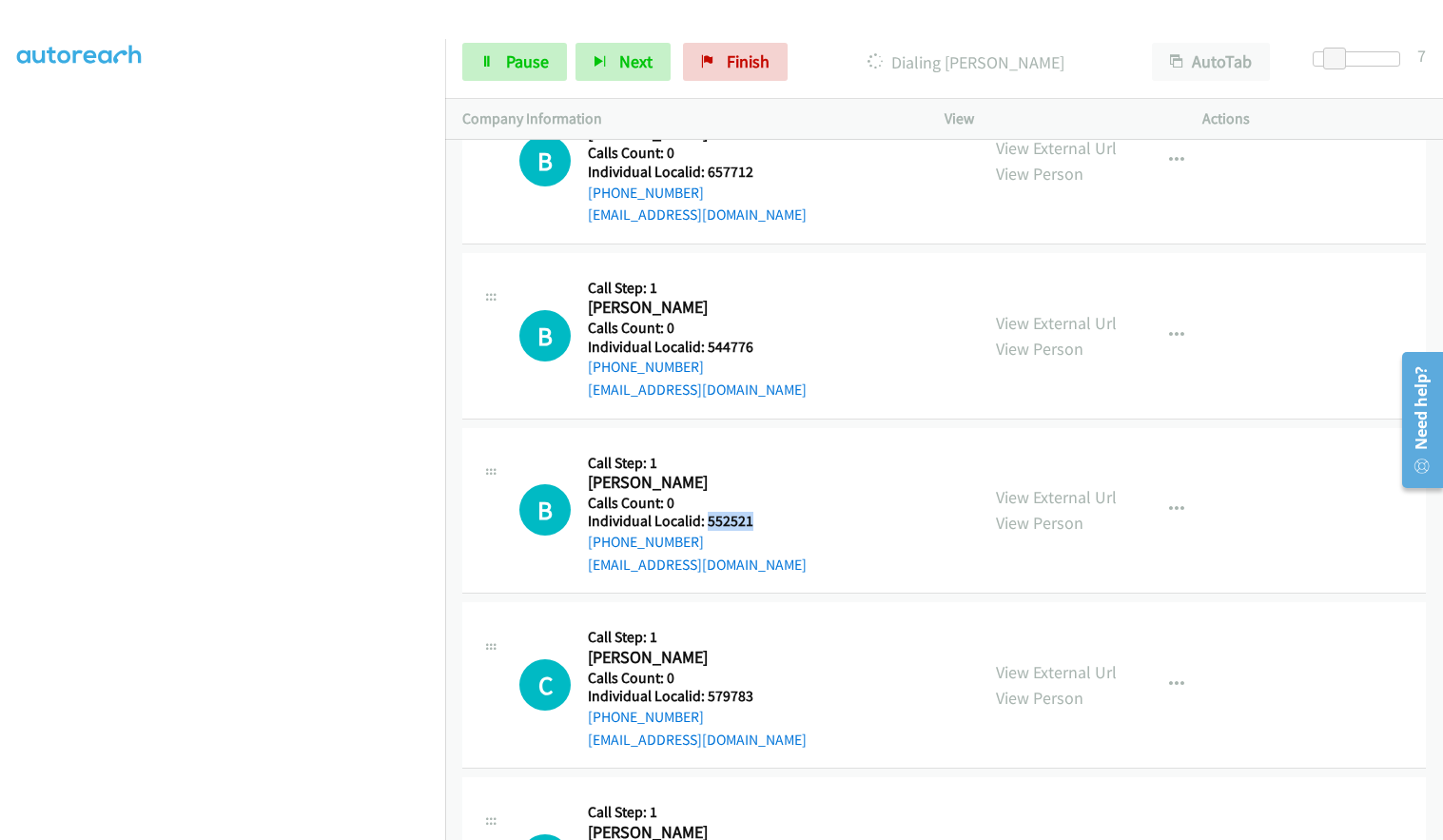 drag, startPoint x: 705, startPoint y: 514, endPoint x: 791, endPoint y: 519, distance: 86.145226 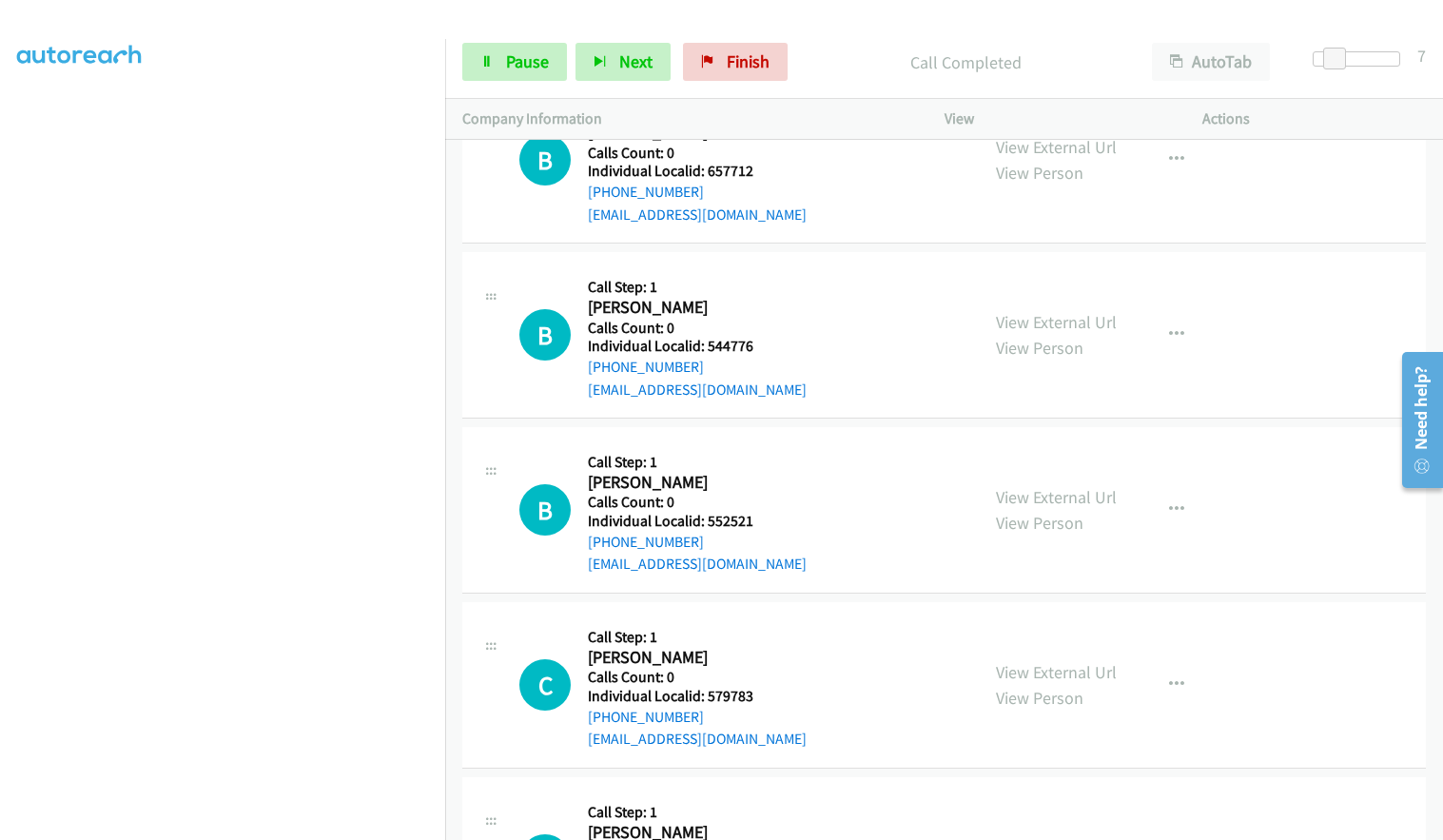 click on "C
Callback Scheduled
Call Step: 1
Charles Burrows
America/Phoenix
Calls Count: 0
Individual Localid: 579783
+1 928-897-8442
bdbinaz@gmail.com
Call was successful?" at bounding box center (740, 685) 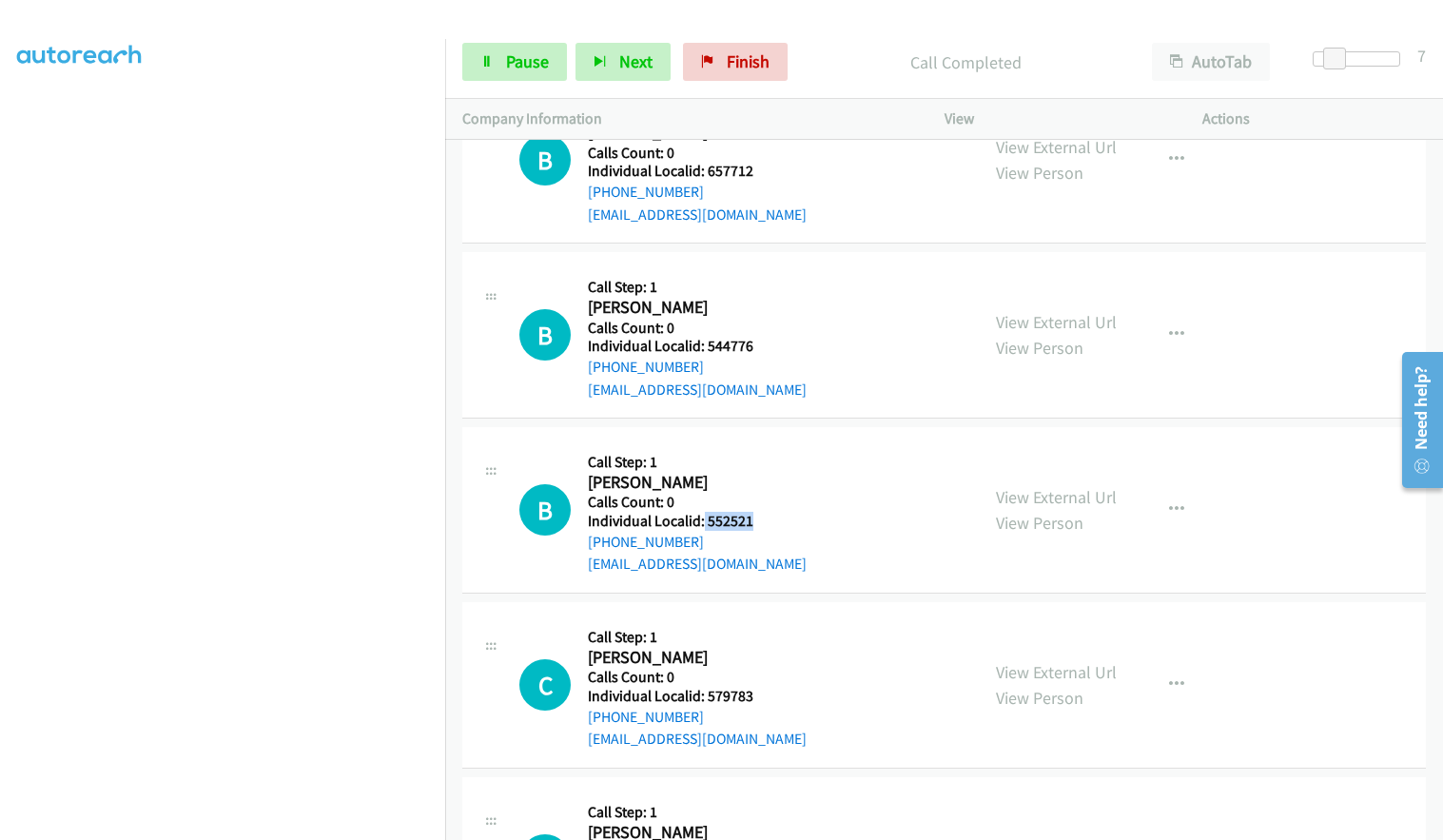 drag, startPoint x: 702, startPoint y: 515, endPoint x: 733, endPoint y: 520, distance: 31.40064 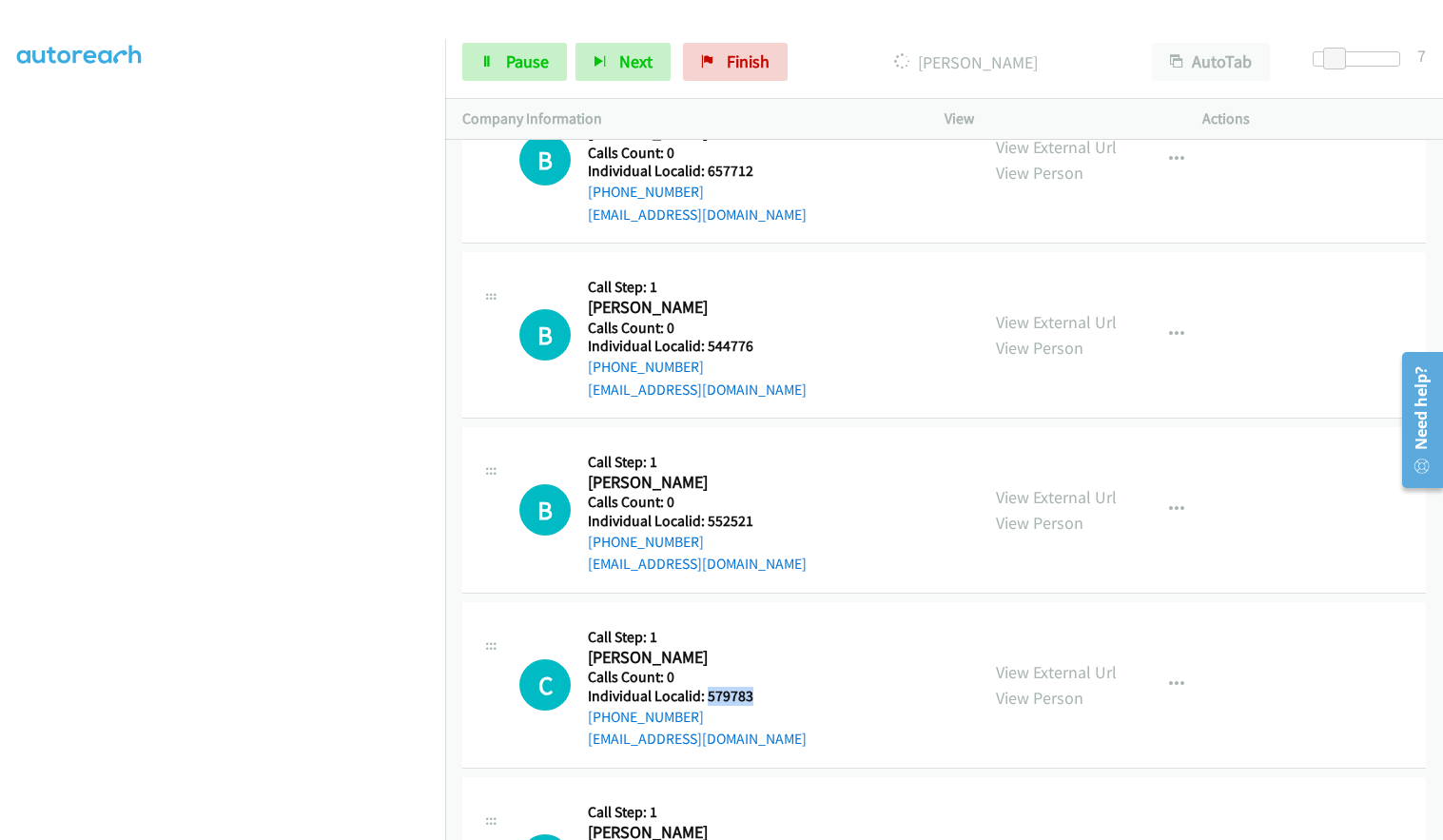 drag, startPoint x: 705, startPoint y: 693, endPoint x: 765, endPoint y: 695, distance: 60.03332 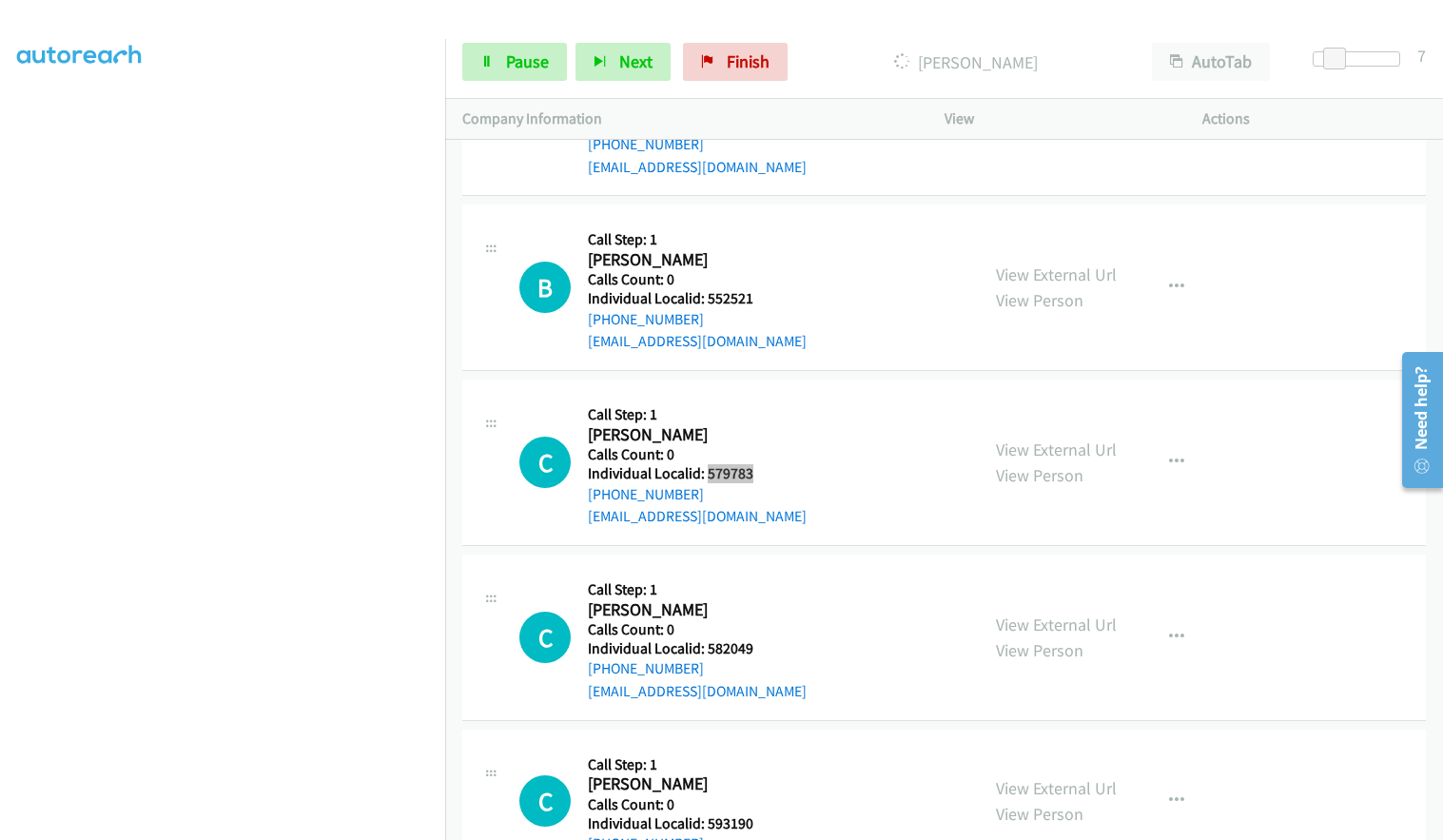 scroll, scrollTop: 8368, scrollLeft: 0, axis: vertical 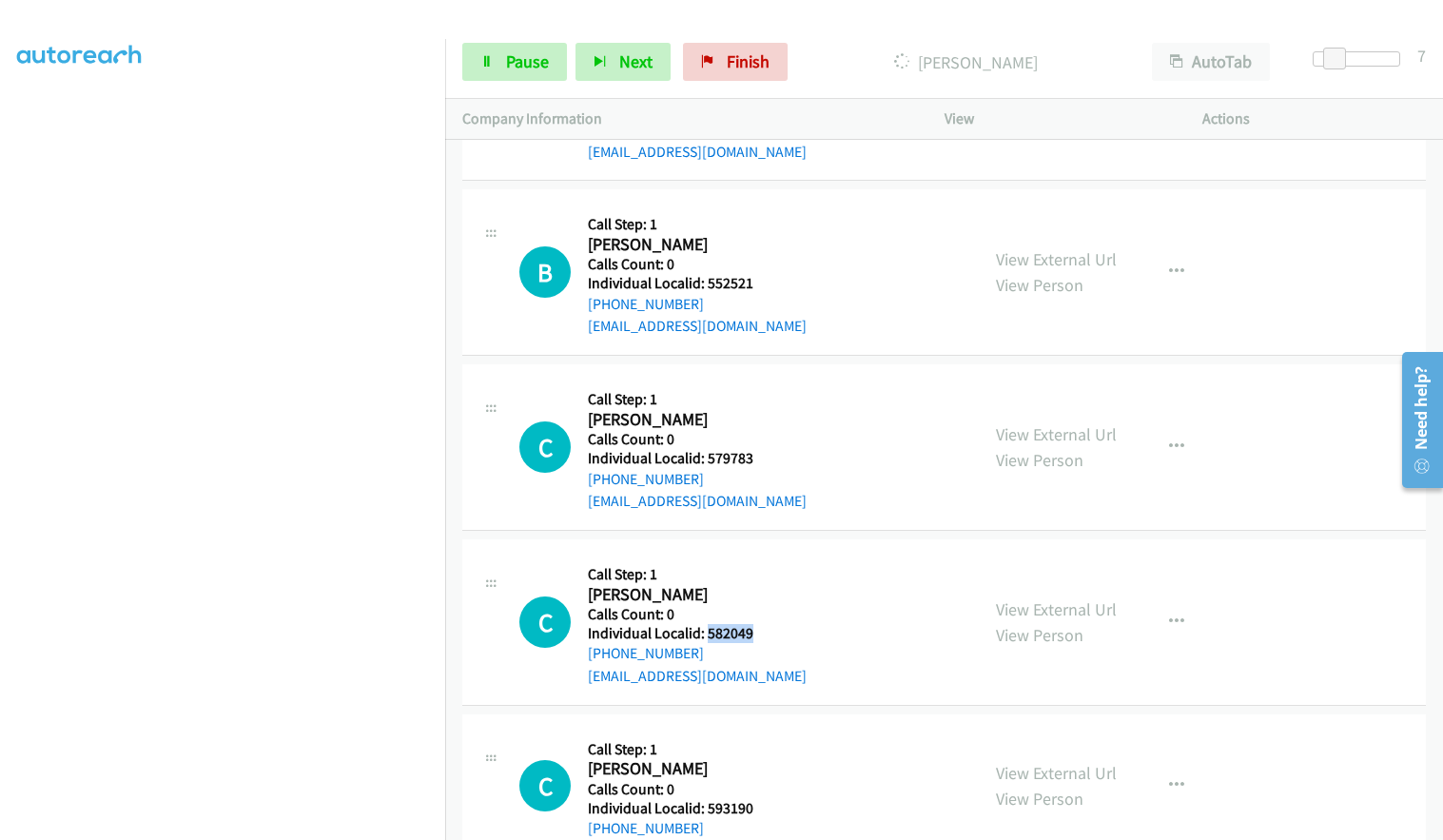 drag, startPoint x: 708, startPoint y: 633, endPoint x: 771, endPoint y: 635, distance: 63.03174 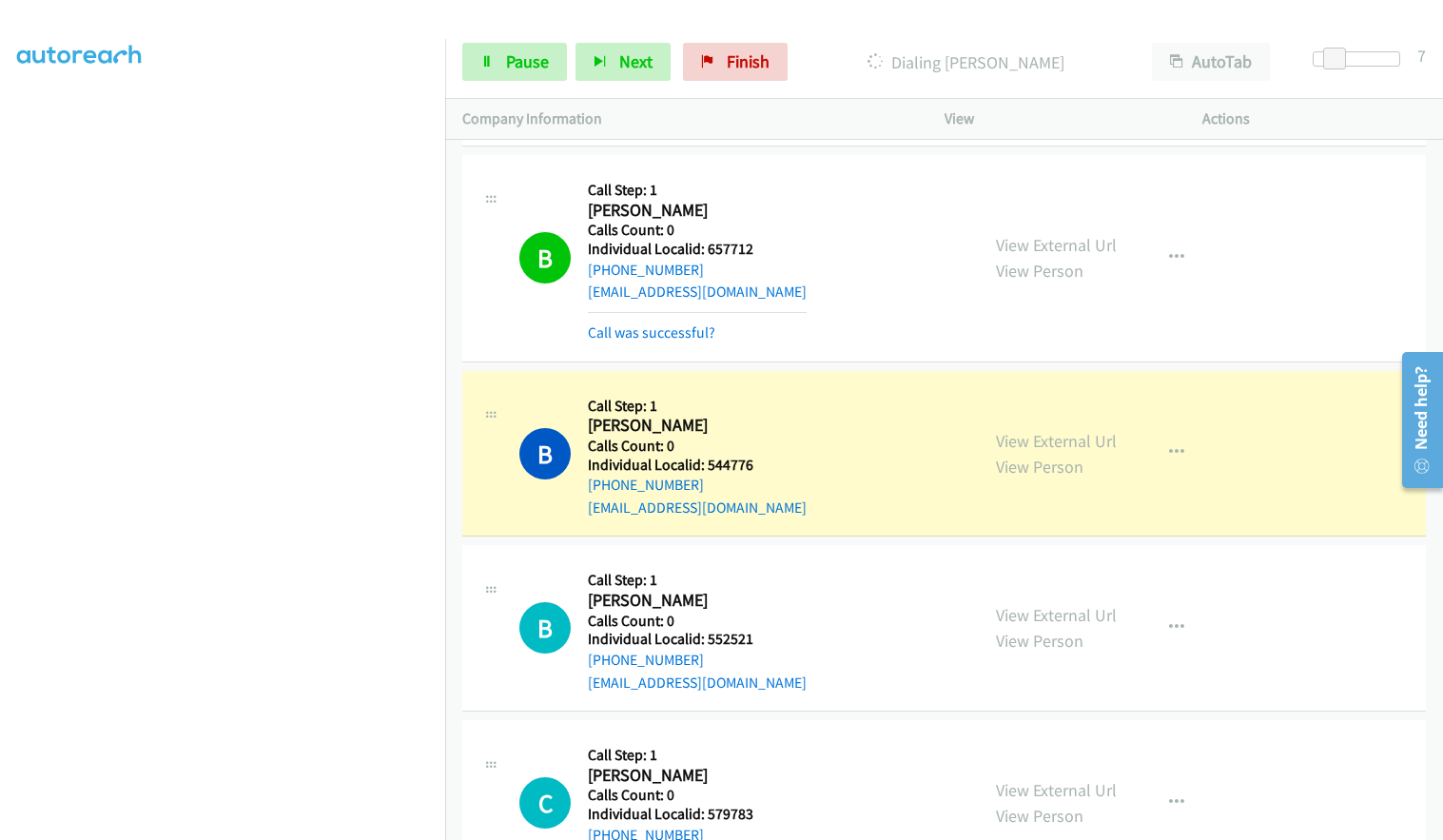 scroll, scrollTop: 8092, scrollLeft: 0, axis: vertical 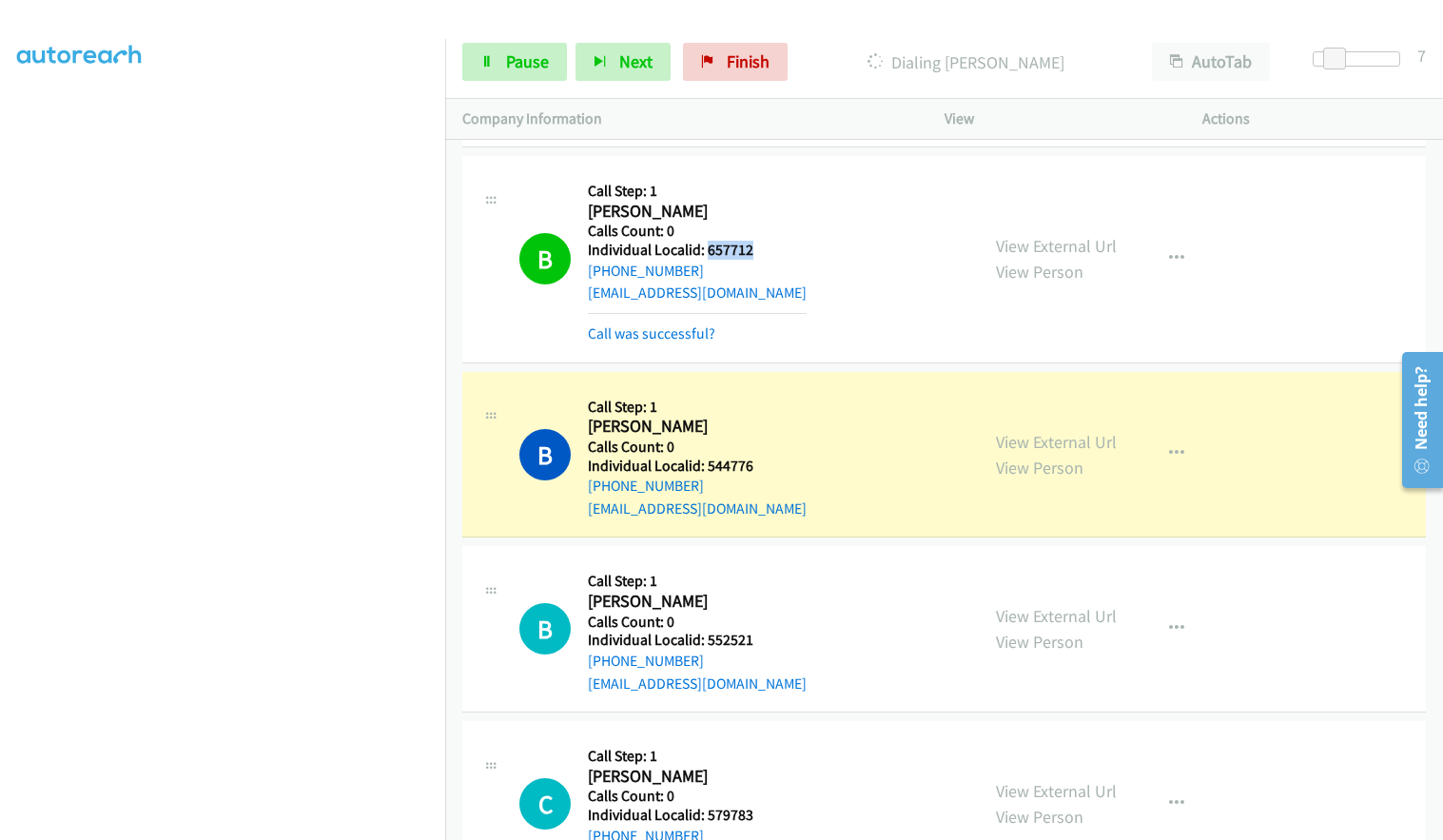 drag, startPoint x: 704, startPoint y: 248, endPoint x: 756, endPoint y: 247, distance: 52.00961 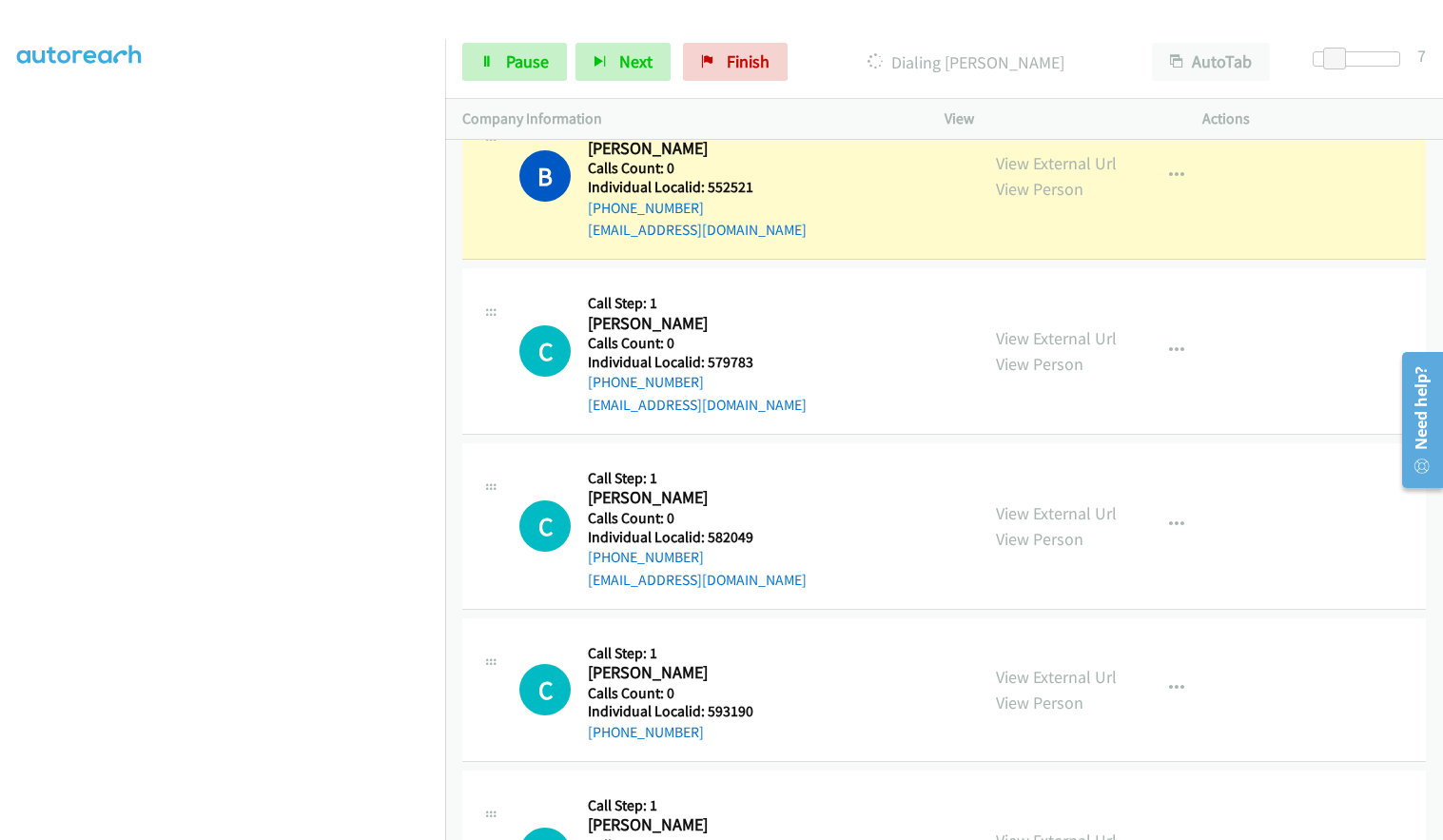 scroll, scrollTop: 8591, scrollLeft: 0, axis: vertical 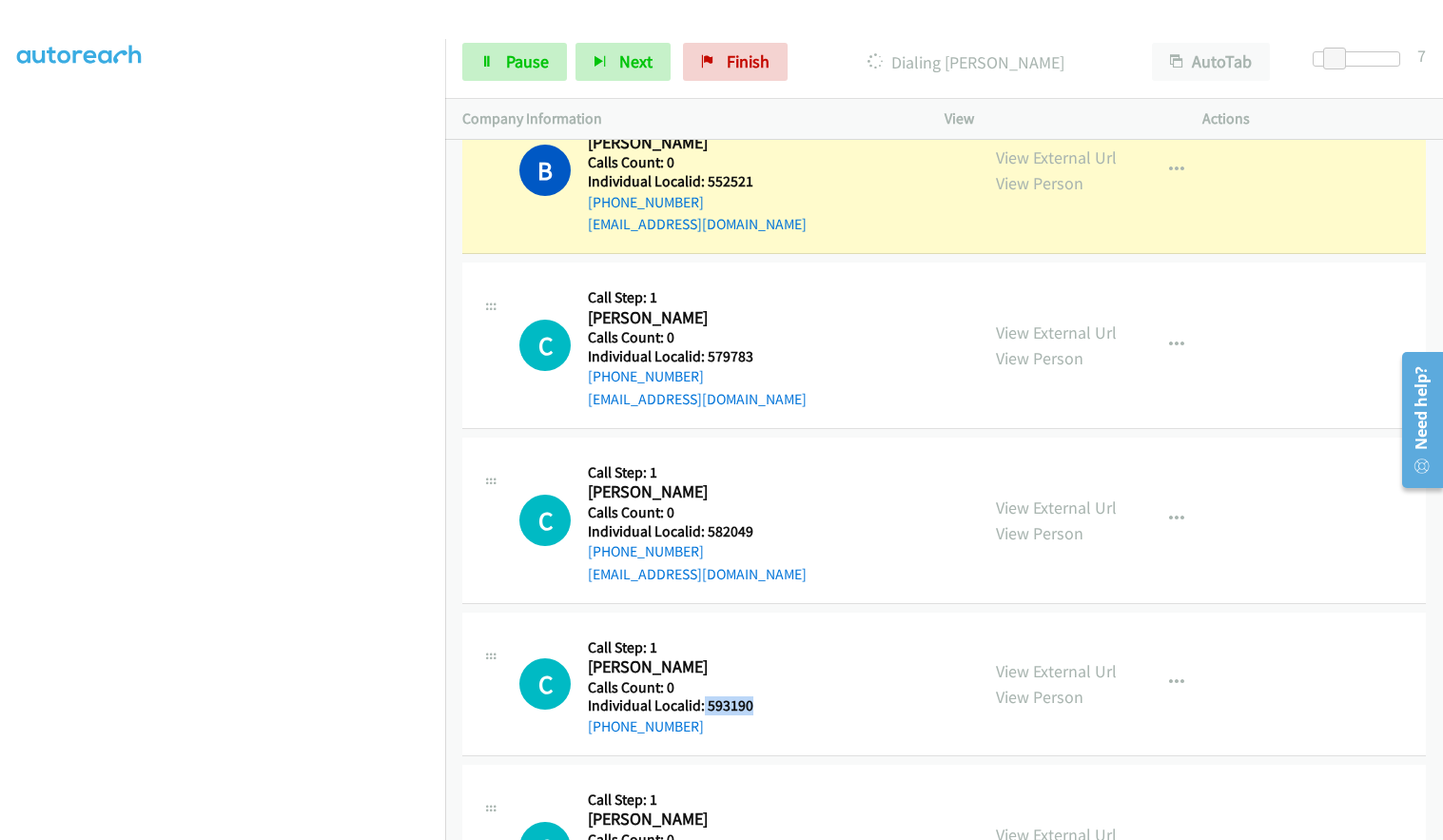 drag, startPoint x: 703, startPoint y: 700, endPoint x: 768, endPoint y: 703, distance: 65.06919 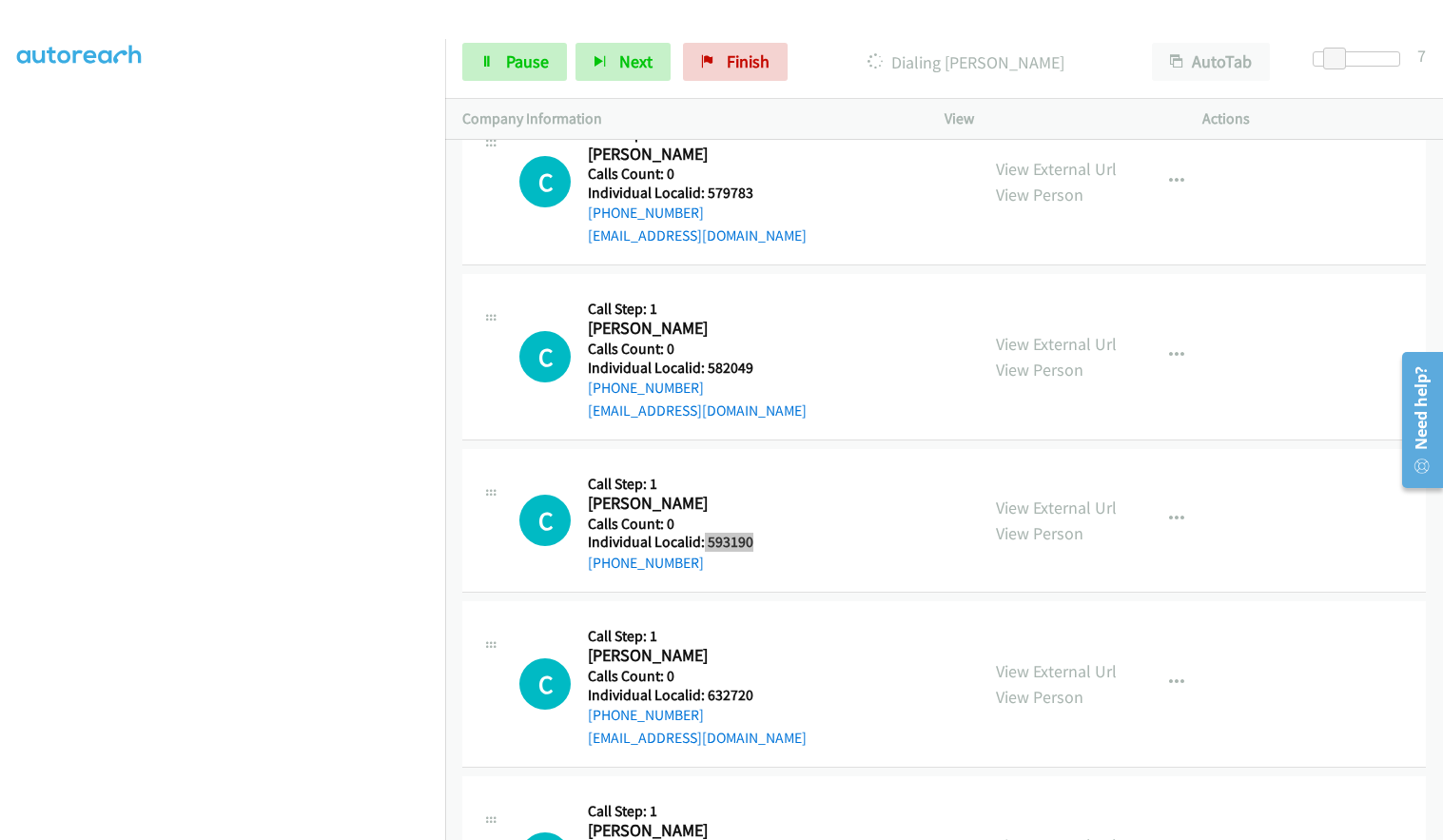 scroll, scrollTop: 8758, scrollLeft: 0, axis: vertical 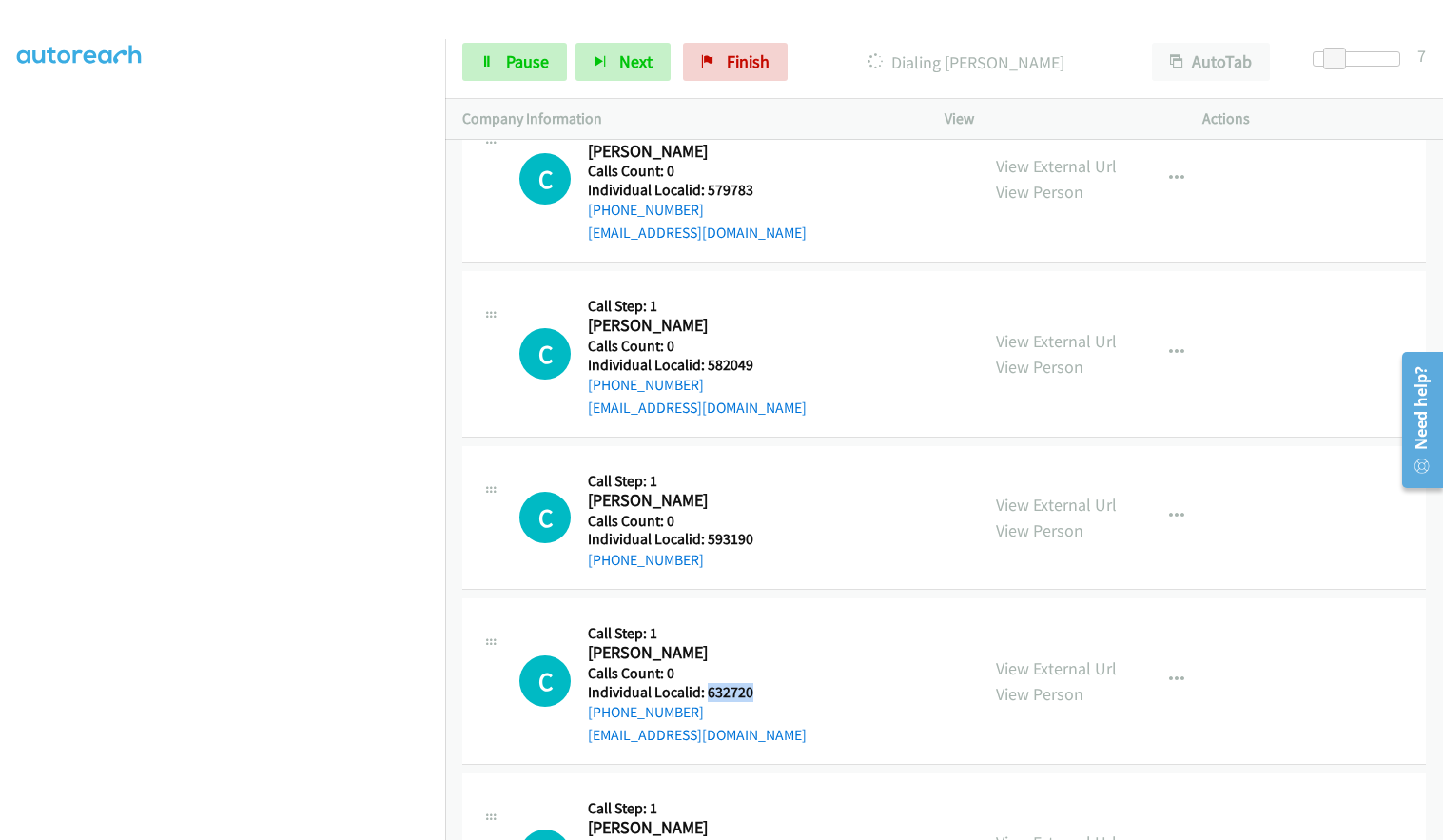 drag, startPoint x: 705, startPoint y: 689, endPoint x: 770, endPoint y: 689, distance: 65 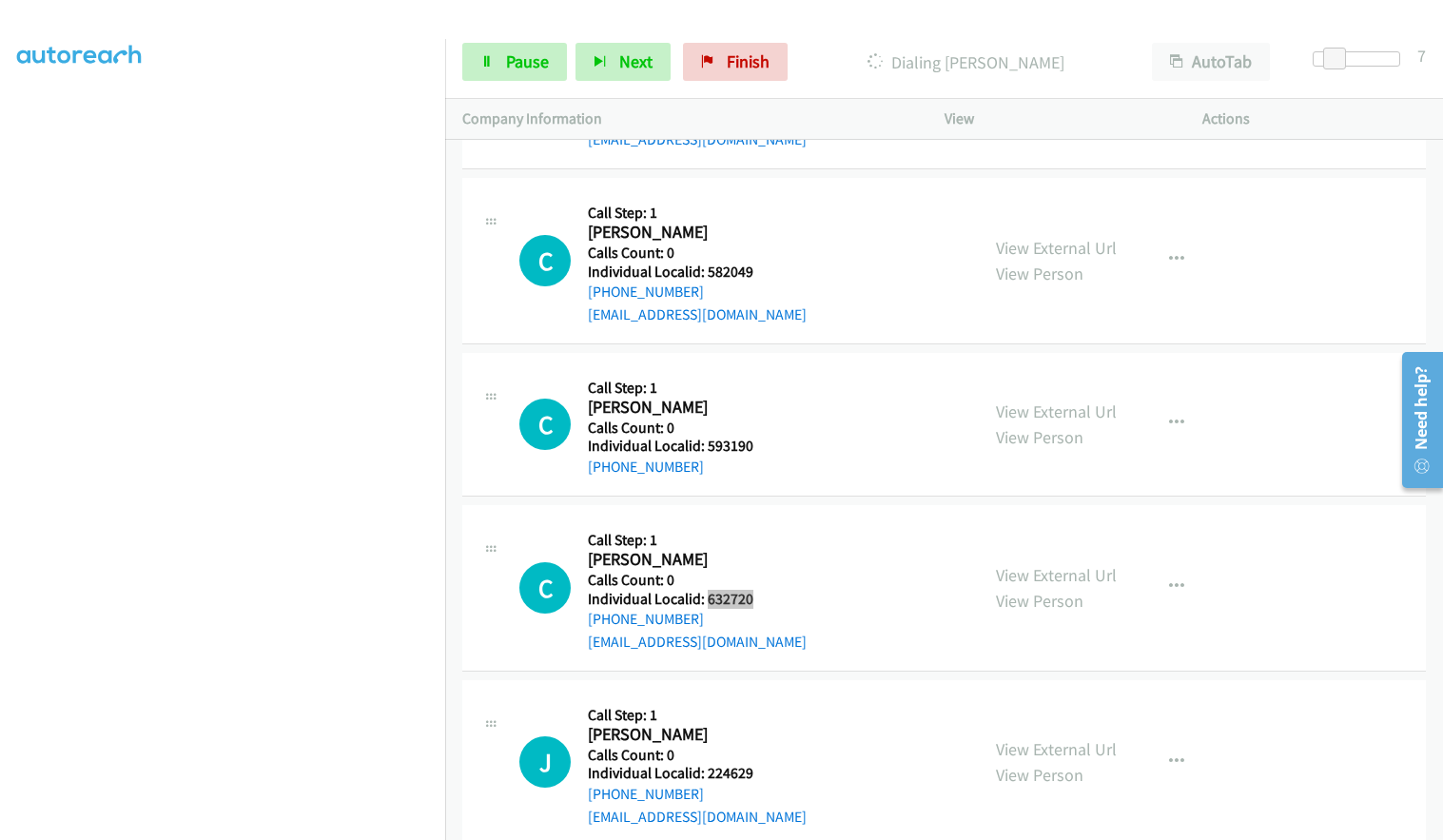 scroll, scrollTop: 8853, scrollLeft: 0, axis: vertical 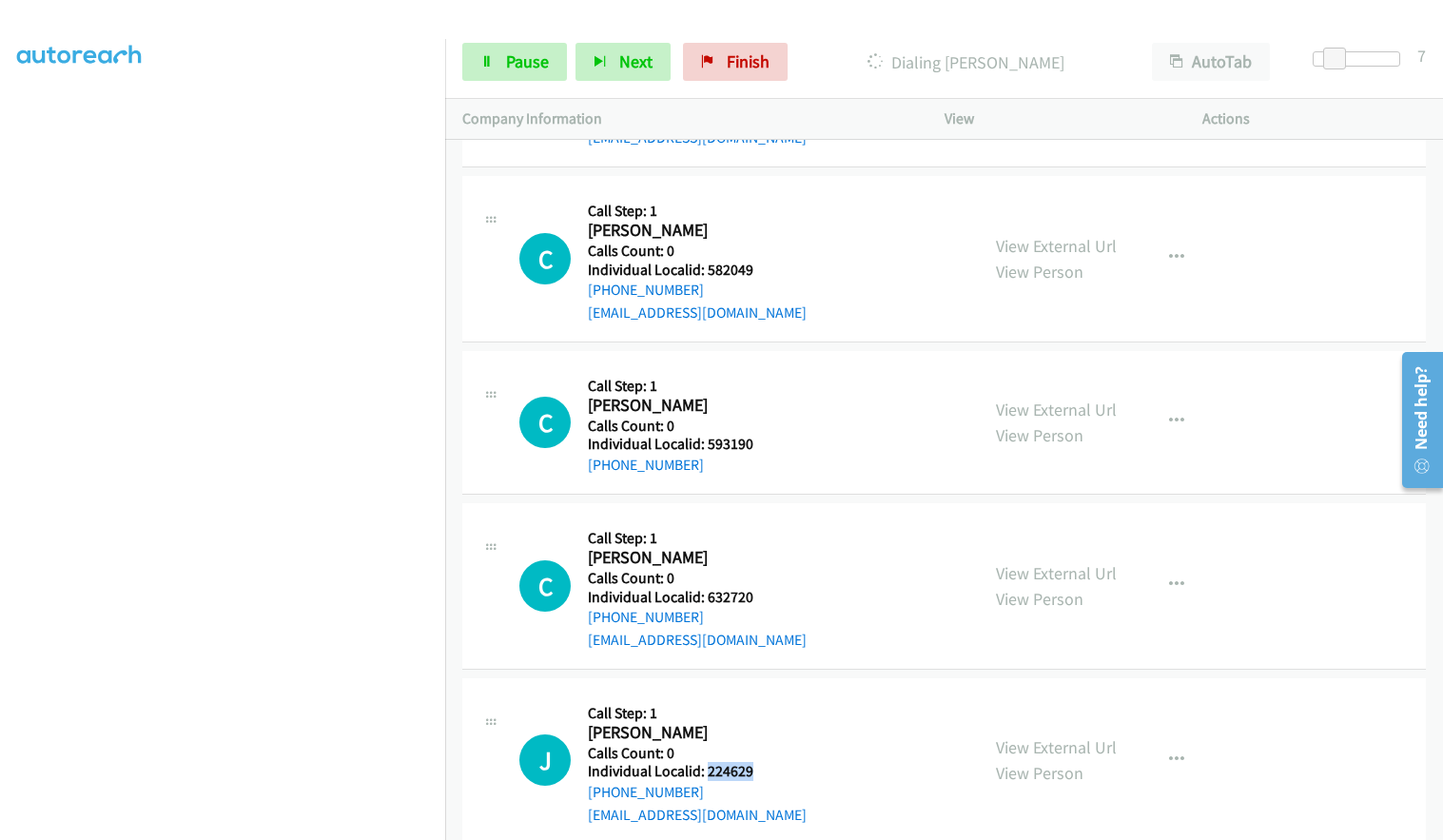 drag, startPoint x: 707, startPoint y: 763, endPoint x: 758, endPoint y: 774, distance: 52.17279 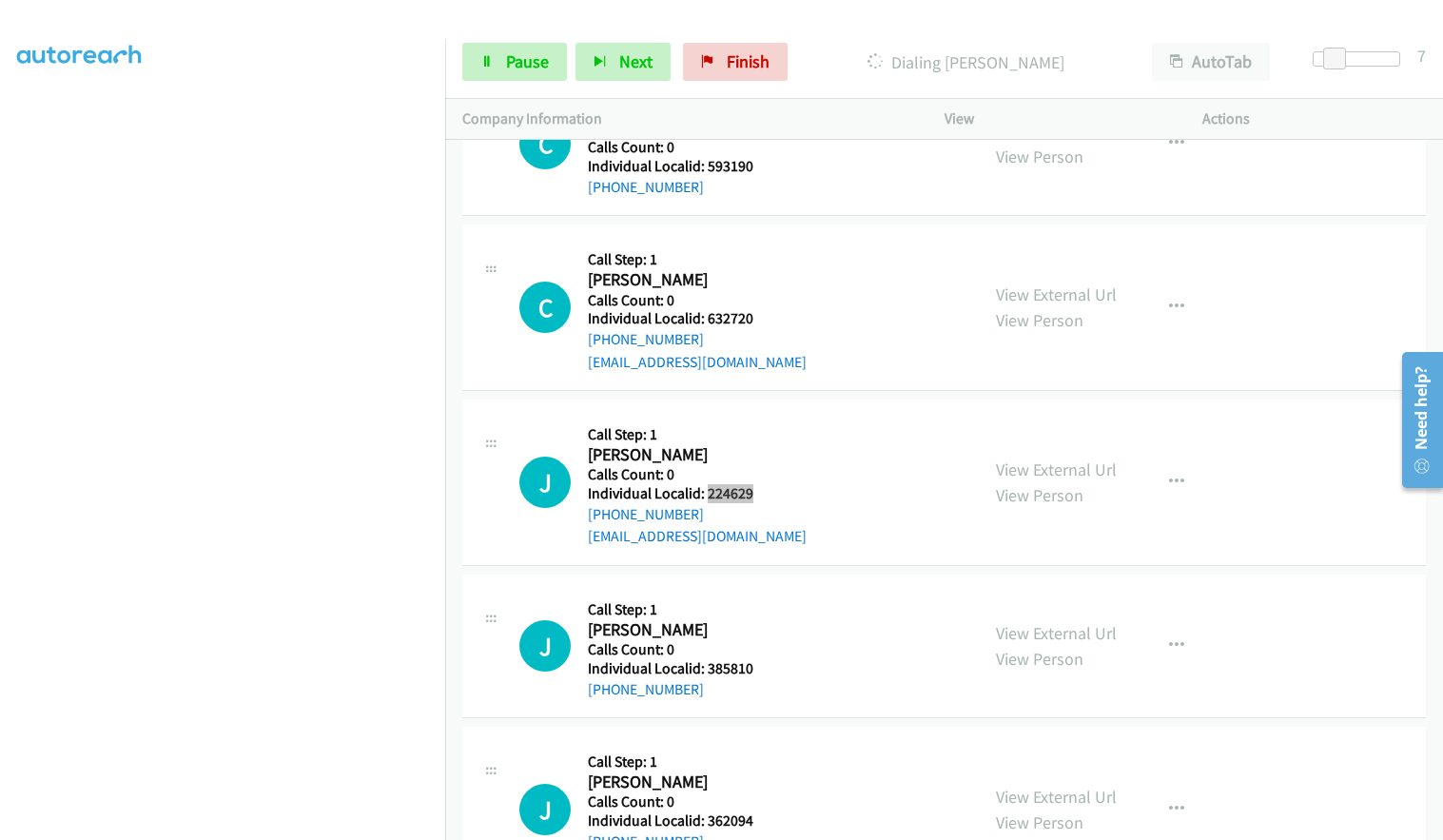 scroll, scrollTop: 9179, scrollLeft: 0, axis: vertical 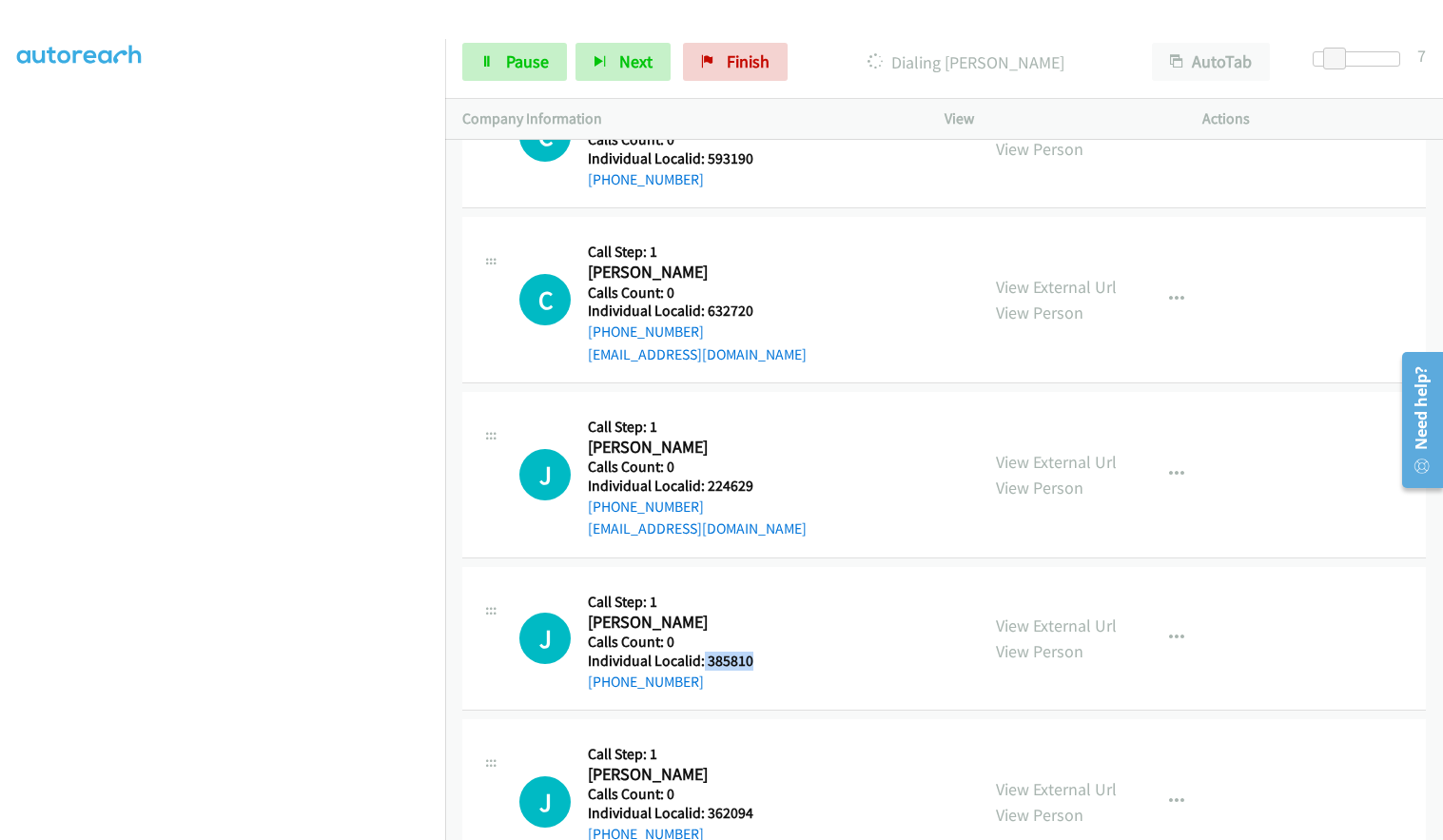 drag, startPoint x: 703, startPoint y: 660, endPoint x: 760, endPoint y: 660, distance: 57 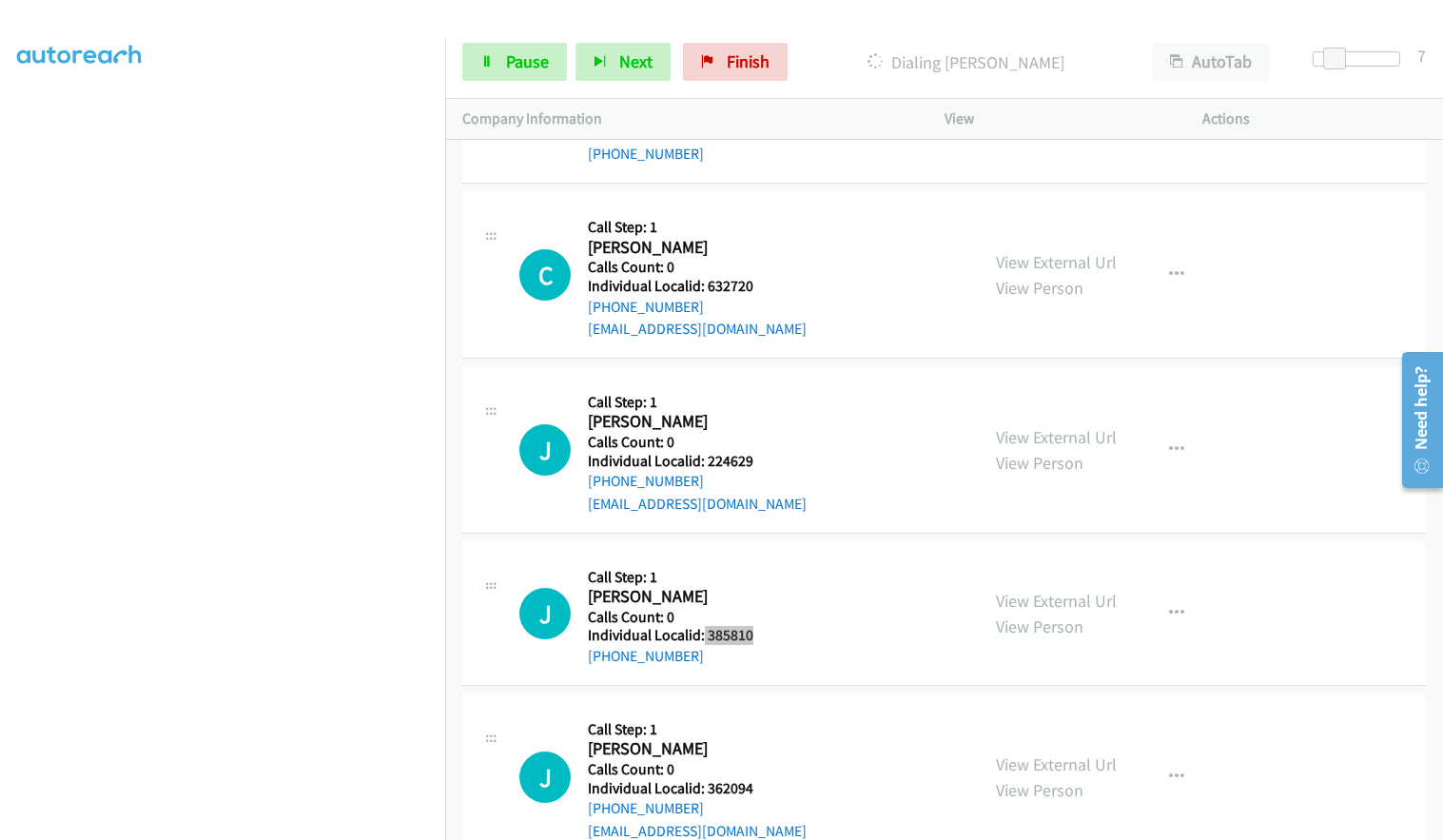 scroll, scrollTop: 9250, scrollLeft: 0, axis: vertical 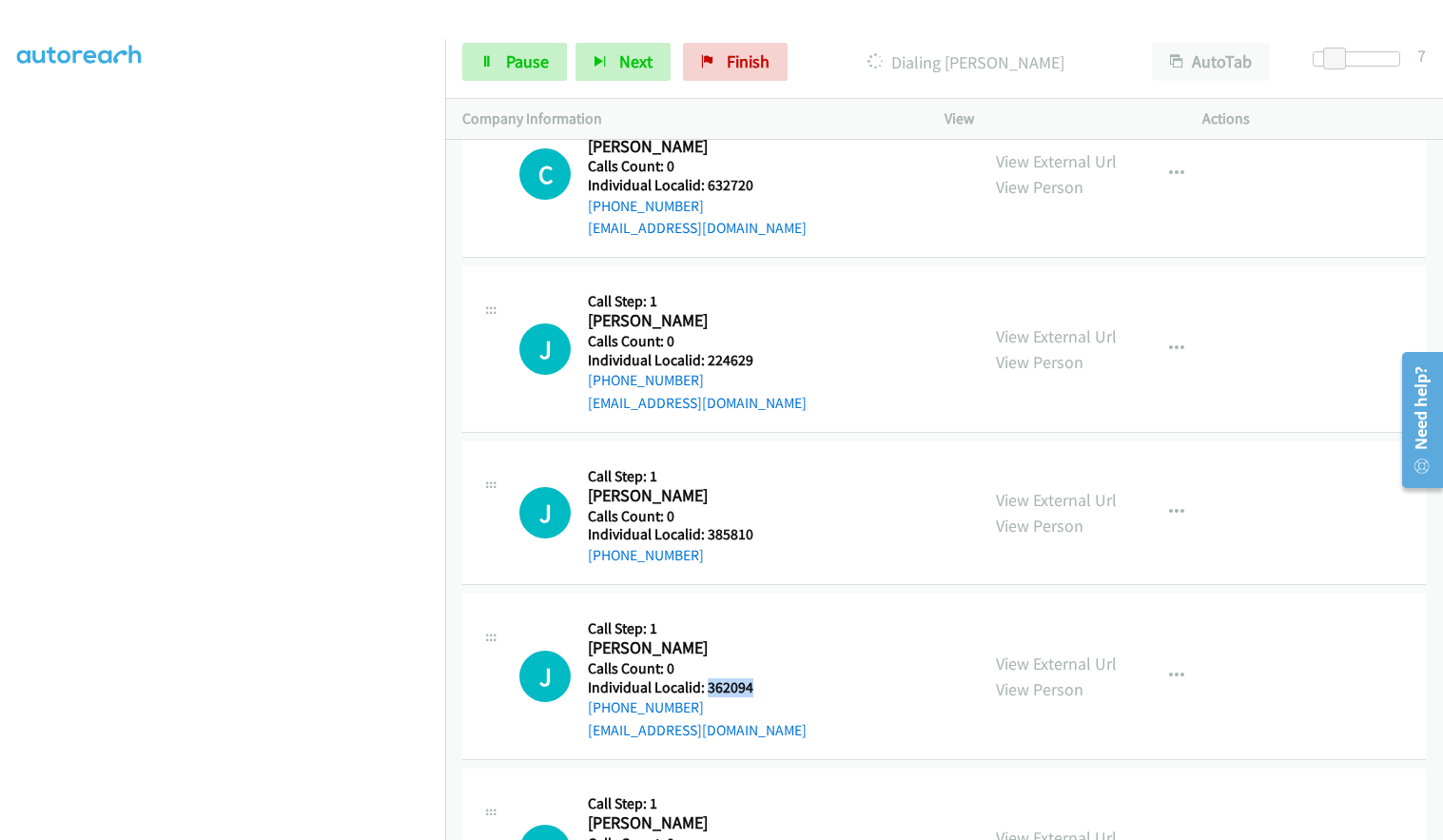 drag, startPoint x: 707, startPoint y: 682, endPoint x: 781, endPoint y: 691, distance: 74.54529 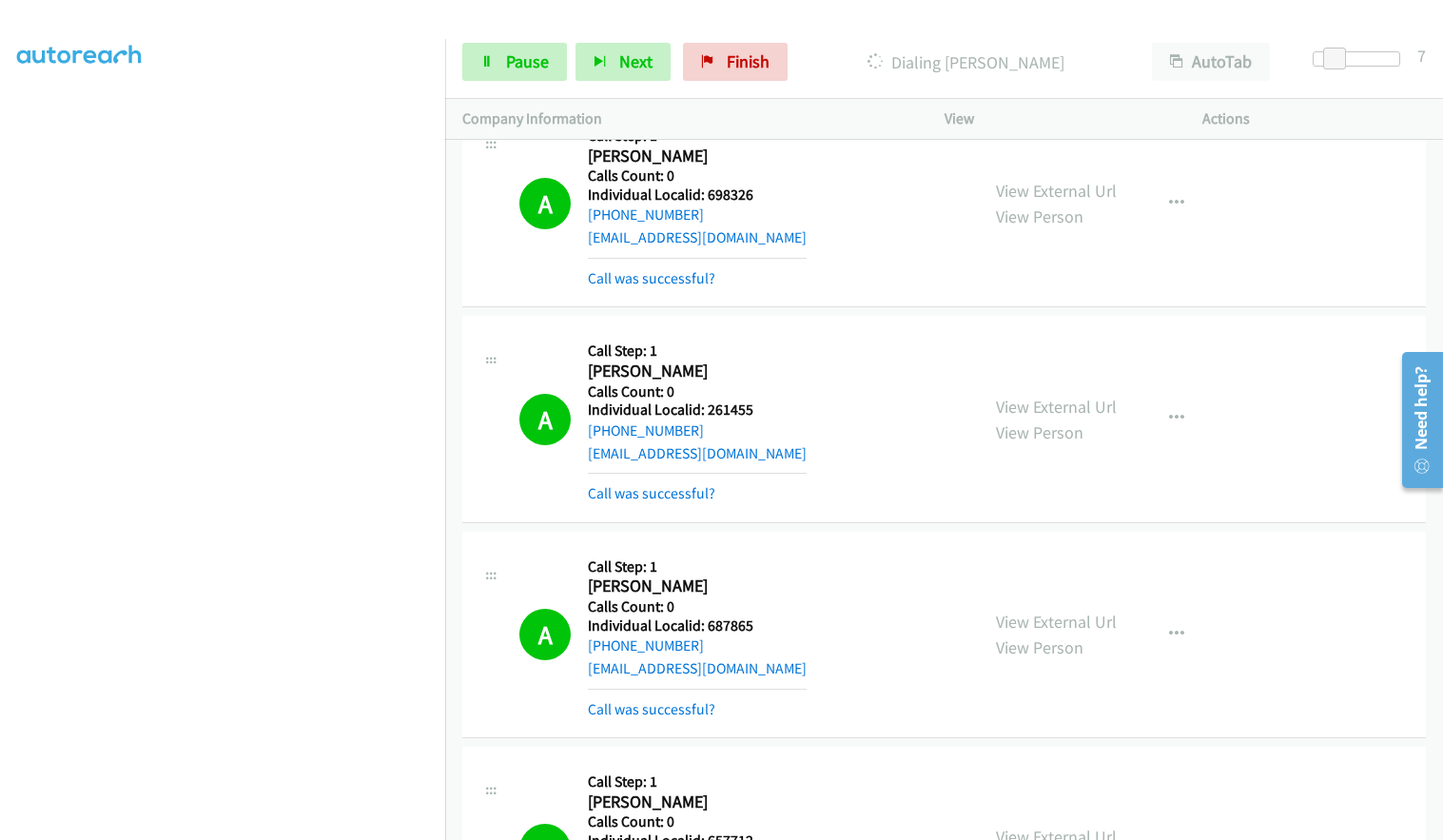scroll, scrollTop: 7514, scrollLeft: 0, axis: vertical 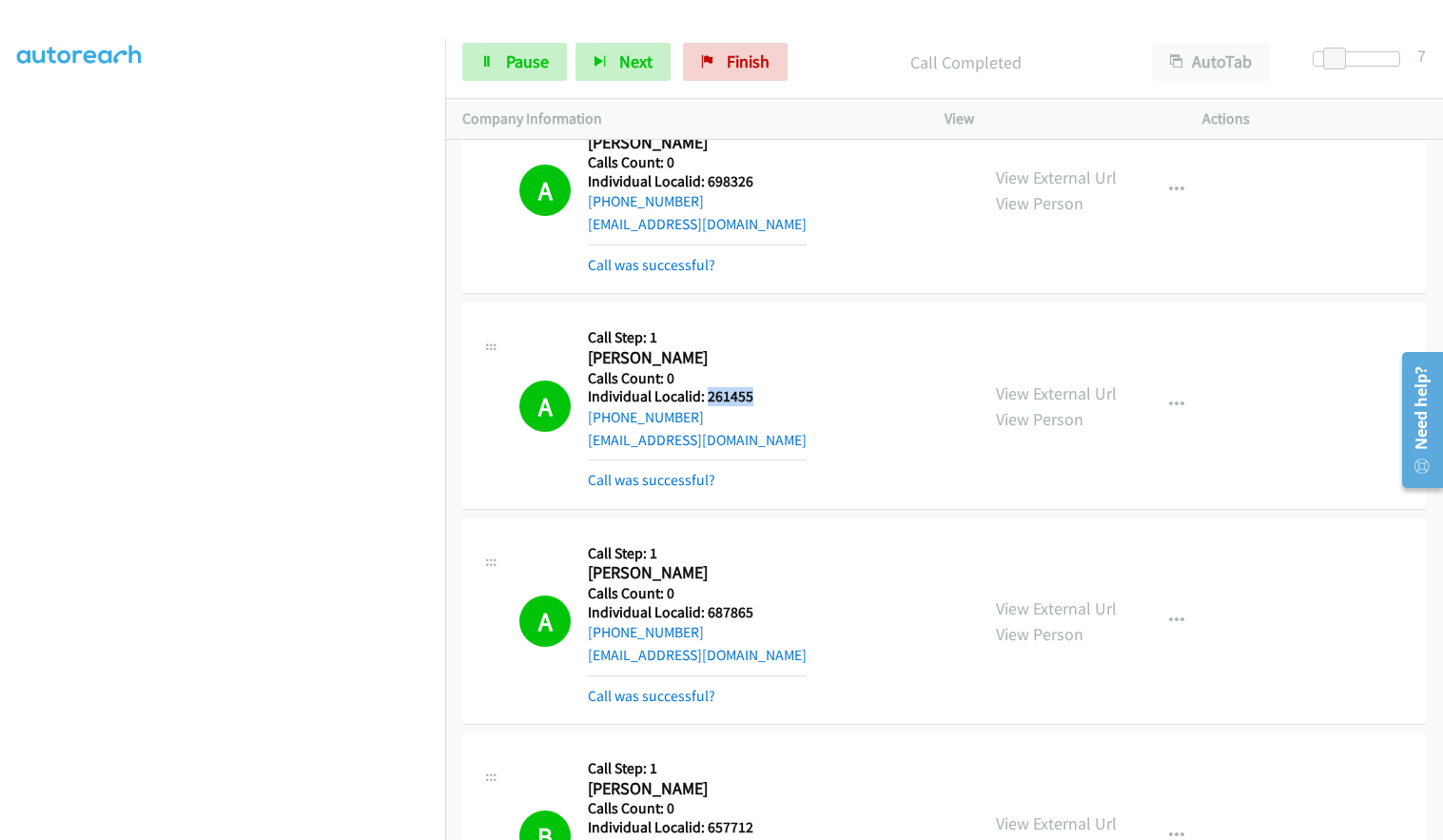 drag, startPoint x: 704, startPoint y: 395, endPoint x: 770, endPoint y: 395, distance: 66 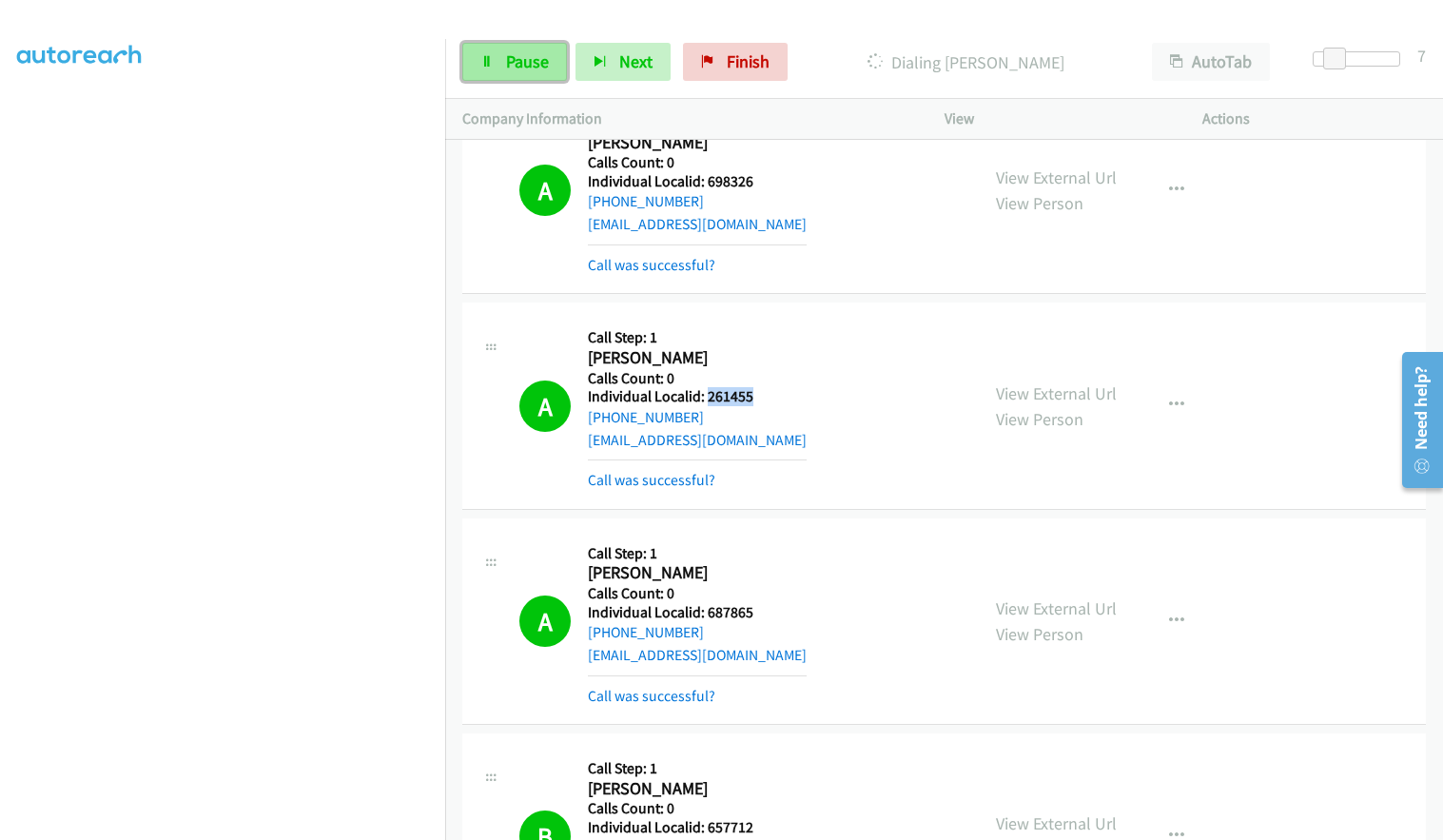 click on "Pause" at bounding box center (515, 62) 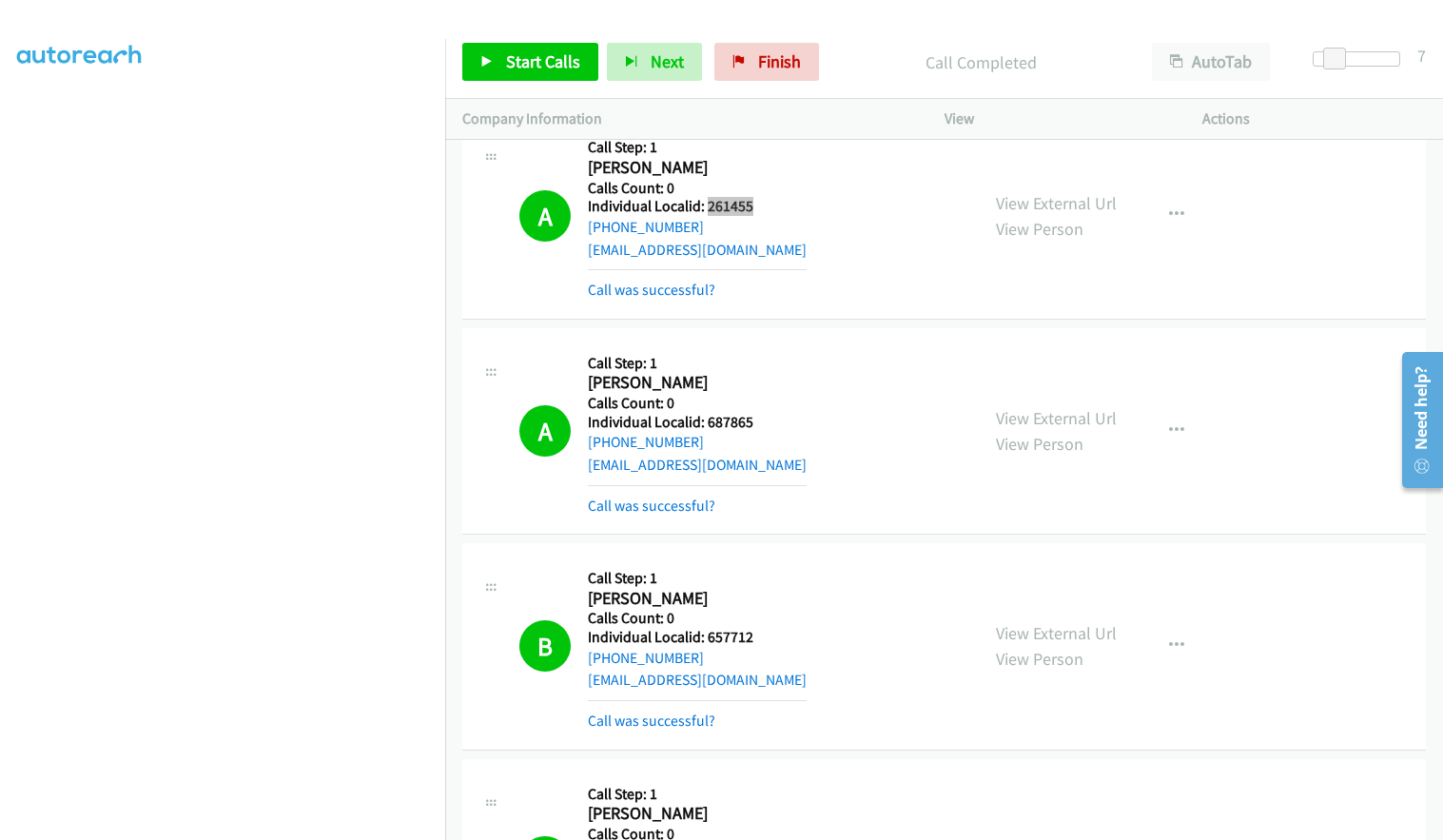 scroll, scrollTop: 7681, scrollLeft: 0, axis: vertical 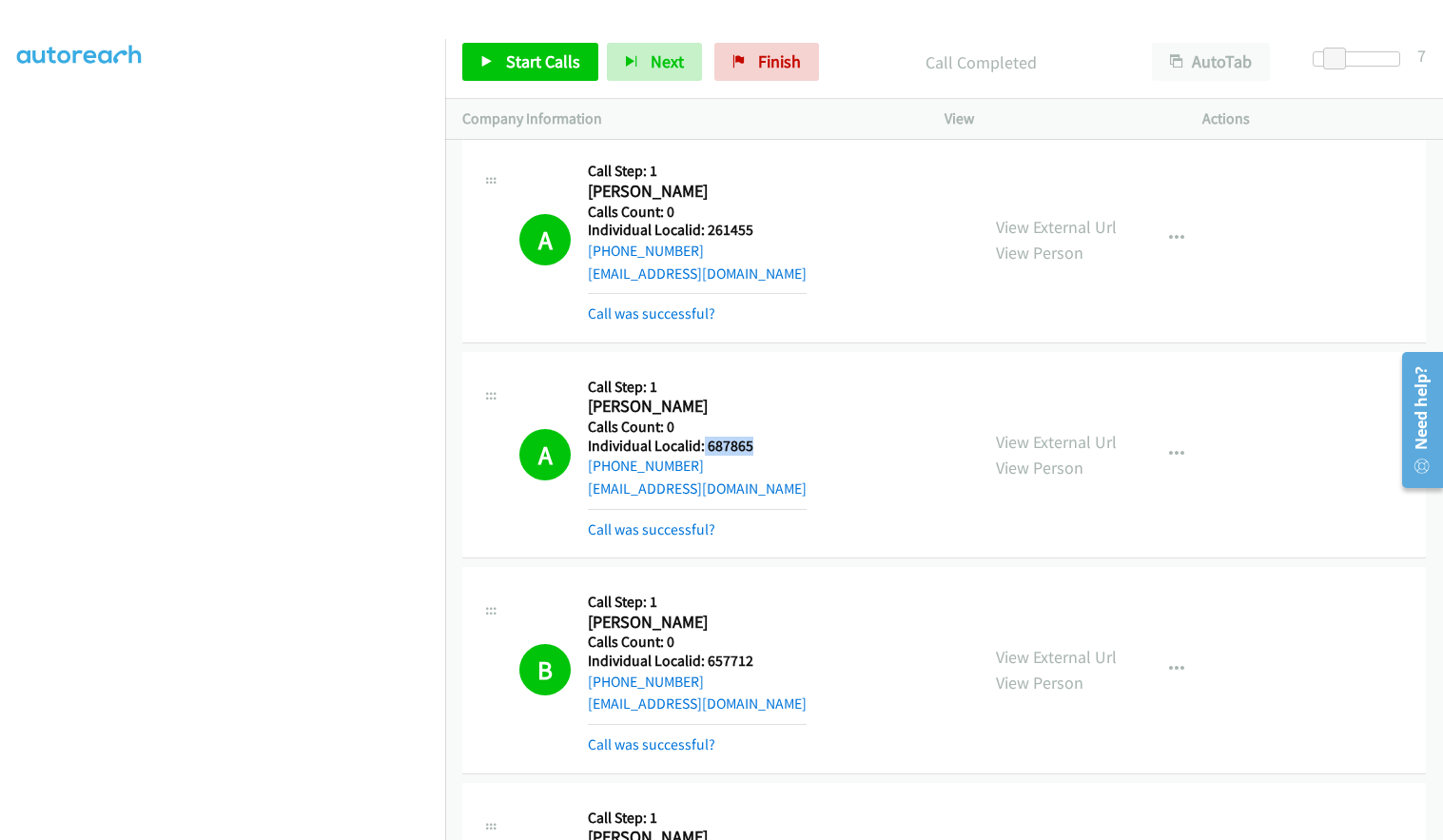 drag, startPoint x: 702, startPoint y: 442, endPoint x: 770, endPoint y: 443, distance: 68.00735 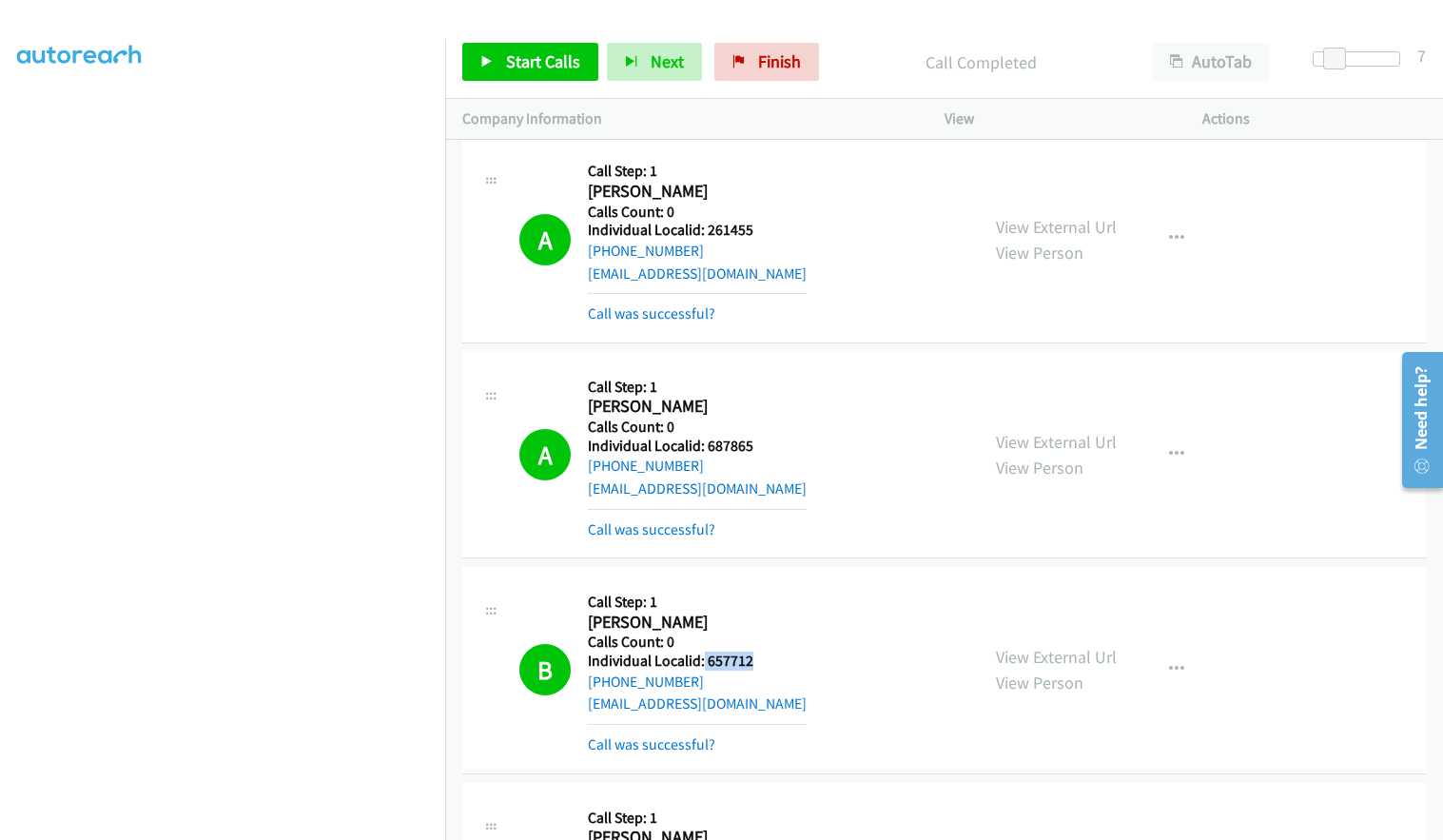 drag, startPoint x: 703, startPoint y: 658, endPoint x: 755, endPoint y: 657, distance: 52.00961 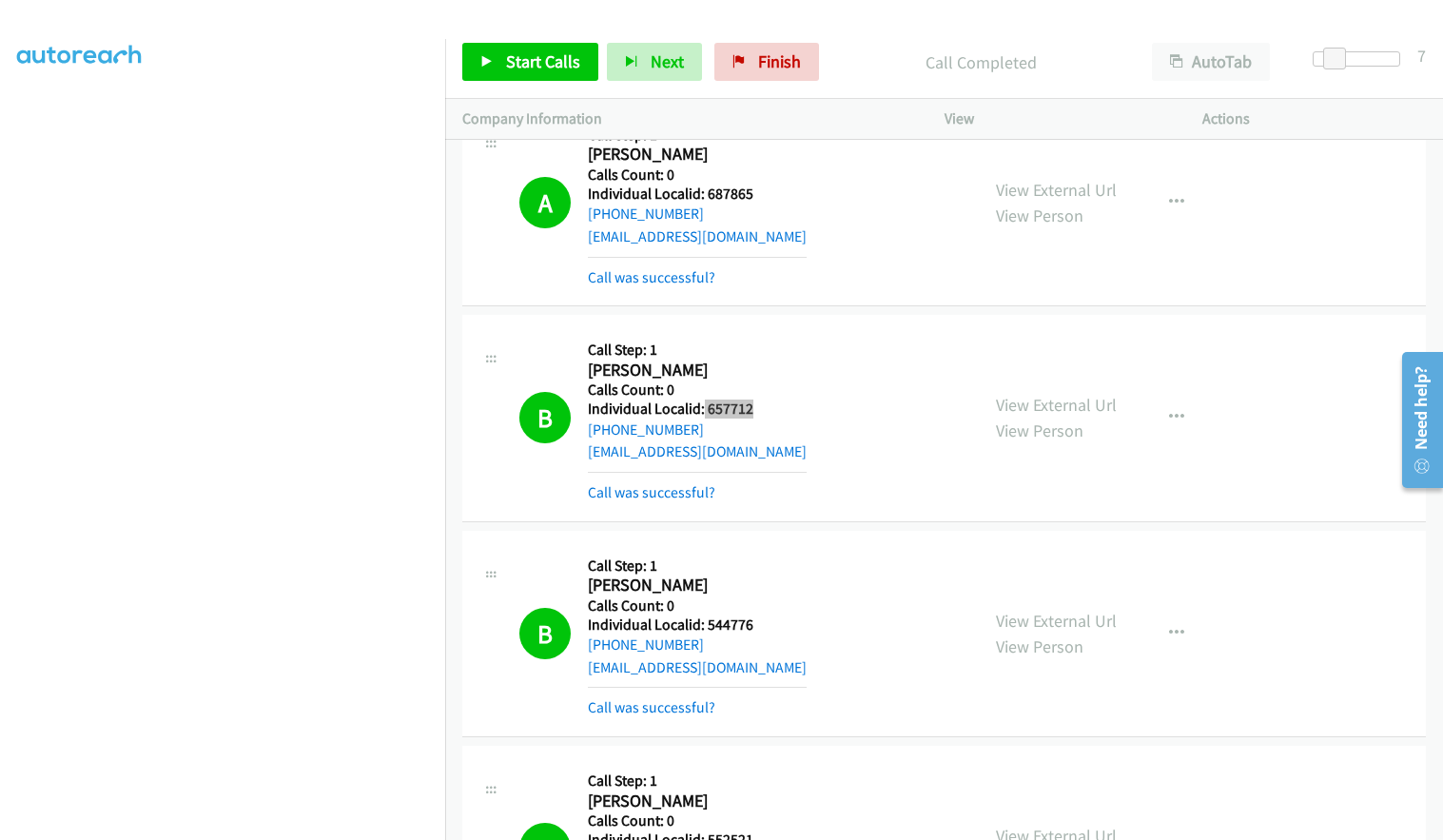 scroll, scrollTop: 7966, scrollLeft: 0, axis: vertical 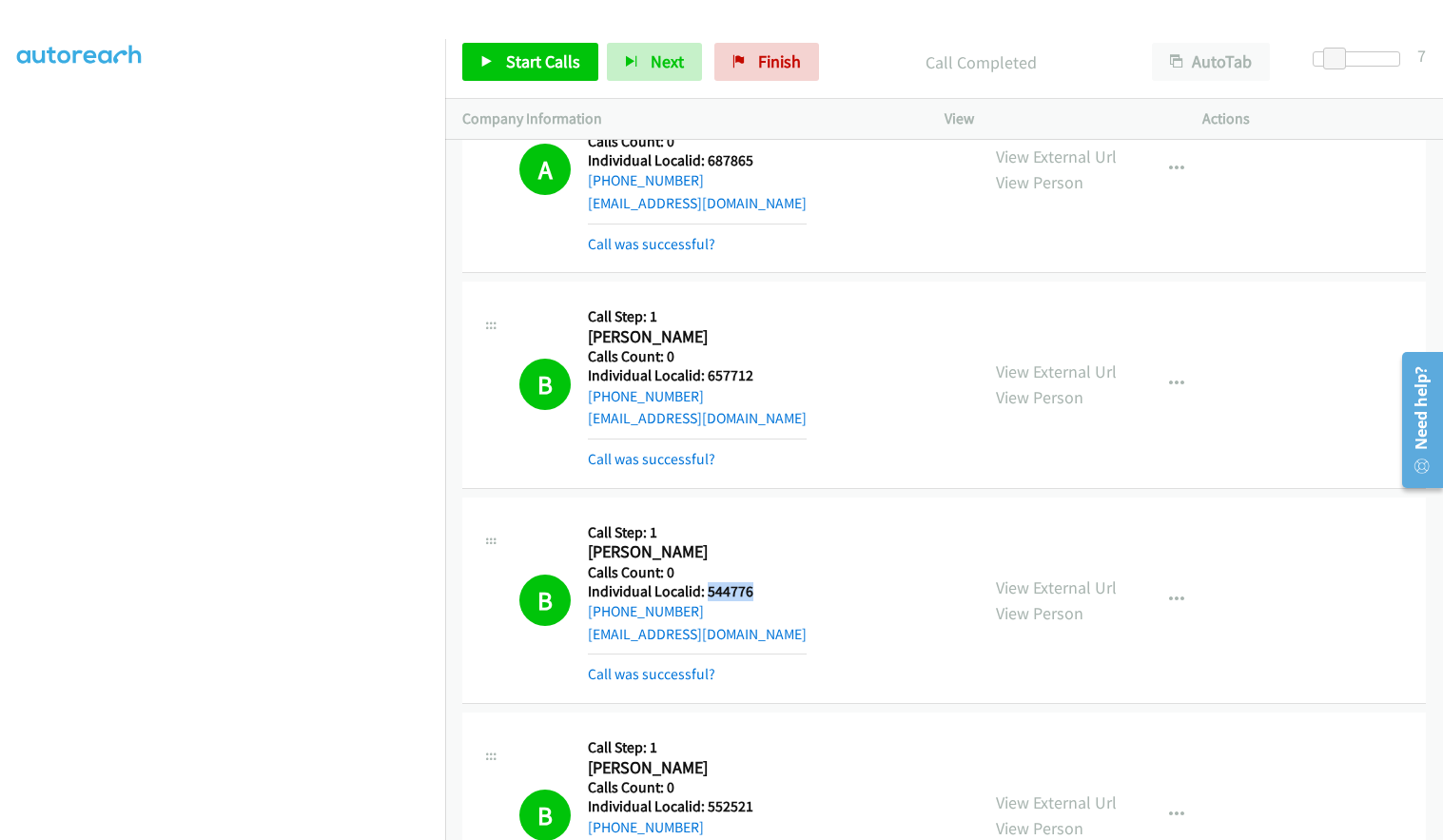 drag, startPoint x: 707, startPoint y: 591, endPoint x: 768, endPoint y: 591, distance: 61 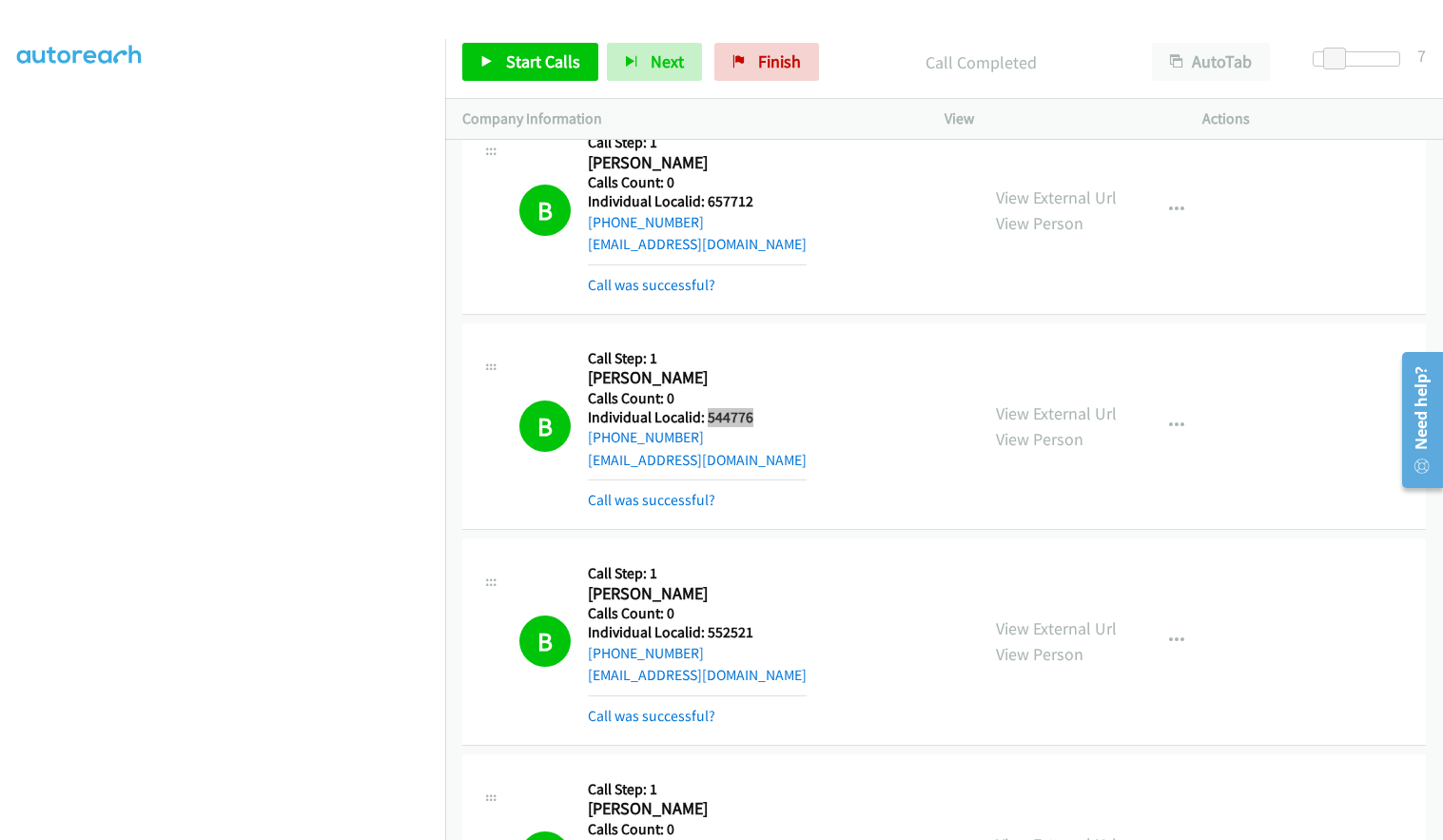 scroll, scrollTop: 8228, scrollLeft: 0, axis: vertical 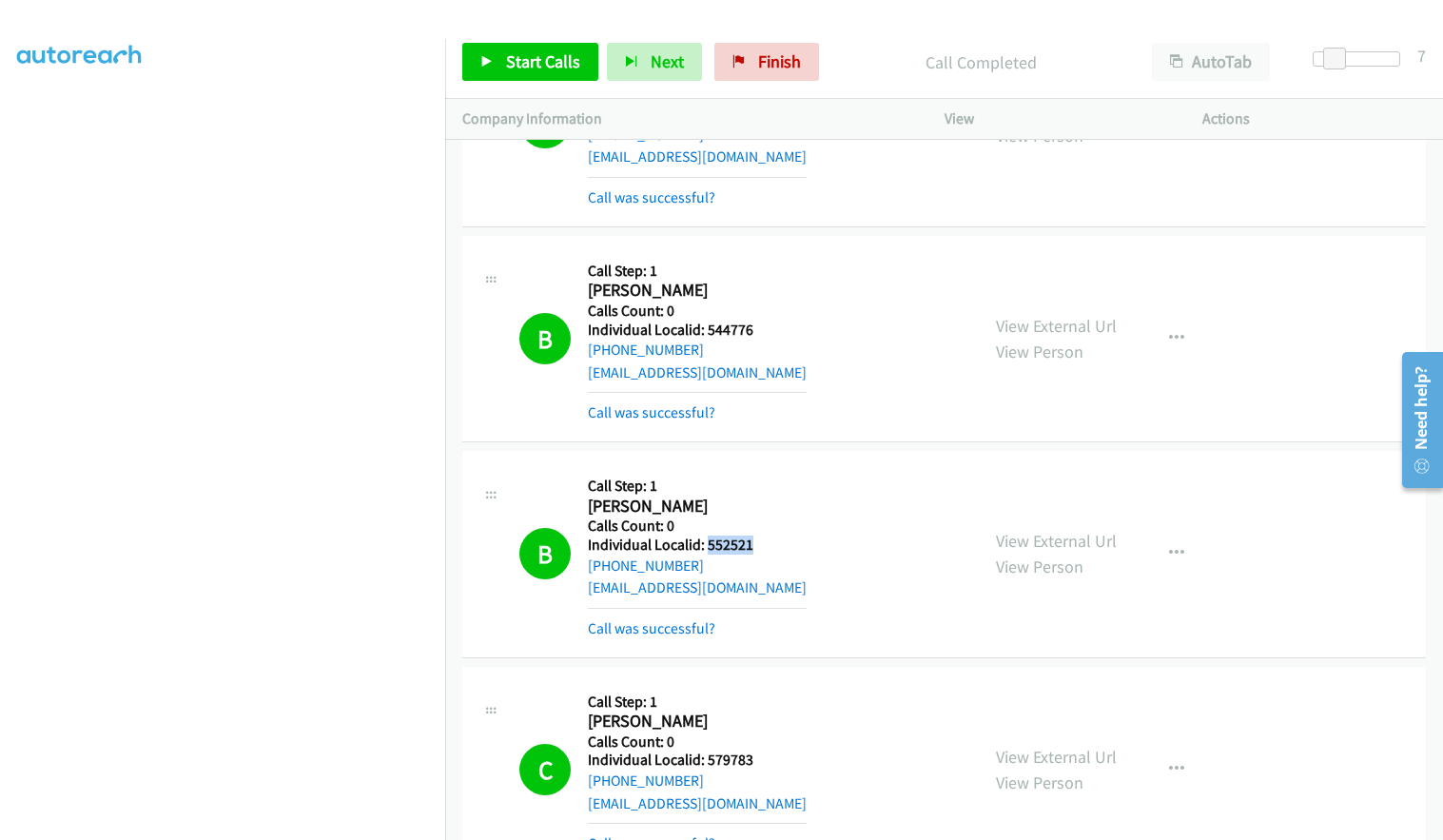drag, startPoint x: 704, startPoint y: 547, endPoint x: 755, endPoint y: 545, distance: 51.039201 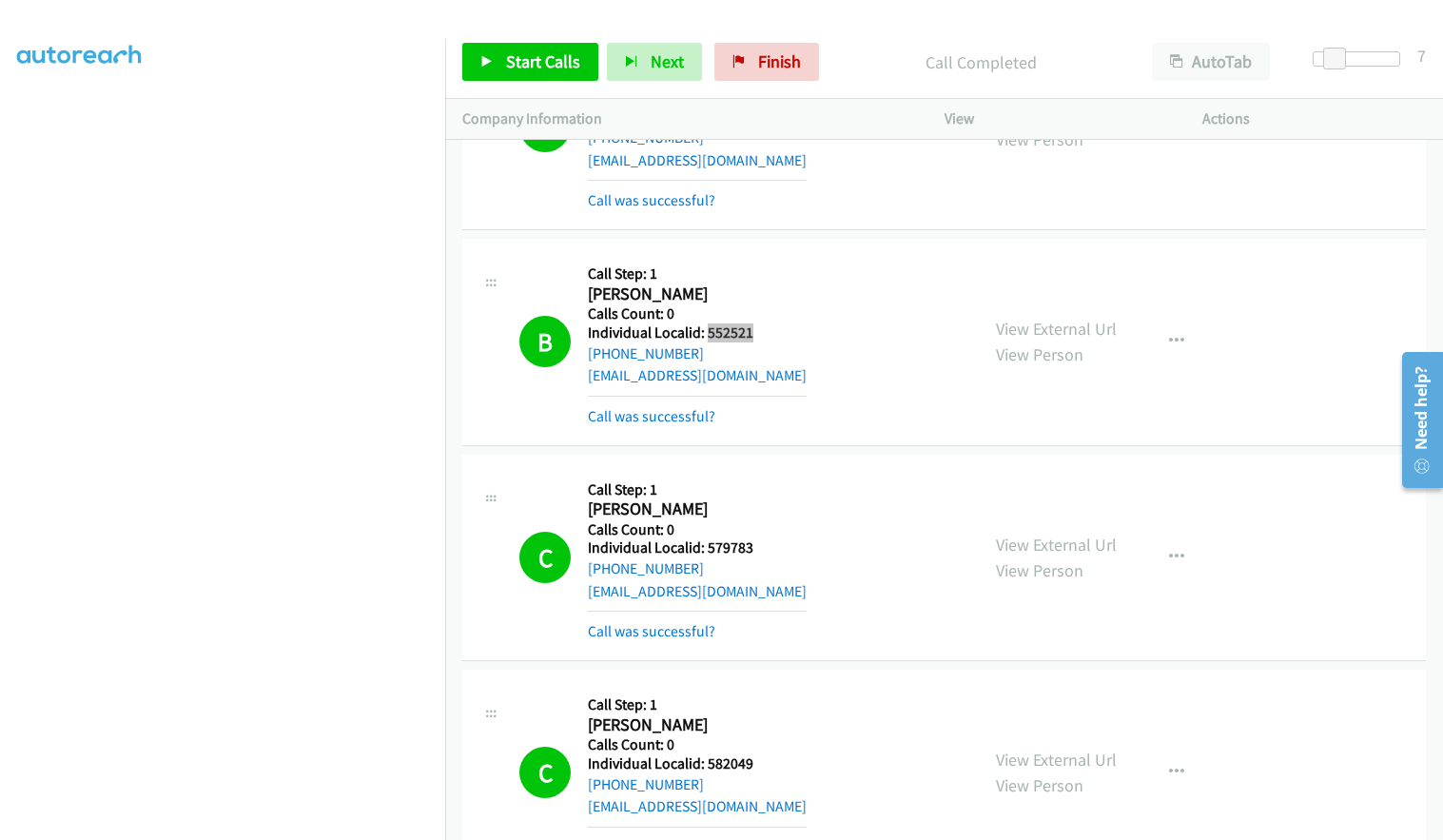 scroll, scrollTop: 8442, scrollLeft: 0, axis: vertical 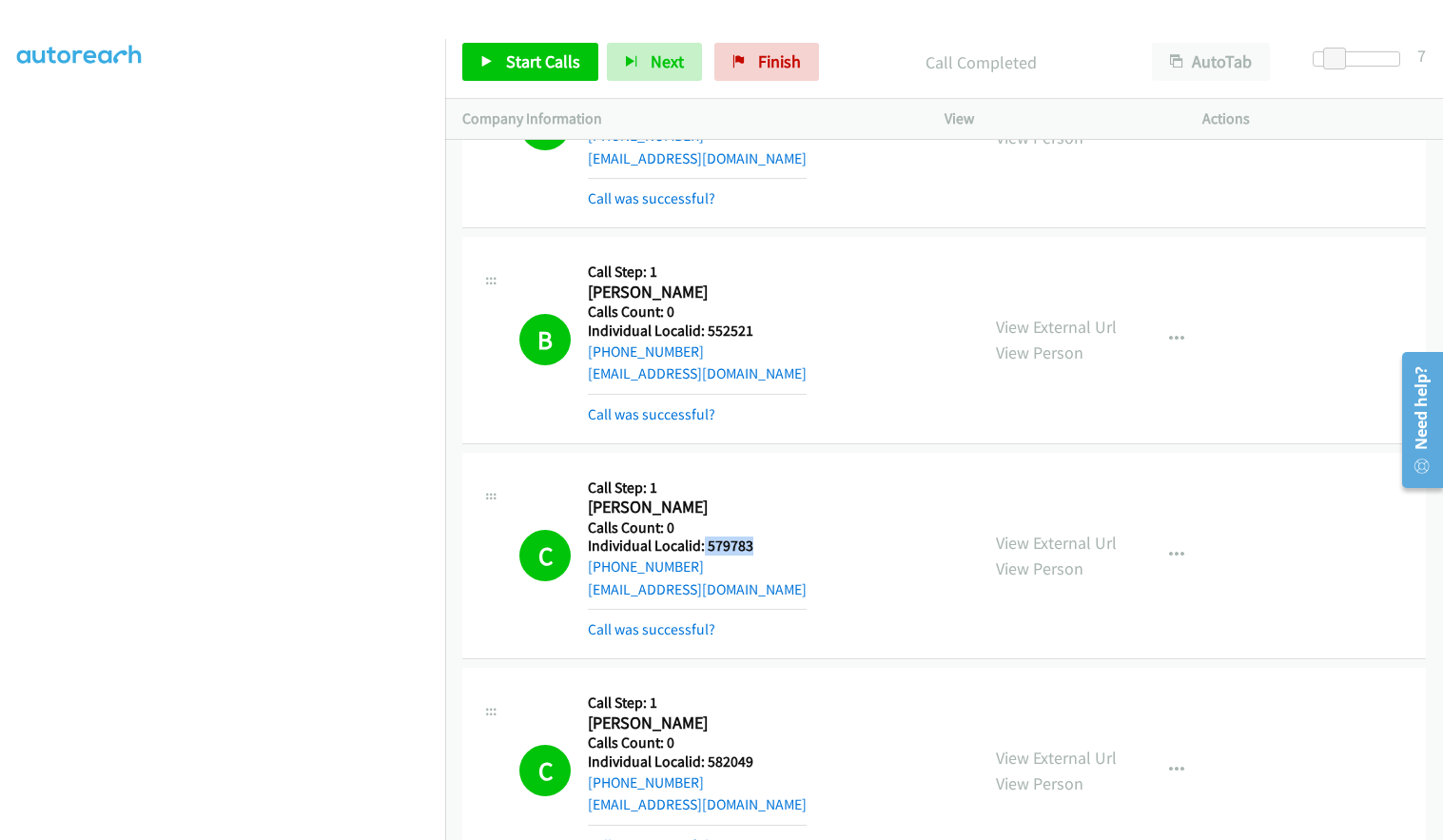 drag, startPoint x: 702, startPoint y: 545, endPoint x: 749, endPoint y: 545, distance: 47 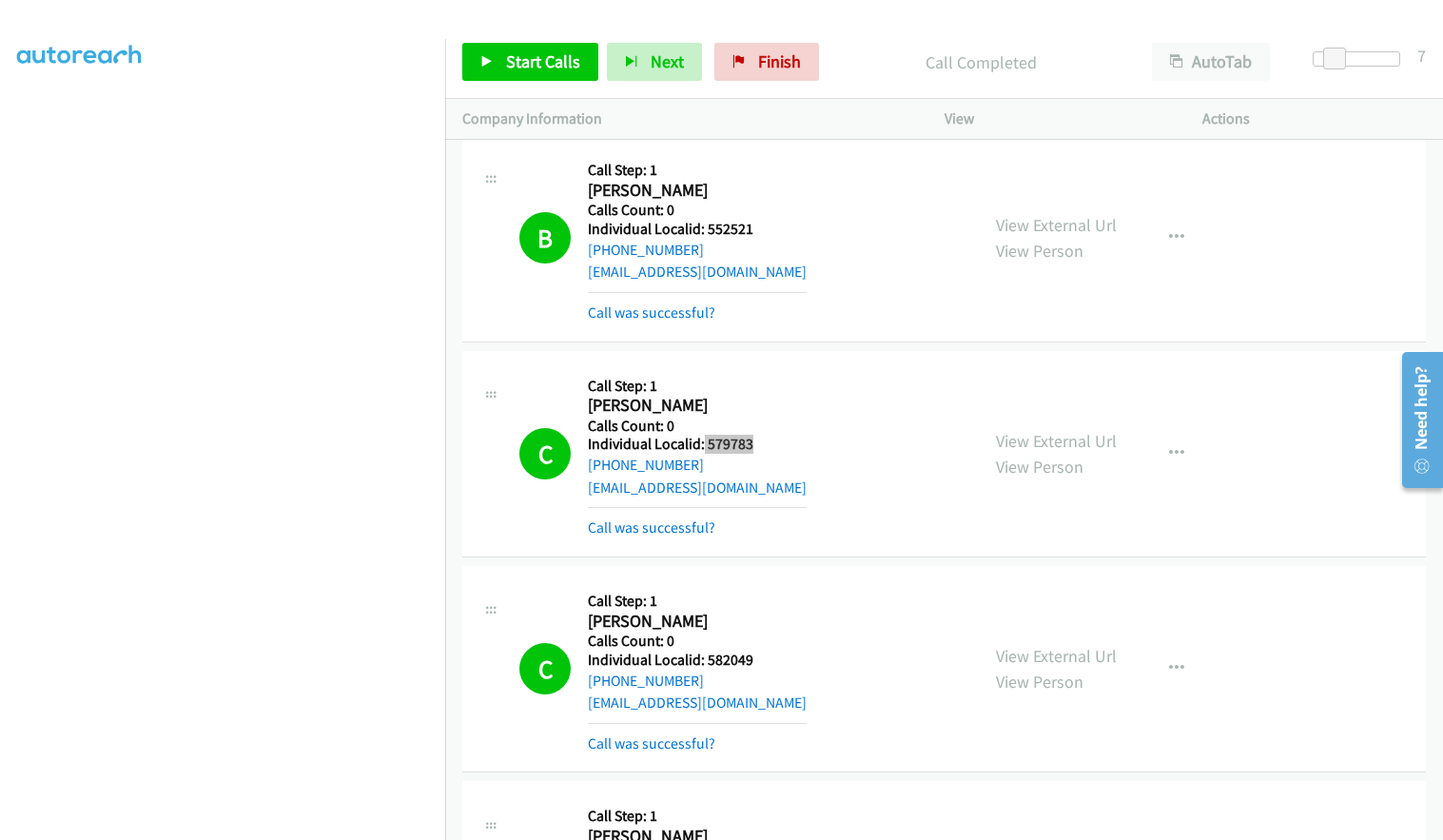scroll, scrollTop: 8656, scrollLeft: 0, axis: vertical 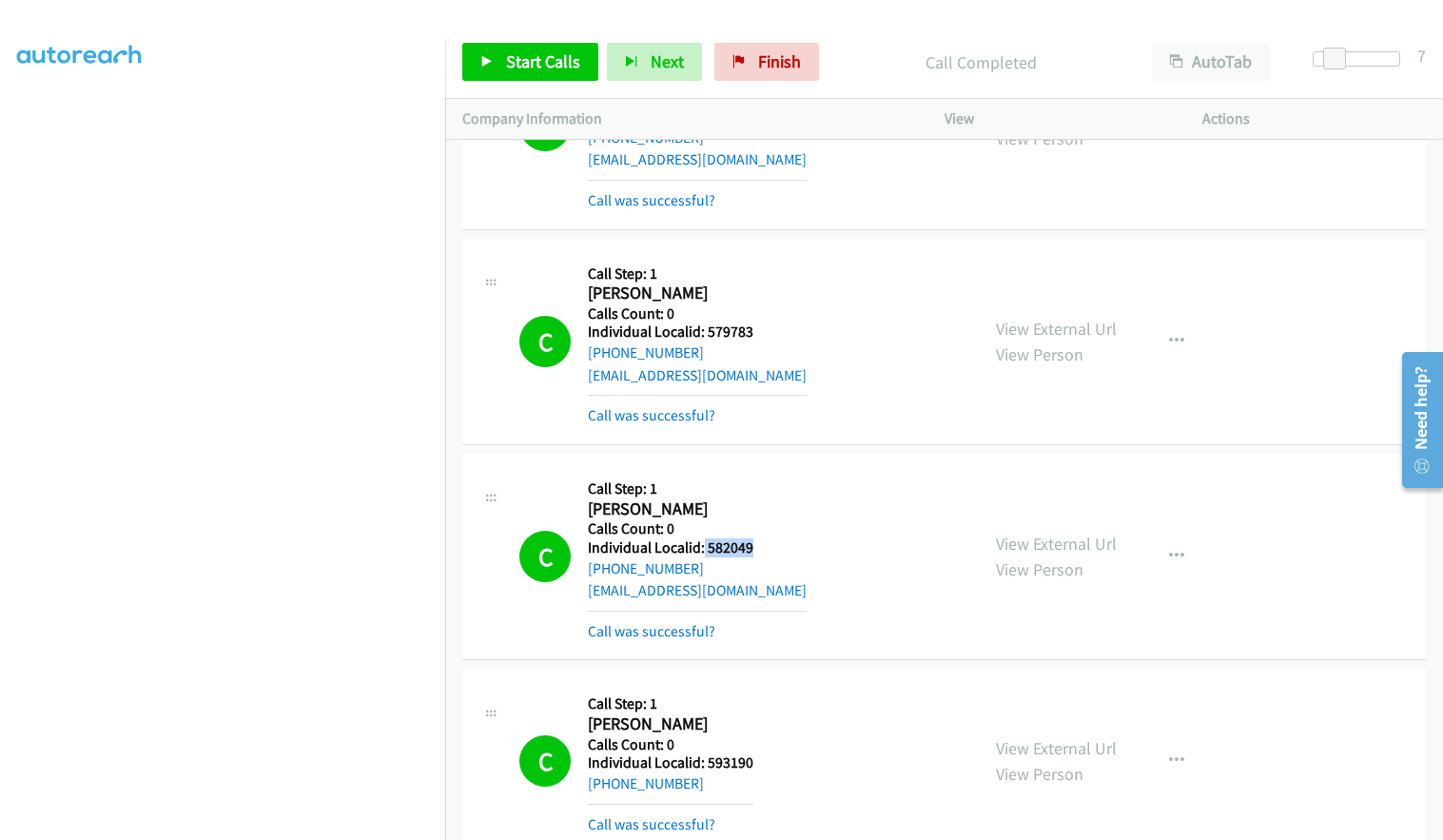 drag, startPoint x: 733, startPoint y: 546, endPoint x: 748, endPoint y: 549, distance: 15.297059 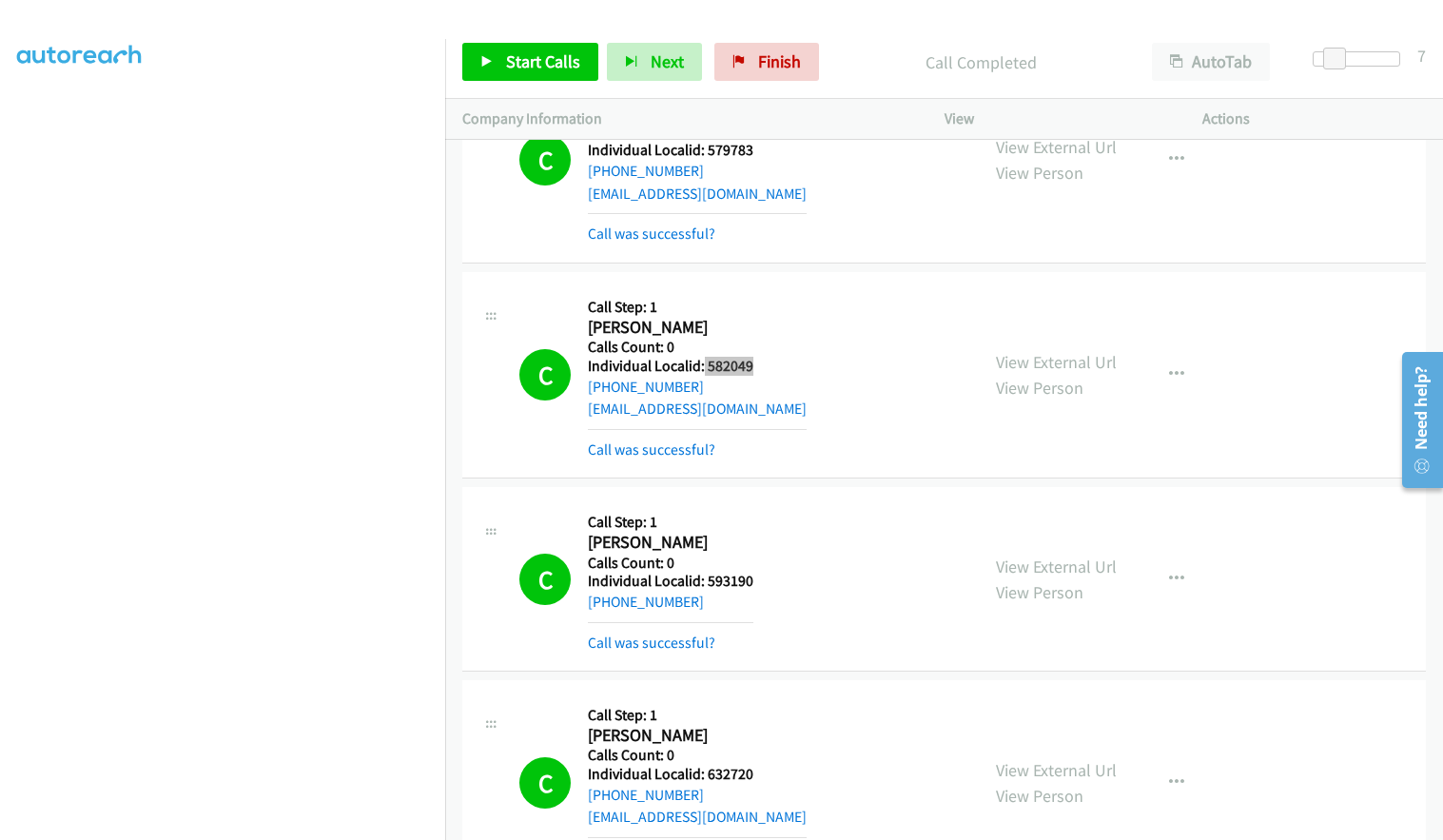 scroll, scrollTop: 8918, scrollLeft: 0, axis: vertical 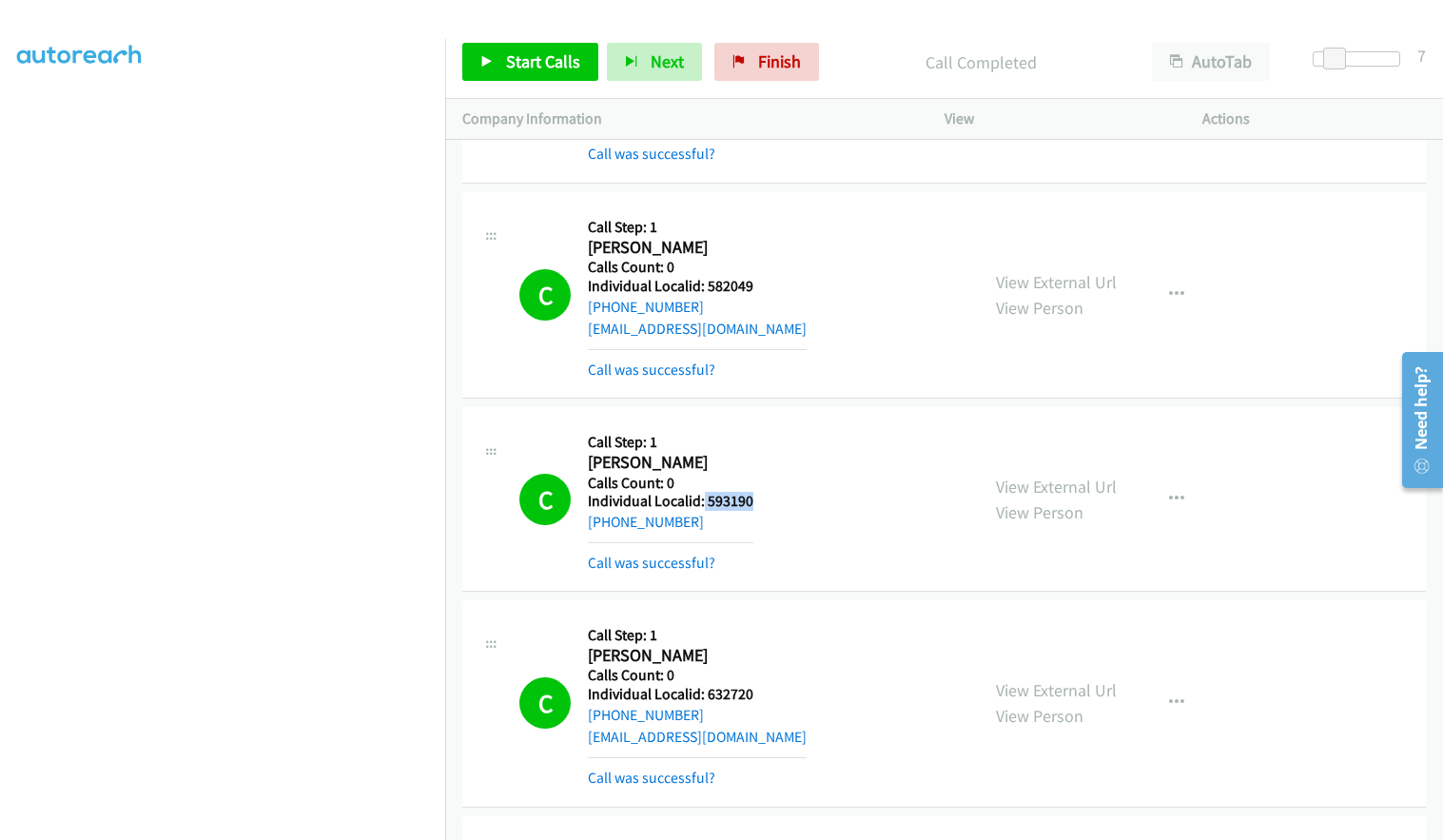 drag, startPoint x: 702, startPoint y: 497, endPoint x: 760, endPoint y: 498, distance: 58.00862 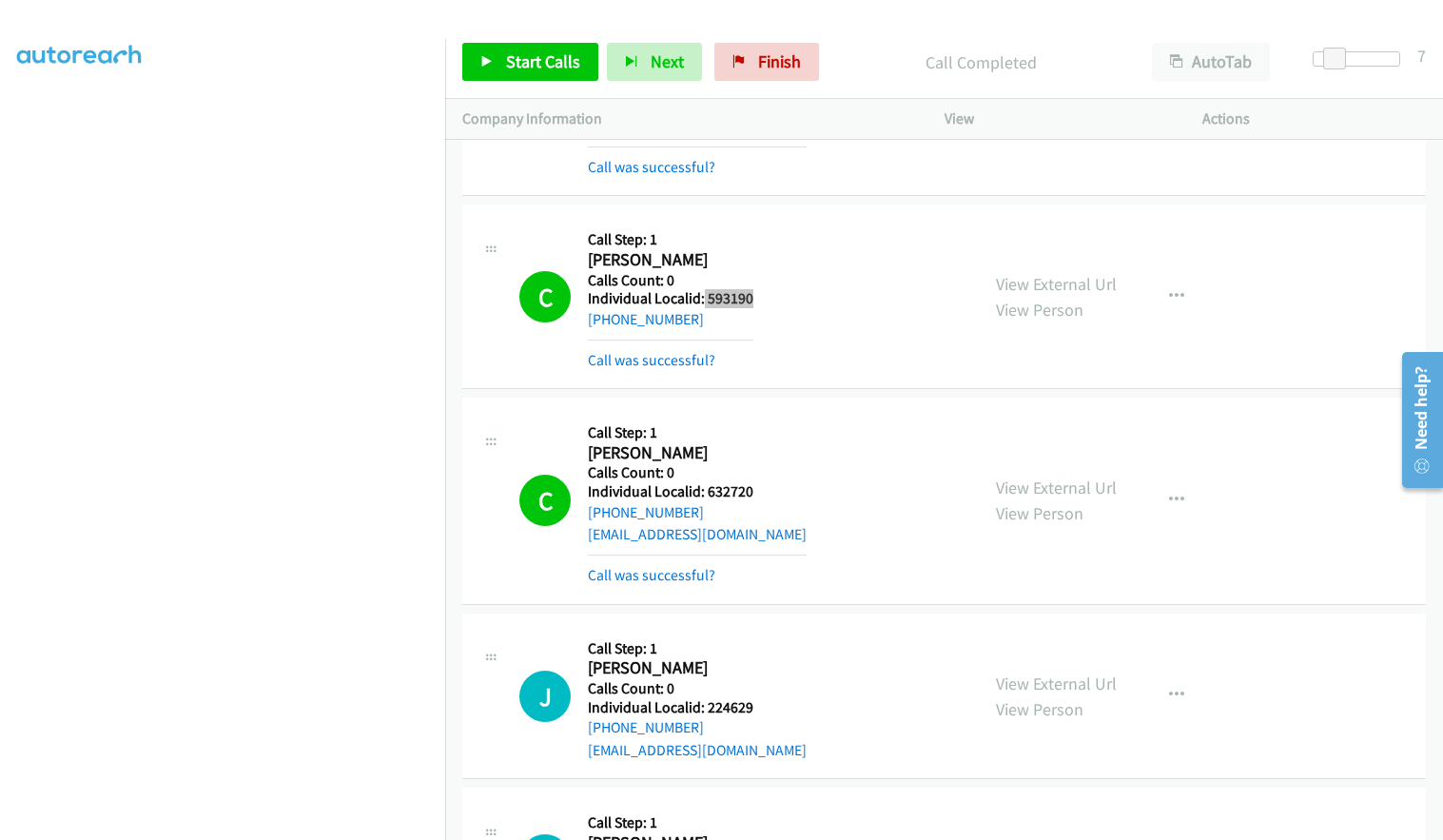 scroll, scrollTop: 9179, scrollLeft: 0, axis: vertical 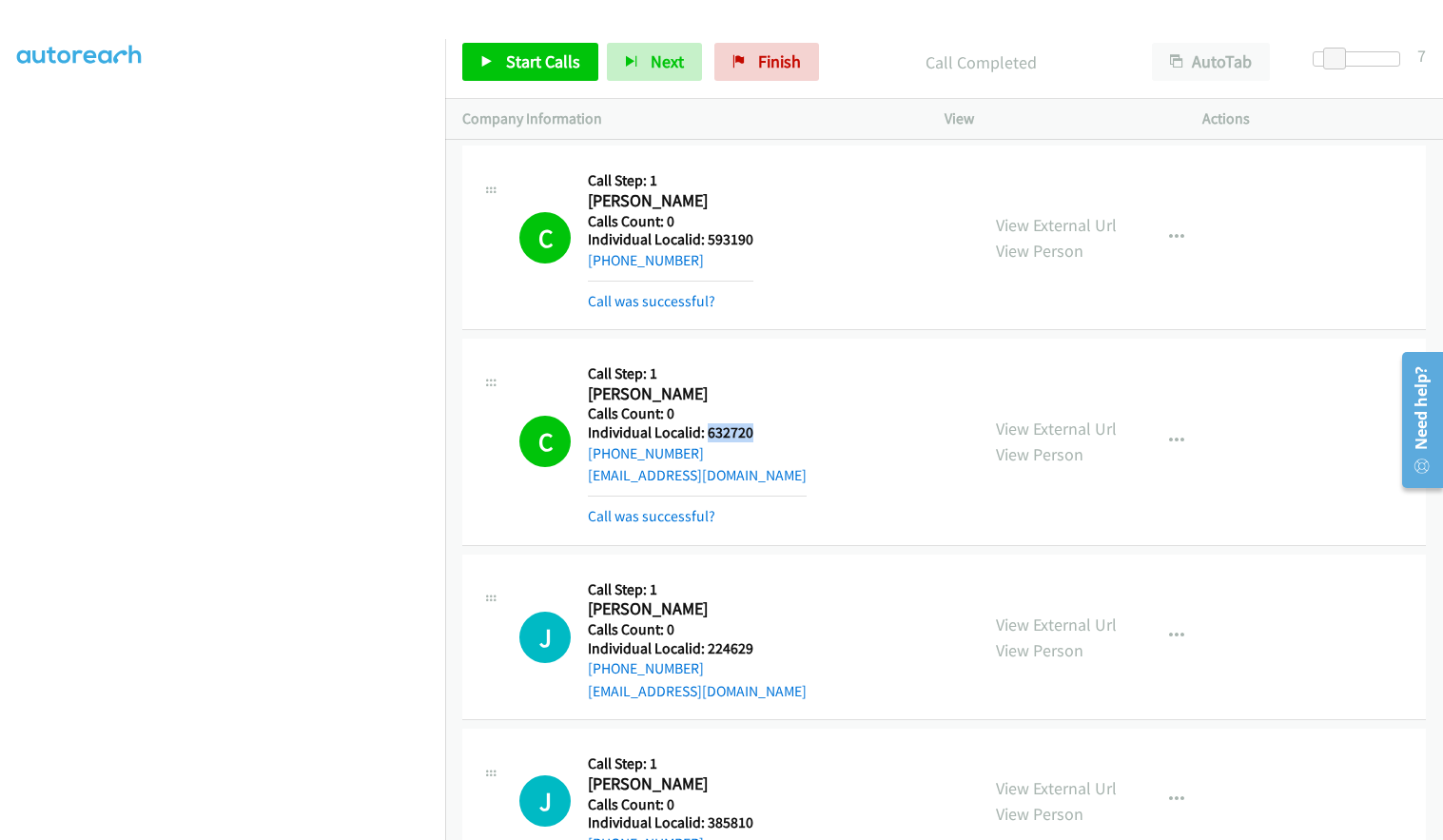 drag, startPoint x: 706, startPoint y: 434, endPoint x: 762, endPoint y: 435, distance: 56.008928 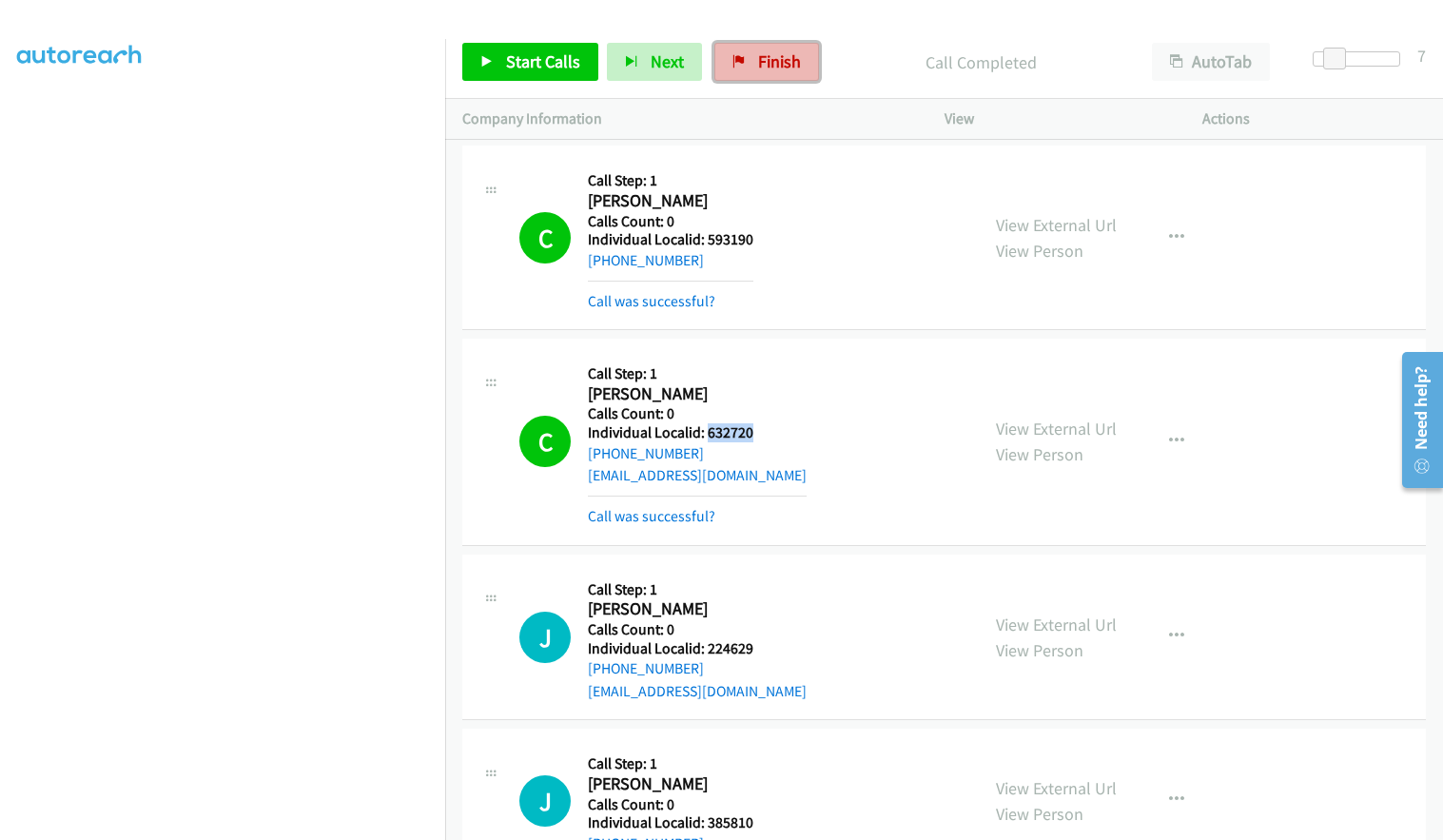 click on "Finish" at bounding box center [779, 61] 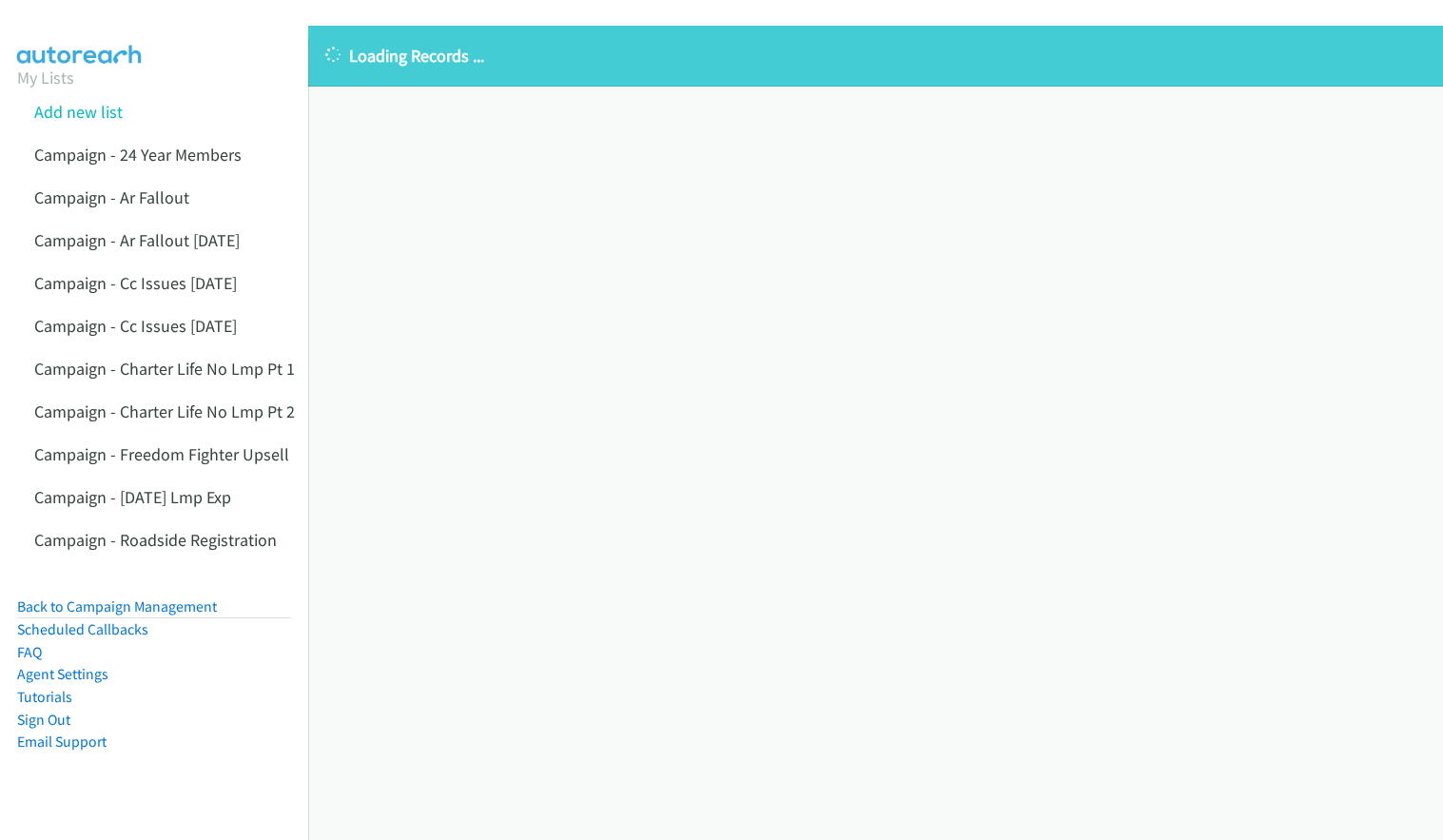 scroll, scrollTop: 0, scrollLeft: 0, axis: both 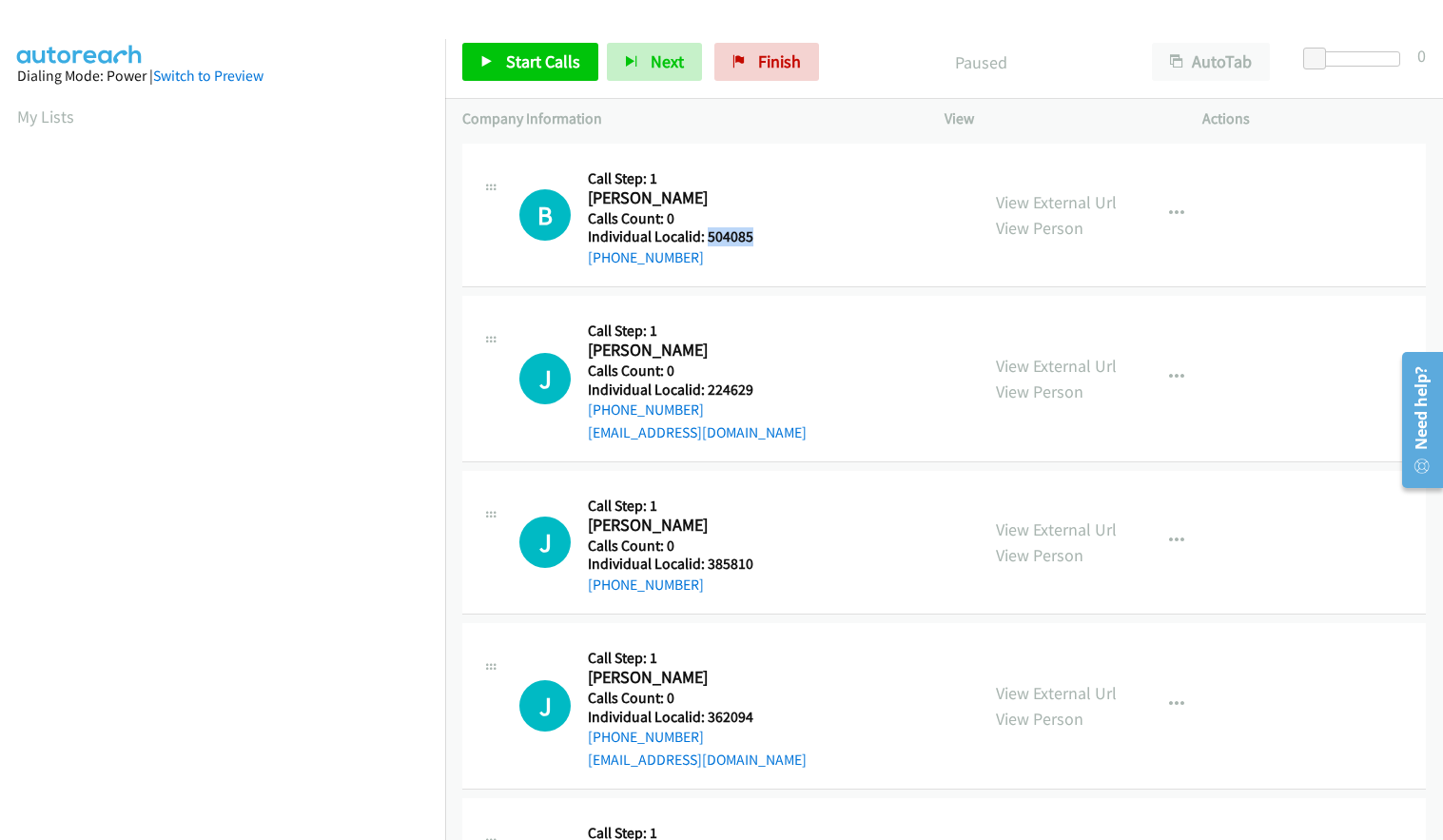 drag, startPoint x: 705, startPoint y: 235, endPoint x: 757, endPoint y: 233, distance: 52.03845 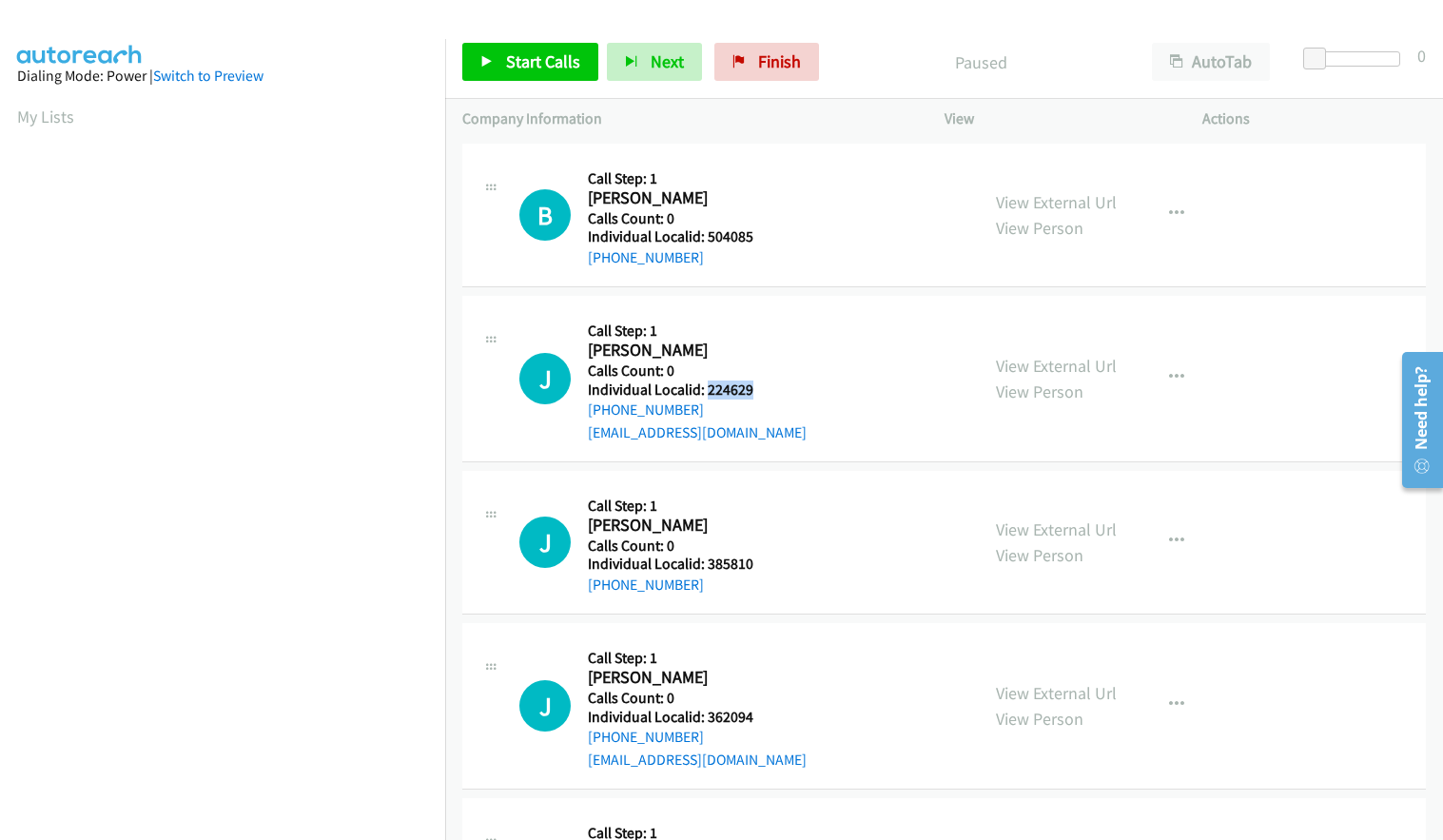 drag, startPoint x: 721, startPoint y: 388, endPoint x: 760, endPoint y: 385, distance: 39.115214 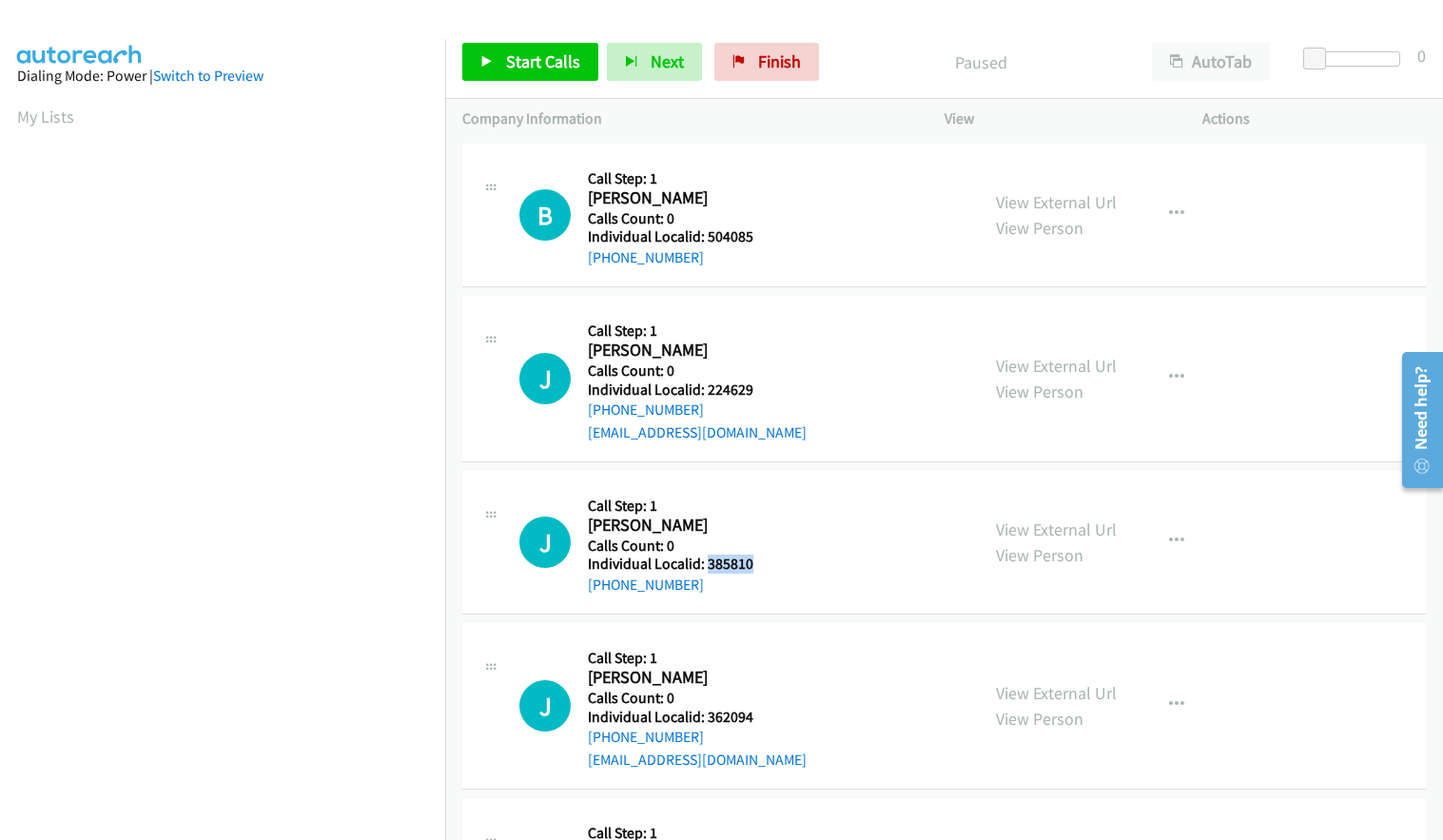drag, startPoint x: 704, startPoint y: 565, endPoint x: 767, endPoint y: 561, distance: 63.1269 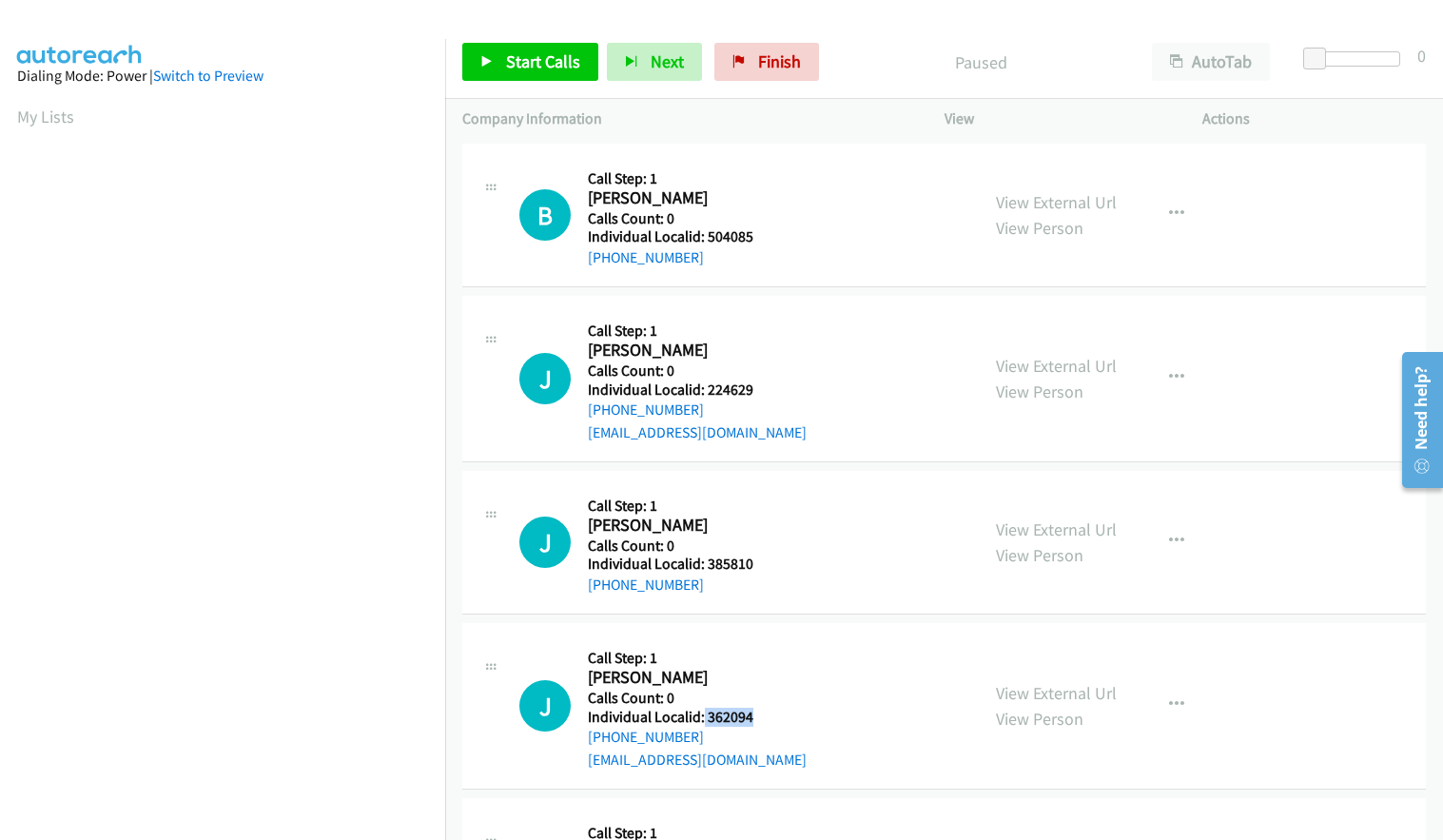 drag, startPoint x: 702, startPoint y: 713, endPoint x: 762, endPoint y: 713, distance: 60 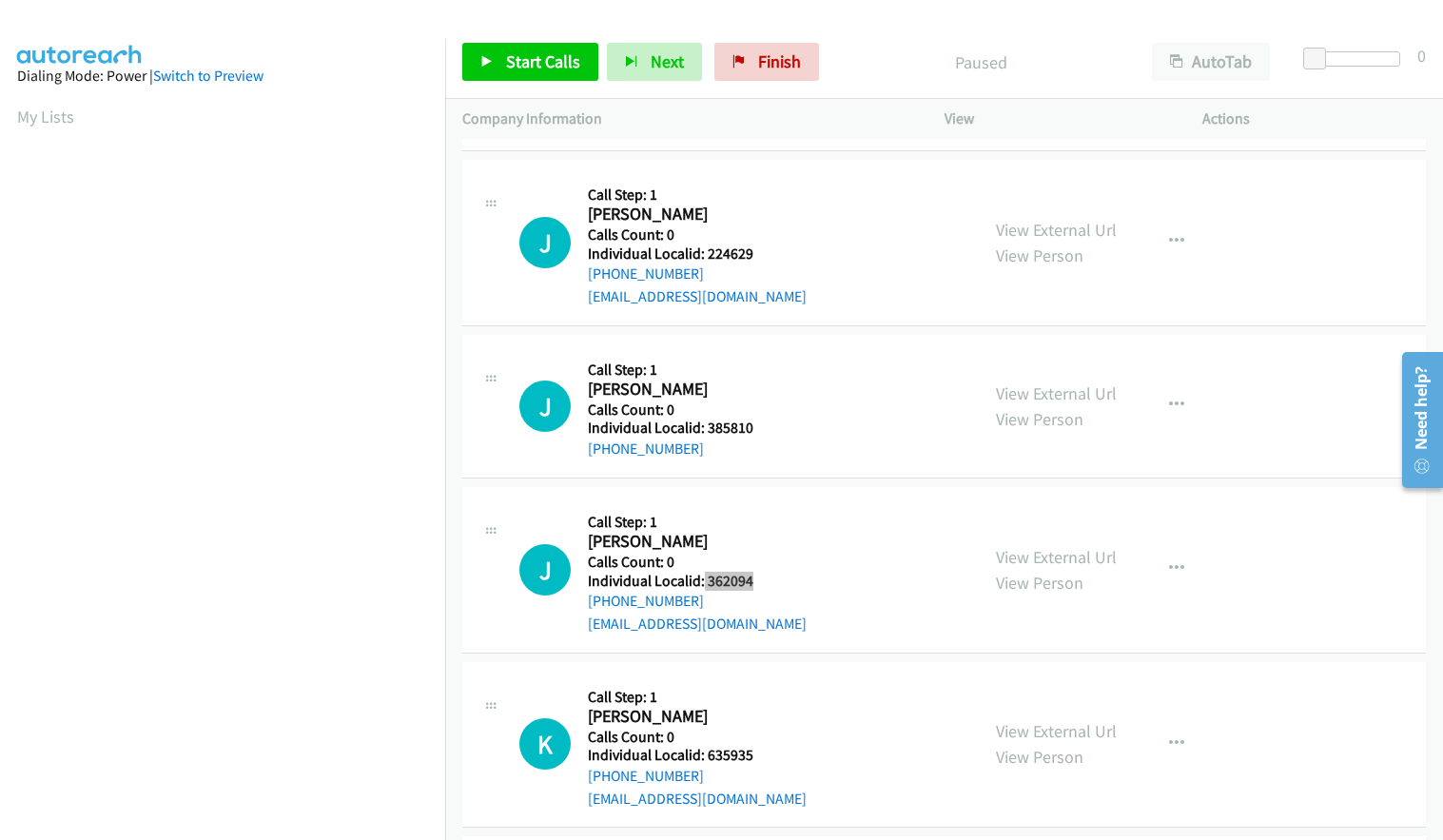 scroll, scrollTop: 143, scrollLeft: 0, axis: vertical 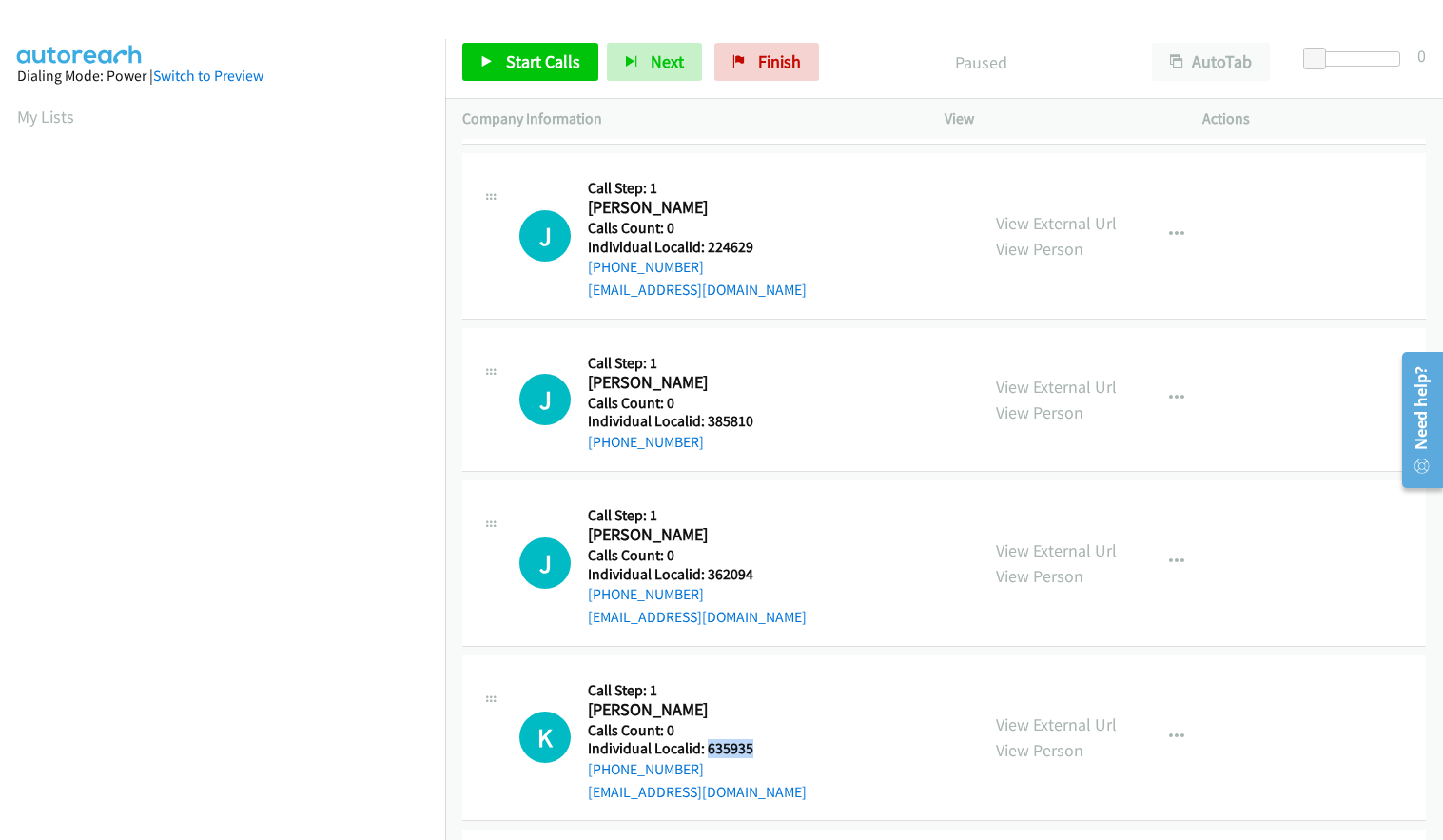 drag, startPoint x: 706, startPoint y: 749, endPoint x: 756, endPoint y: 746, distance: 50.08992 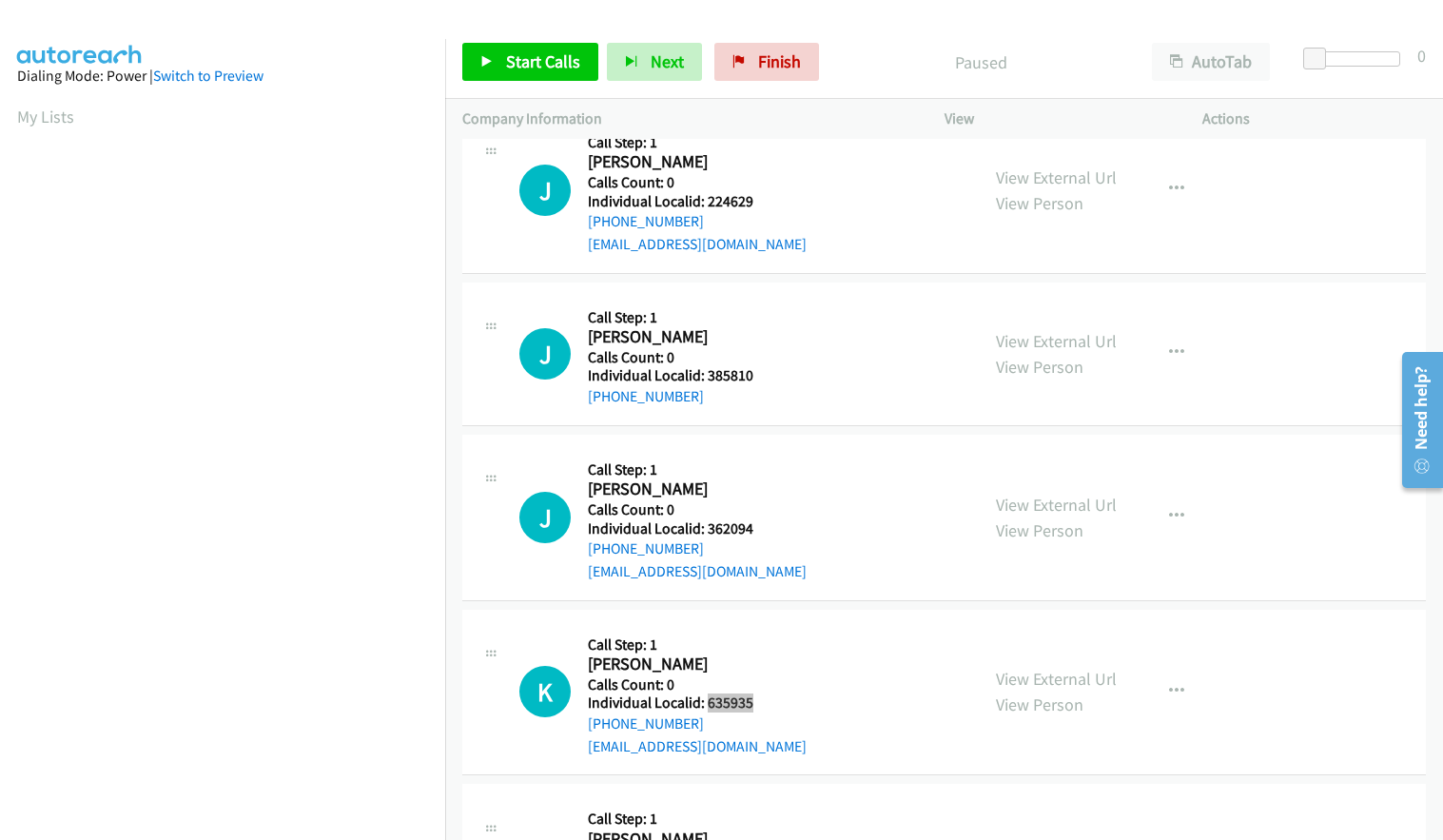 scroll, scrollTop: 357, scrollLeft: 0, axis: vertical 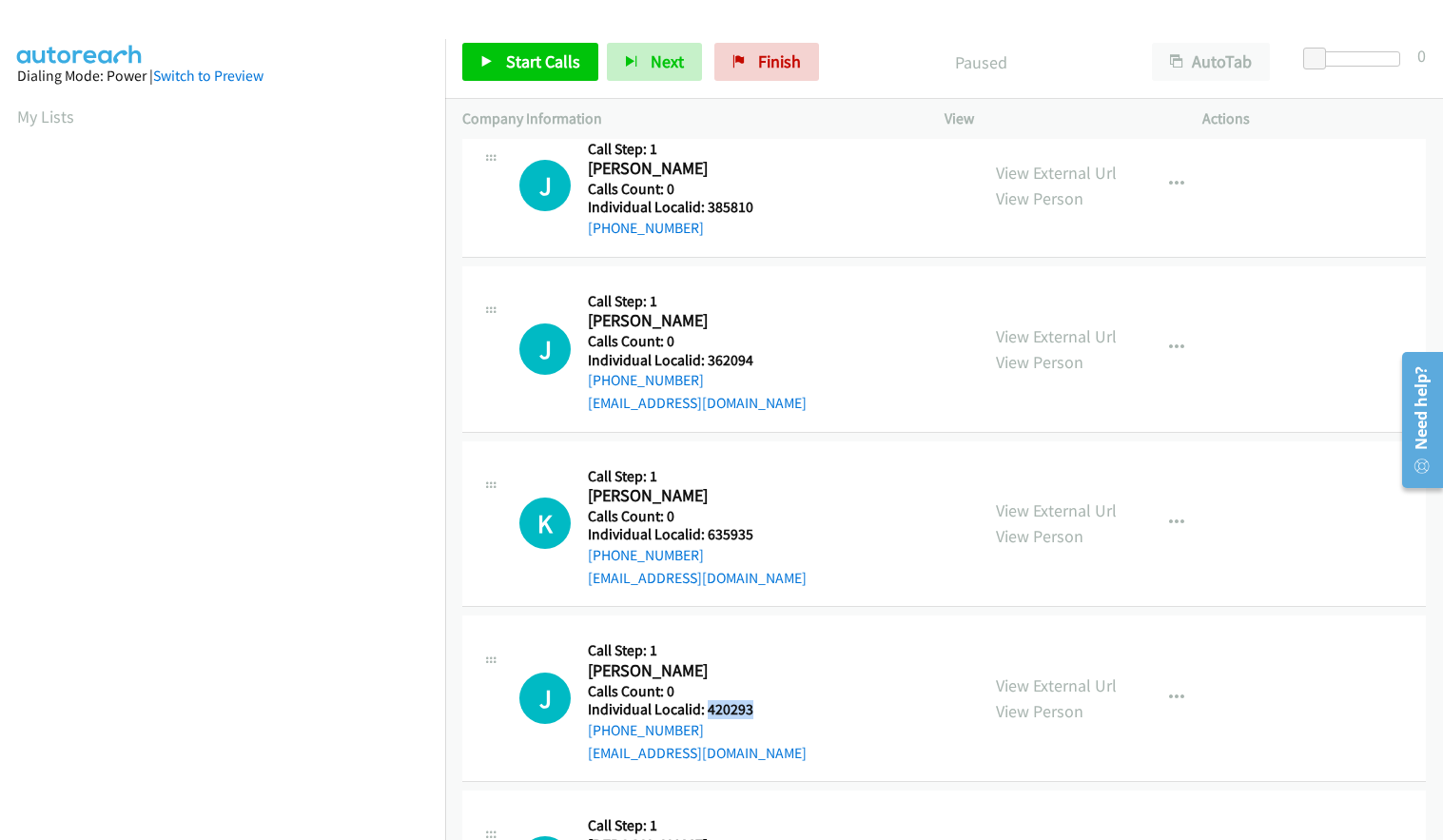 drag, startPoint x: 706, startPoint y: 708, endPoint x: 762, endPoint y: 712, distance: 56.142675 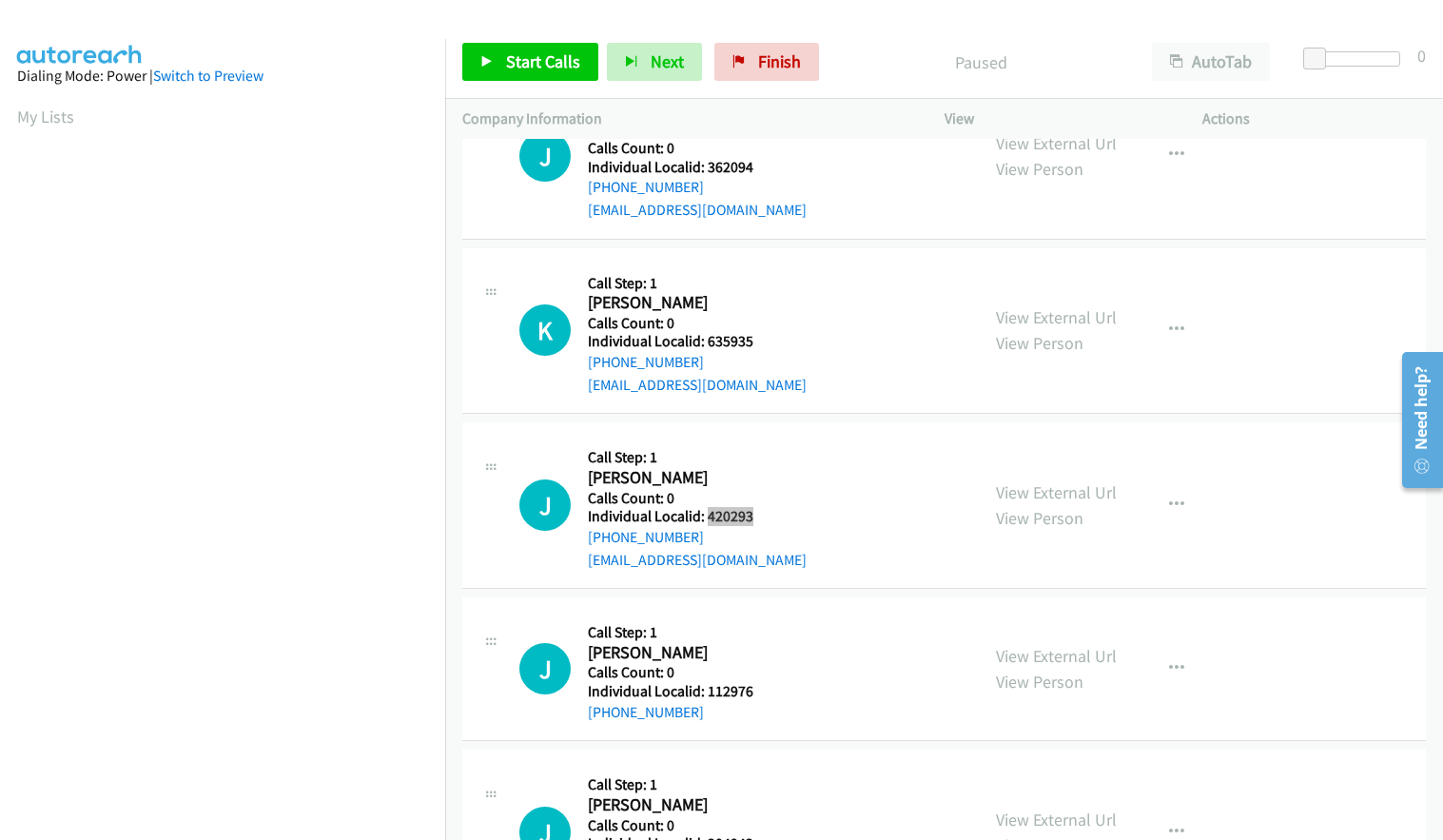 scroll, scrollTop: 618, scrollLeft: 0, axis: vertical 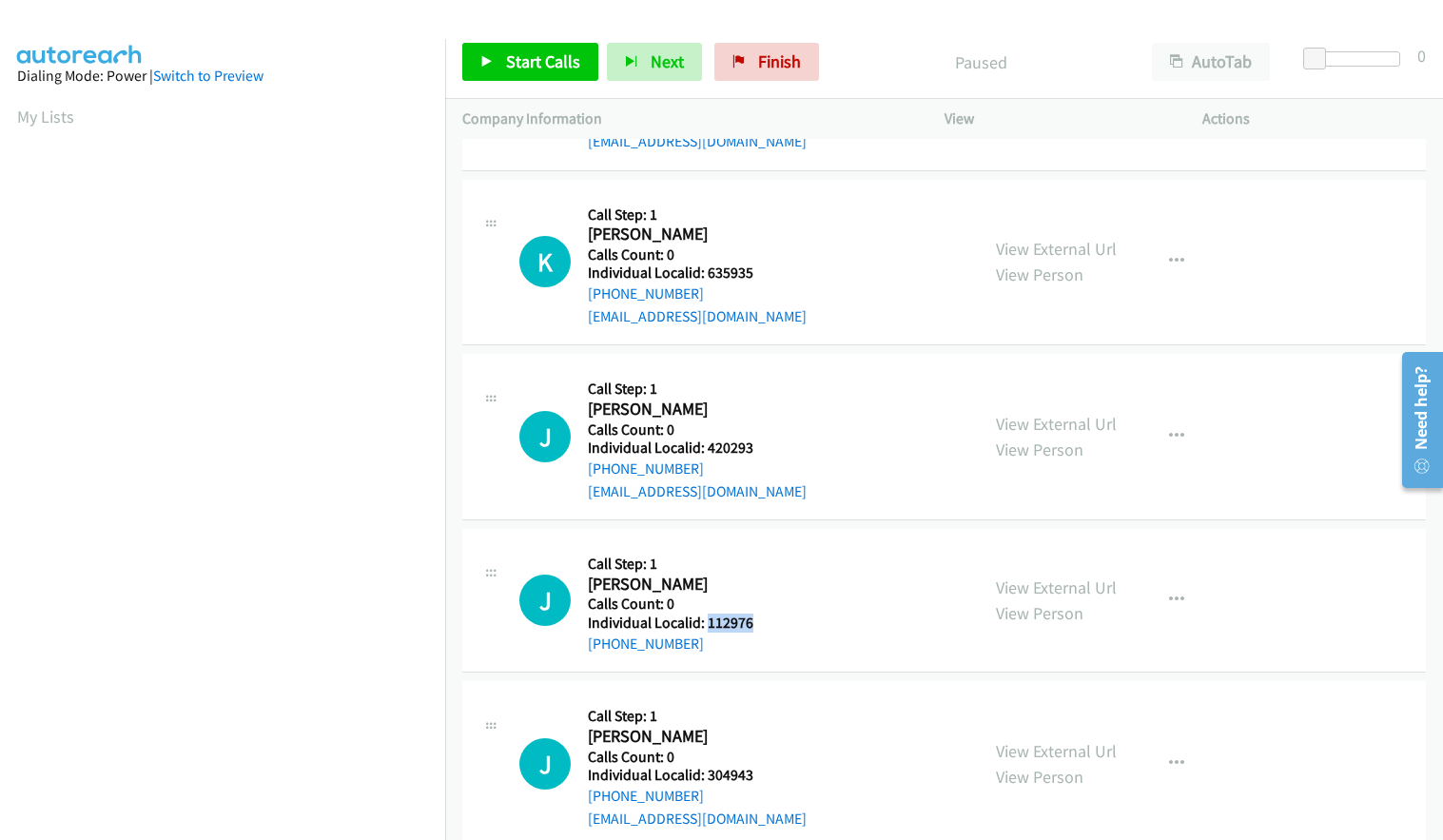 drag, startPoint x: 707, startPoint y: 626, endPoint x: 762, endPoint y: 626, distance: 55 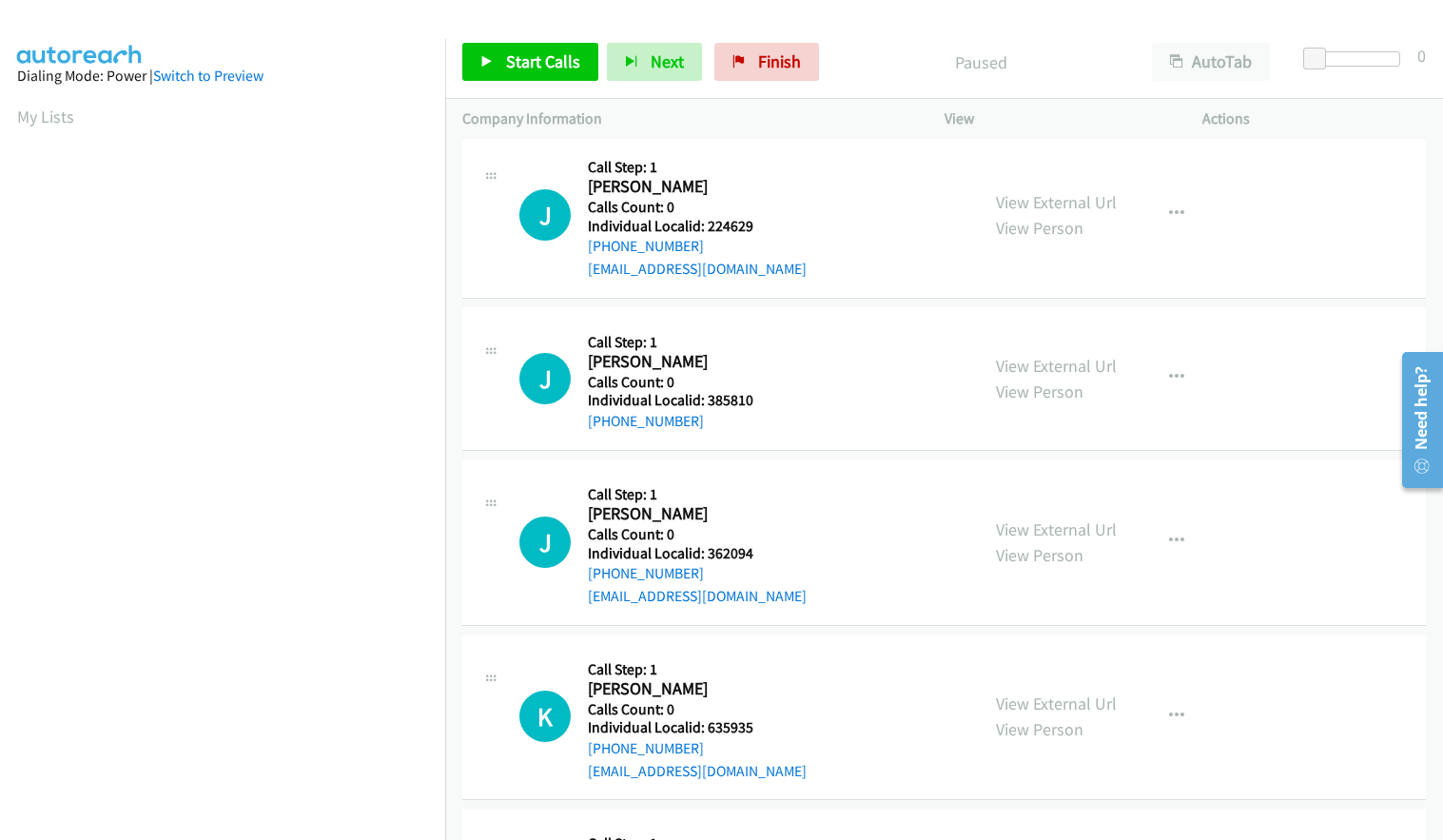 scroll, scrollTop: 166, scrollLeft: 0, axis: vertical 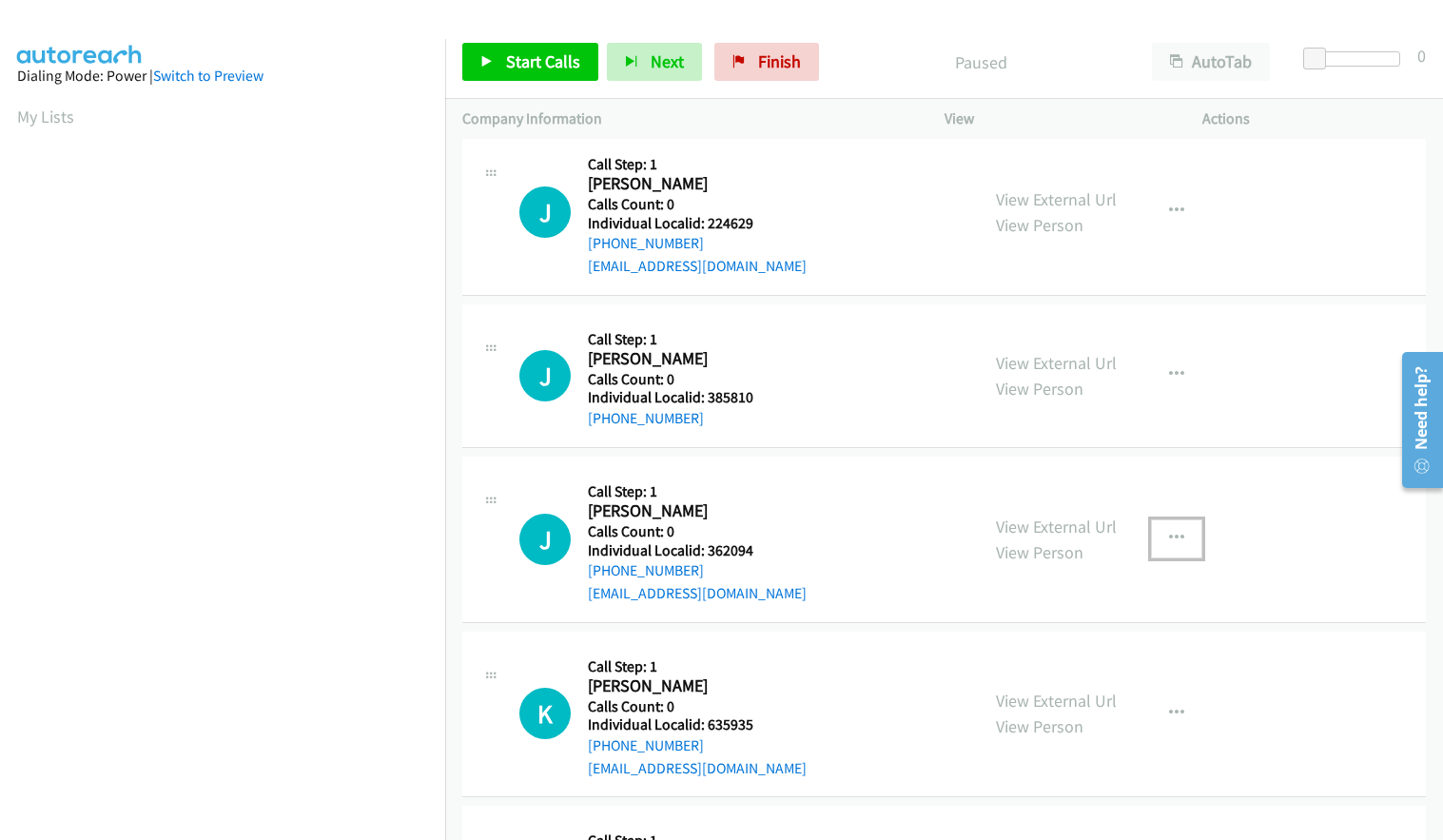 click at bounding box center (1177, 538) 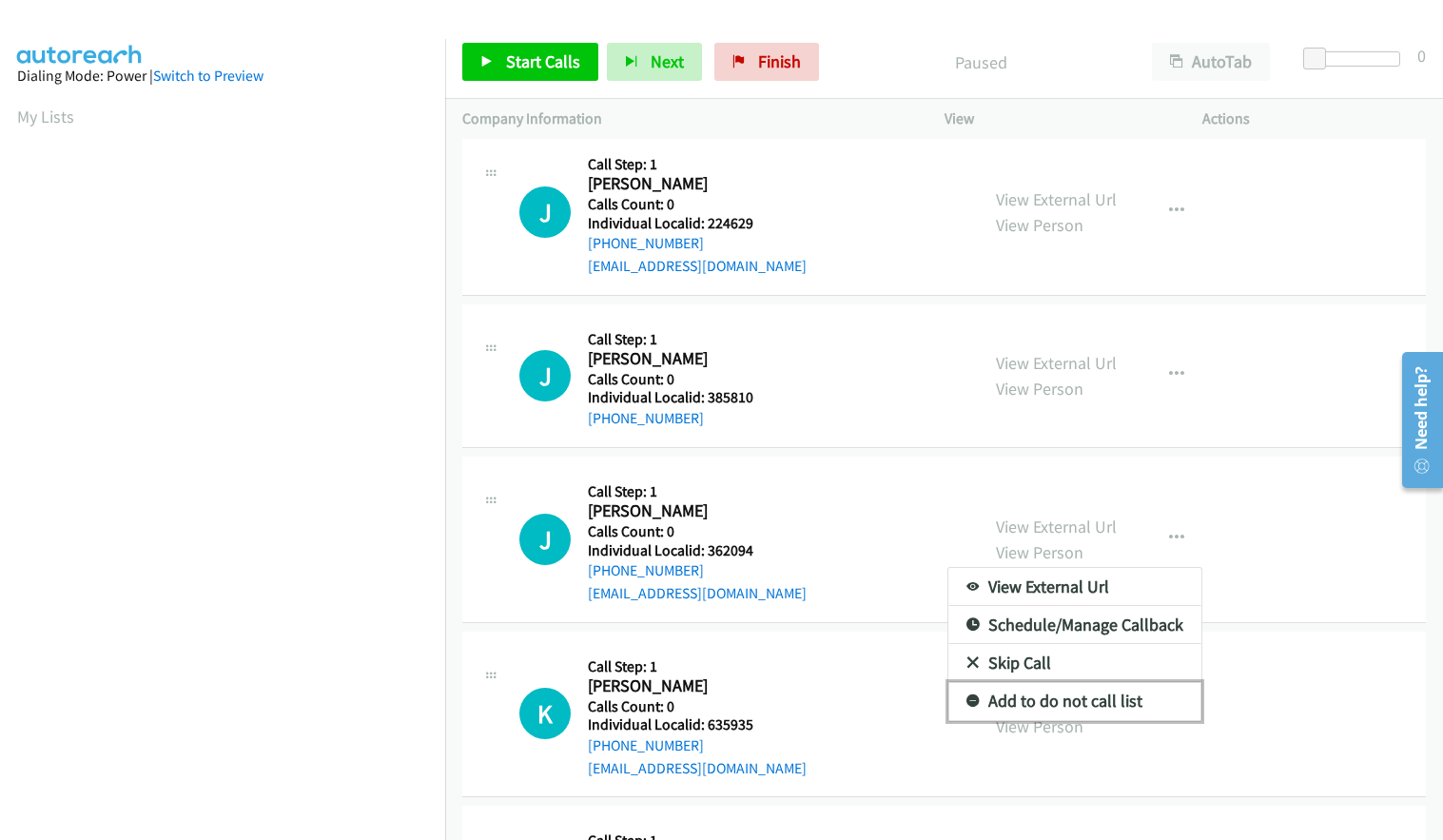 click at bounding box center [973, 702] 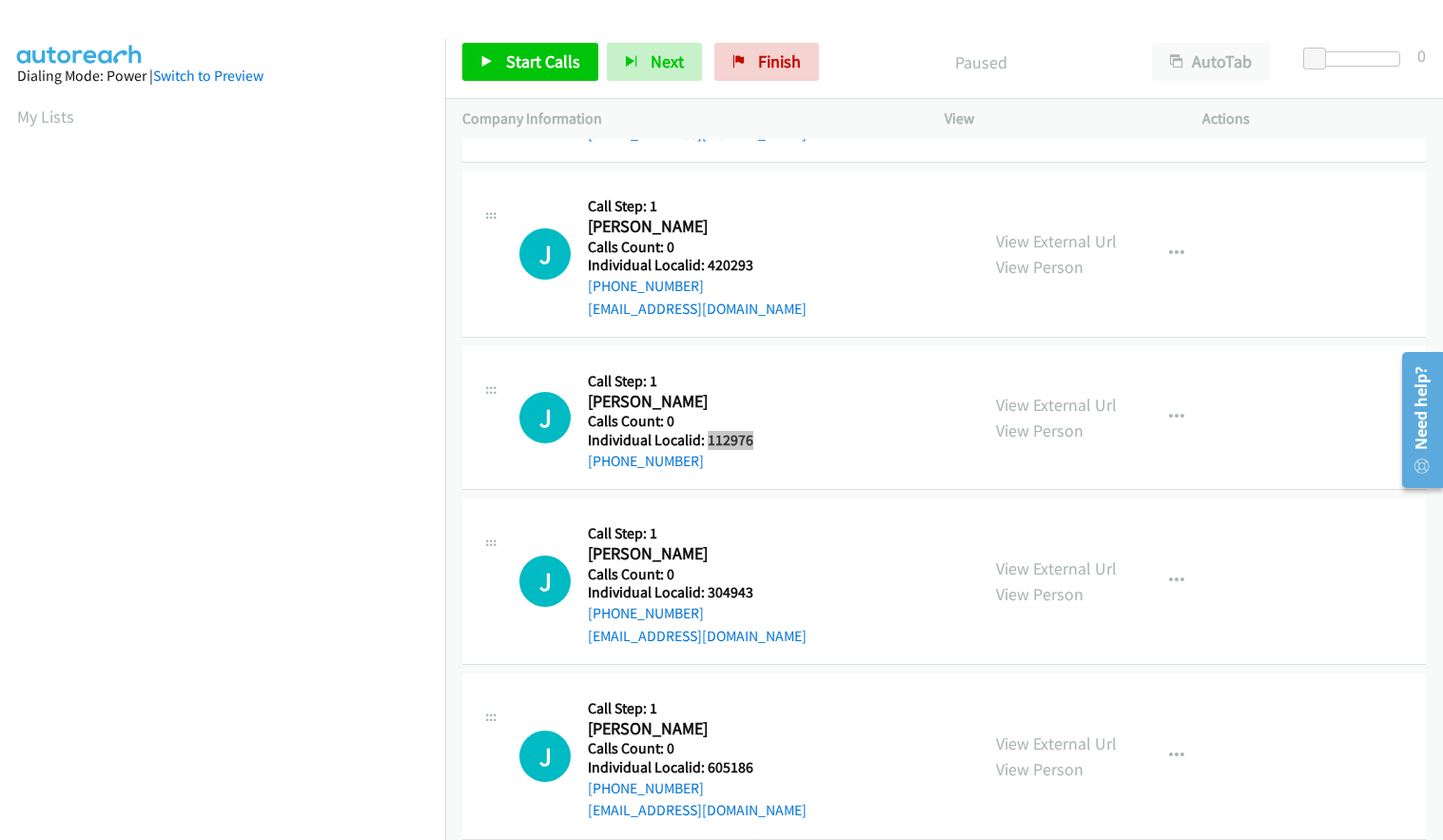 scroll, scrollTop: 809, scrollLeft: 0, axis: vertical 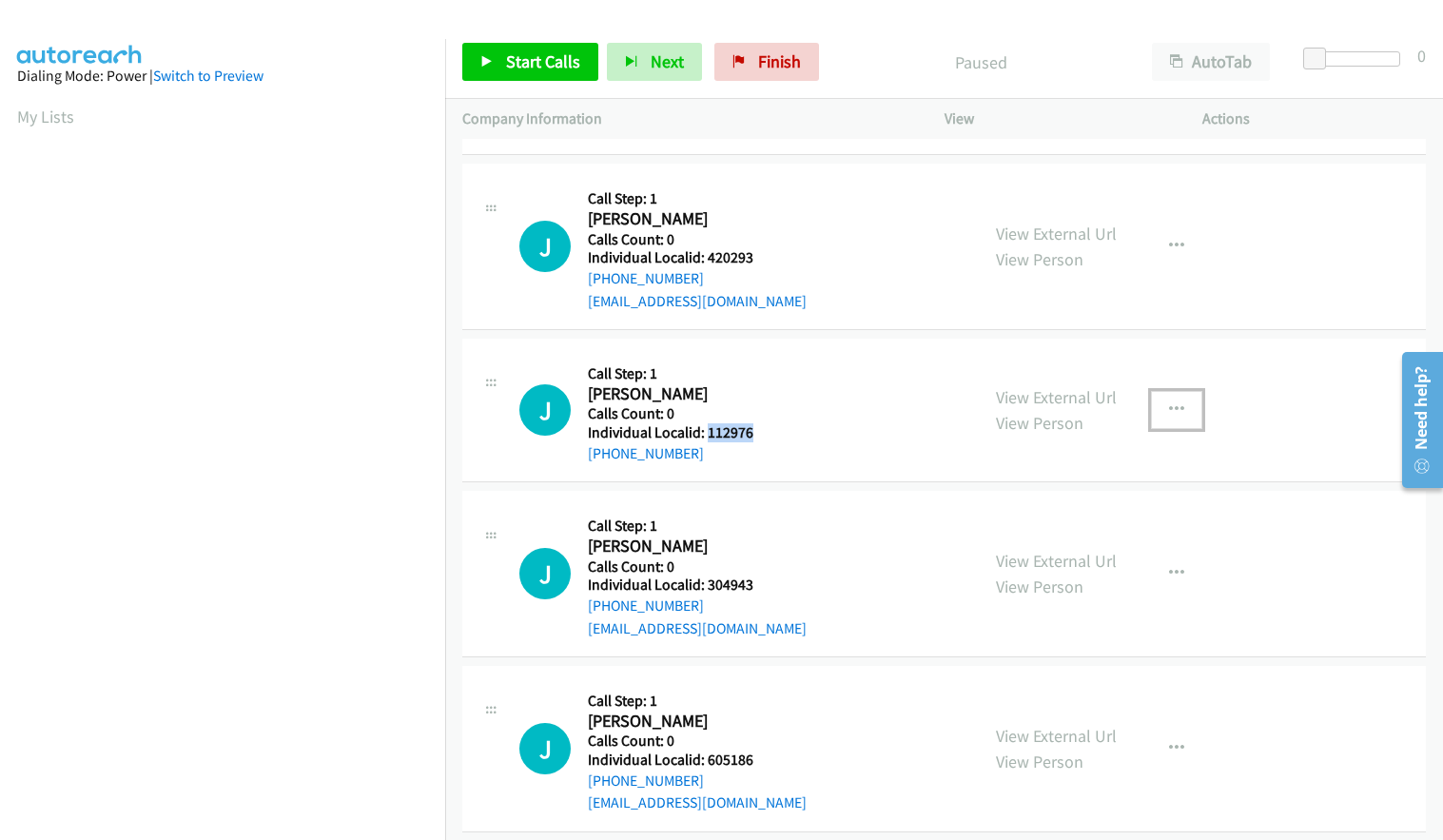 click at bounding box center (1177, 410) 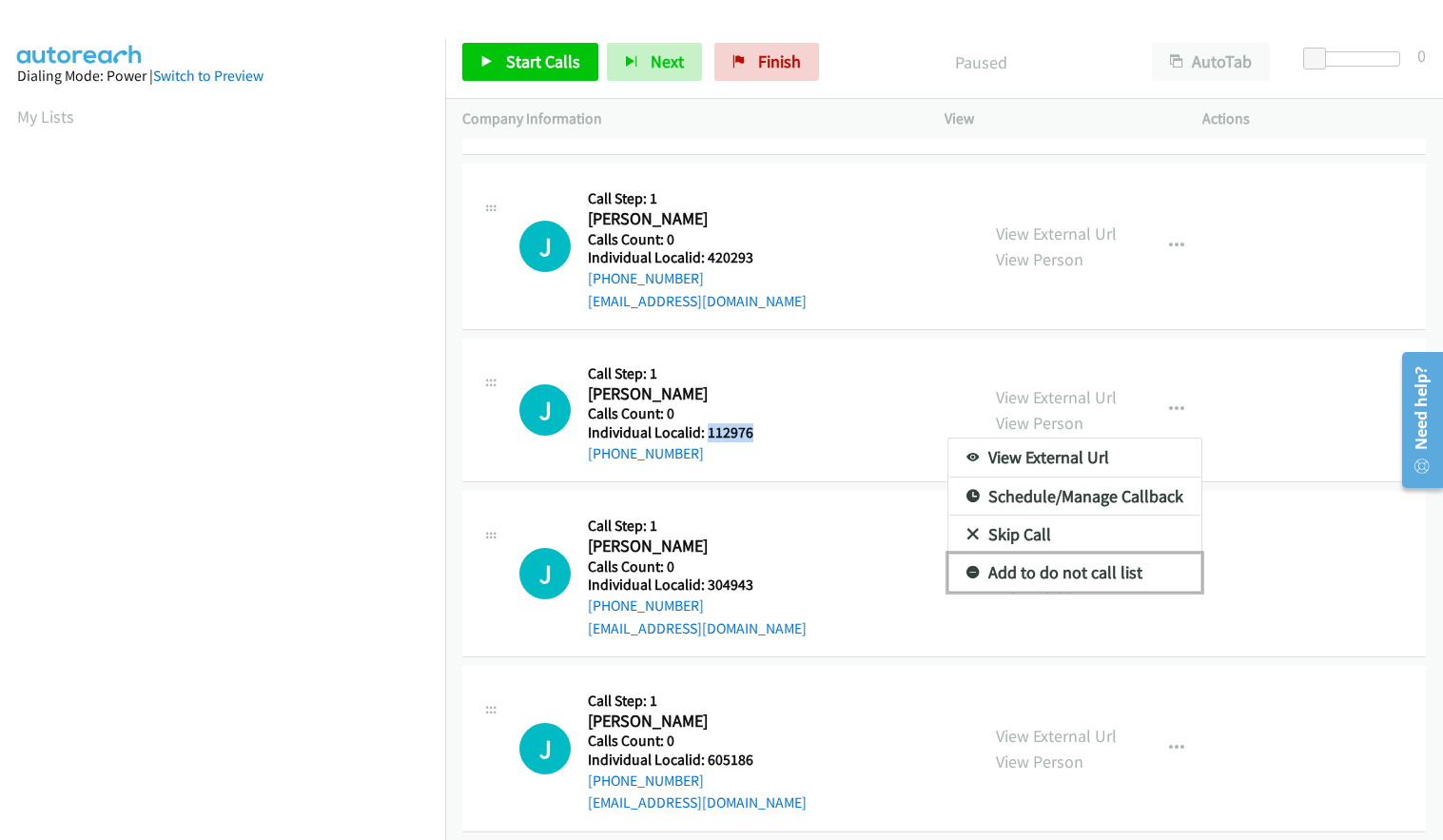 click at bounding box center (973, 574) 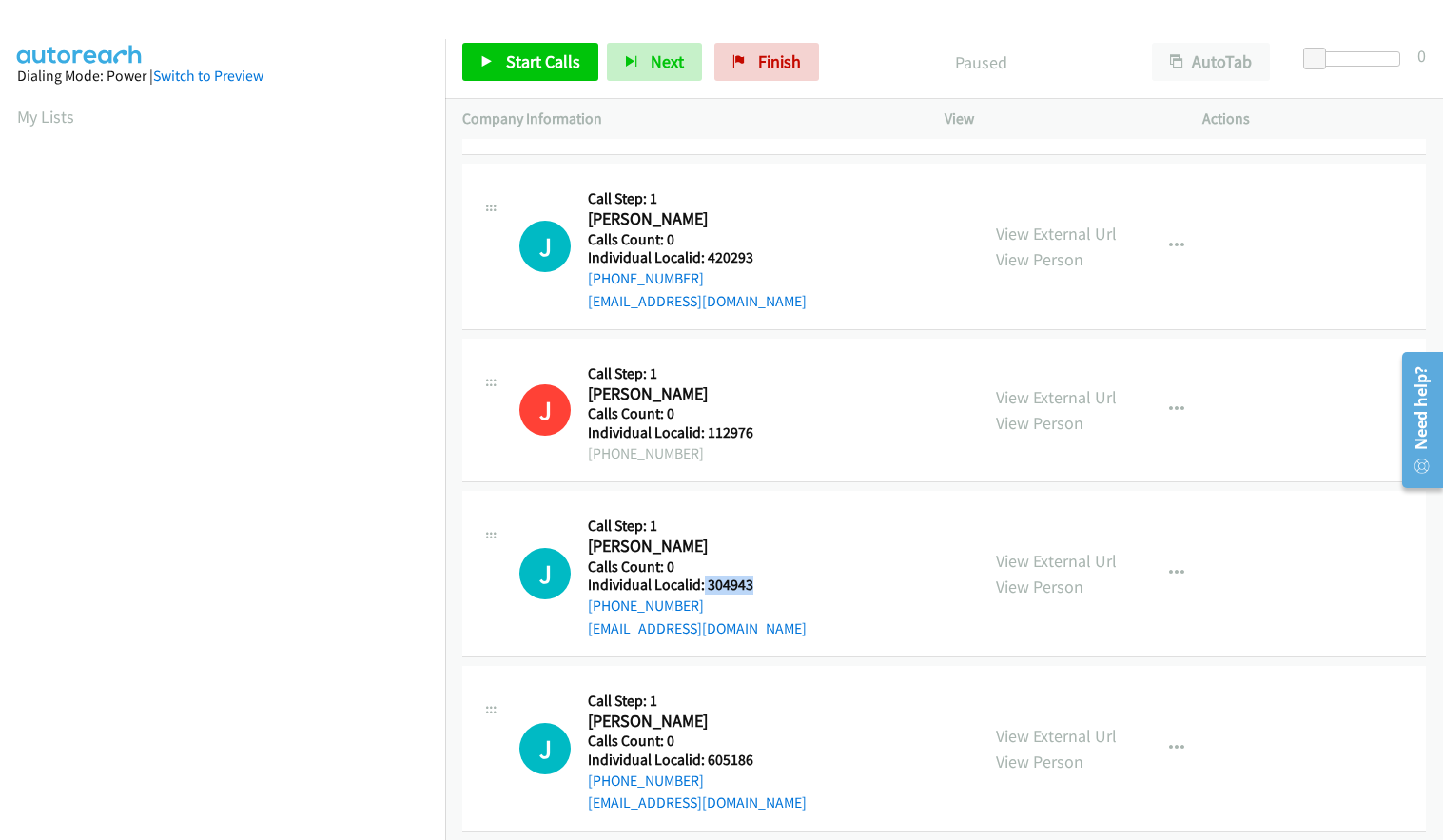drag, startPoint x: 703, startPoint y: 587, endPoint x: 758, endPoint y: 588, distance: 55.00909 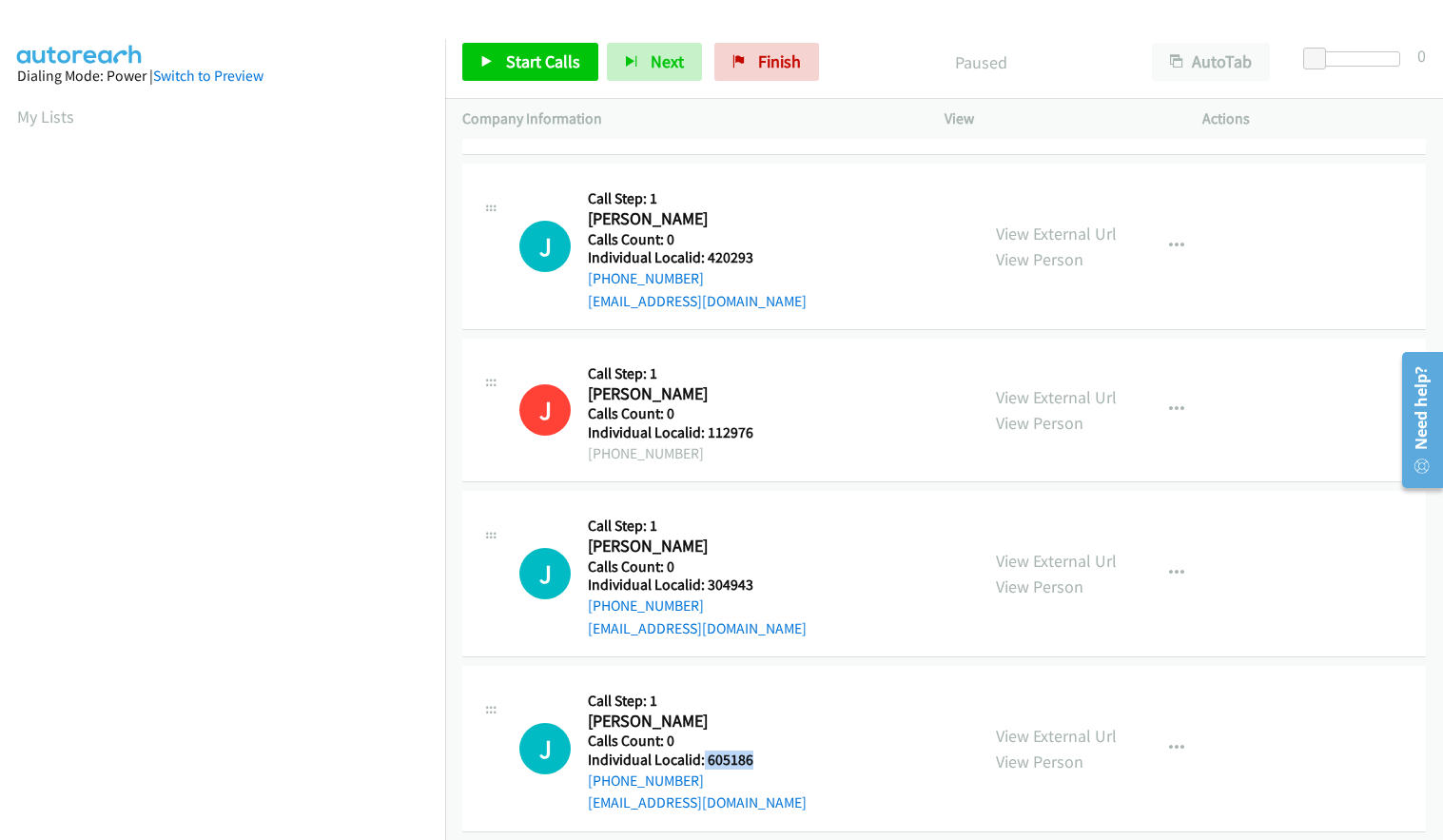 drag, startPoint x: 712, startPoint y: 756, endPoint x: 764, endPoint y: 753, distance: 52.08647 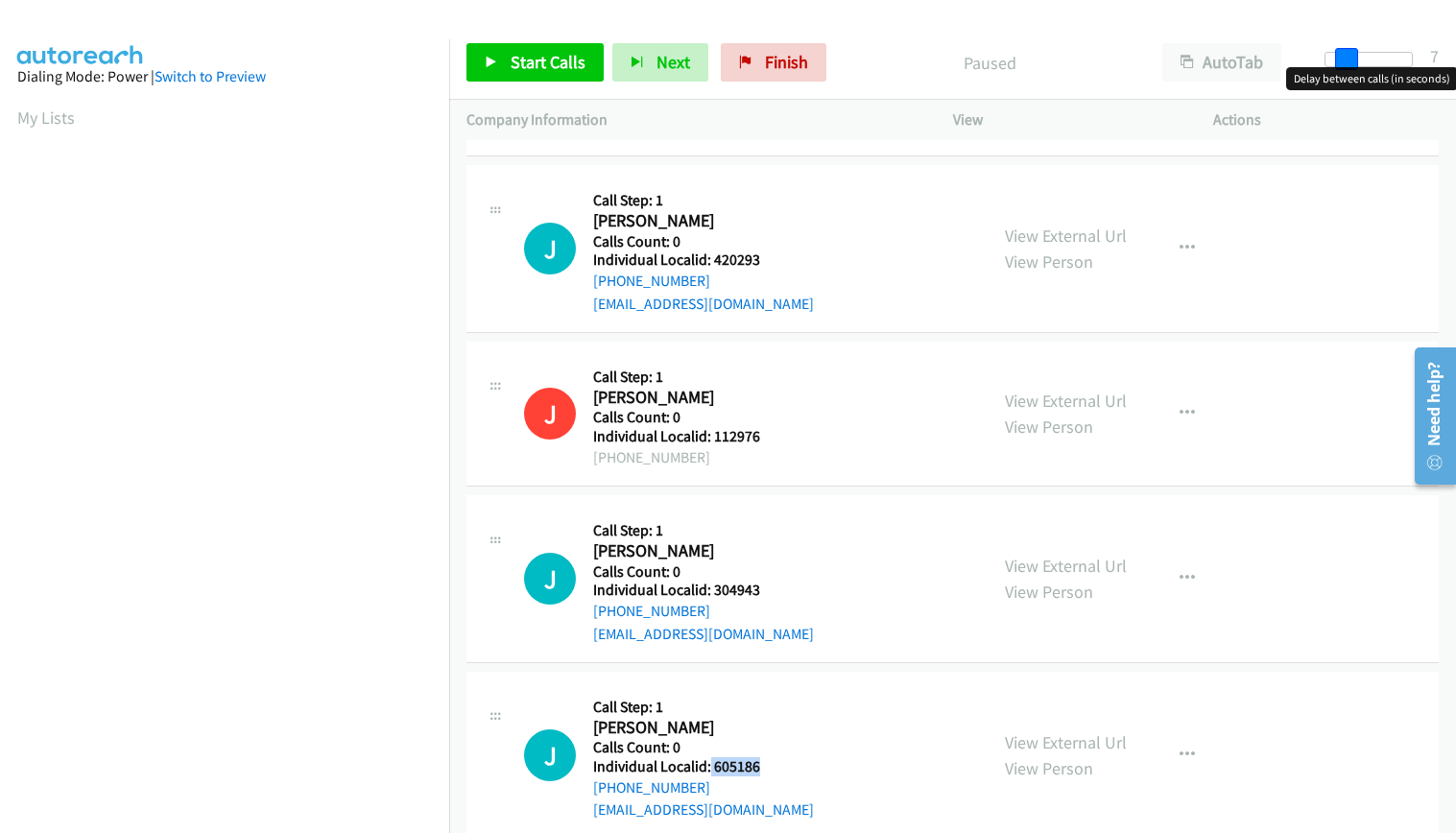 drag, startPoint x: 1327, startPoint y: 57, endPoint x: 1347, endPoint y: 56, distance: 20.024984 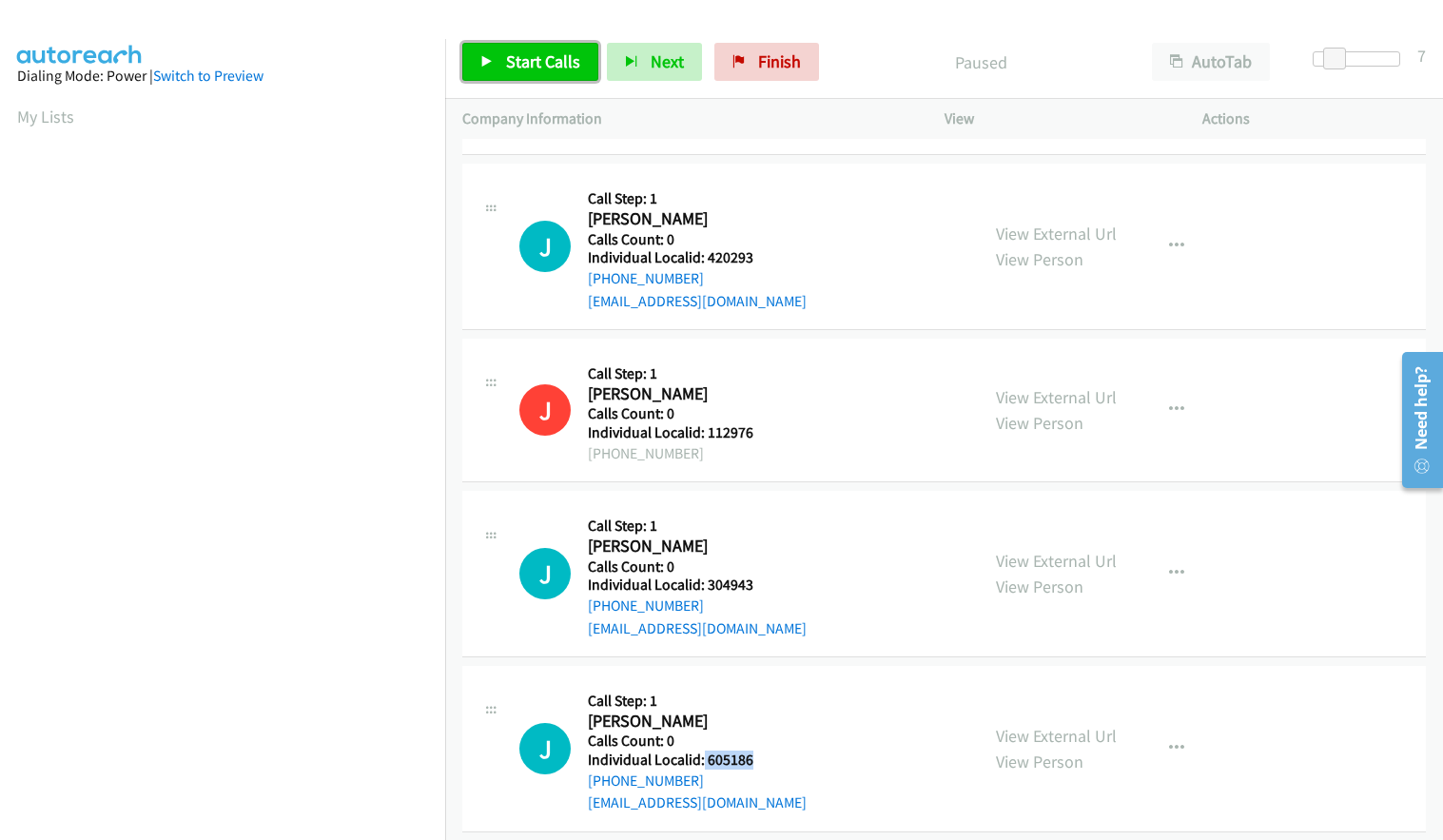 click on "Start Calls" at bounding box center (543, 61) 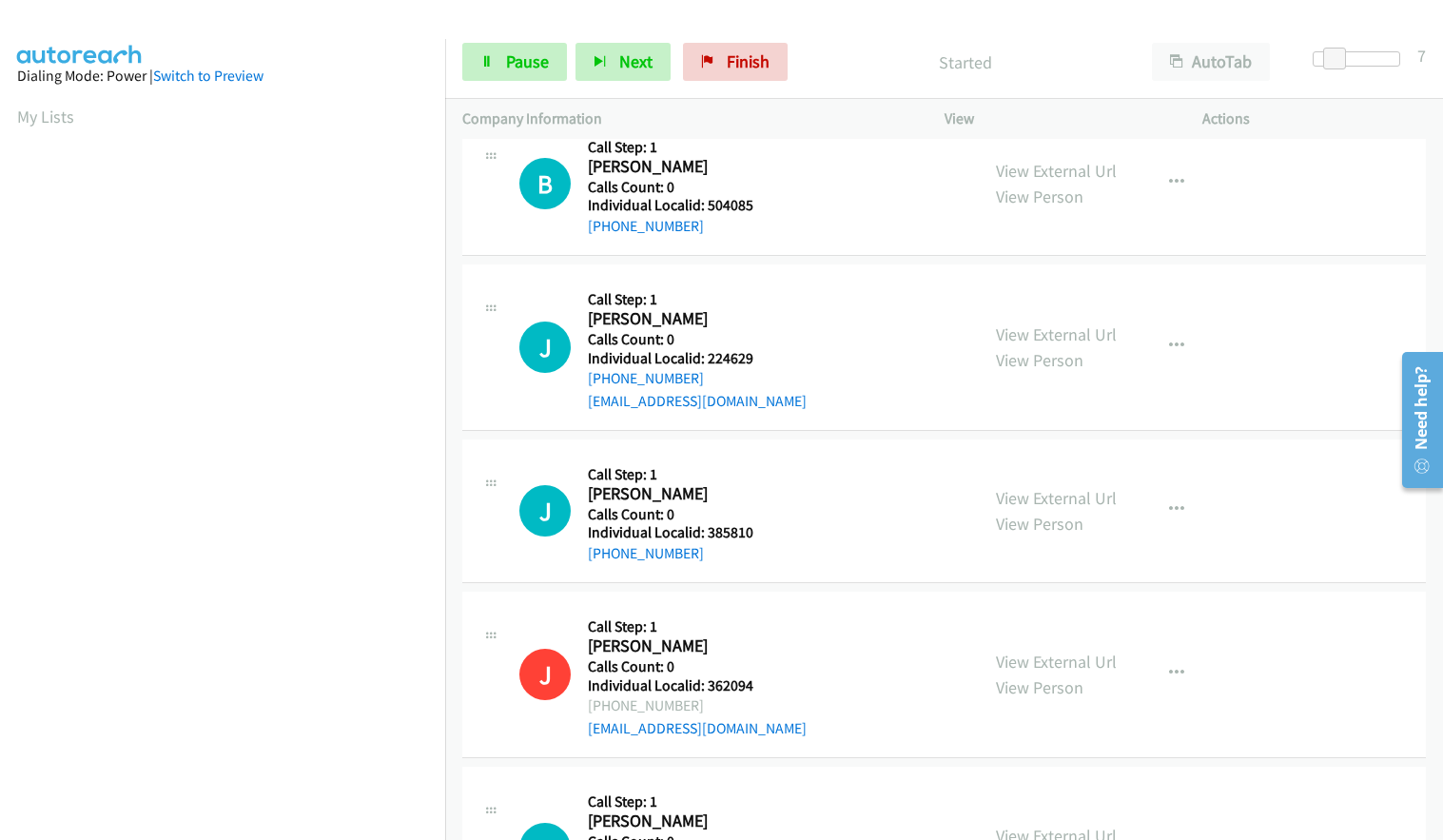 scroll, scrollTop: 0, scrollLeft: 0, axis: both 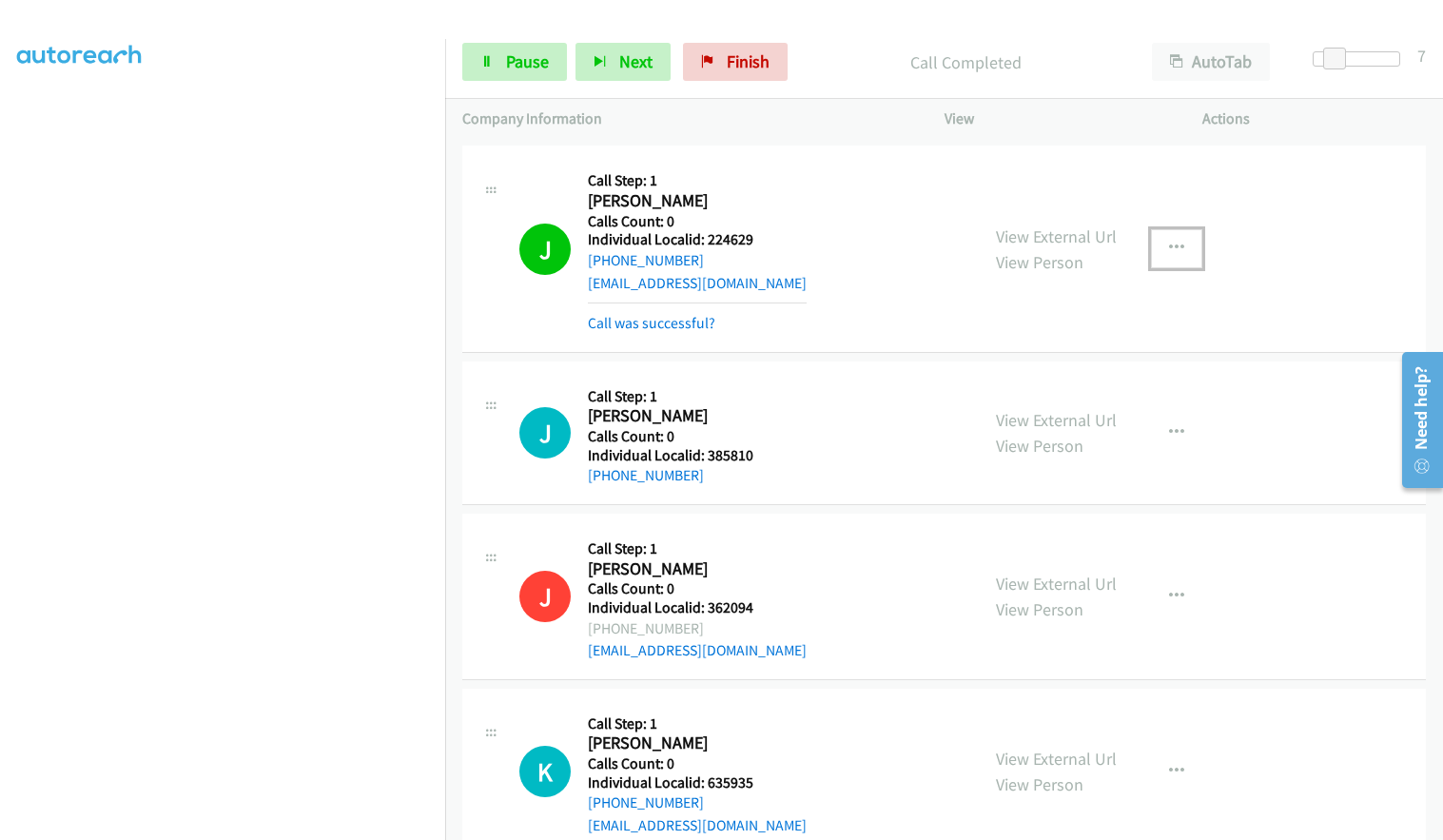 click at bounding box center (1177, 248) 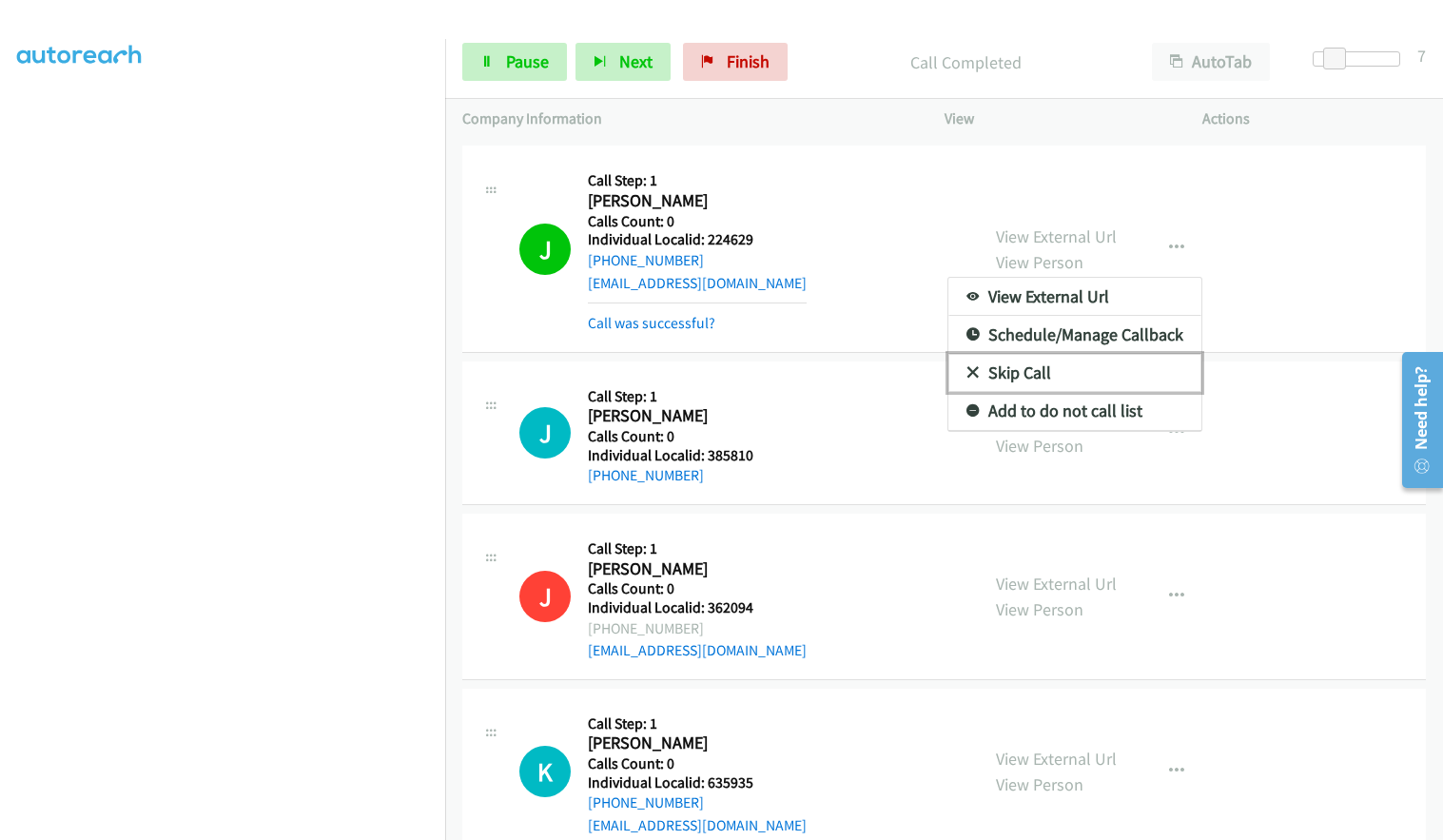 click on "Skip Call" at bounding box center [1075, 373] 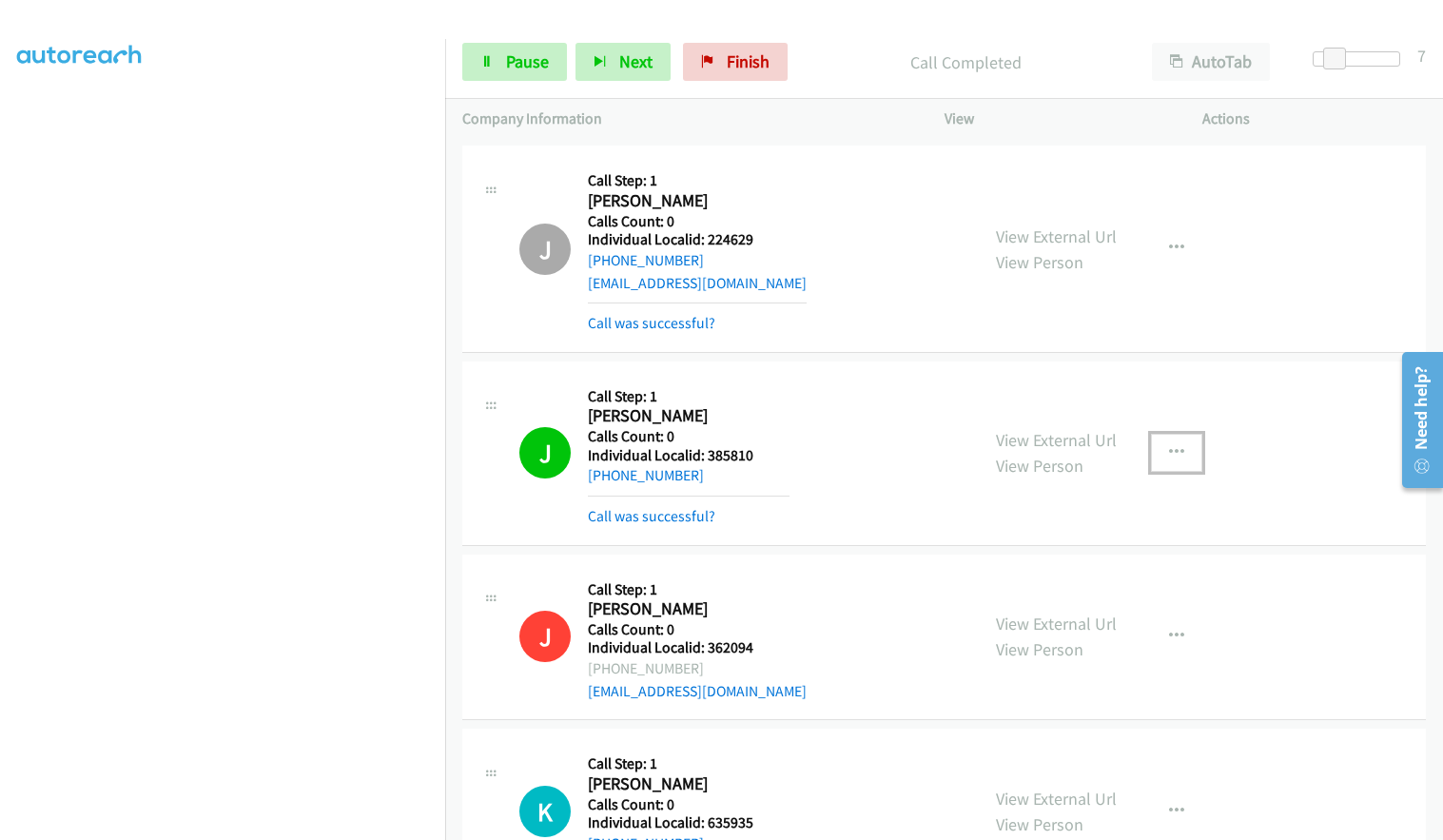 click at bounding box center [1177, 453] 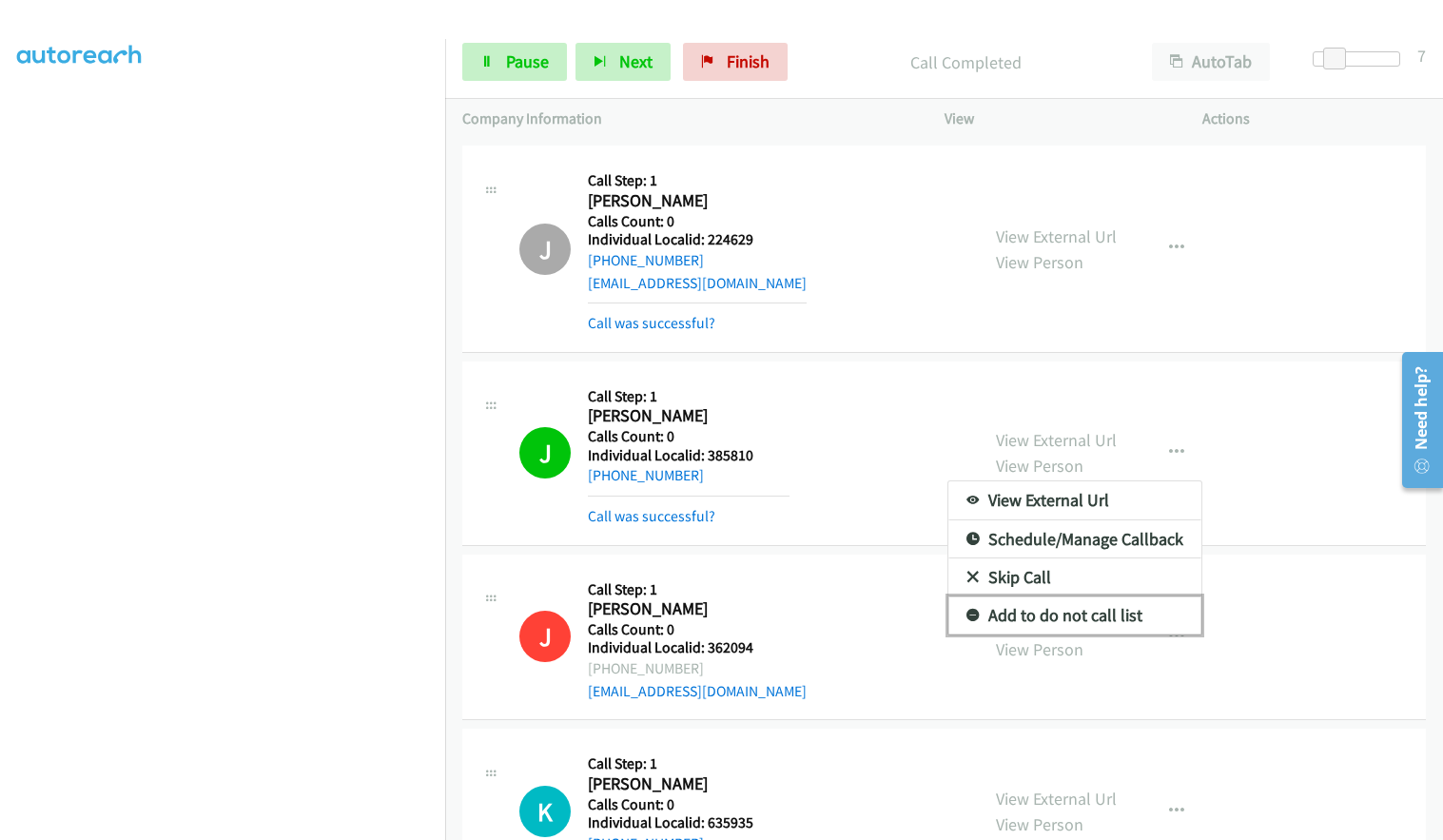 click at bounding box center (973, 616) 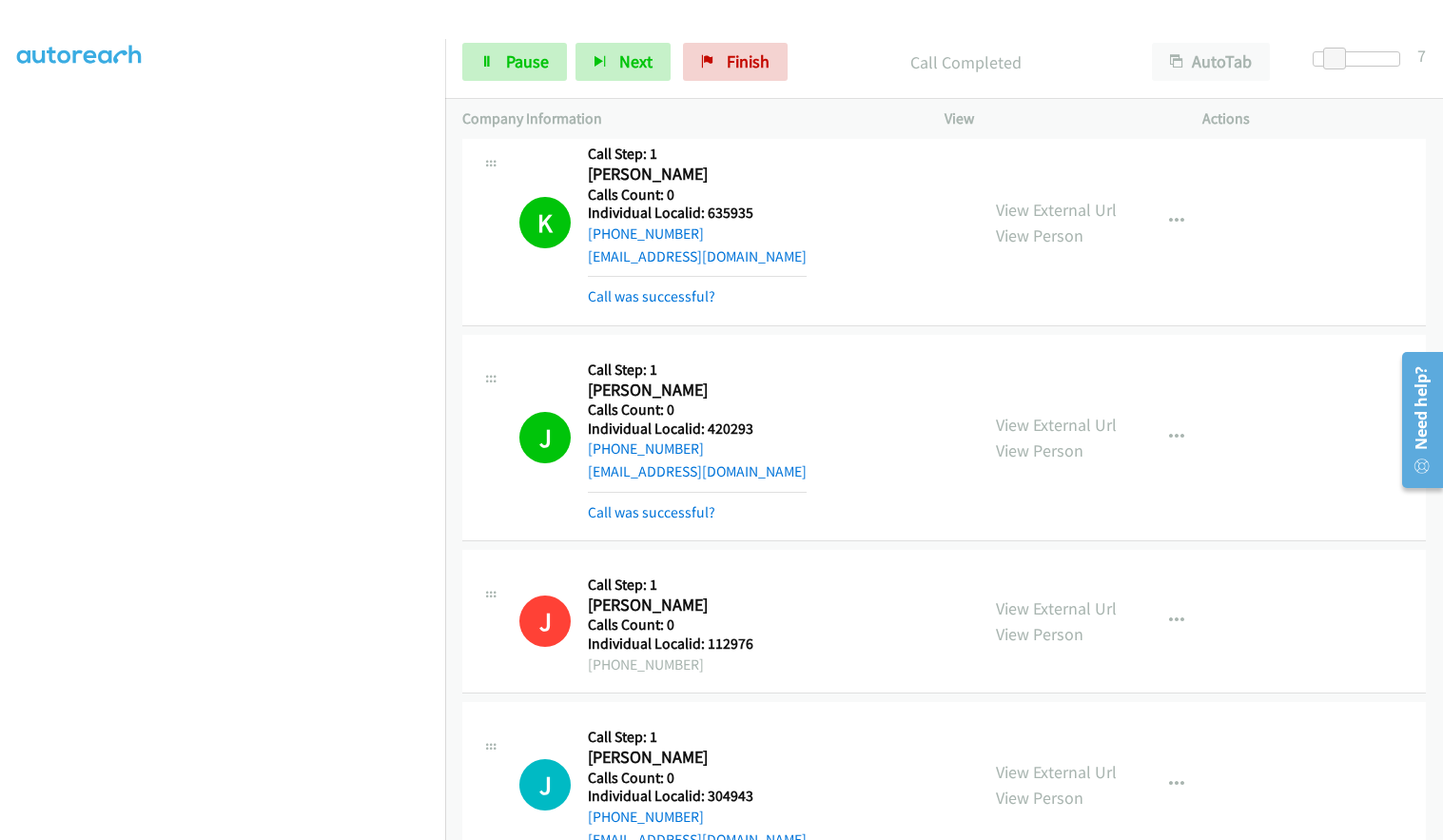 scroll, scrollTop: 809, scrollLeft: 0, axis: vertical 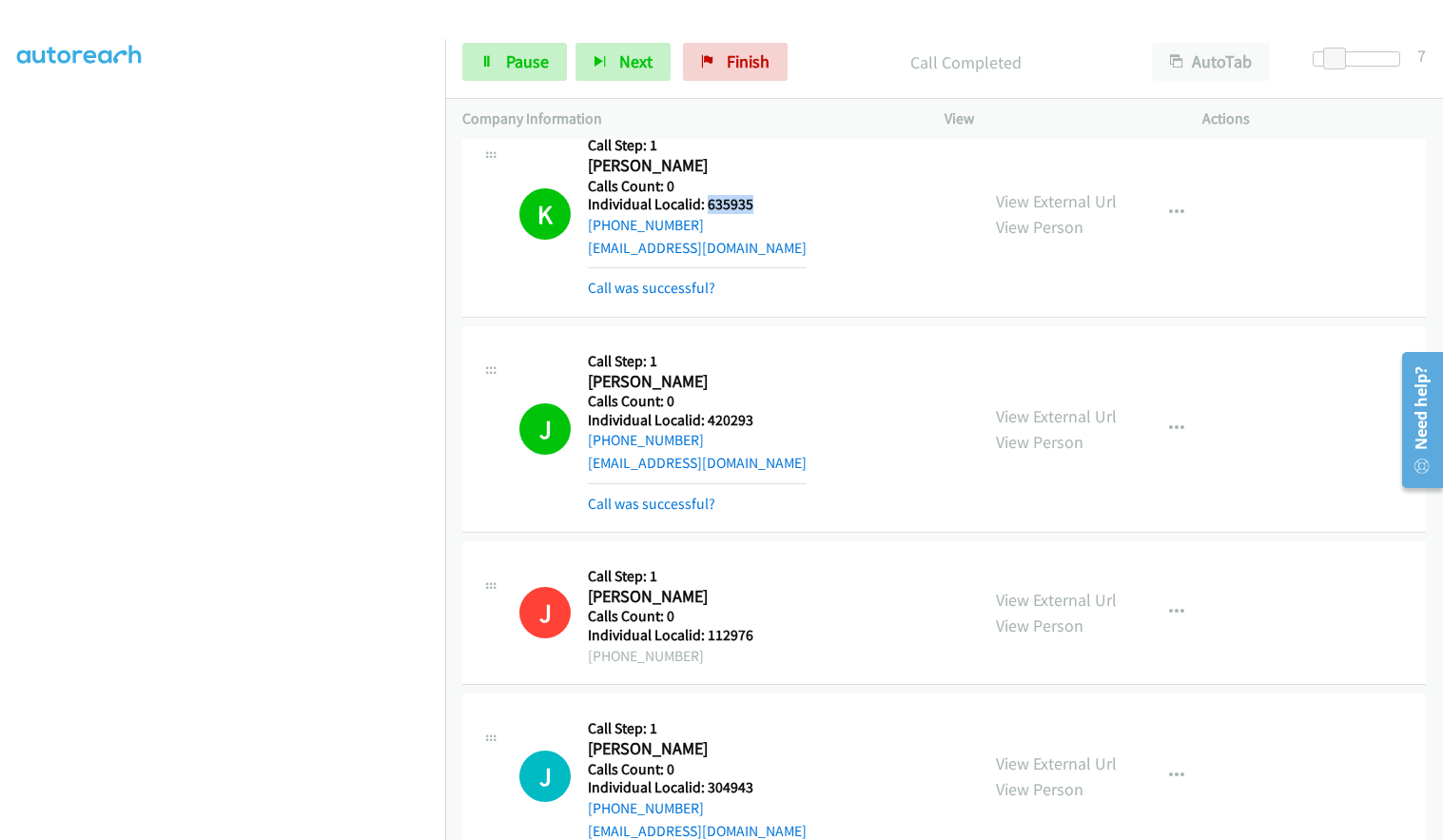 drag, startPoint x: 706, startPoint y: 205, endPoint x: 758, endPoint y: 206, distance: 52.00961 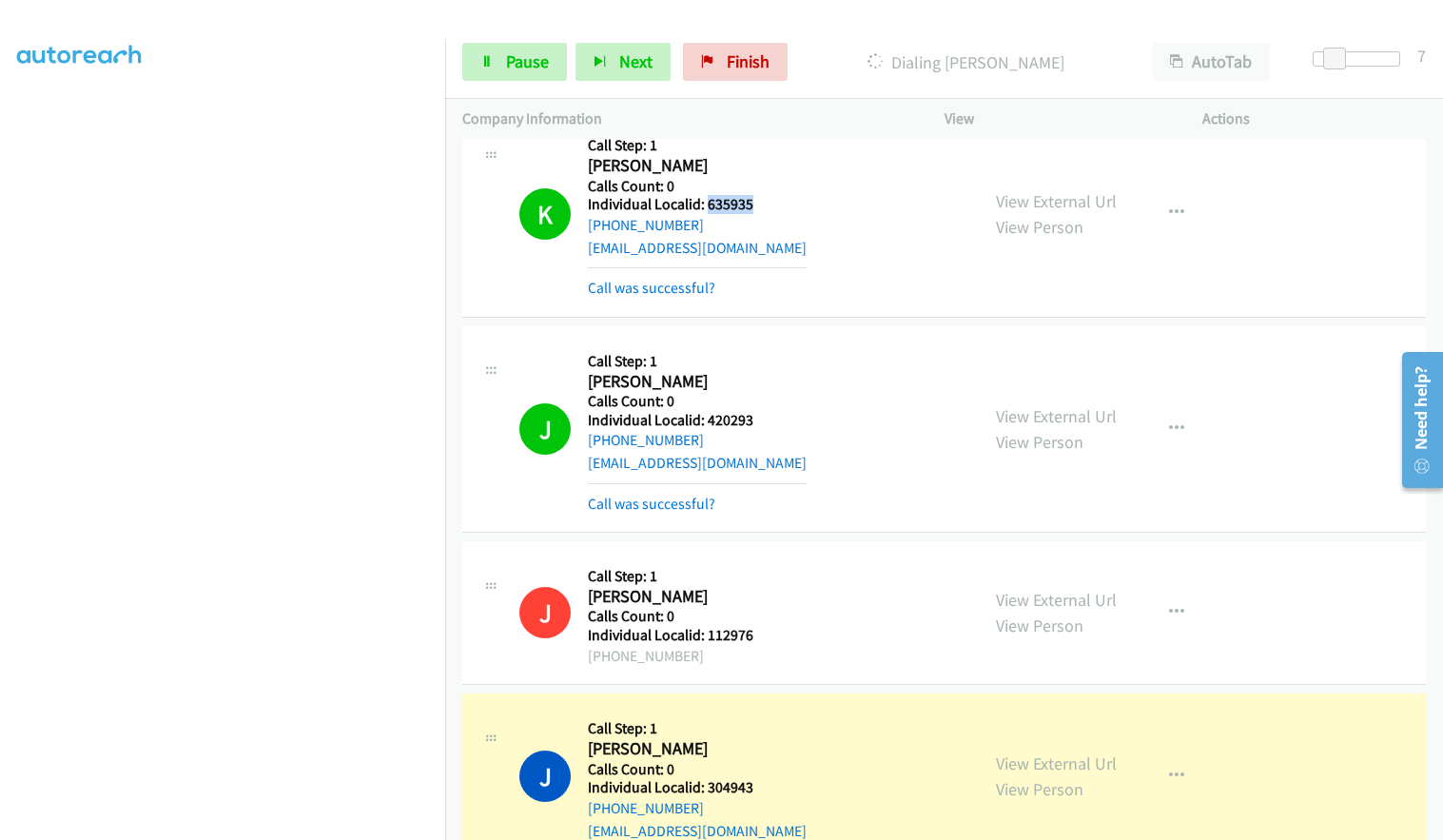 copy on "635935" 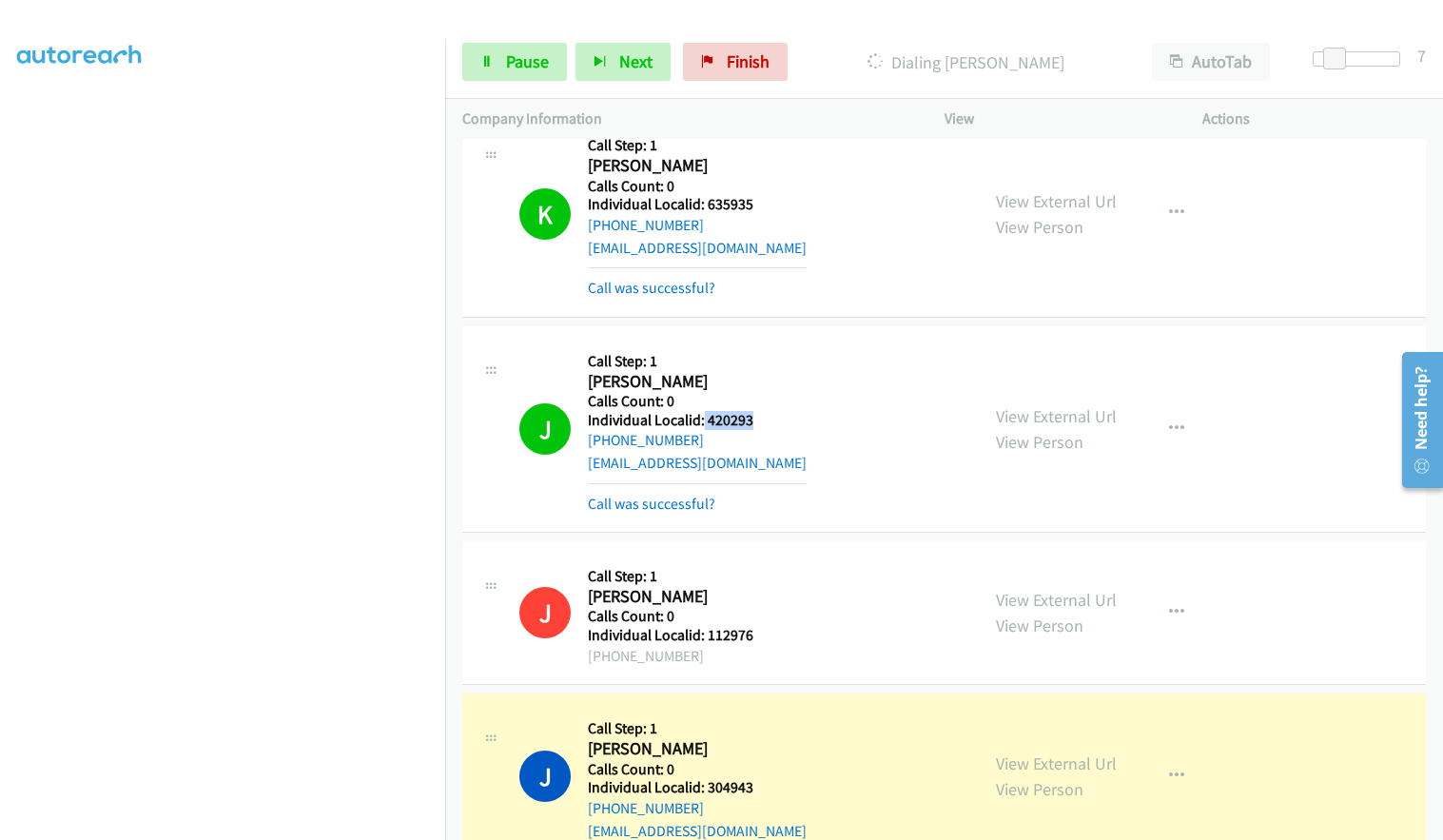 drag, startPoint x: 702, startPoint y: 418, endPoint x: 767, endPoint y: 418, distance: 65 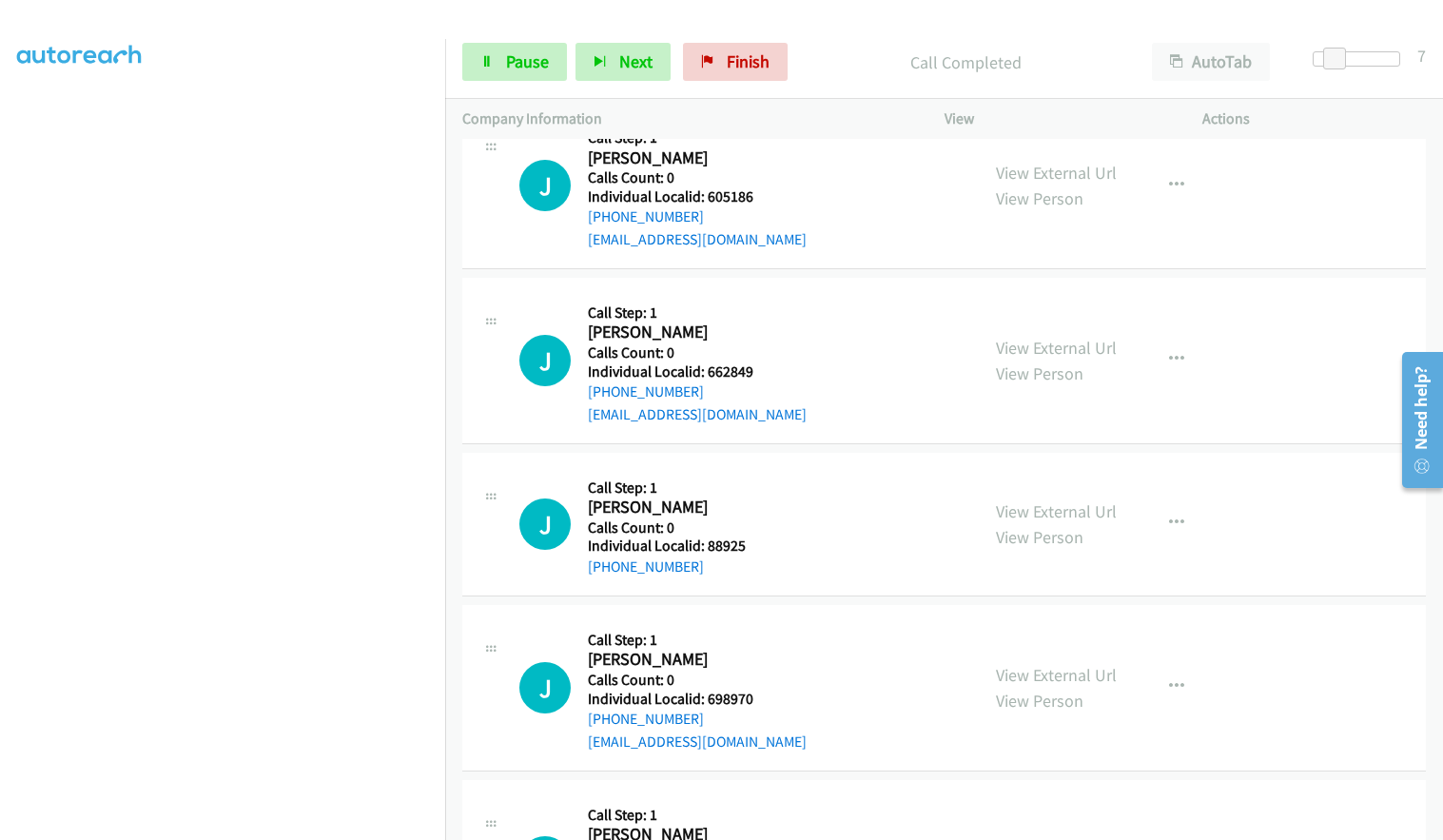 scroll, scrollTop: 1617, scrollLeft: 0, axis: vertical 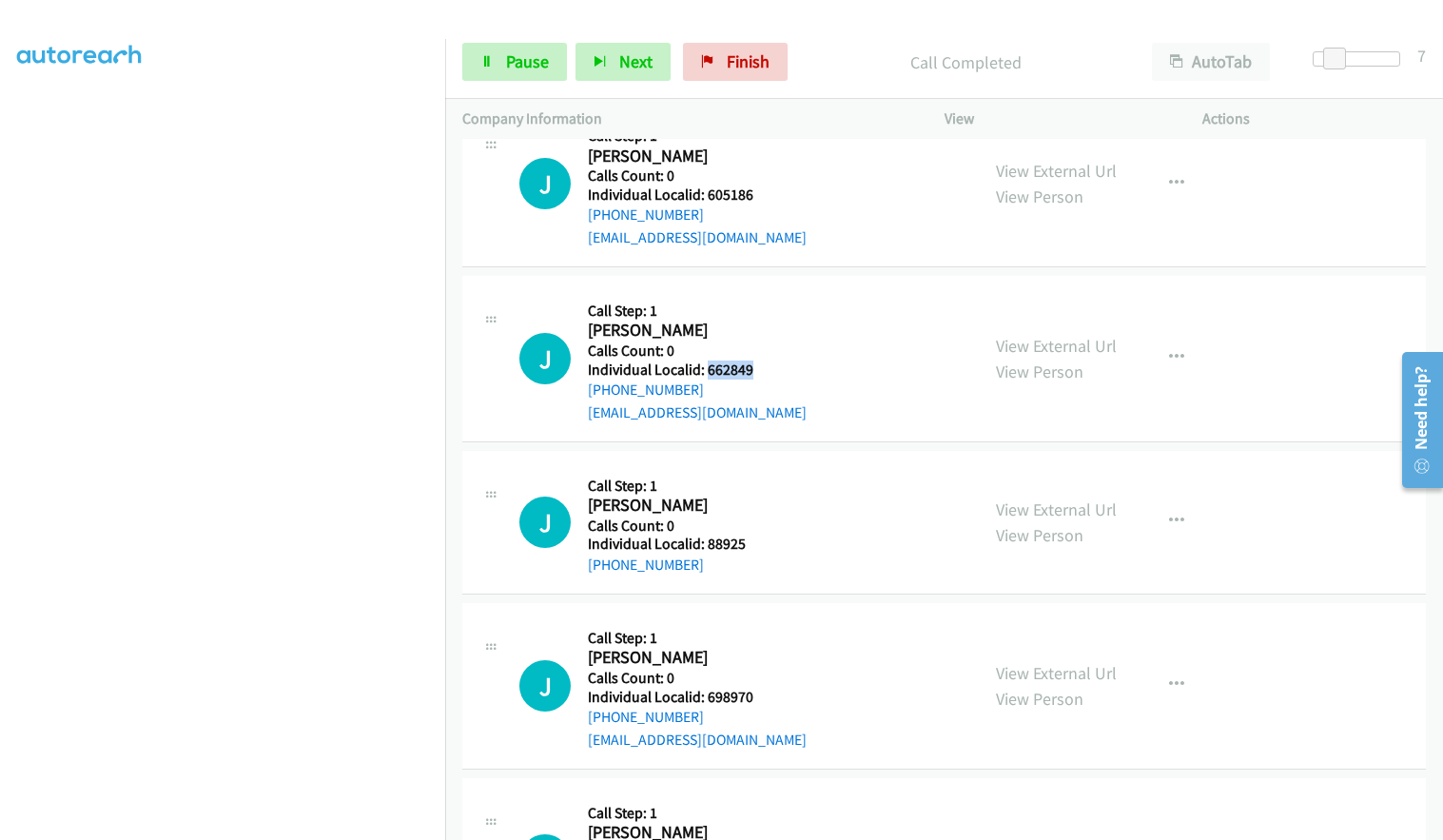 drag, startPoint x: 704, startPoint y: 370, endPoint x: 763, endPoint y: 368, distance: 59.03389 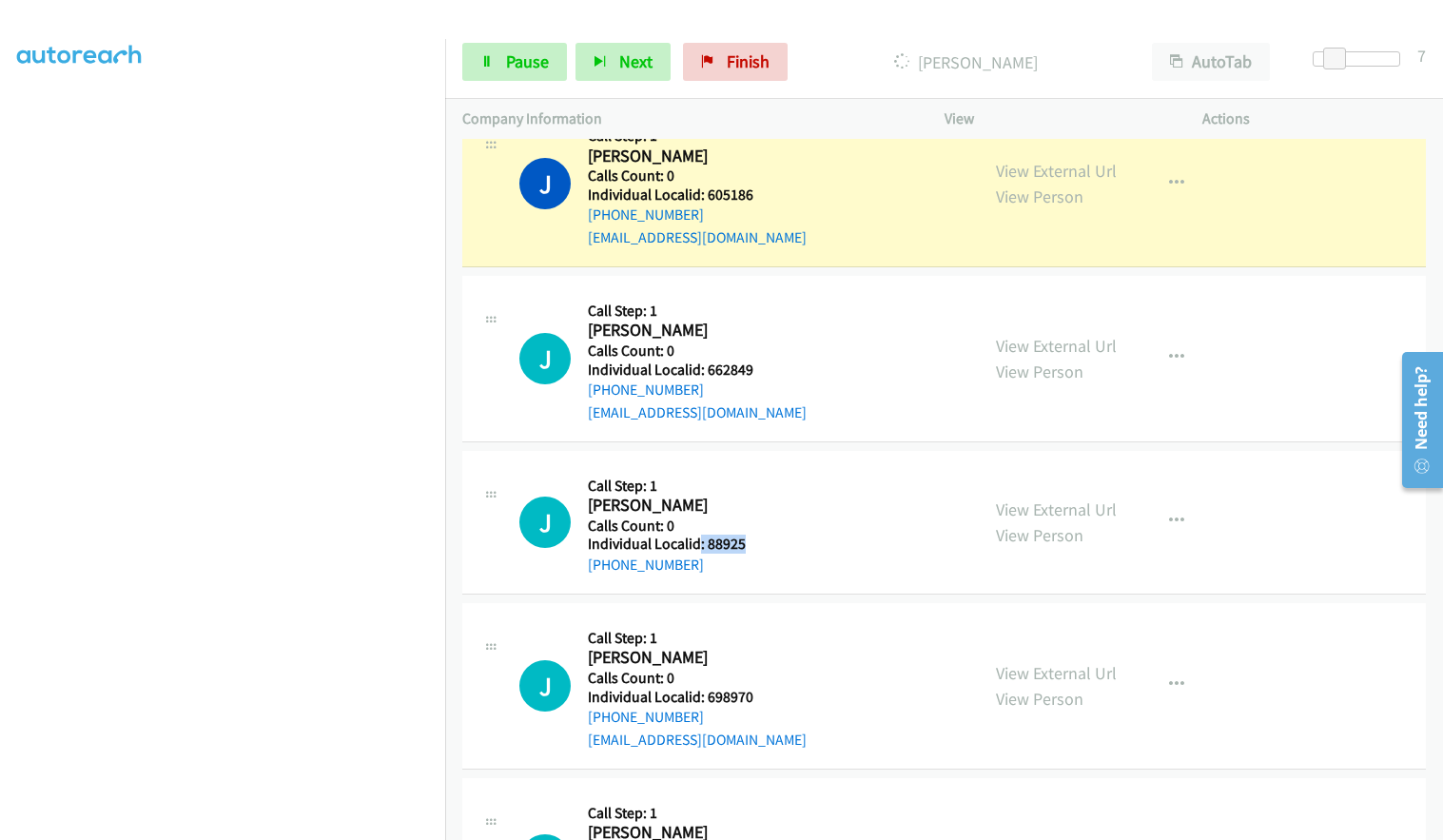 drag, startPoint x: 702, startPoint y: 548, endPoint x: 763, endPoint y: 543, distance: 61.204575 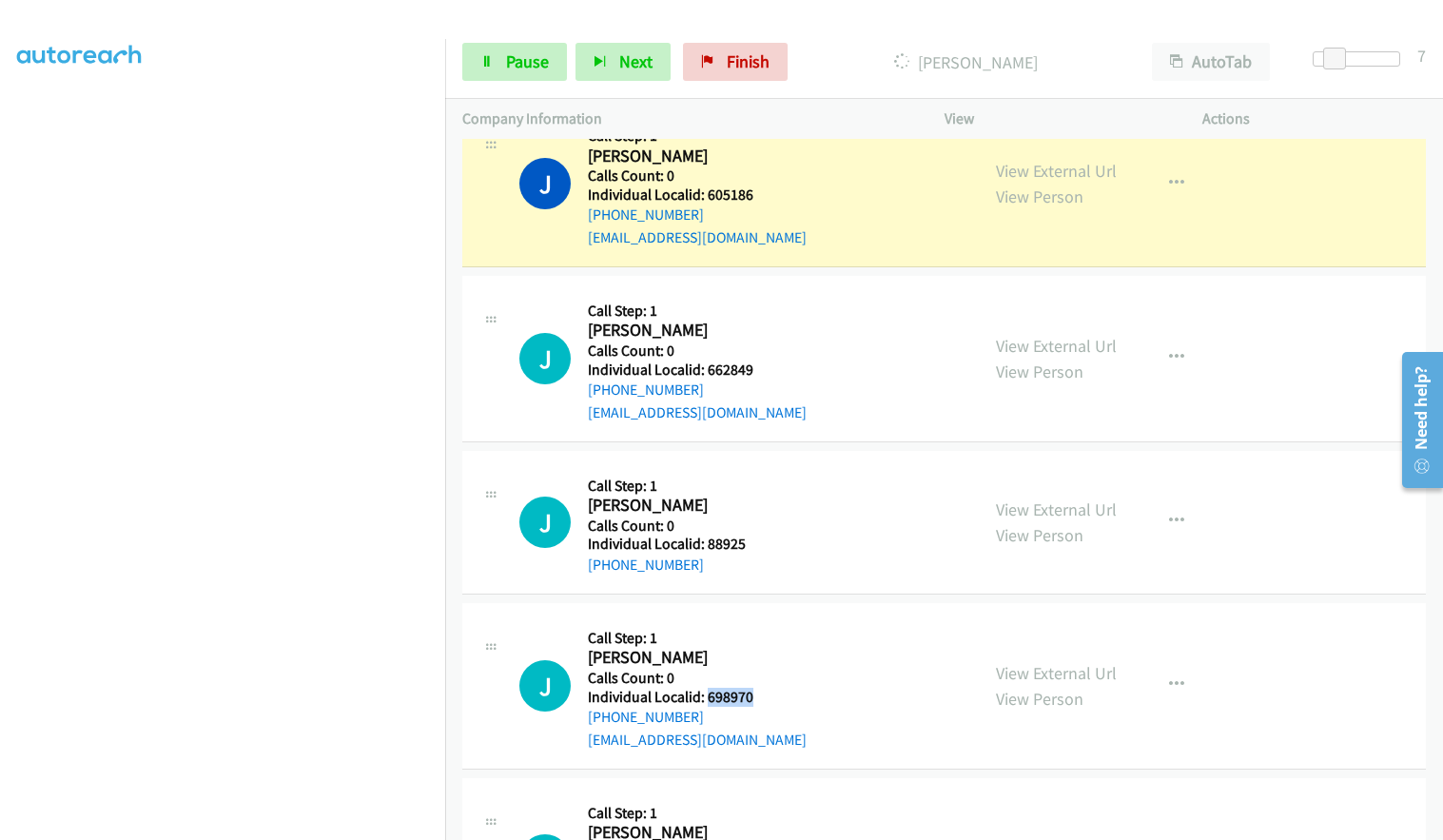 drag, startPoint x: 723, startPoint y: 699, endPoint x: 764, endPoint y: 698, distance: 41.012193 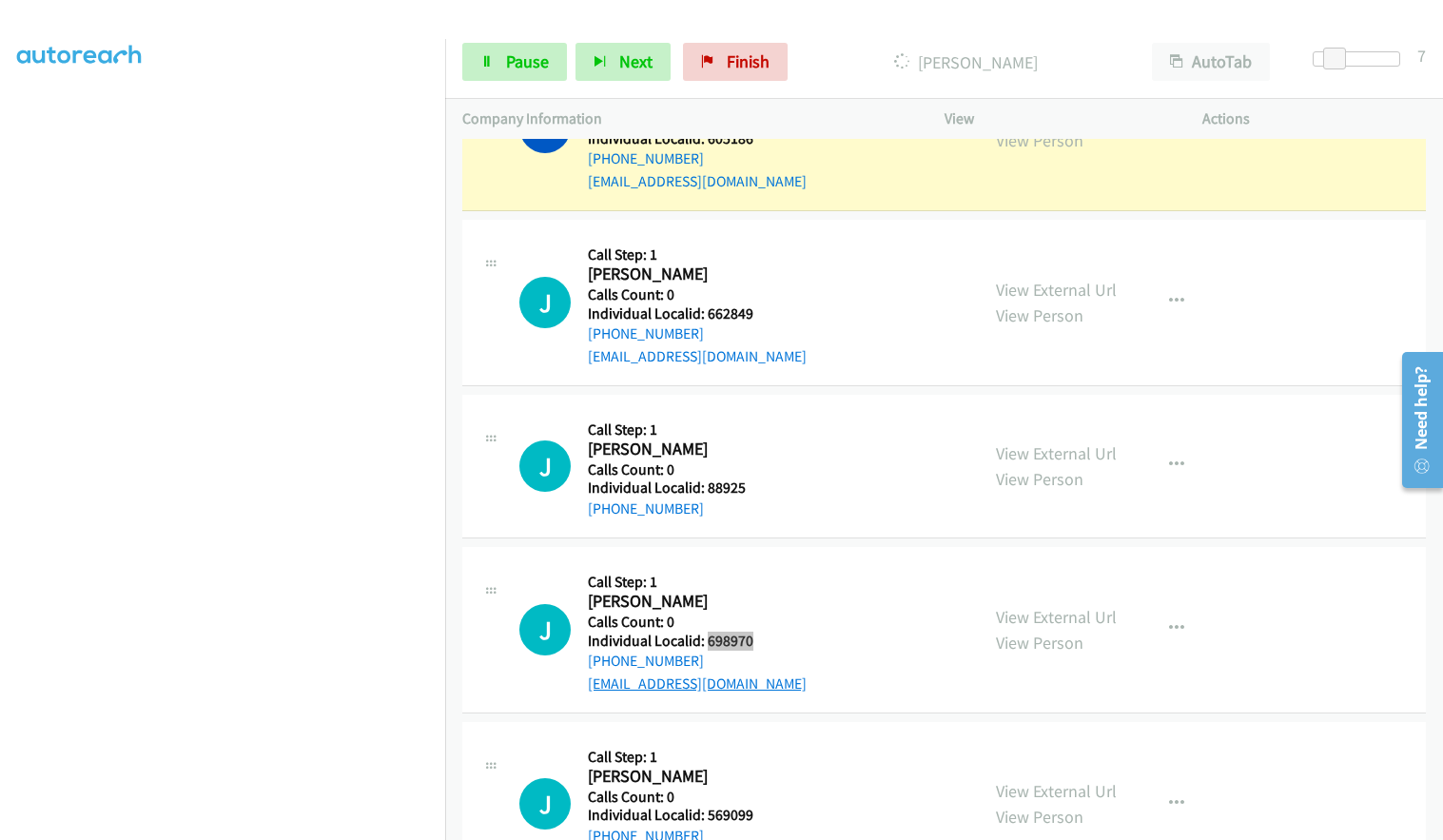 scroll, scrollTop: 1855, scrollLeft: 0, axis: vertical 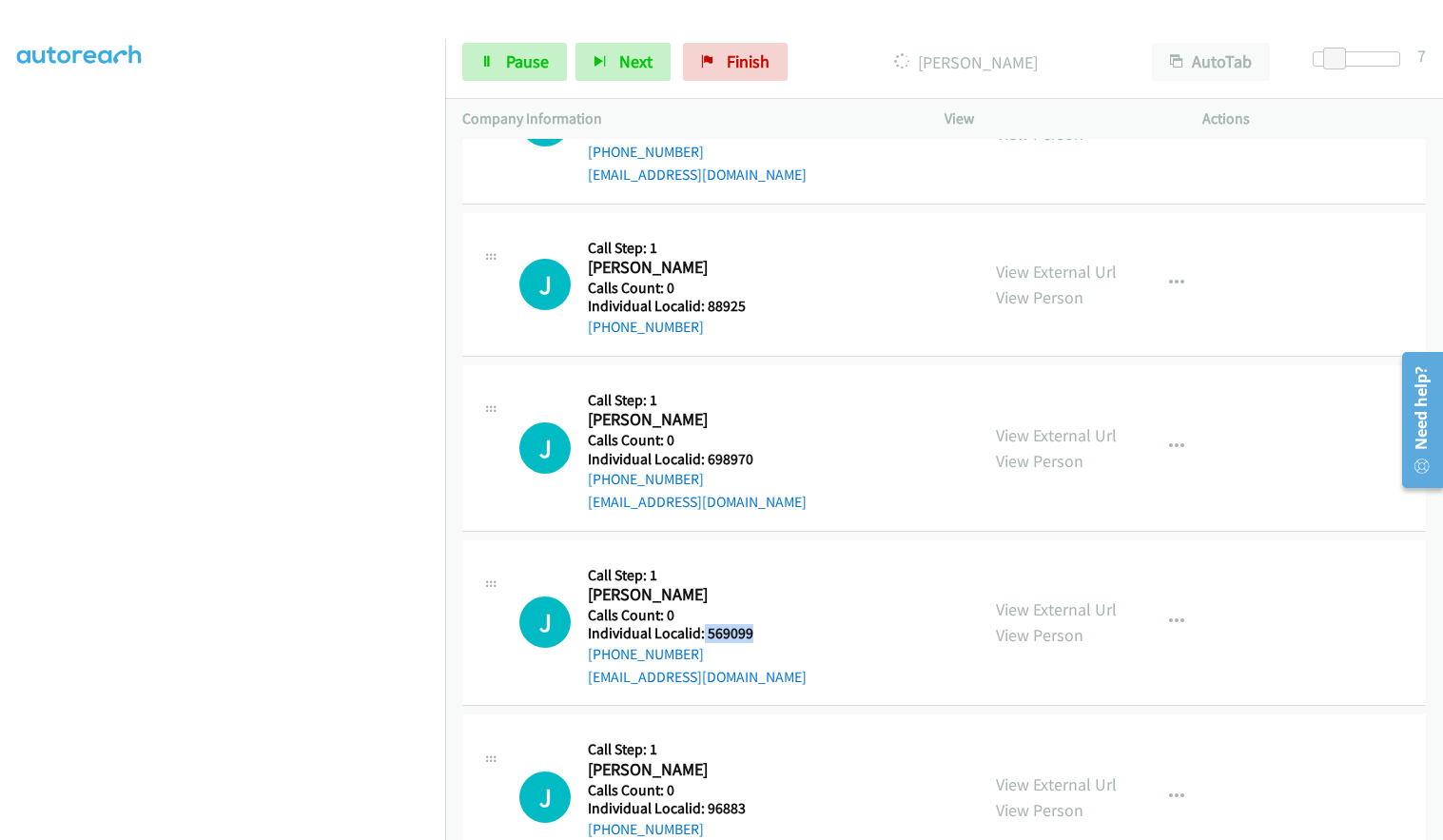drag, startPoint x: 701, startPoint y: 635, endPoint x: 774, endPoint y: 635, distance: 73 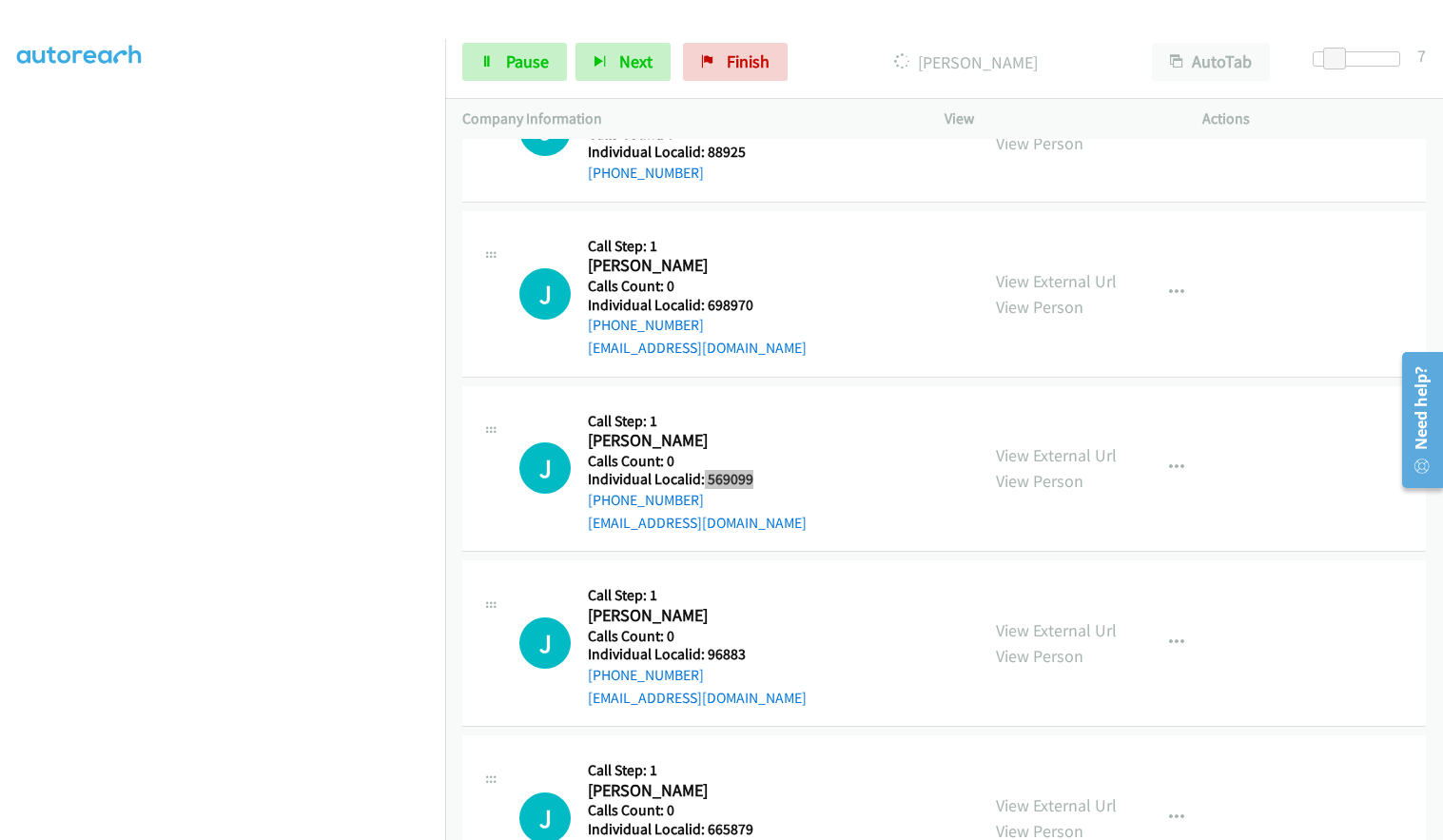 scroll, scrollTop: 2022, scrollLeft: 0, axis: vertical 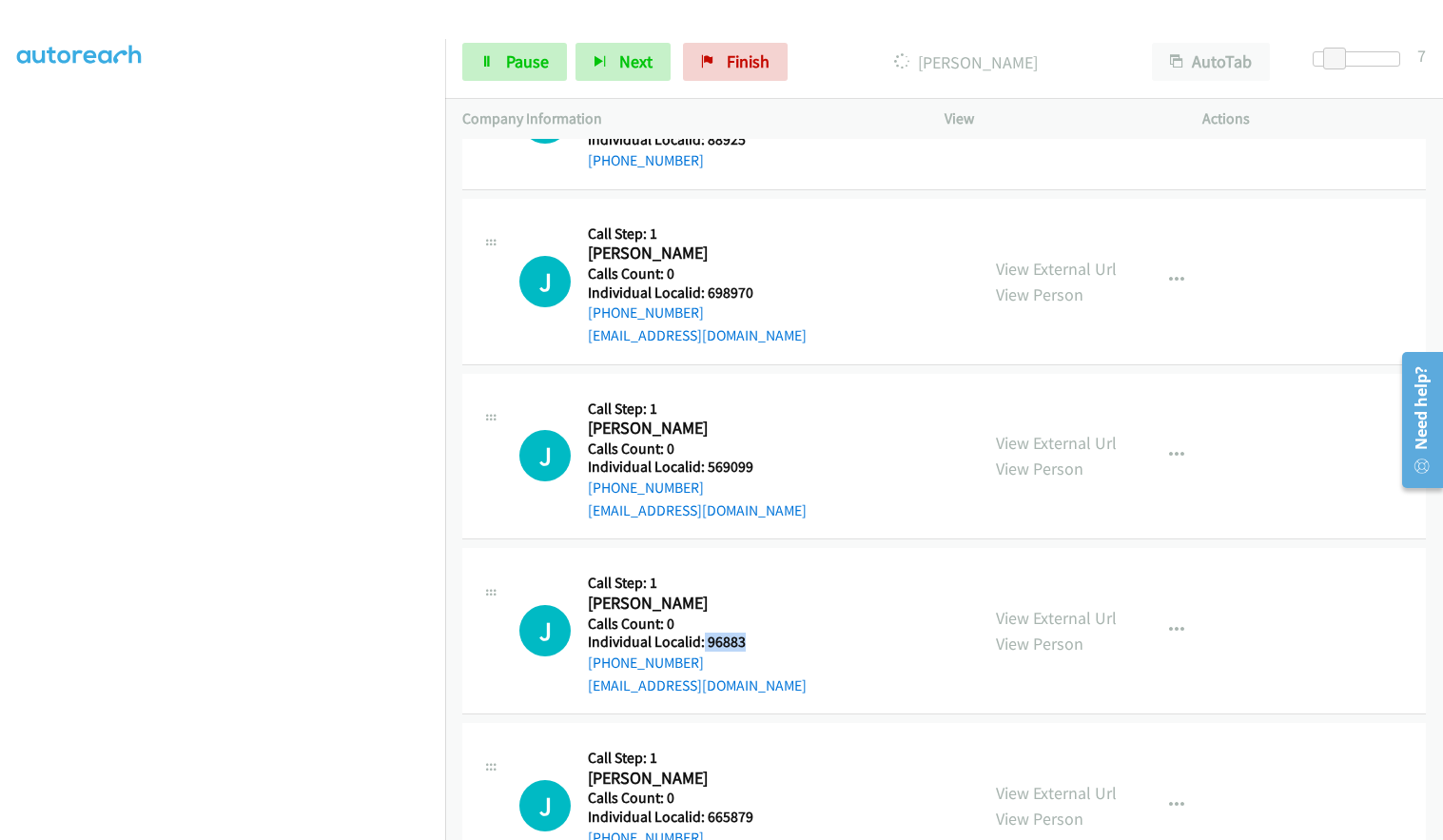 drag, startPoint x: 702, startPoint y: 642, endPoint x: 756, endPoint y: 642, distance: 54 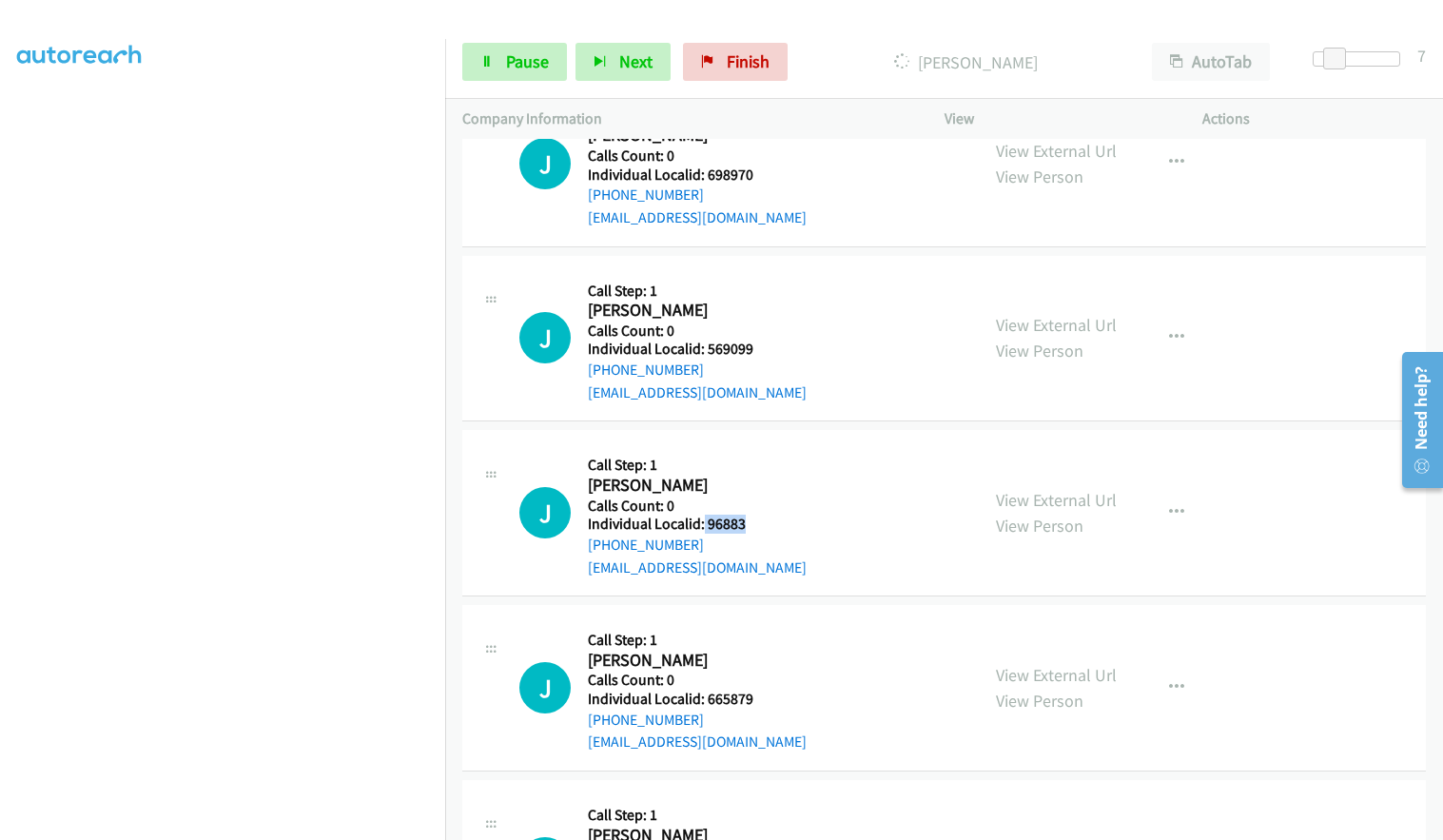 scroll, scrollTop: 2140, scrollLeft: 0, axis: vertical 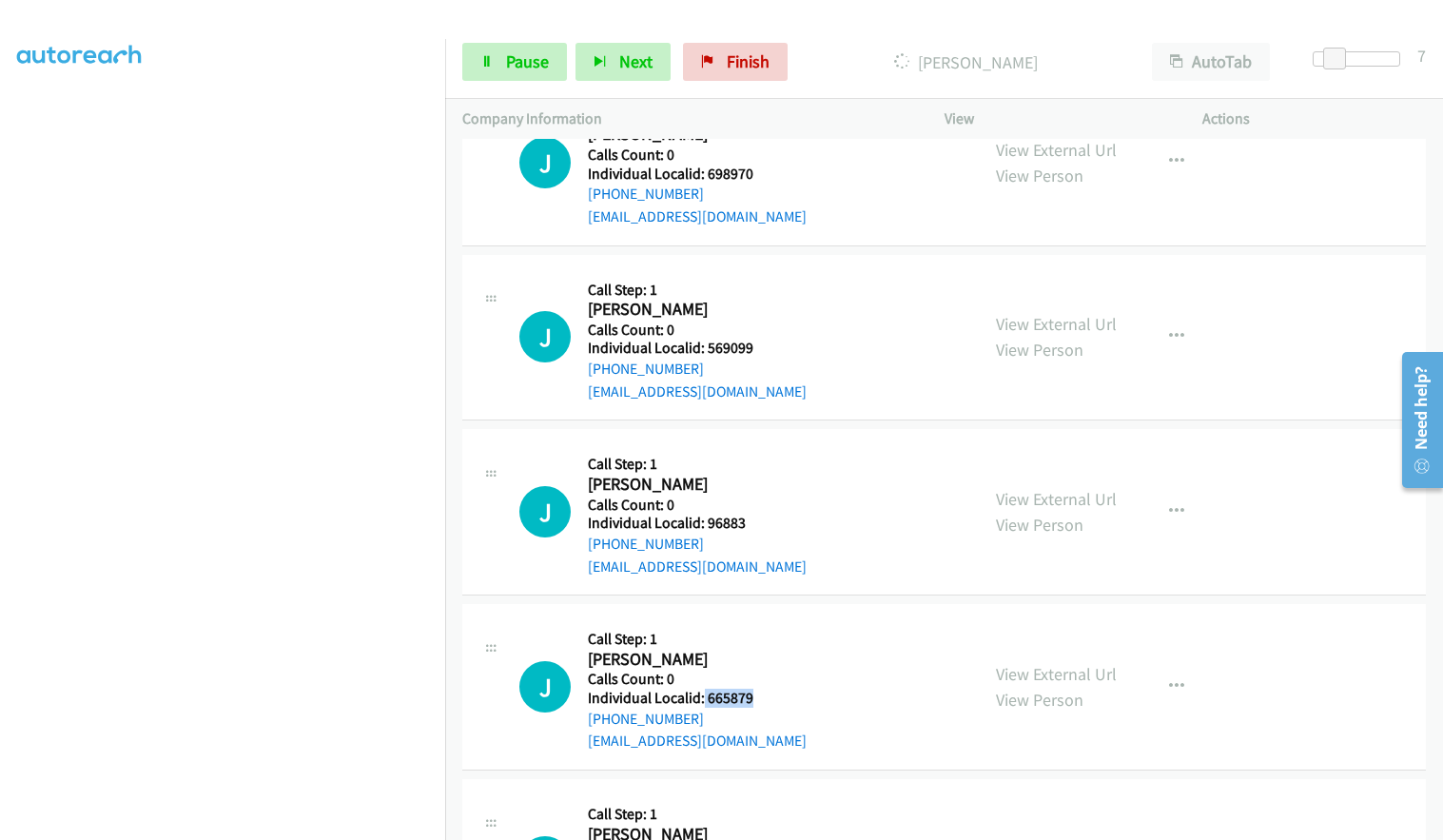 drag, startPoint x: 702, startPoint y: 694, endPoint x: 760, endPoint y: 696, distance: 58.03447 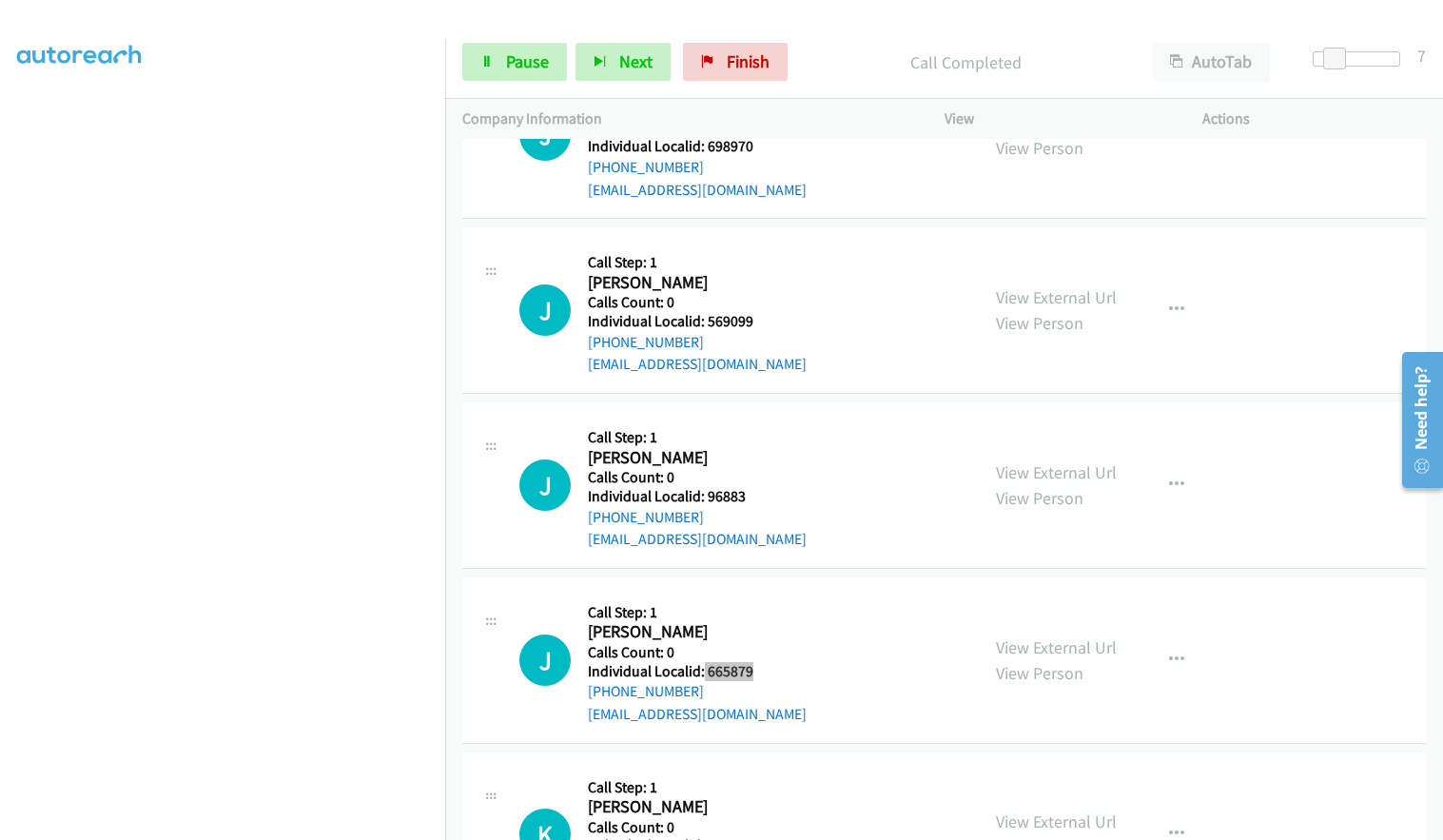scroll, scrollTop: 2252, scrollLeft: 0, axis: vertical 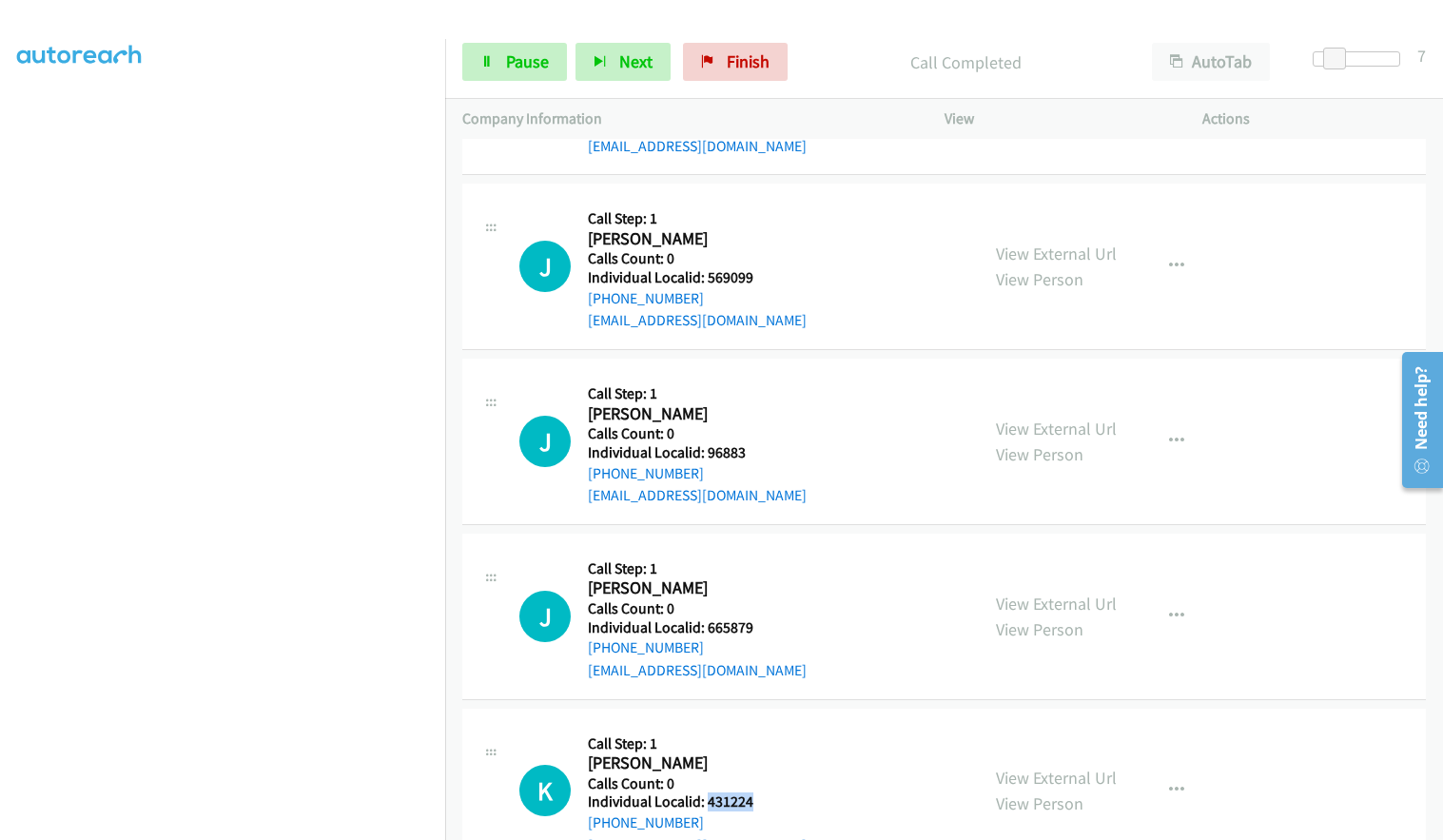 drag, startPoint x: 706, startPoint y: 801, endPoint x: 767, endPoint y: 800, distance: 61.0082 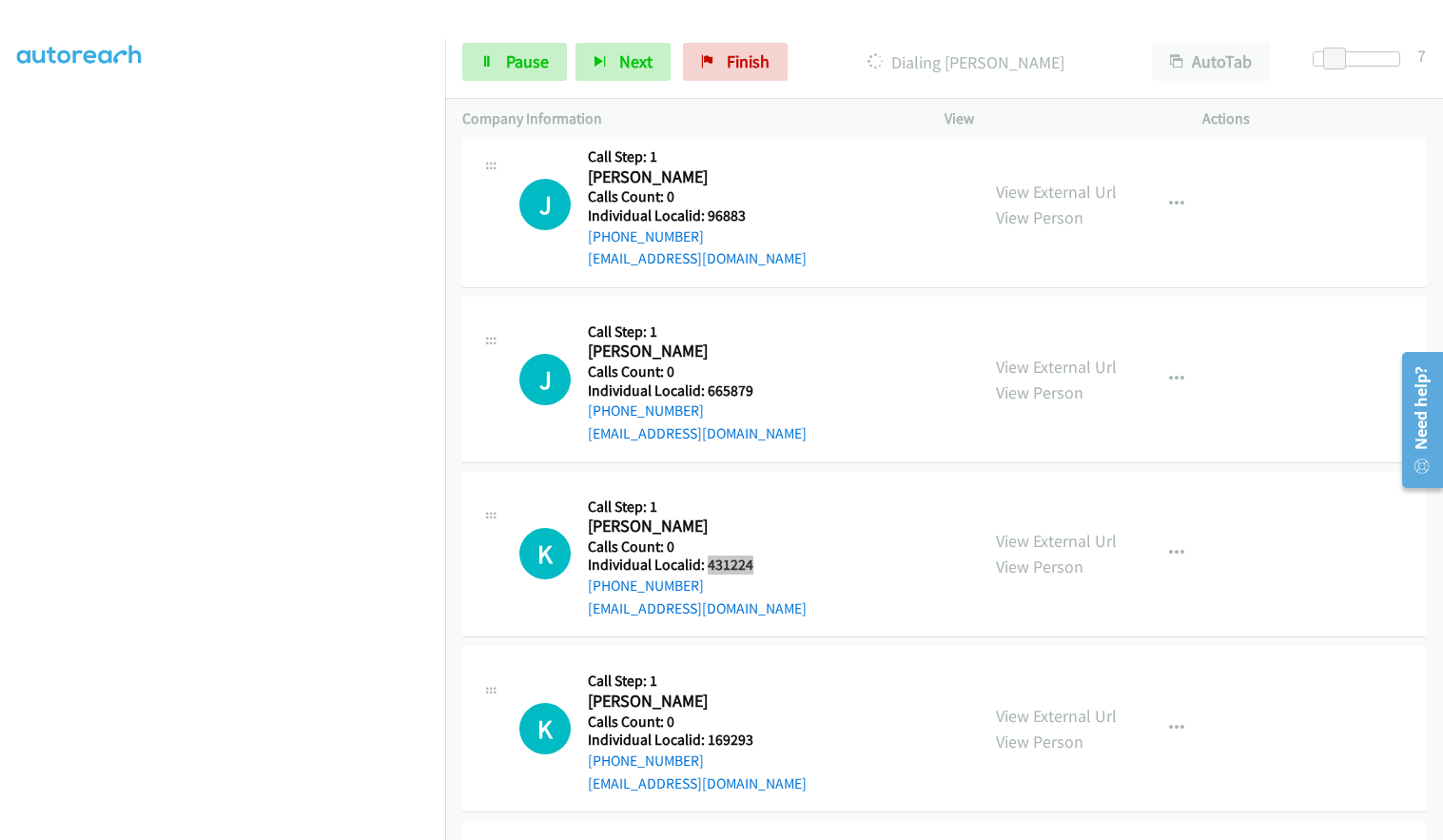 scroll, scrollTop: 2513, scrollLeft: 0, axis: vertical 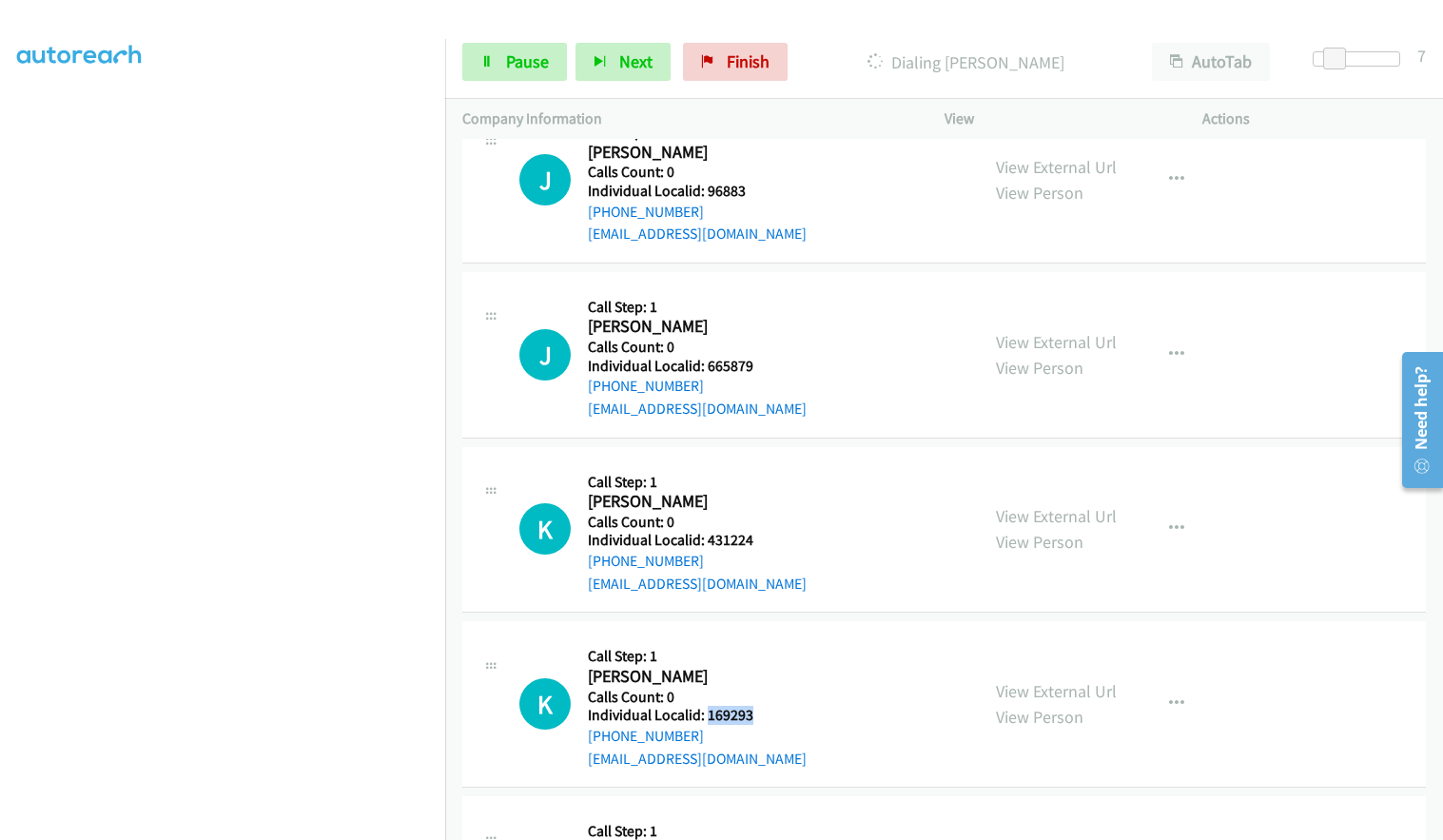 drag, startPoint x: 707, startPoint y: 715, endPoint x: 748, endPoint y: 715, distance: 41 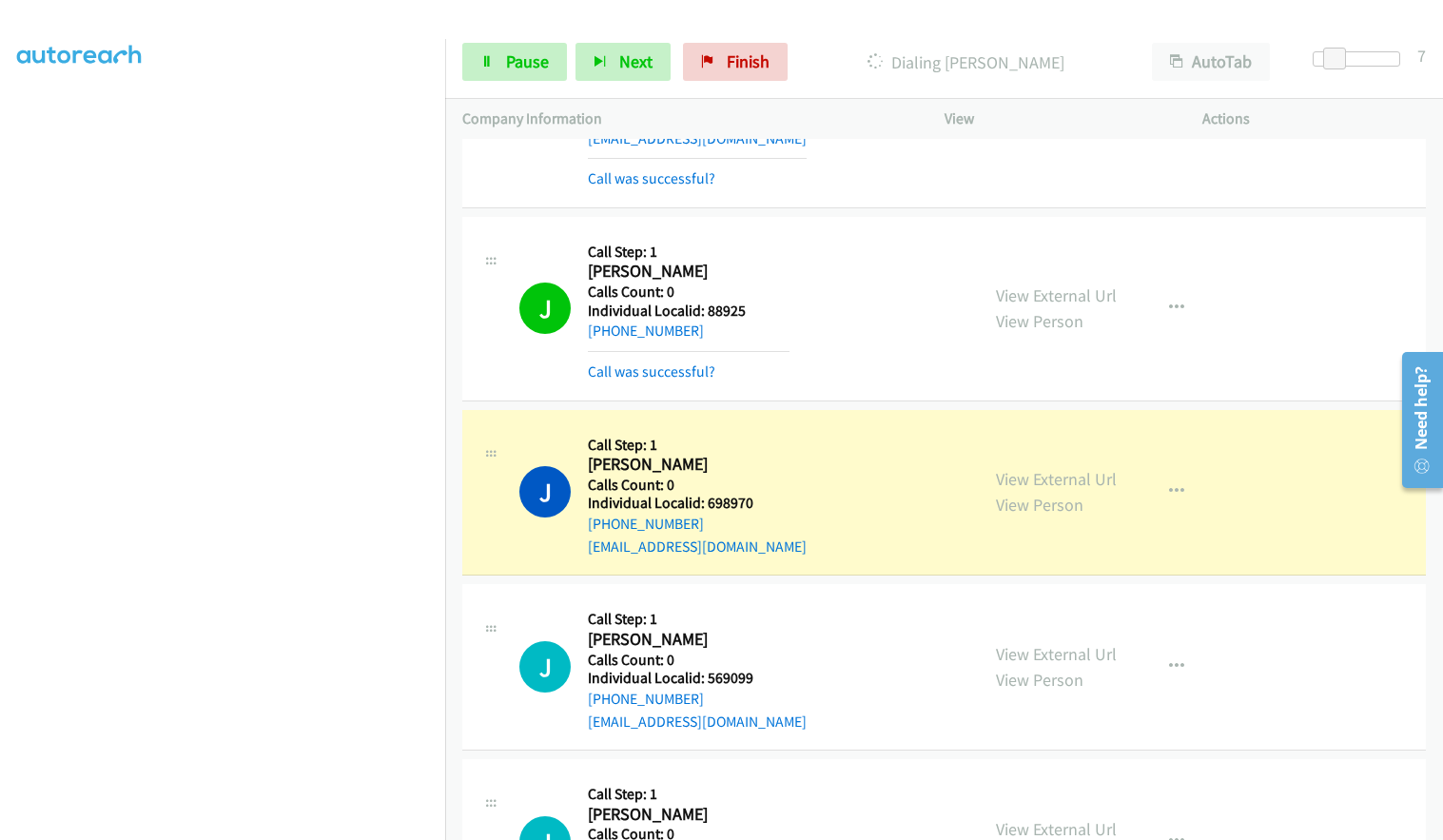 scroll, scrollTop: 1928, scrollLeft: 0, axis: vertical 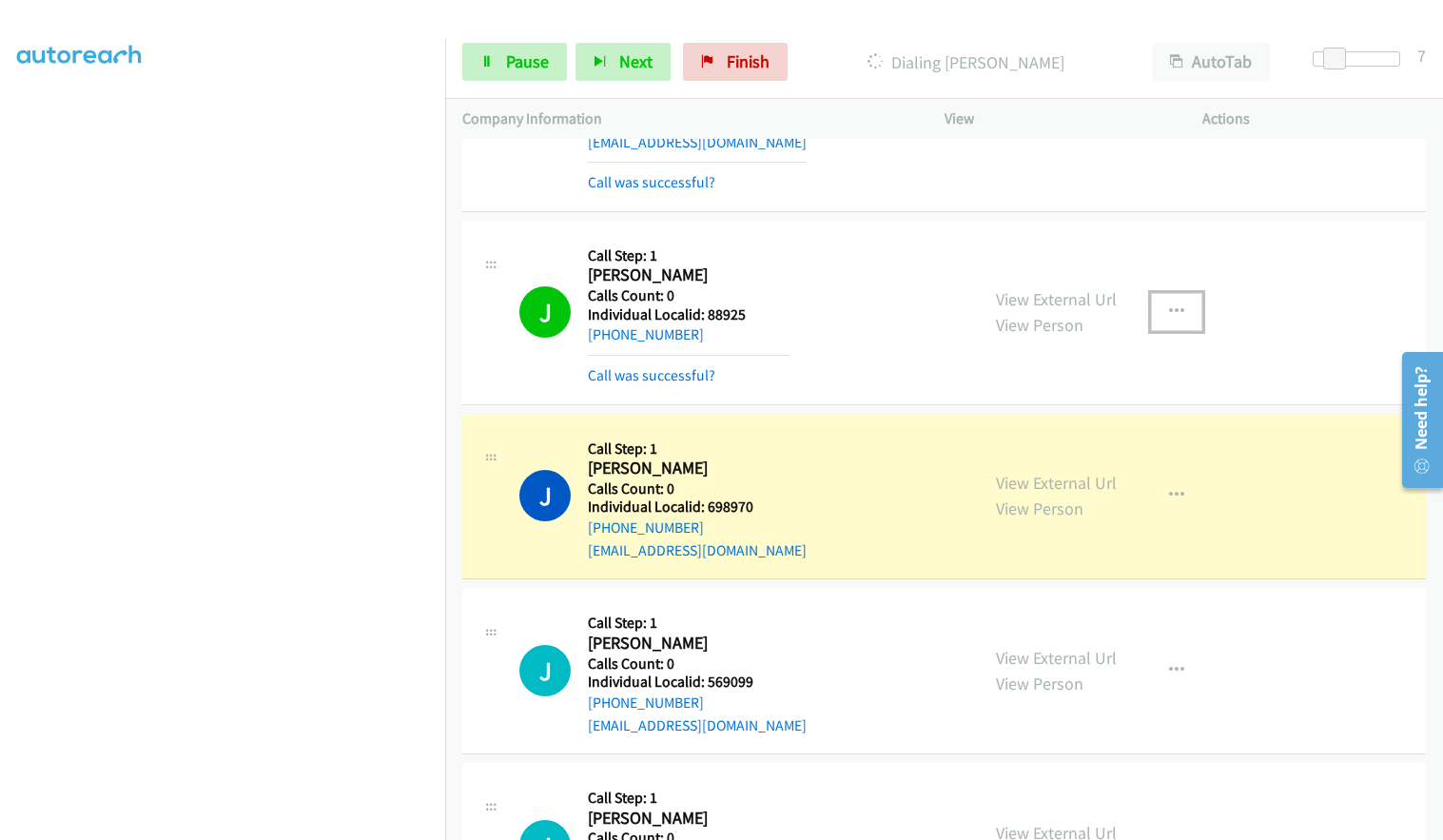 click at bounding box center [1177, 312] 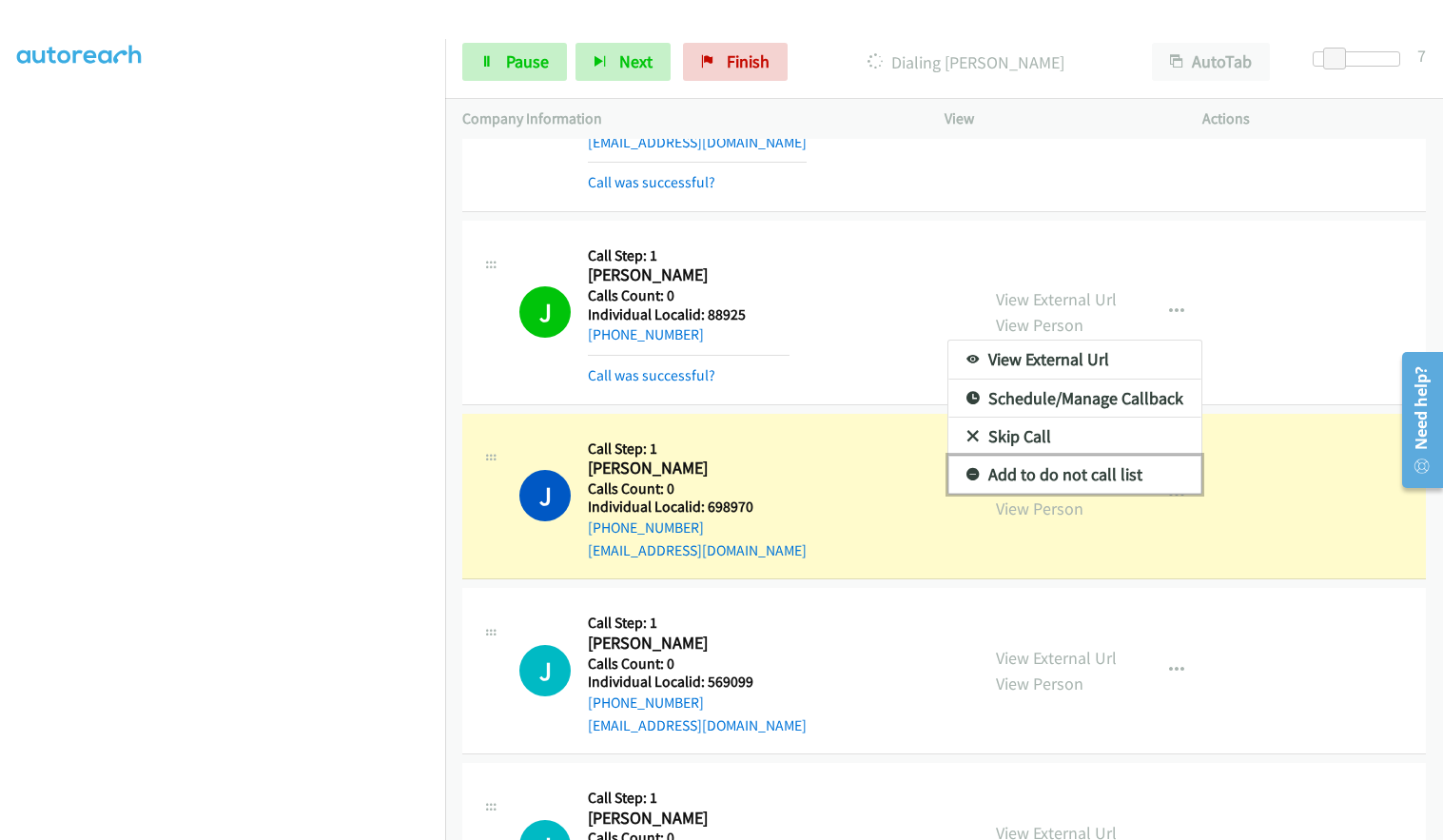 click at bounding box center (973, 476) 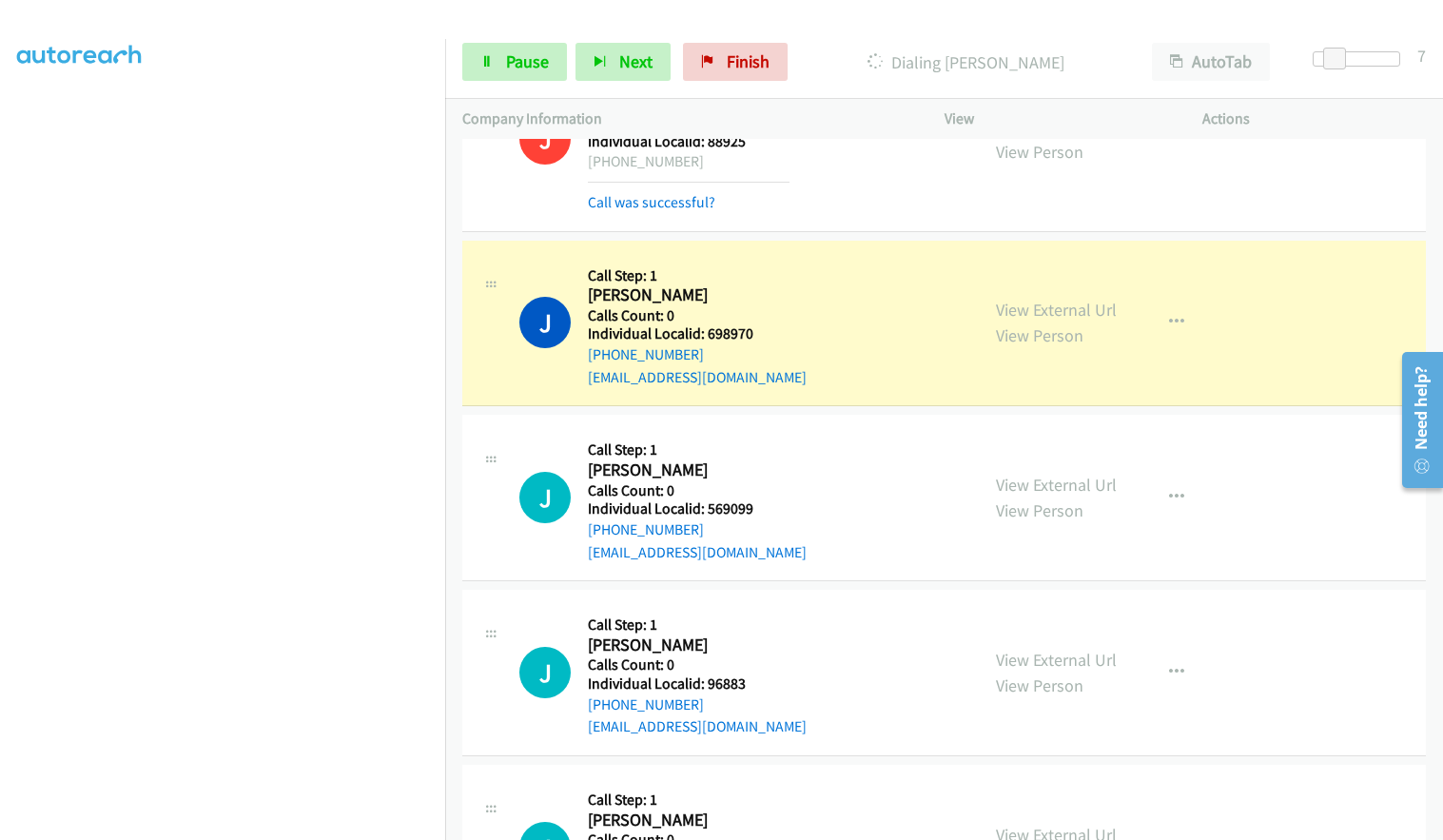 scroll, scrollTop: 2214, scrollLeft: 0, axis: vertical 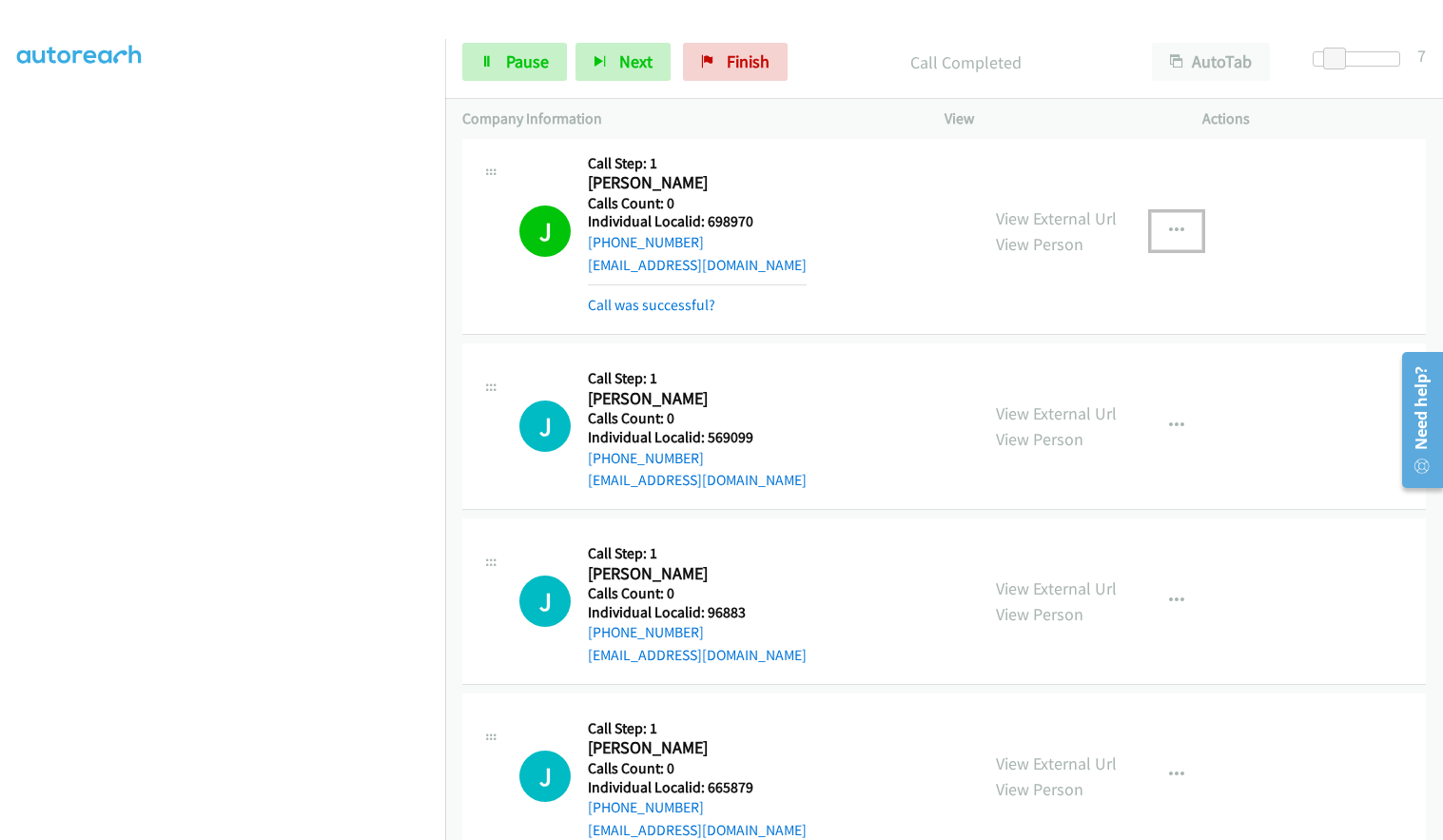 click at bounding box center [1177, 231] 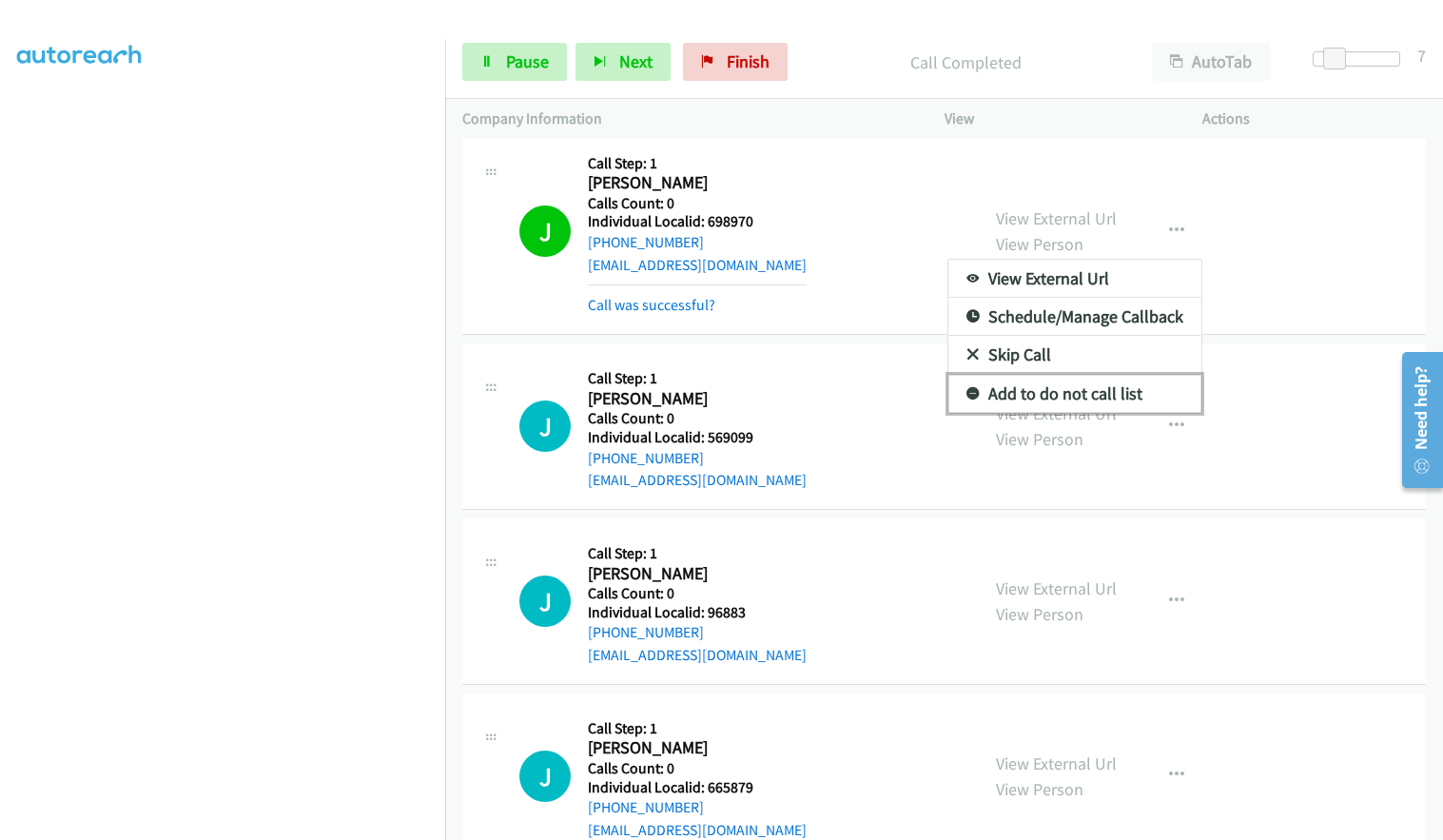 click at bounding box center (973, 395) 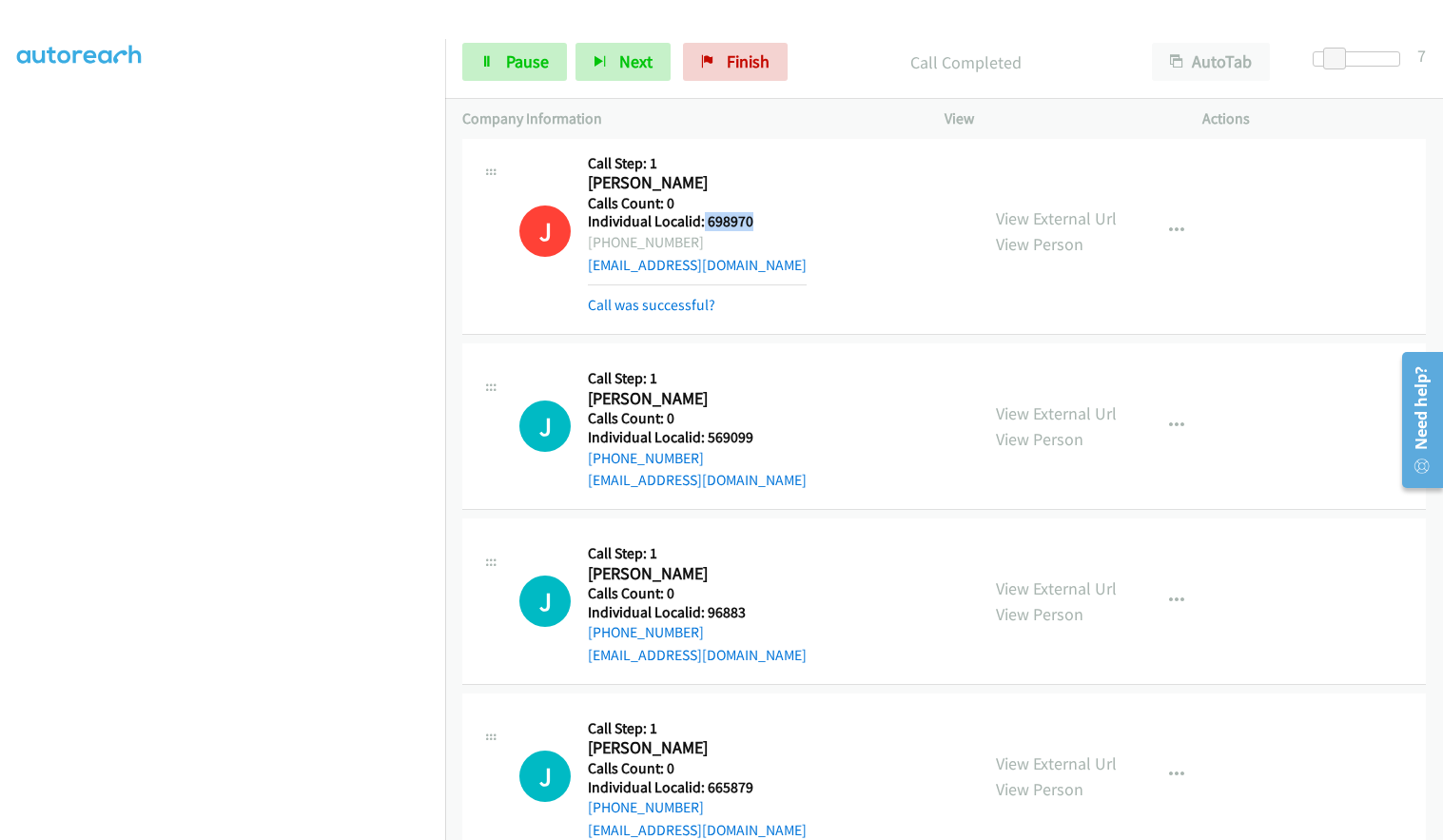 drag, startPoint x: 702, startPoint y: 220, endPoint x: 755, endPoint y: 222, distance: 53.0377 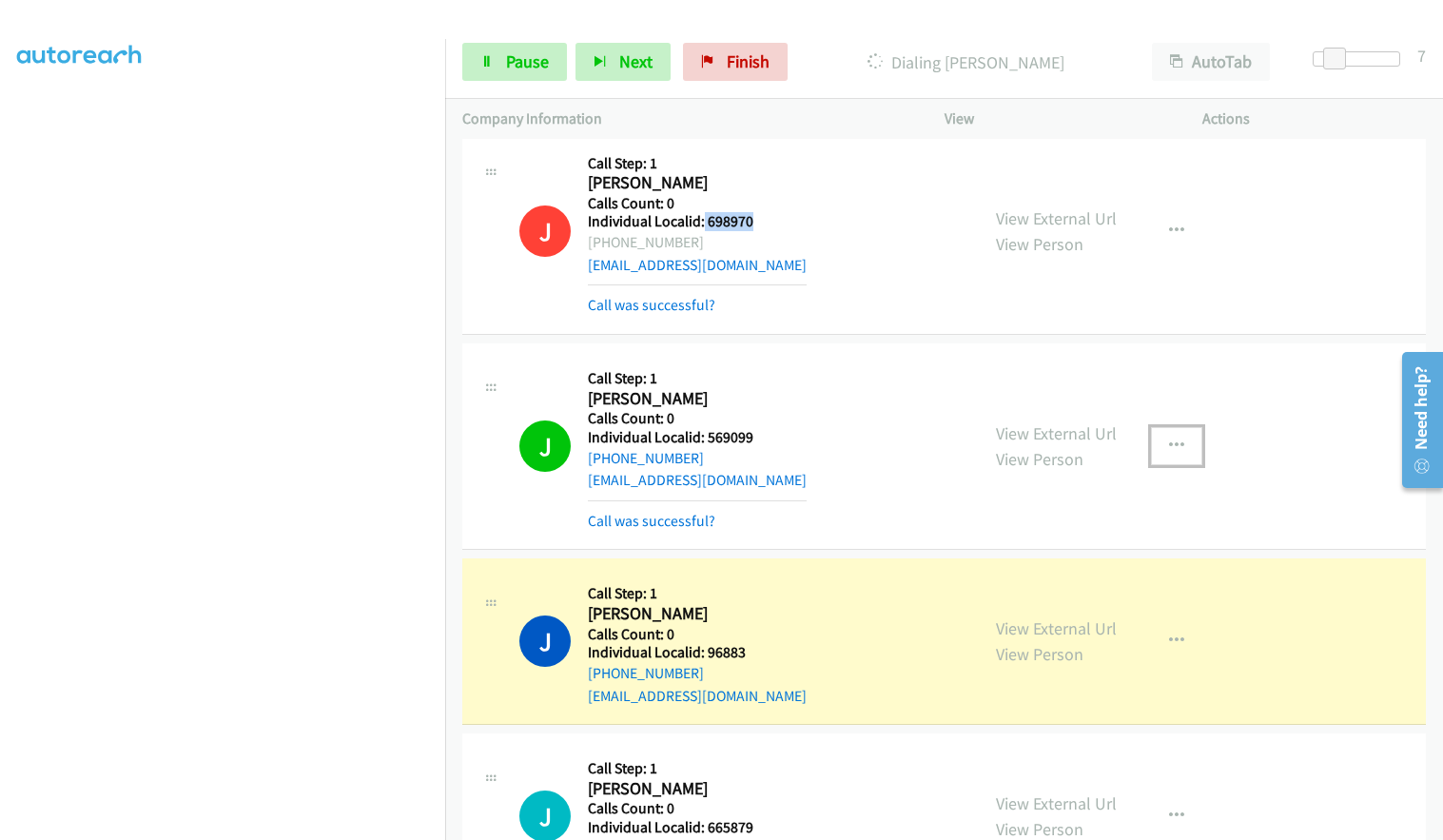 drag, startPoint x: 1181, startPoint y: 432, endPoint x: 1174, endPoint y: 441, distance: 11.401754 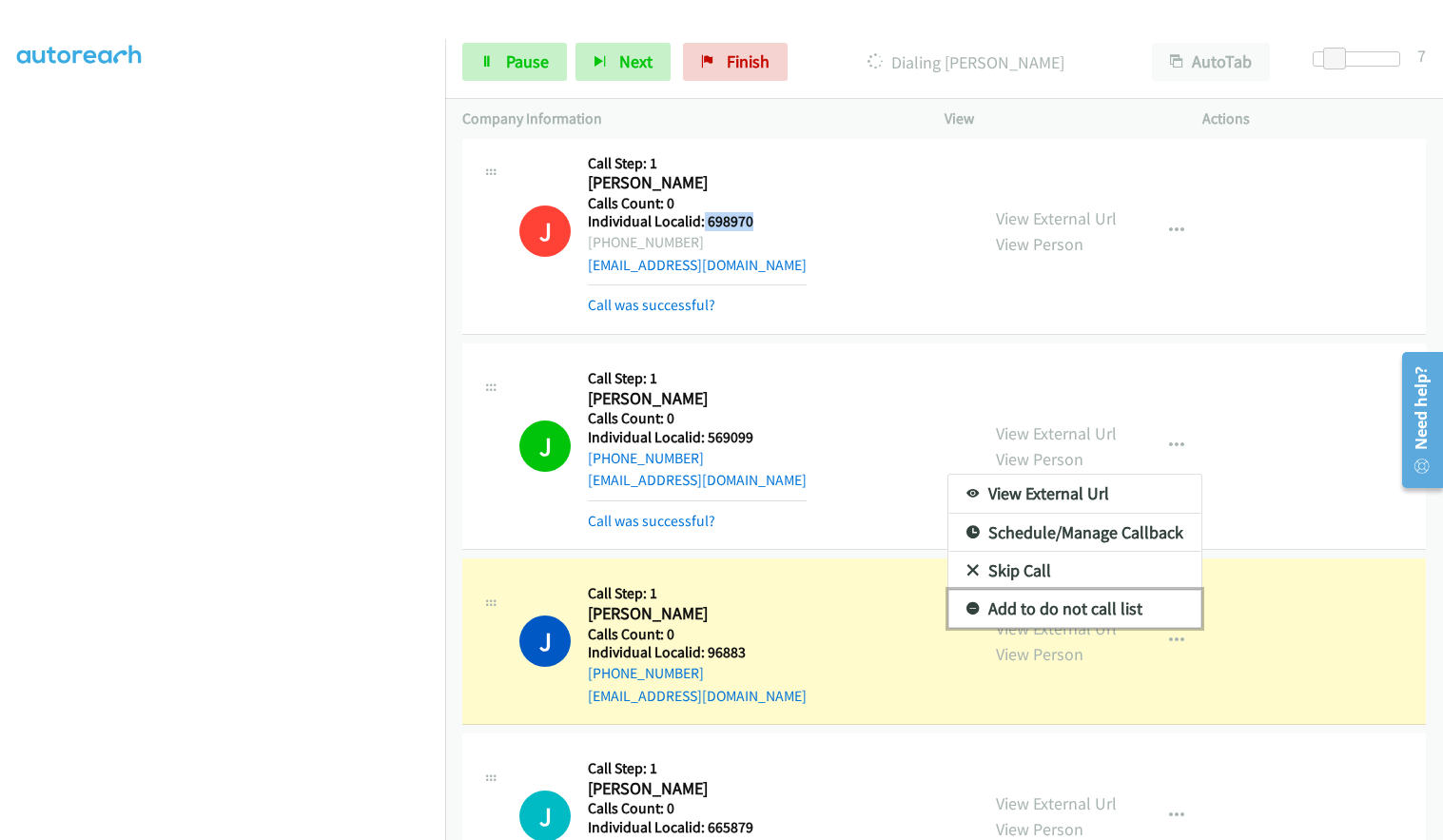 click at bounding box center [973, 610] 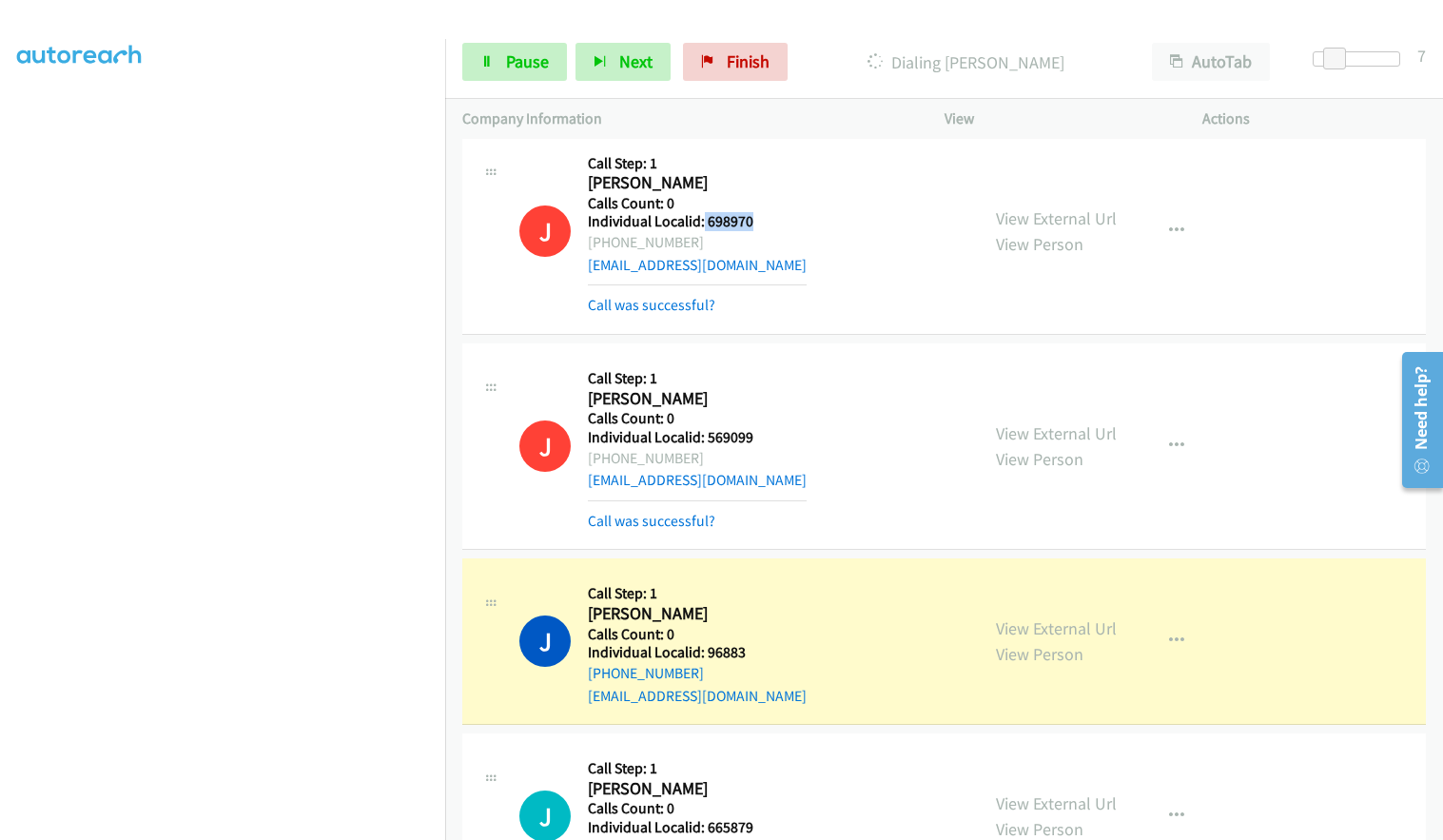 drag, startPoint x: 604, startPoint y: 459, endPoint x: 706, endPoint y: 459, distance: 102 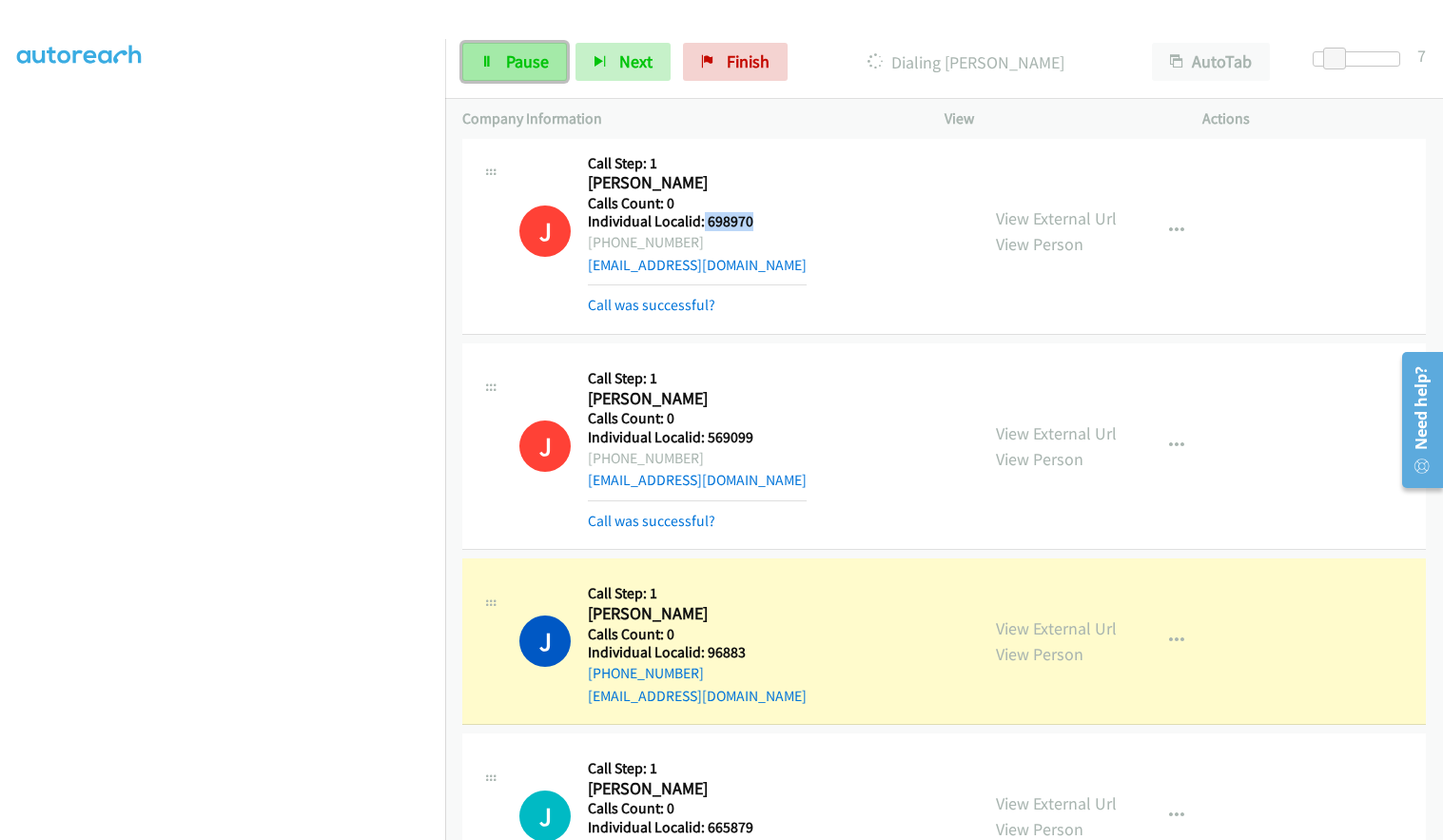 click on "Pause" at bounding box center [515, 62] 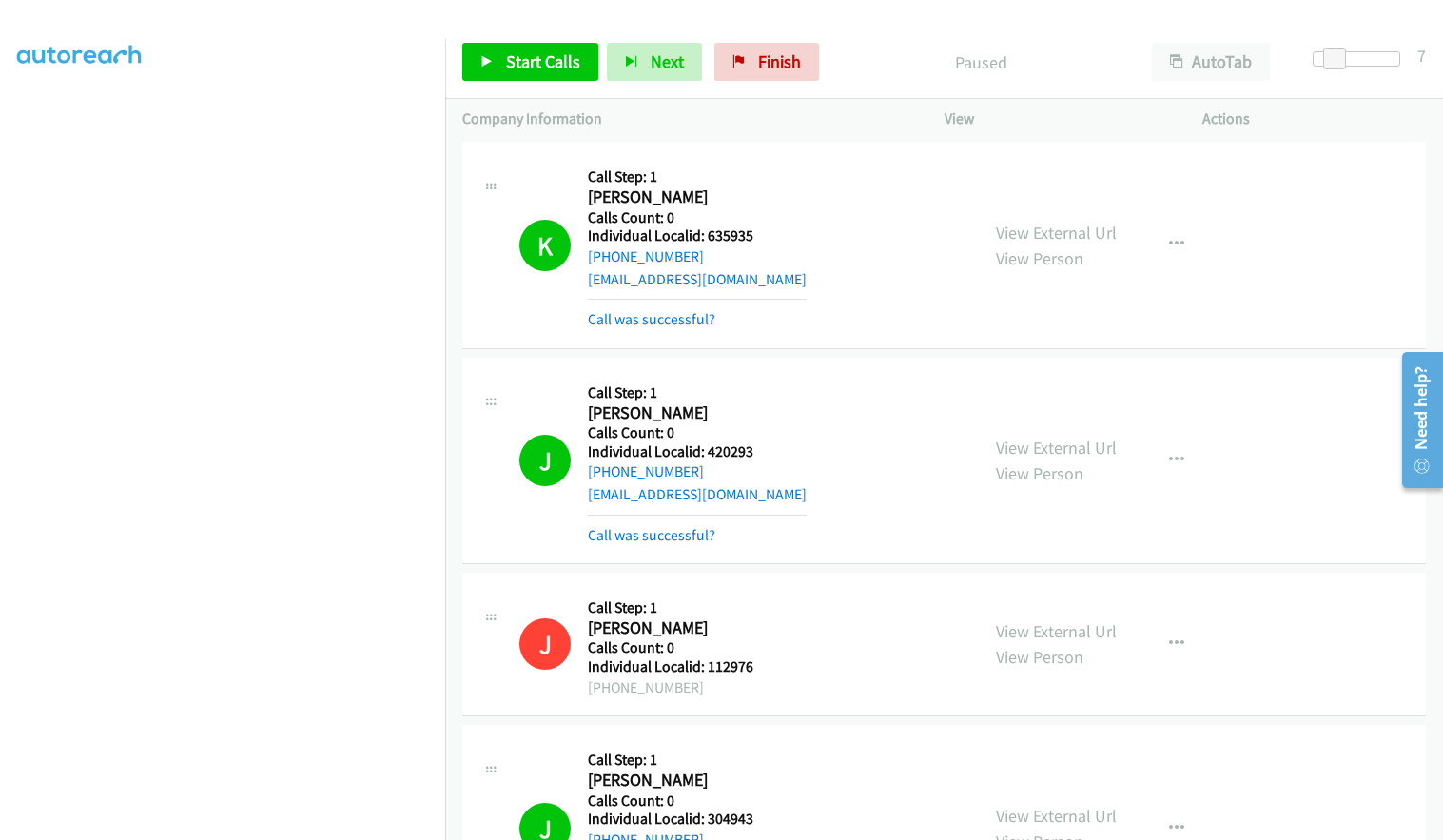 scroll, scrollTop: 785, scrollLeft: 0, axis: vertical 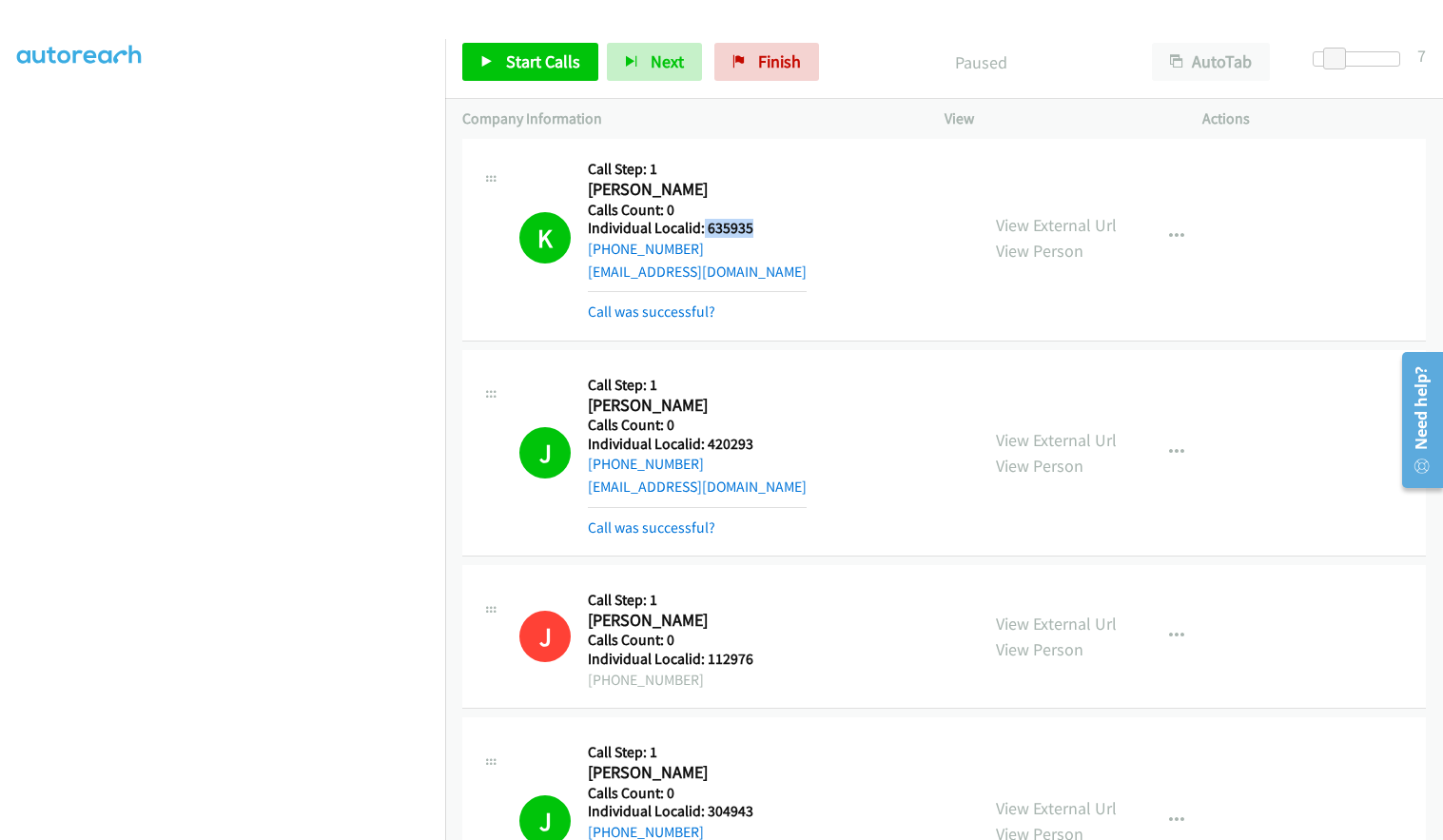 drag, startPoint x: 703, startPoint y: 233, endPoint x: 759, endPoint y: 225, distance: 56.568542 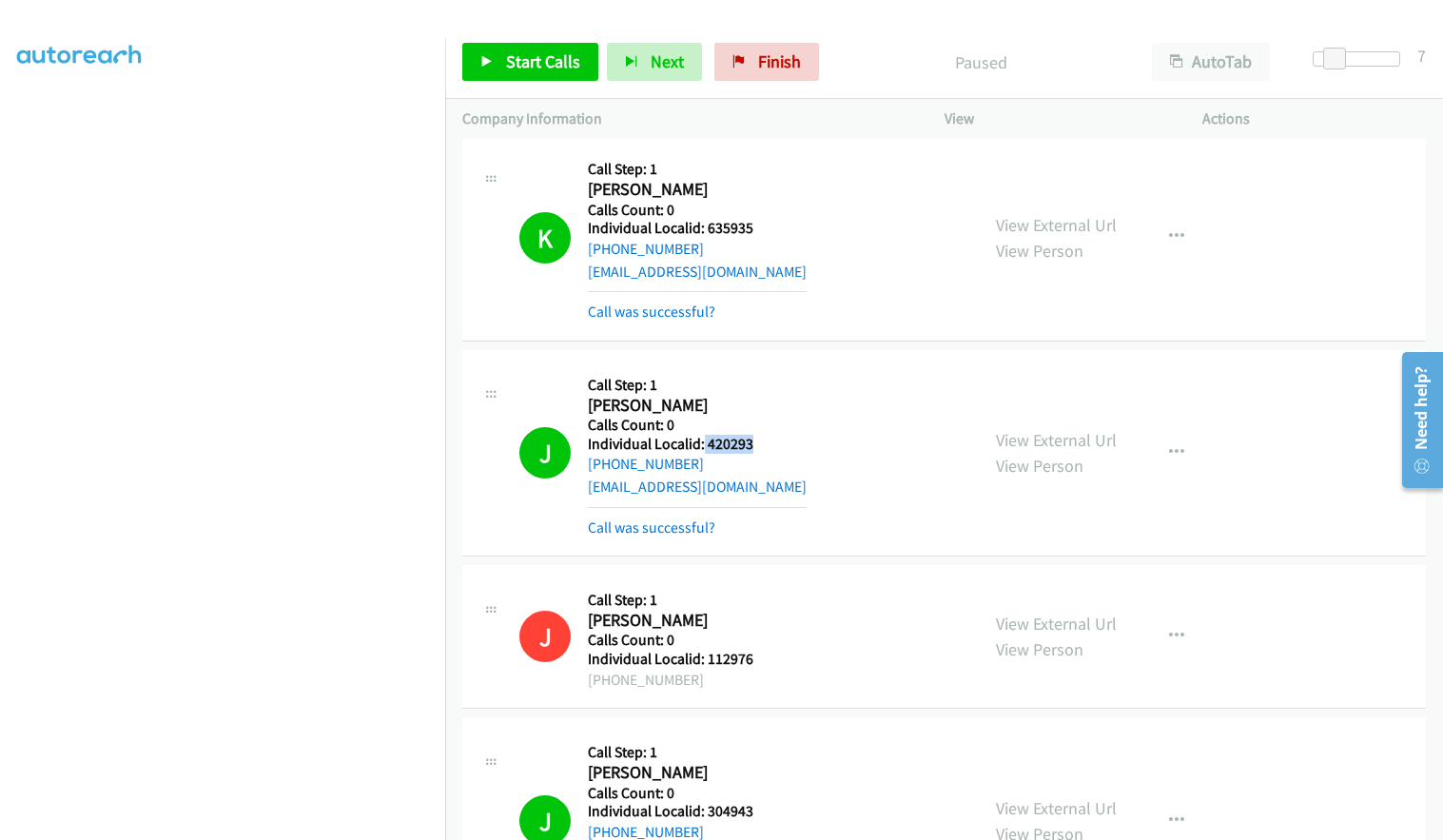 drag, startPoint x: 702, startPoint y: 440, endPoint x: 765, endPoint y: 440, distance: 63 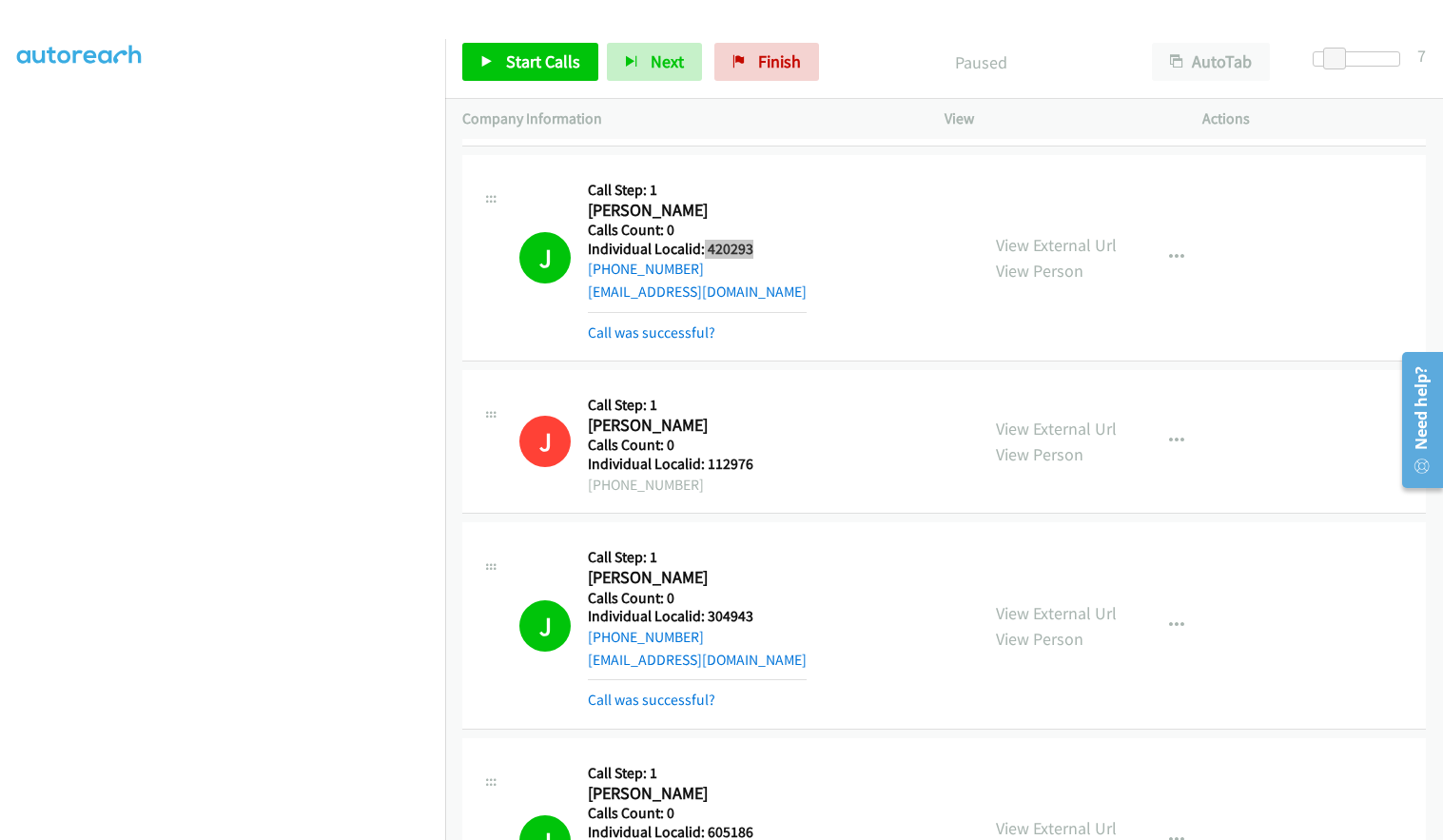 scroll, scrollTop: 1023, scrollLeft: 0, axis: vertical 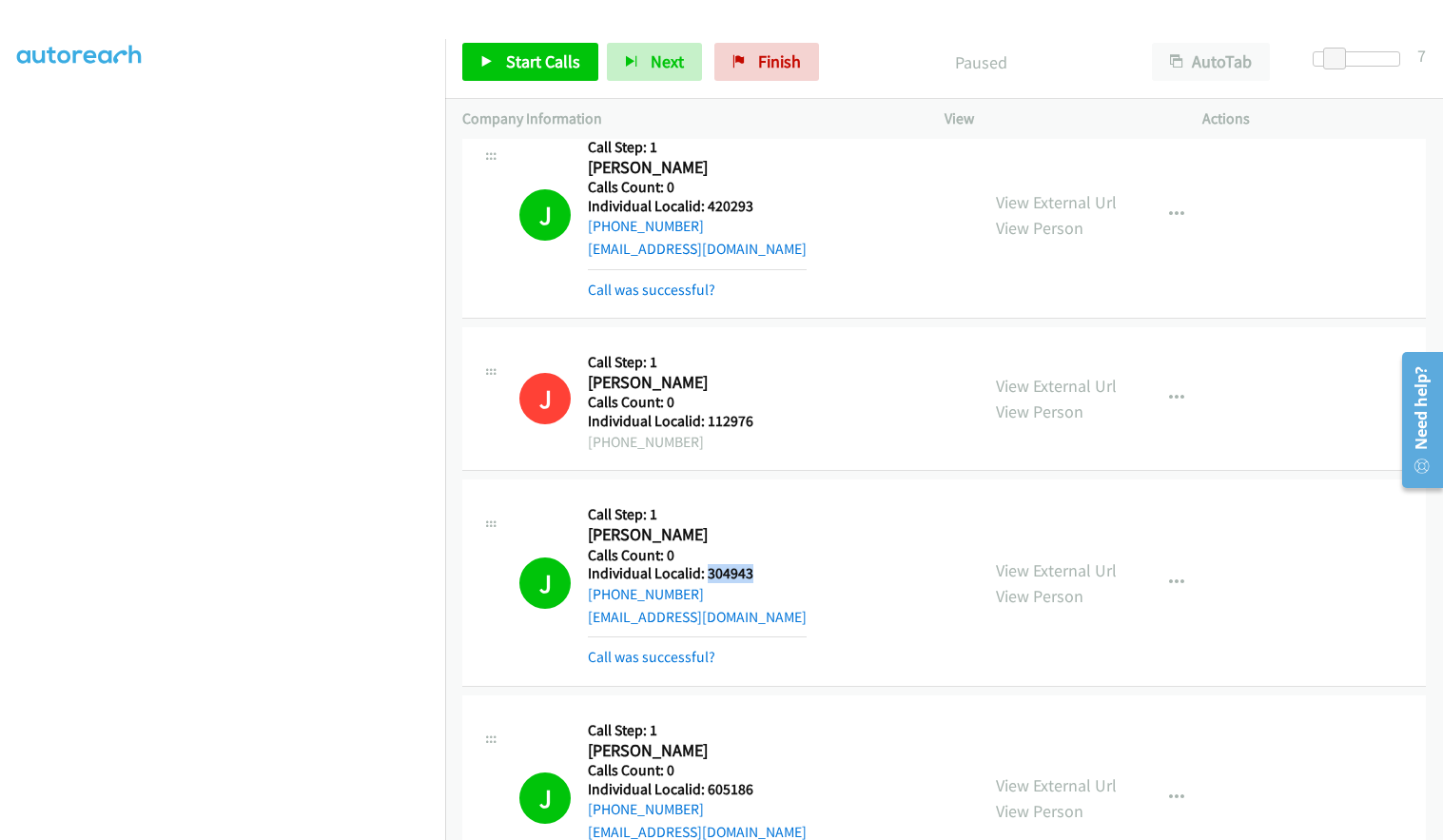 drag, startPoint x: 724, startPoint y: 575, endPoint x: 772, endPoint y: 576, distance: 48.010416 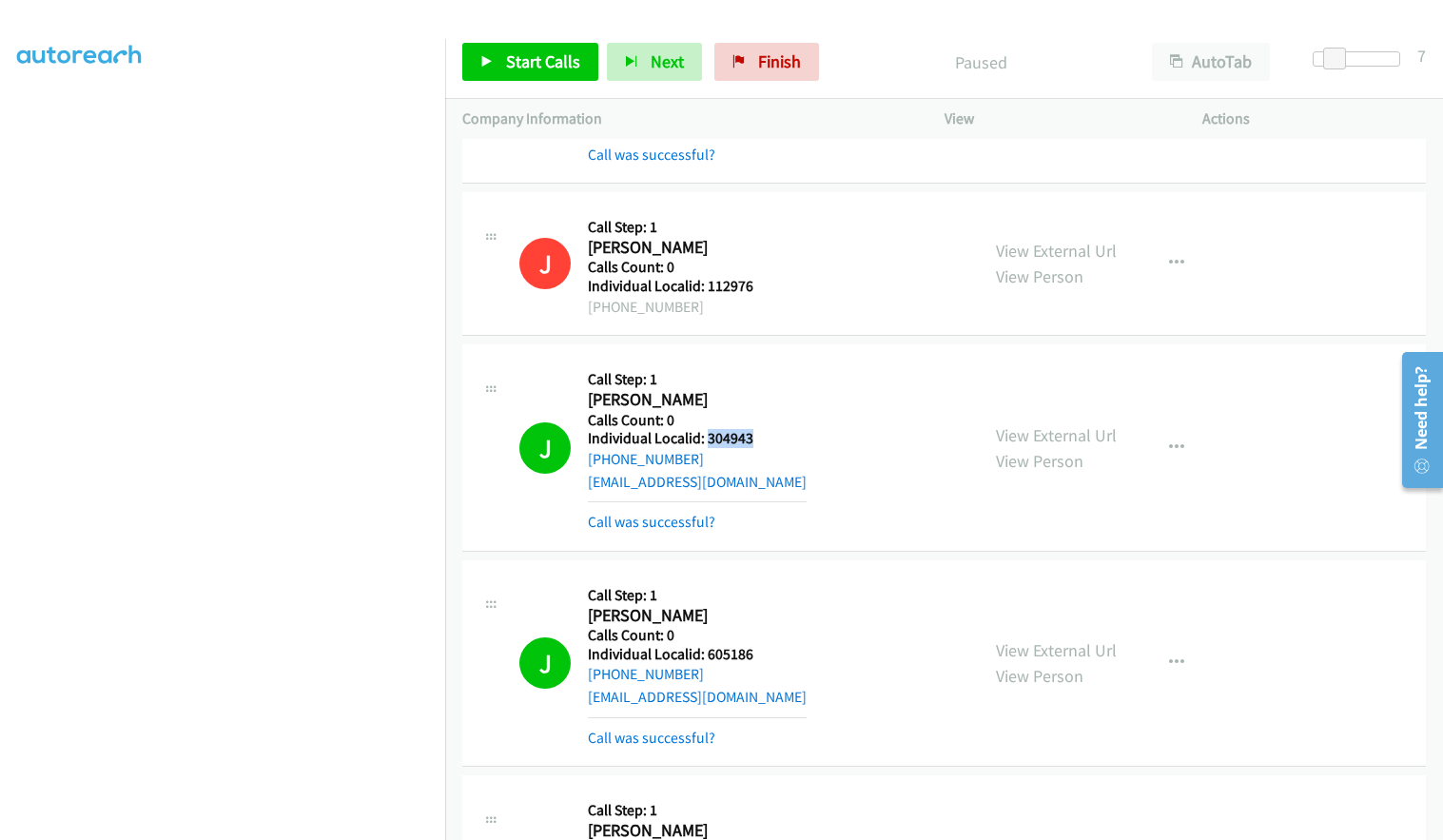 scroll, scrollTop: 1213, scrollLeft: 0, axis: vertical 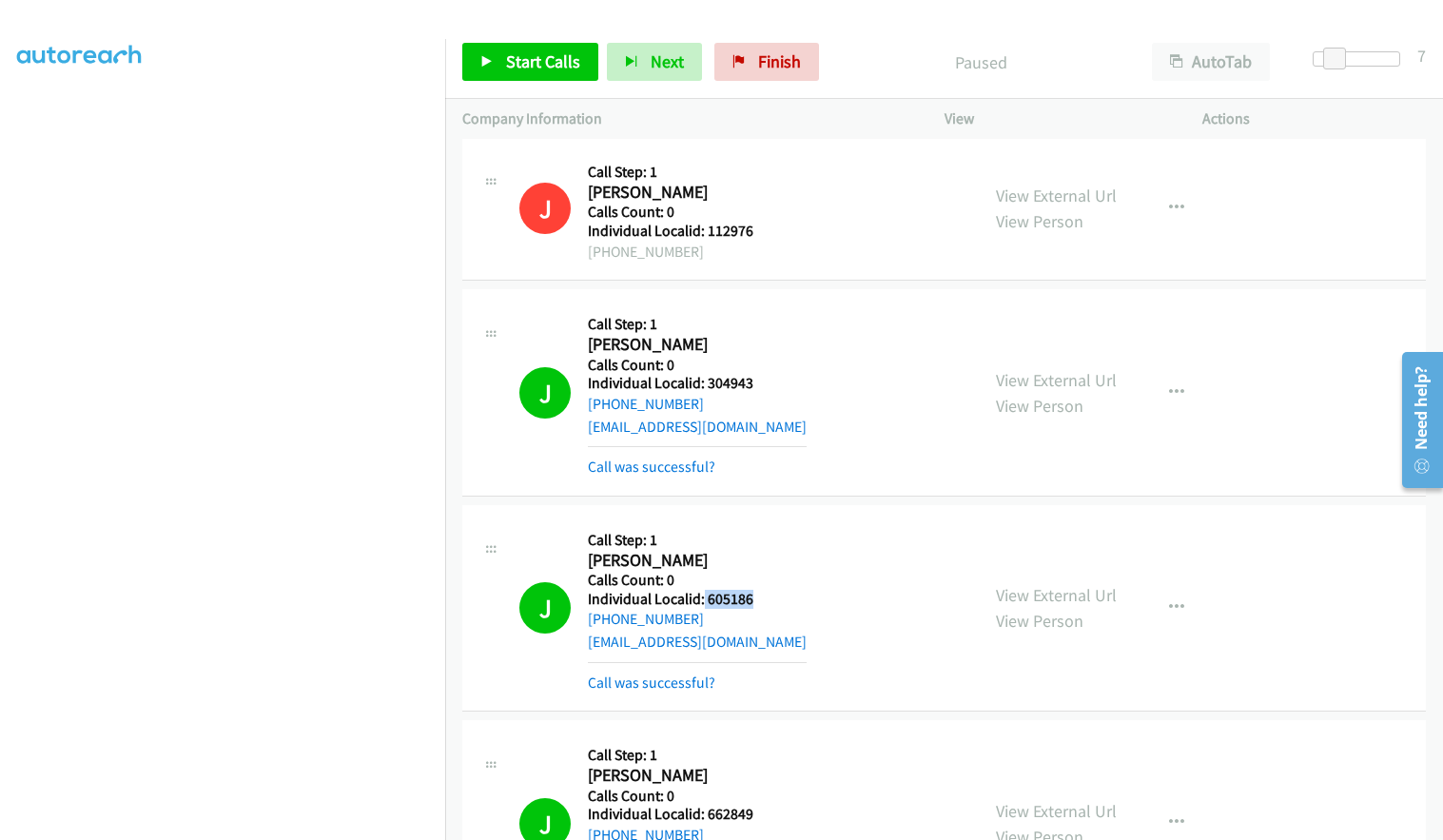 drag, startPoint x: 703, startPoint y: 593, endPoint x: 757, endPoint y: 601, distance: 54.589376 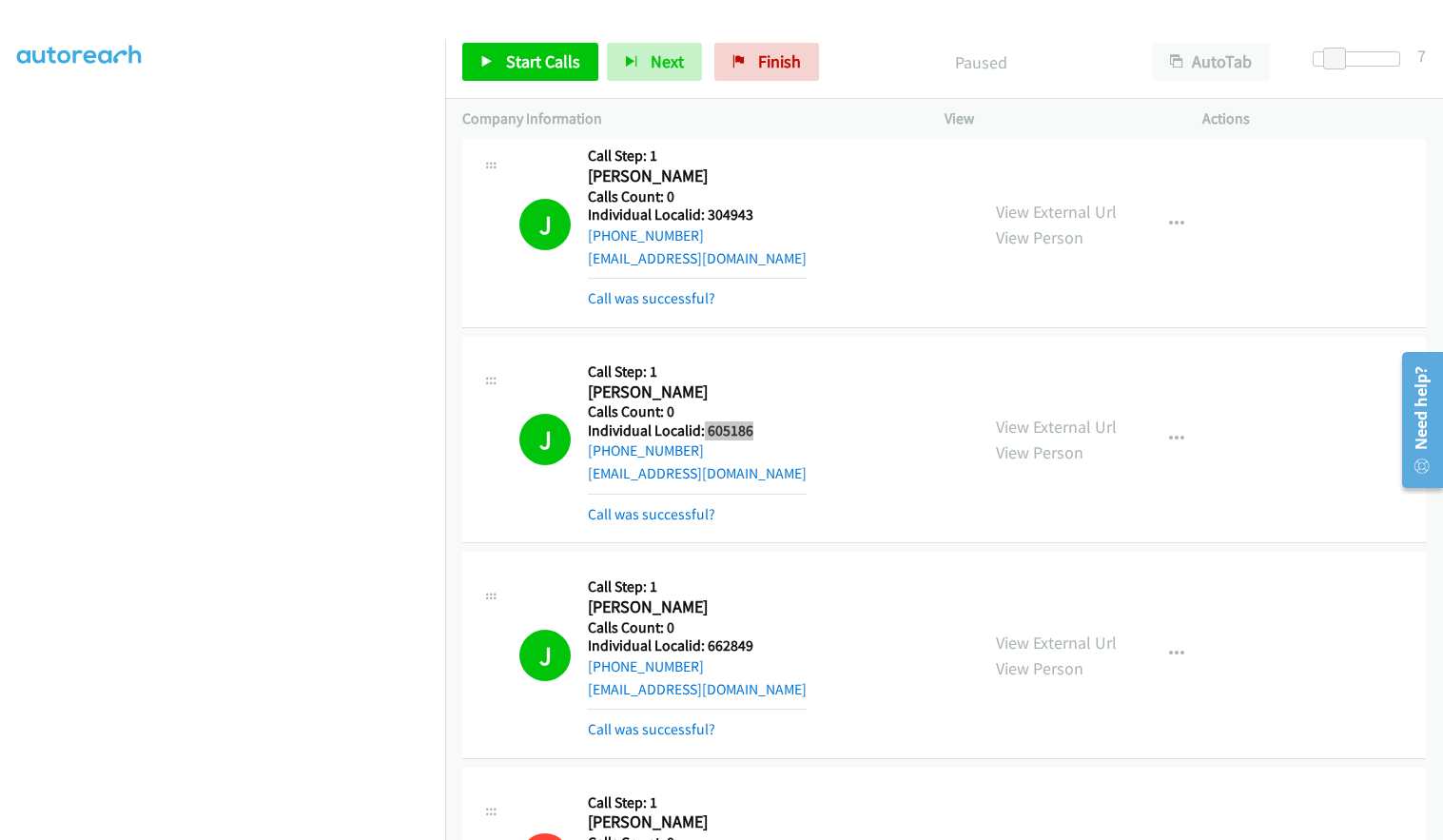 scroll, scrollTop: 1403, scrollLeft: 0, axis: vertical 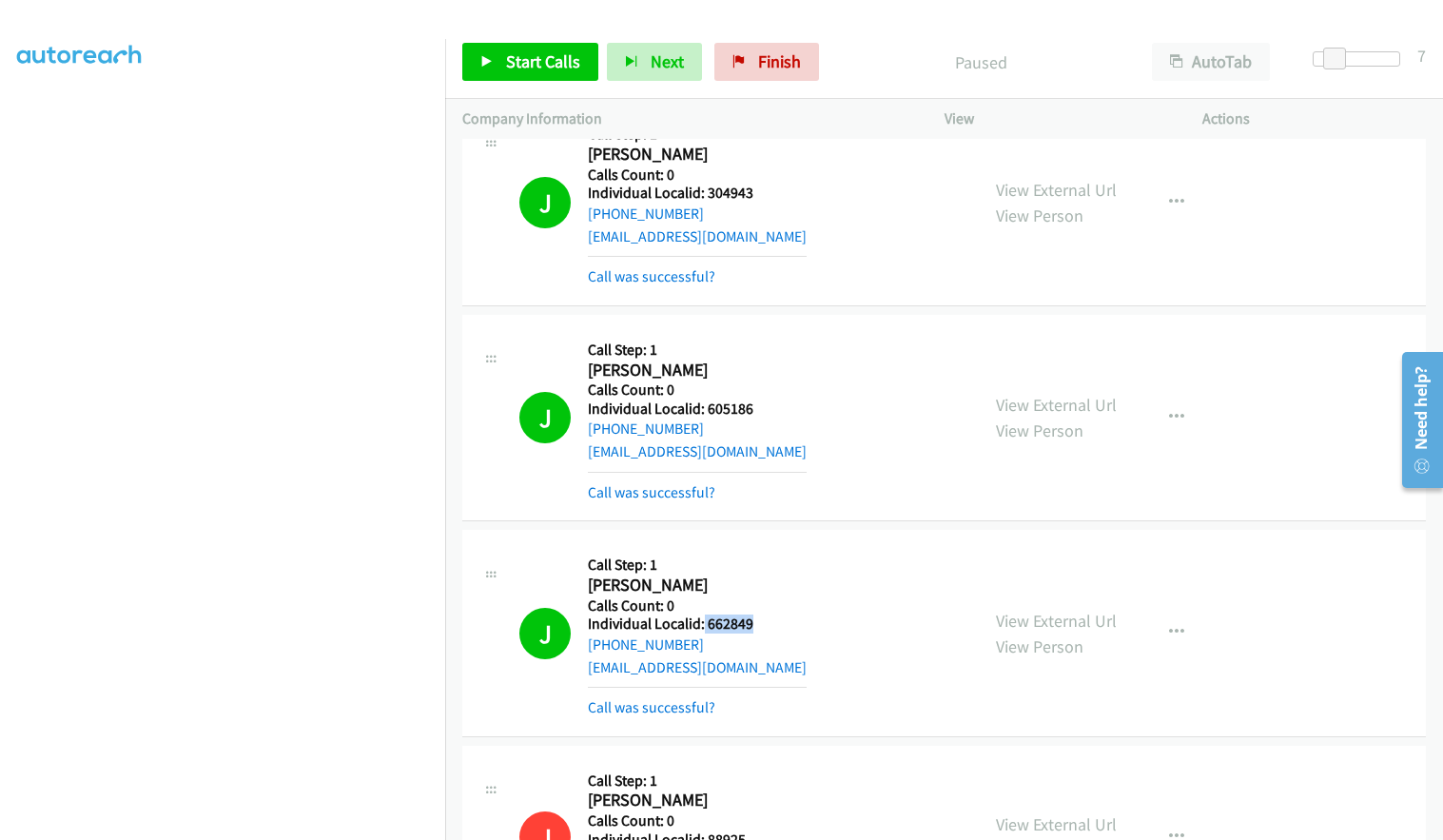 drag, startPoint x: 703, startPoint y: 627, endPoint x: 768, endPoint y: 623, distance: 65.122961 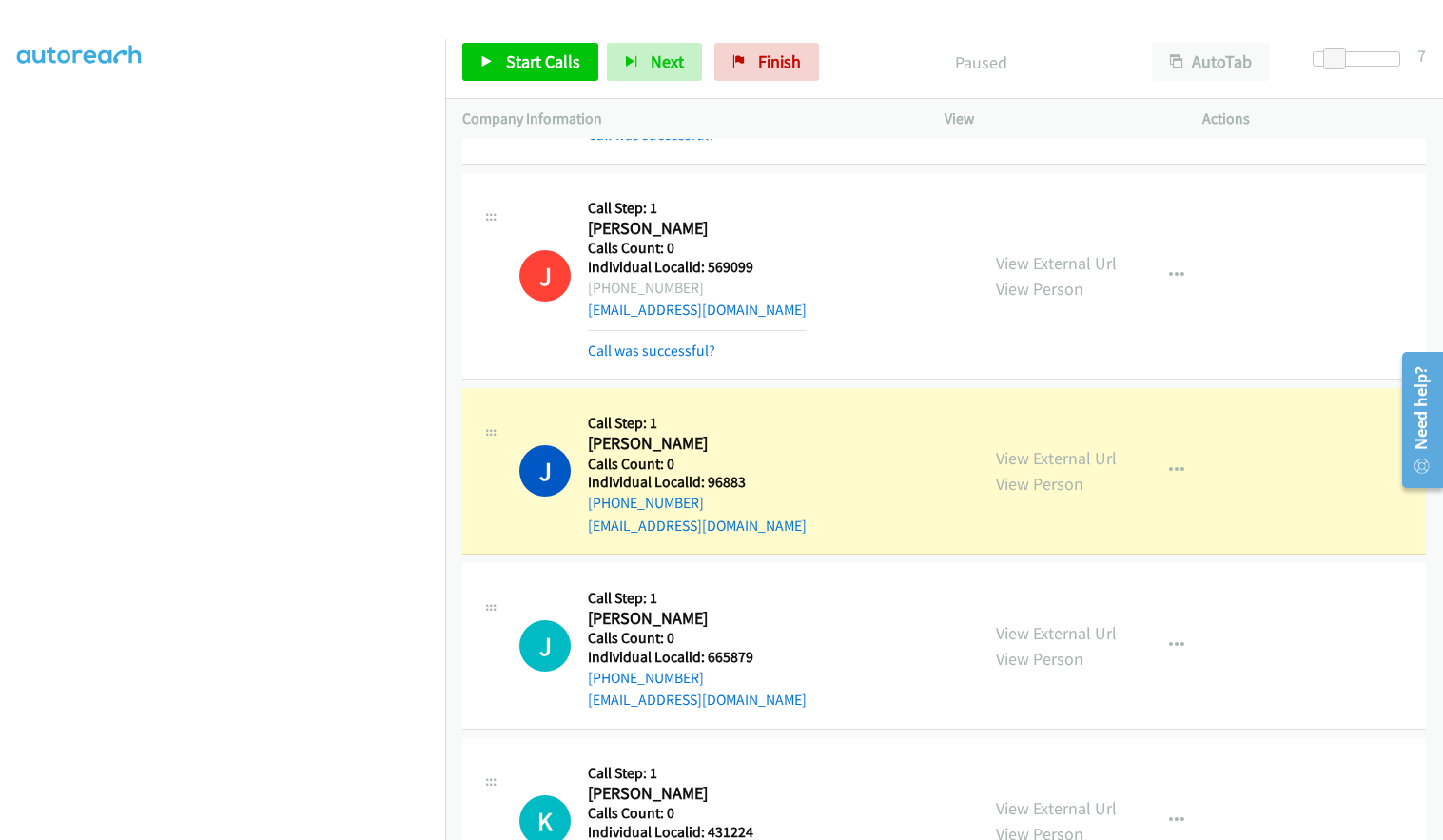 scroll, scrollTop: 2450, scrollLeft: 0, axis: vertical 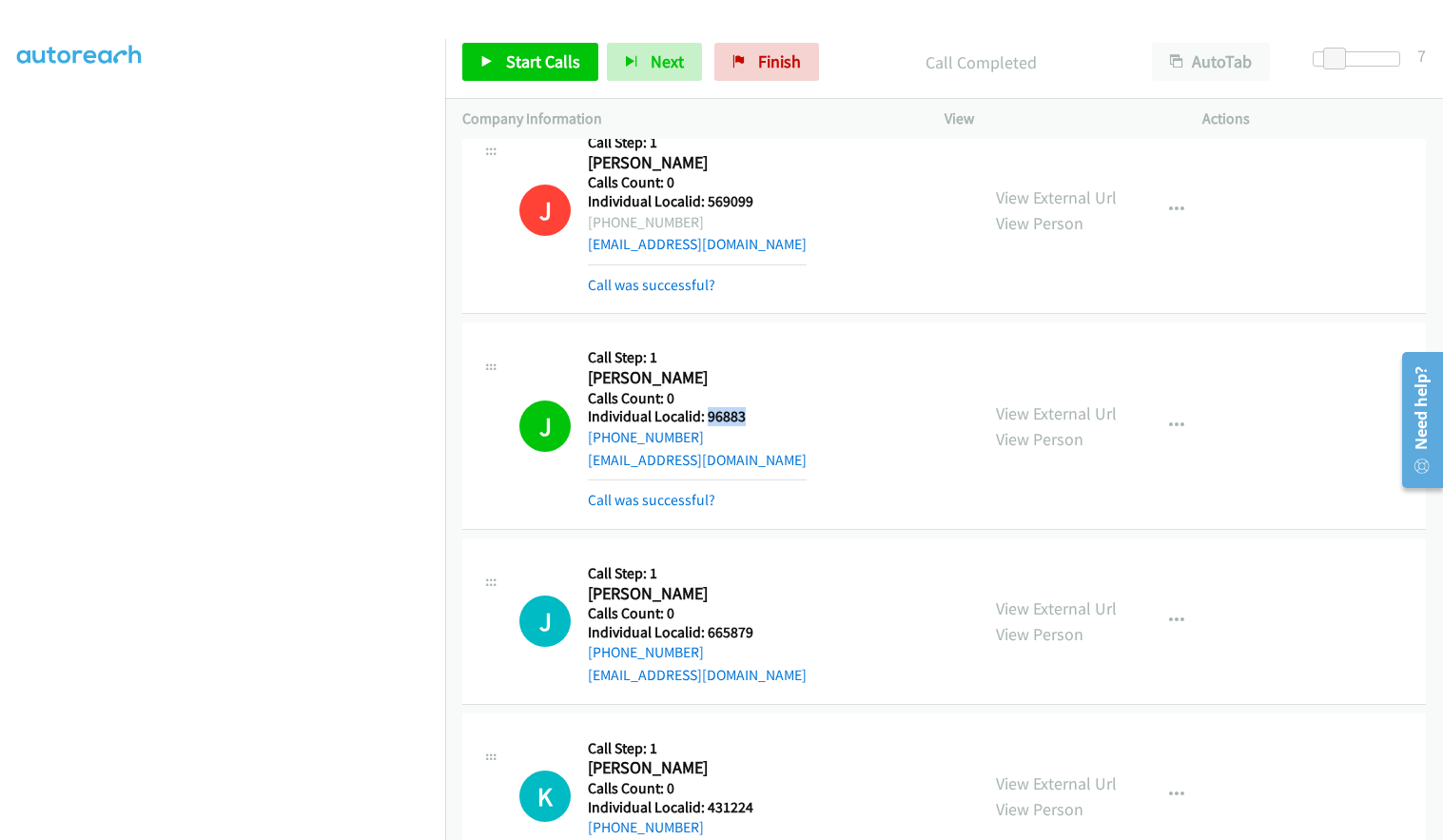 drag, startPoint x: 713, startPoint y: 413, endPoint x: 766, endPoint y: 412, distance: 53.00943 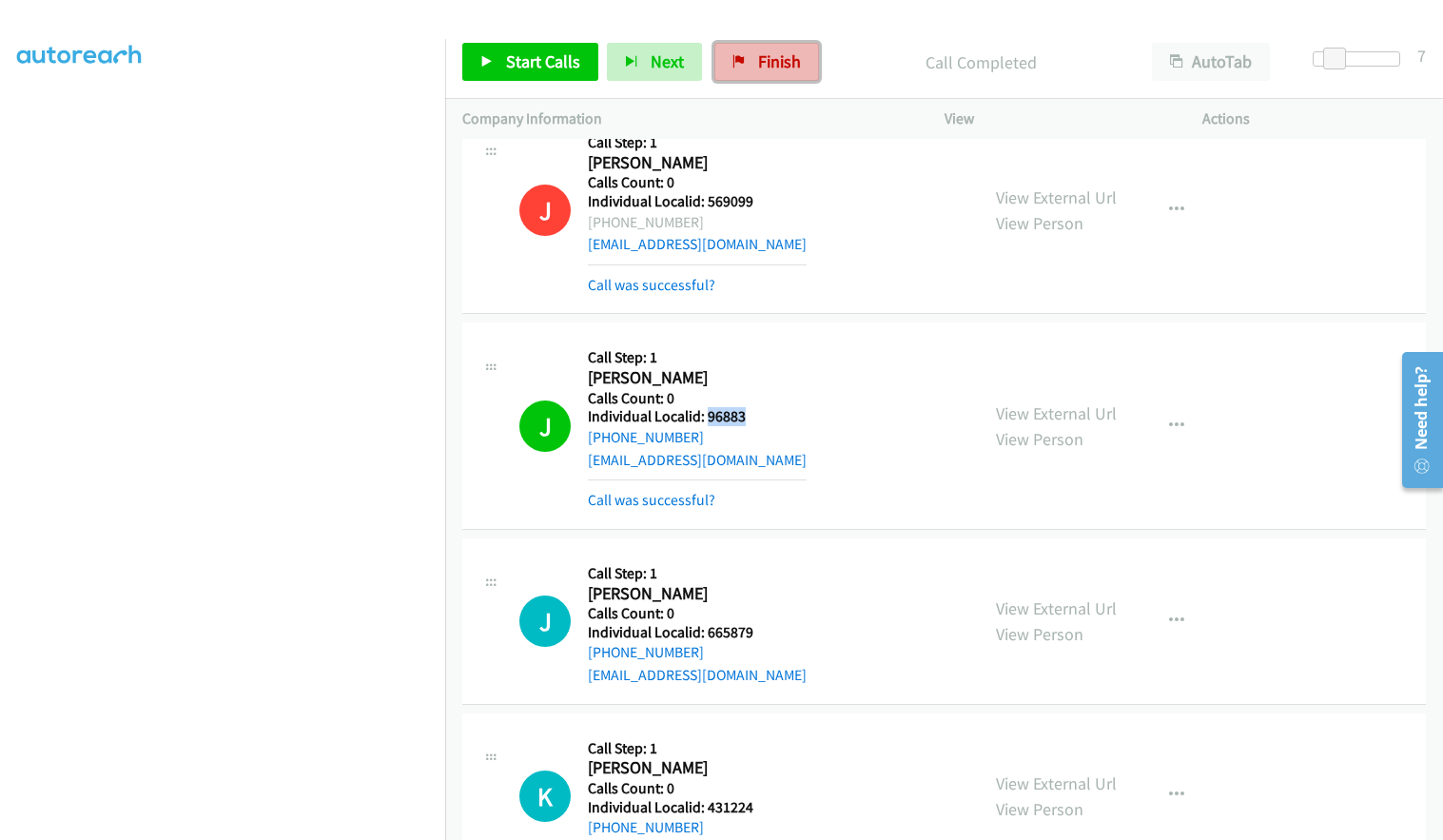 click on "Finish" at bounding box center [767, 62] 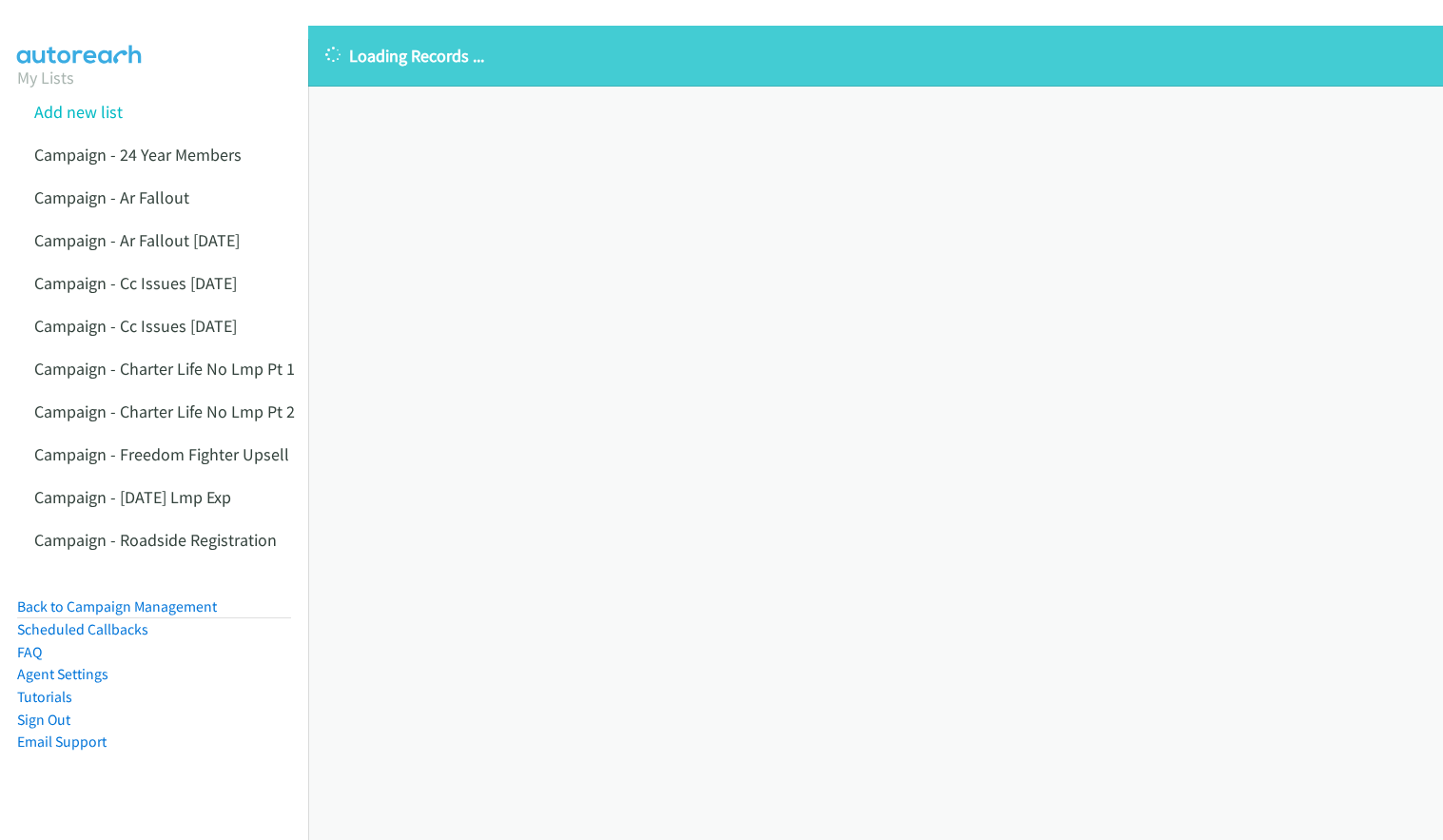 scroll, scrollTop: 0, scrollLeft: 0, axis: both 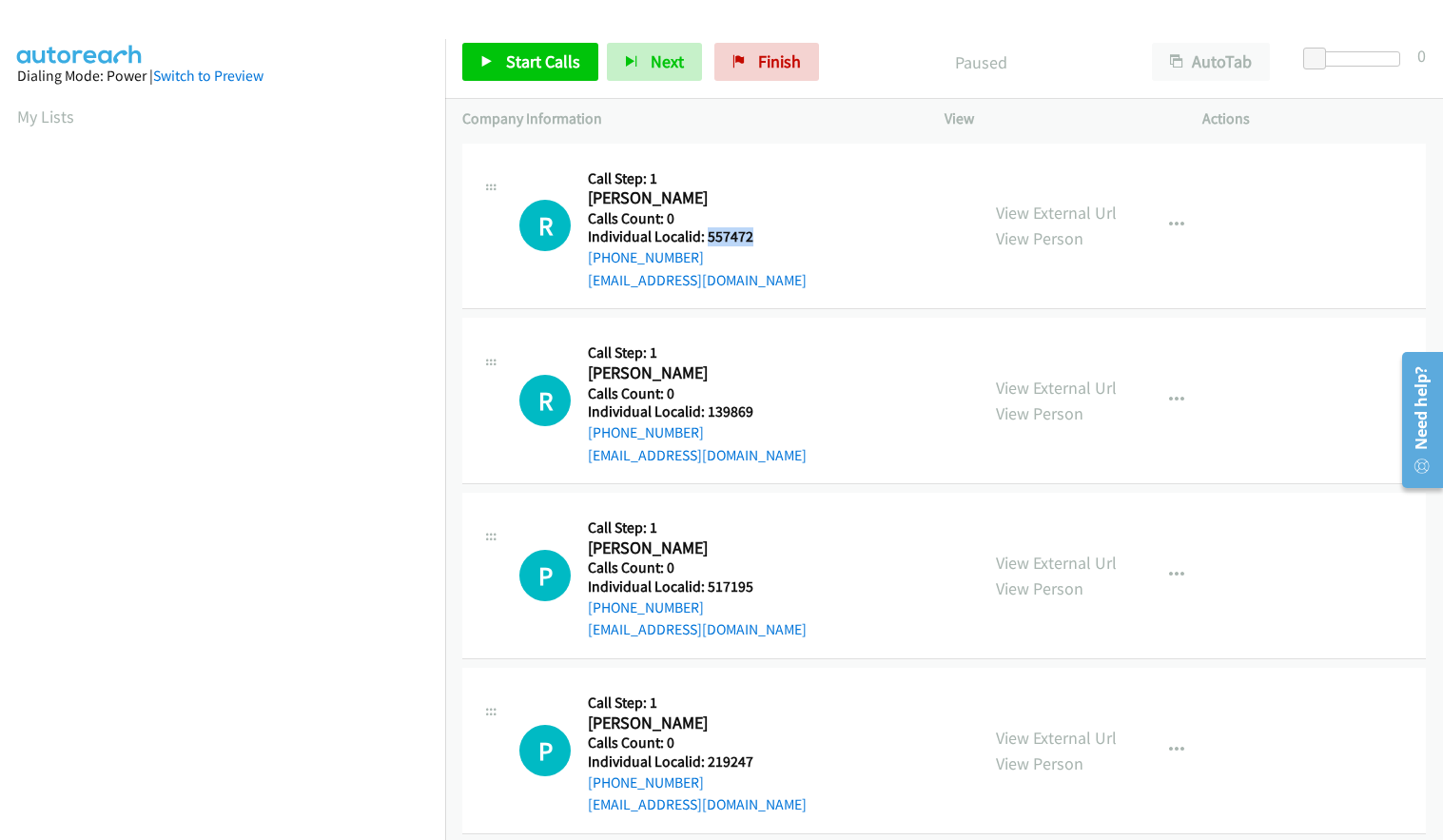 drag, startPoint x: 708, startPoint y: 236, endPoint x: 760, endPoint y: 234, distance: 52.03845 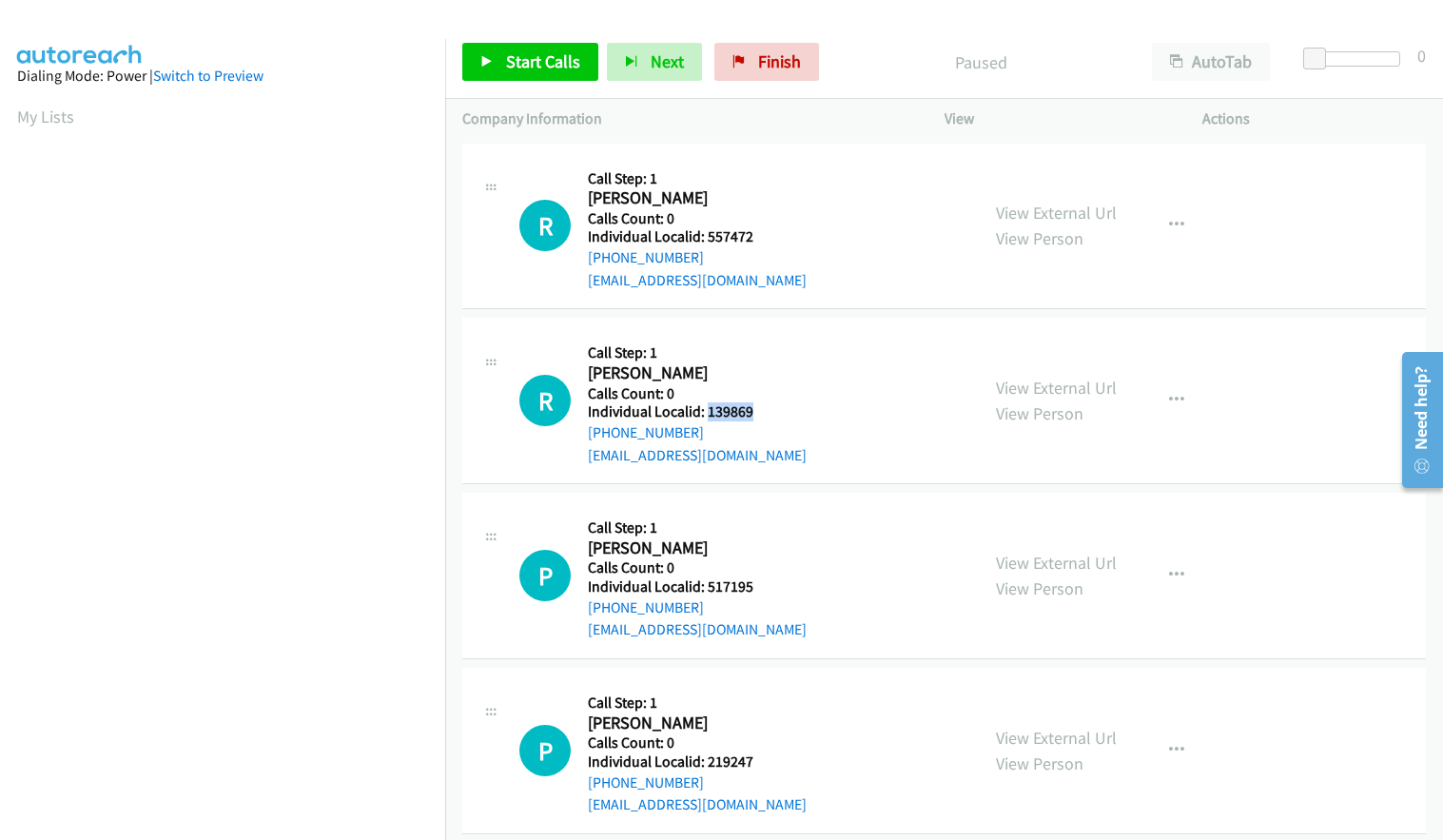 drag, startPoint x: 704, startPoint y: 413, endPoint x: 749, endPoint y: 412, distance: 45.01111 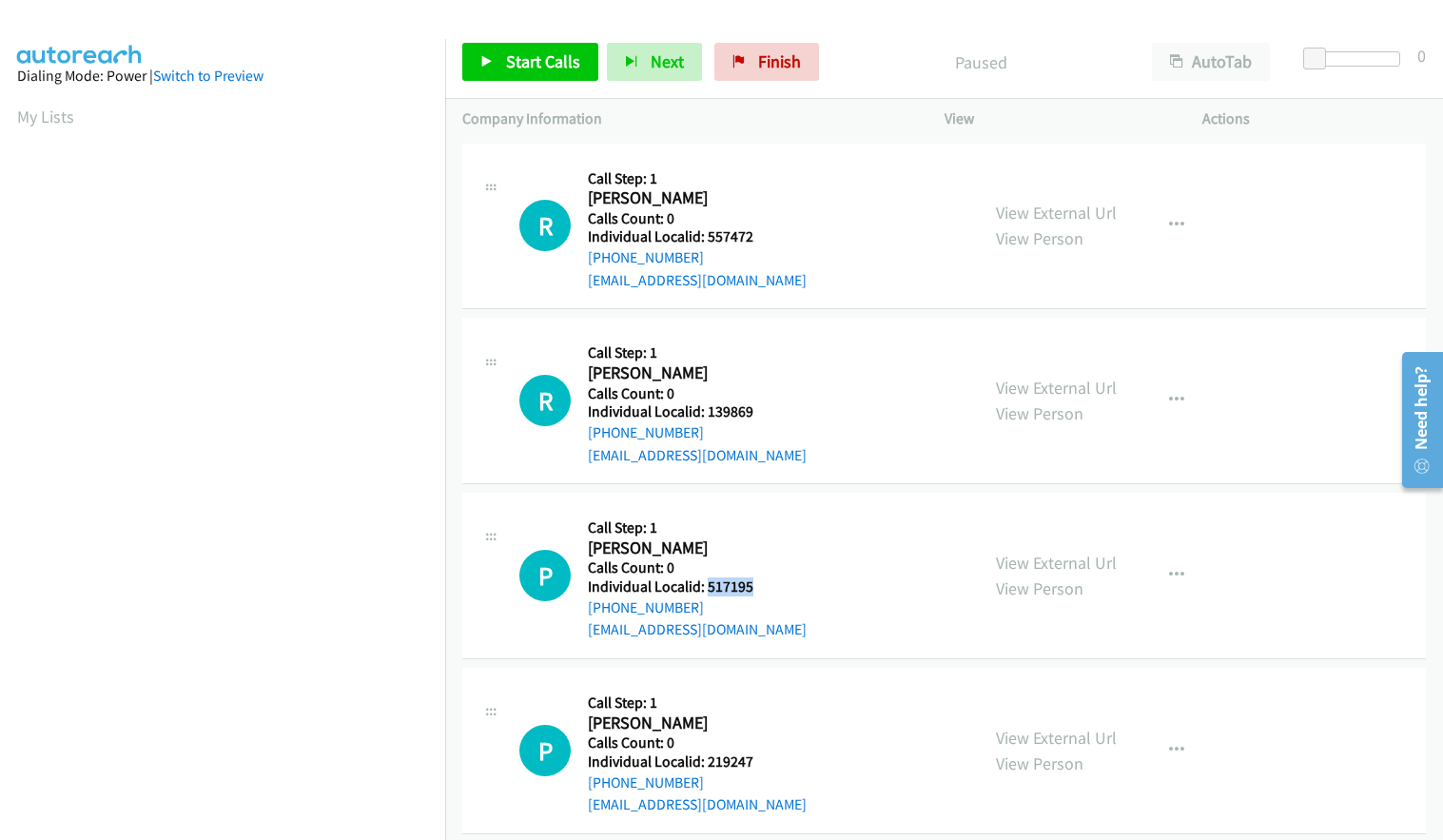 drag, startPoint x: 704, startPoint y: 588, endPoint x: 763, endPoint y: 586, distance: 59.03389 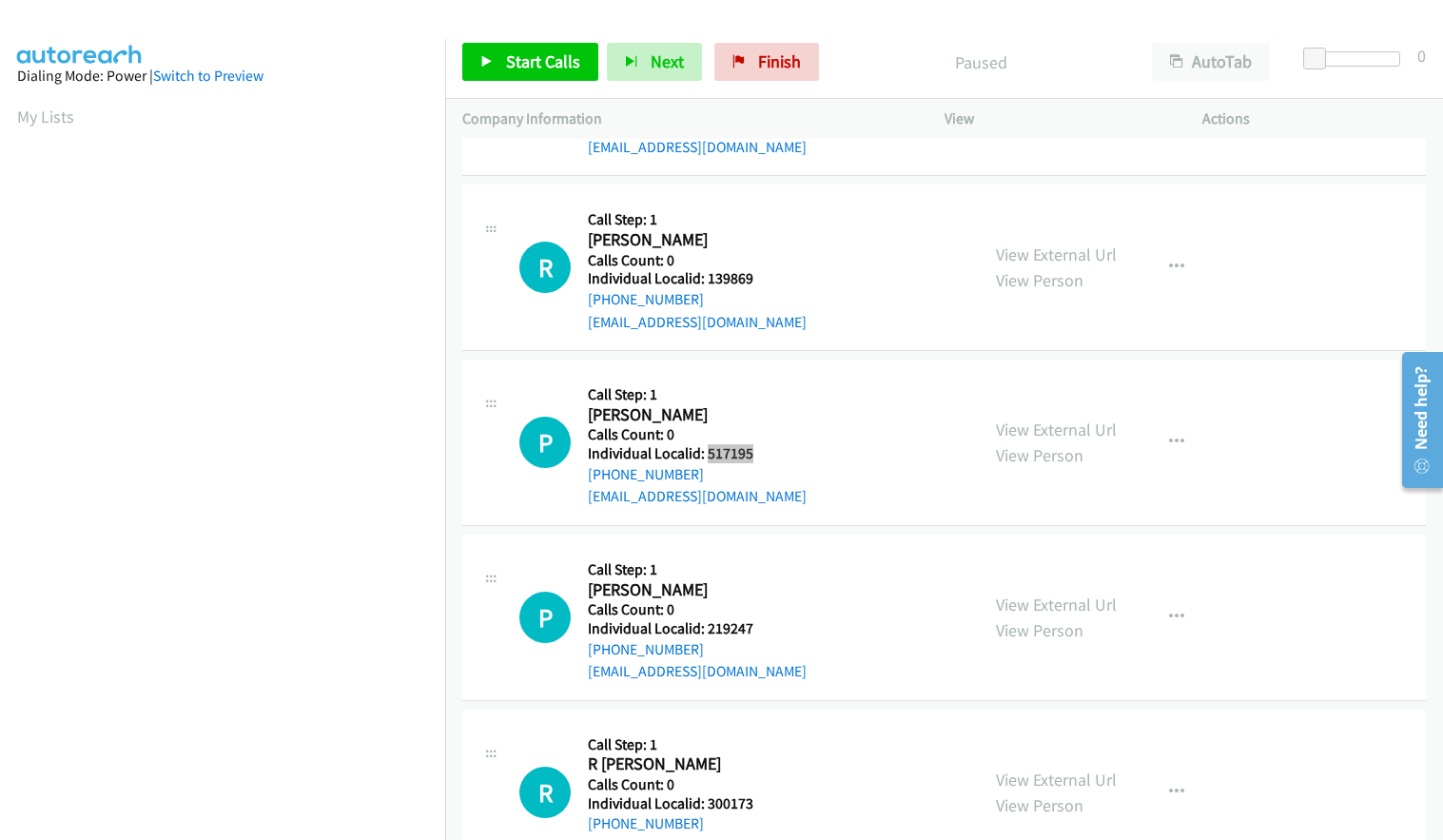 scroll, scrollTop: 143, scrollLeft: 0, axis: vertical 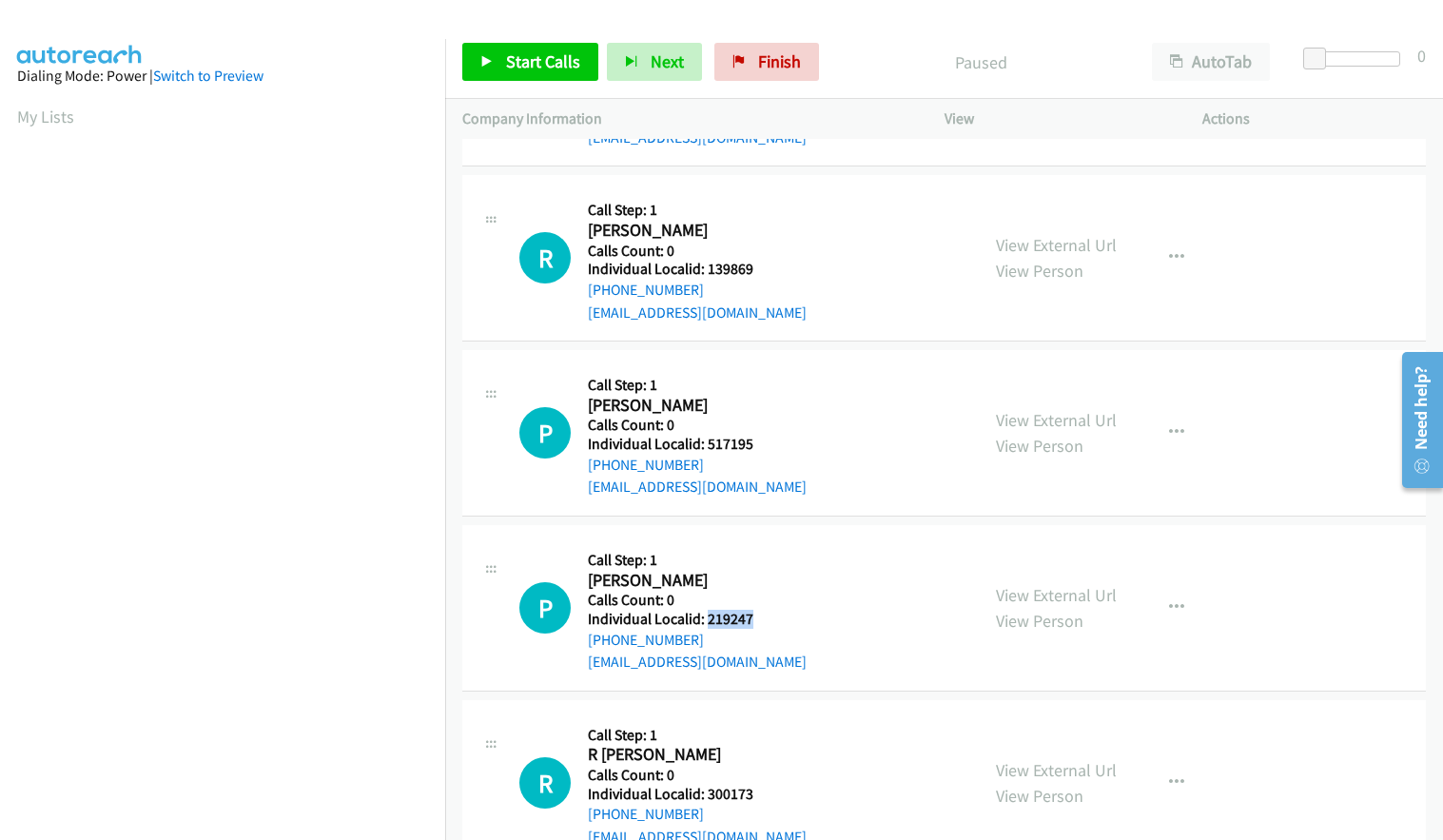 drag, startPoint x: 705, startPoint y: 616, endPoint x: 763, endPoint y: 618, distance: 58.03447 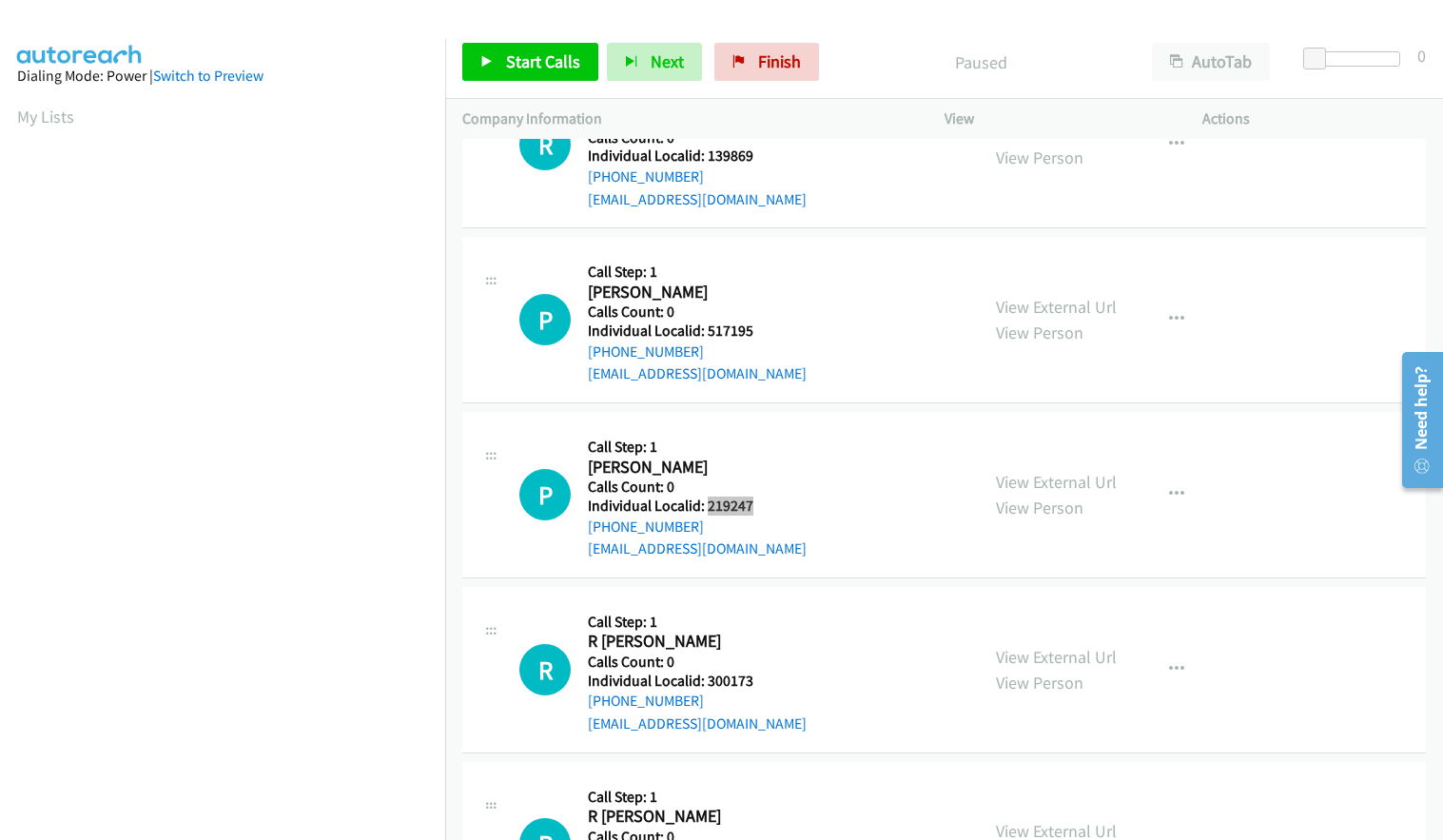 scroll, scrollTop: 262, scrollLeft: 0, axis: vertical 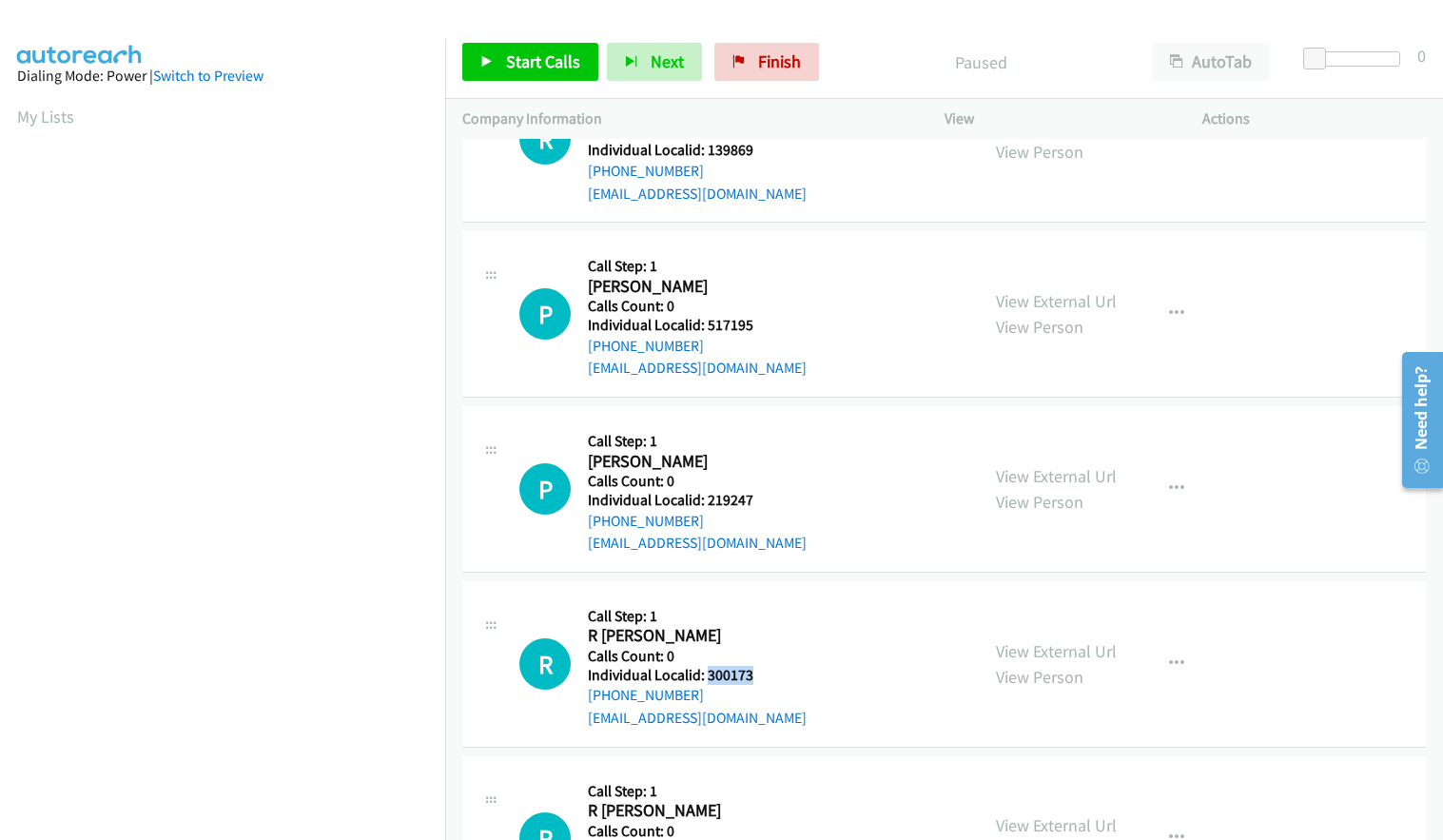 drag, startPoint x: 706, startPoint y: 679, endPoint x: 764, endPoint y: 674, distance: 58.215118 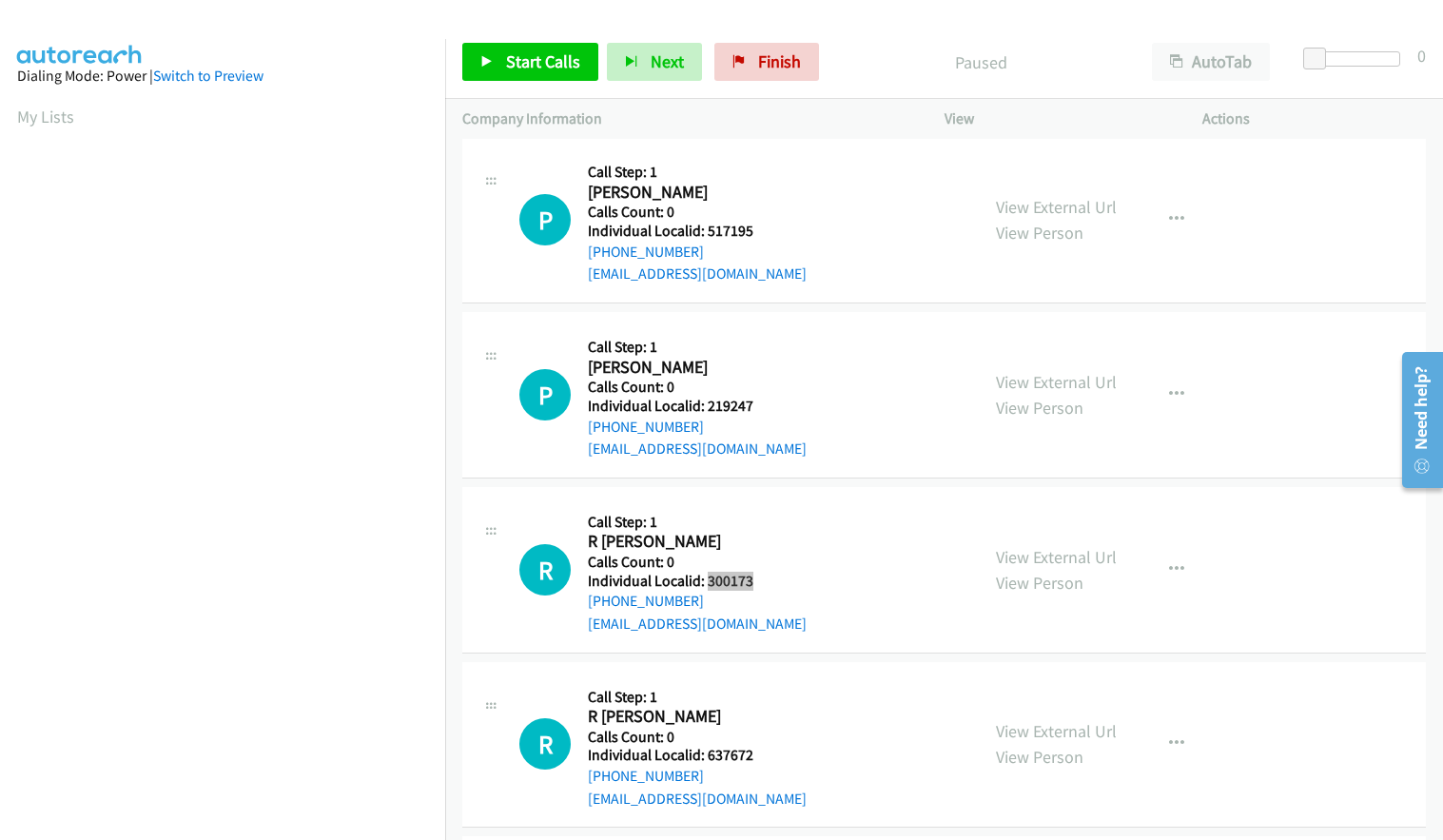 scroll, scrollTop: 357, scrollLeft: 0, axis: vertical 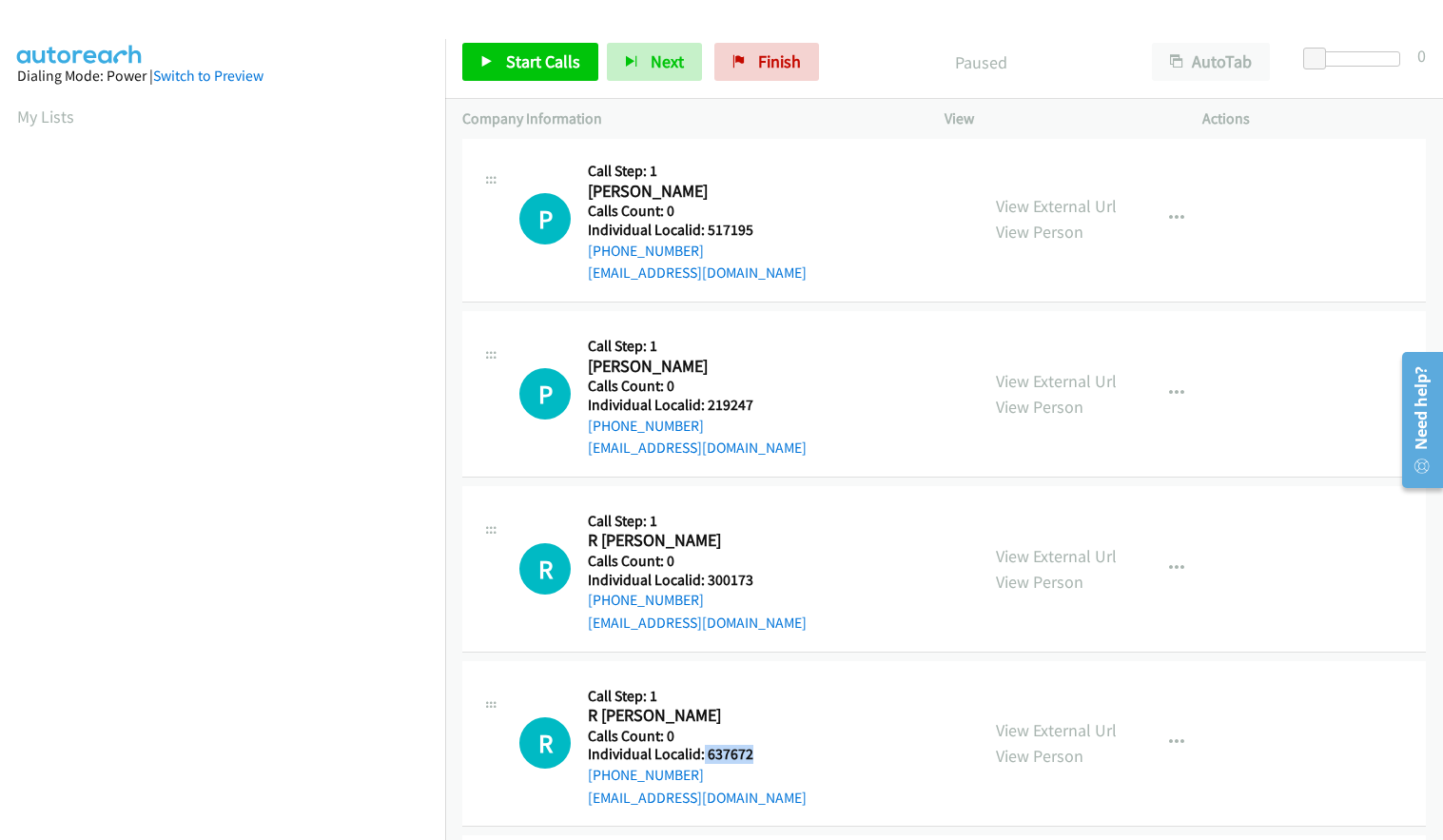 drag, startPoint x: 729, startPoint y: 753, endPoint x: 761, endPoint y: 751, distance: 32.062439 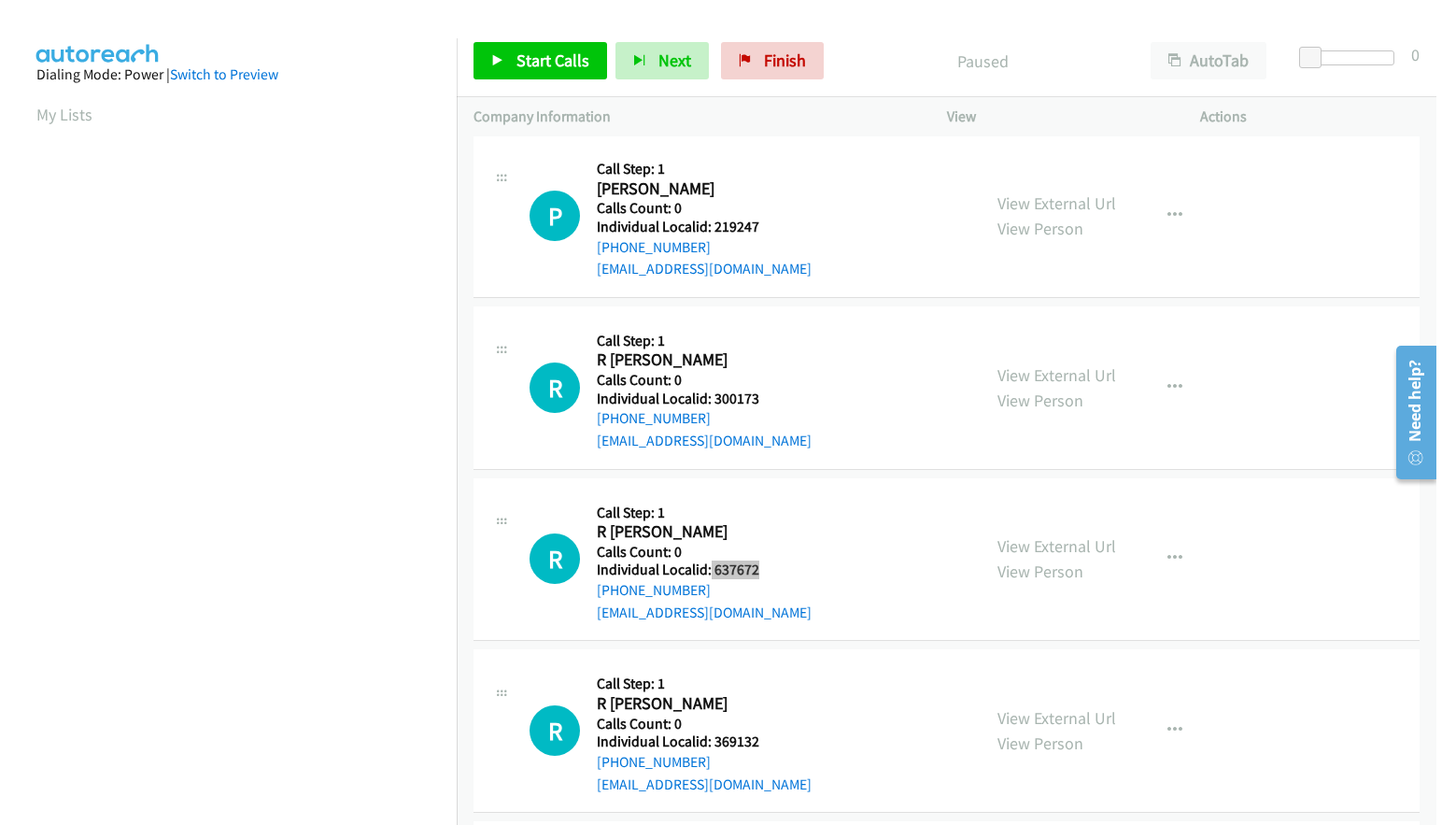 scroll, scrollTop: 537, scrollLeft: 0, axis: vertical 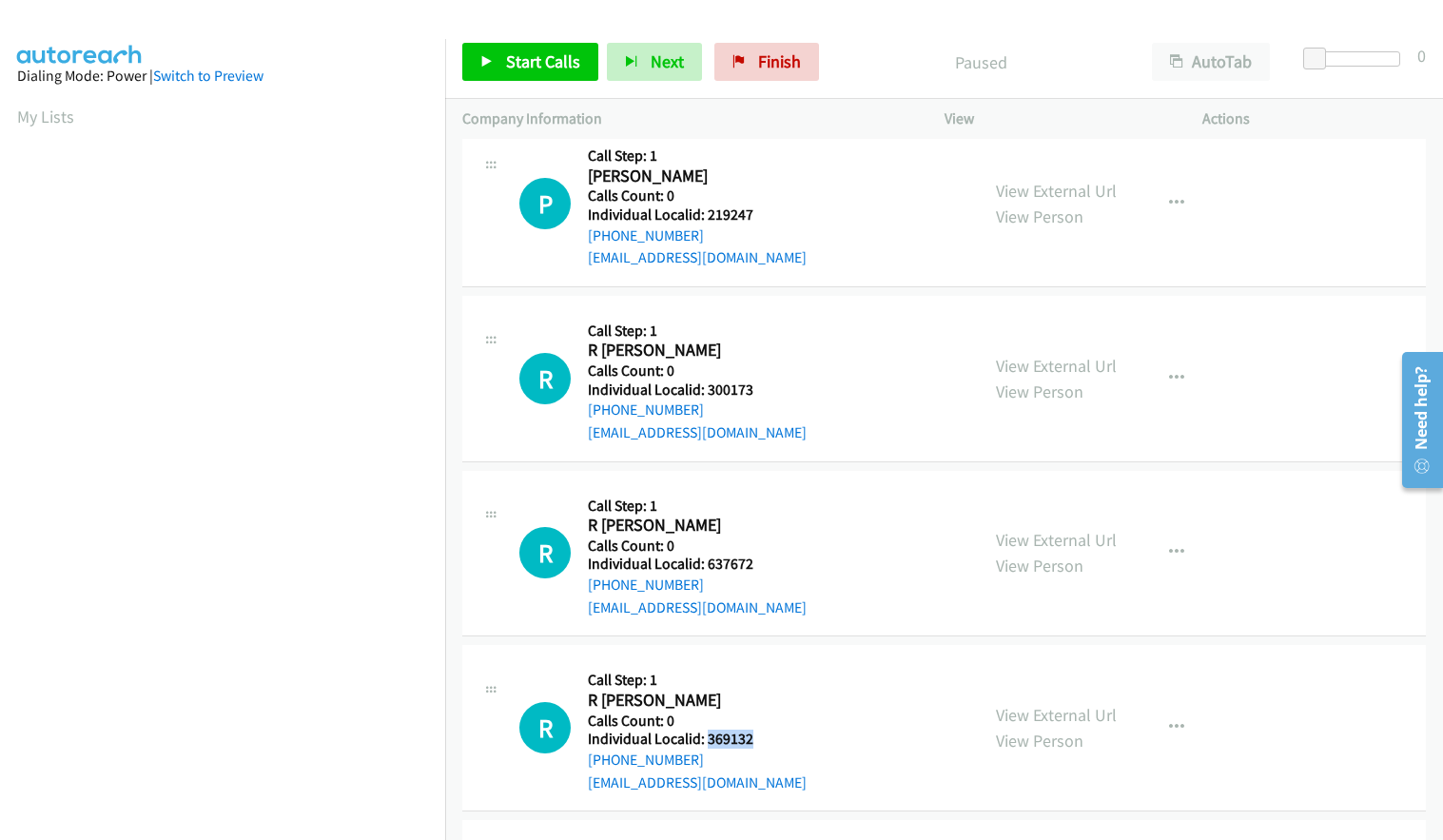 drag, startPoint x: 707, startPoint y: 730, endPoint x: 755, endPoint y: 733, distance: 48.093659 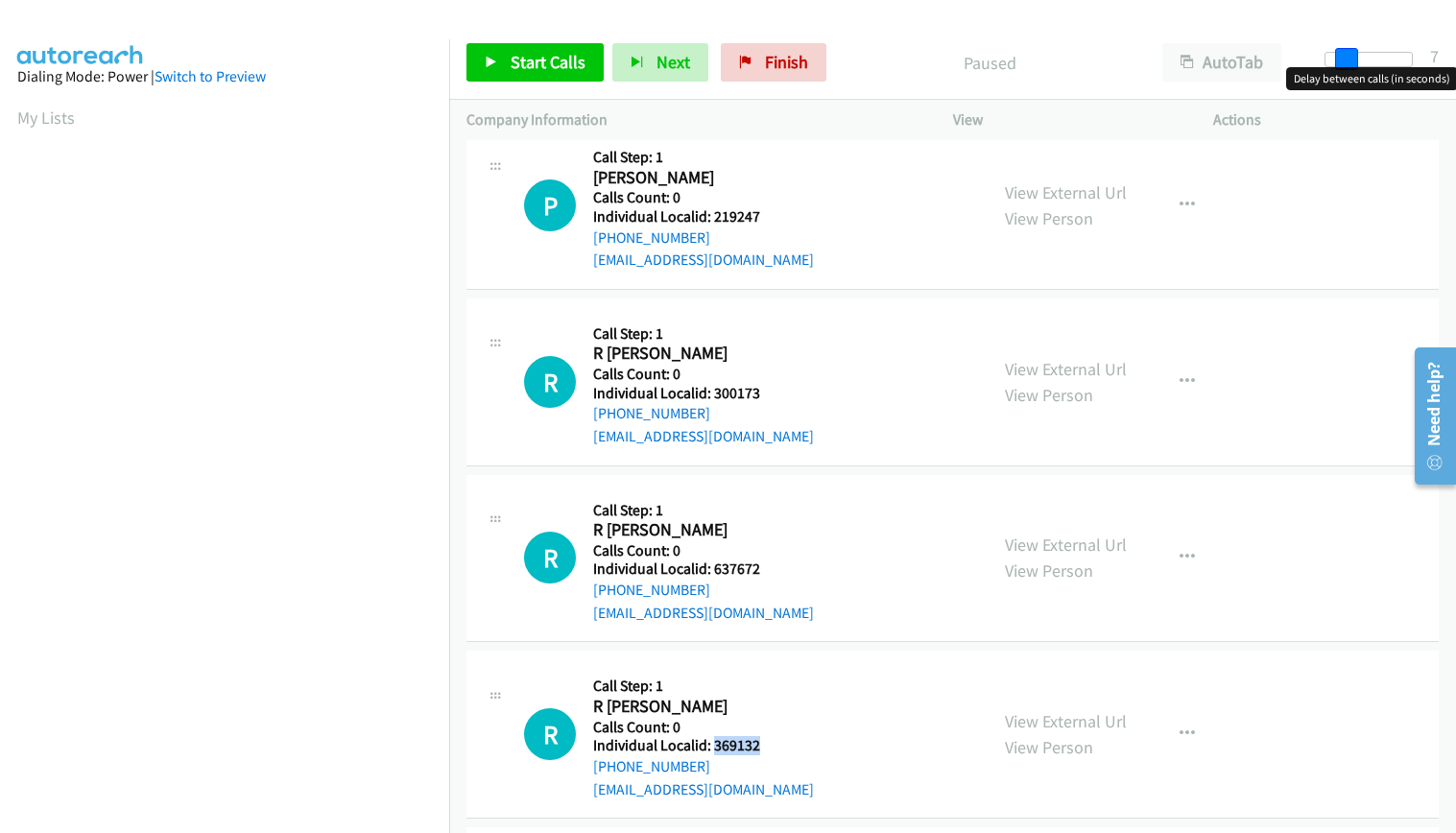 drag, startPoint x: 1323, startPoint y: 57, endPoint x: 1343, endPoint y: 59, distance: 20.099751 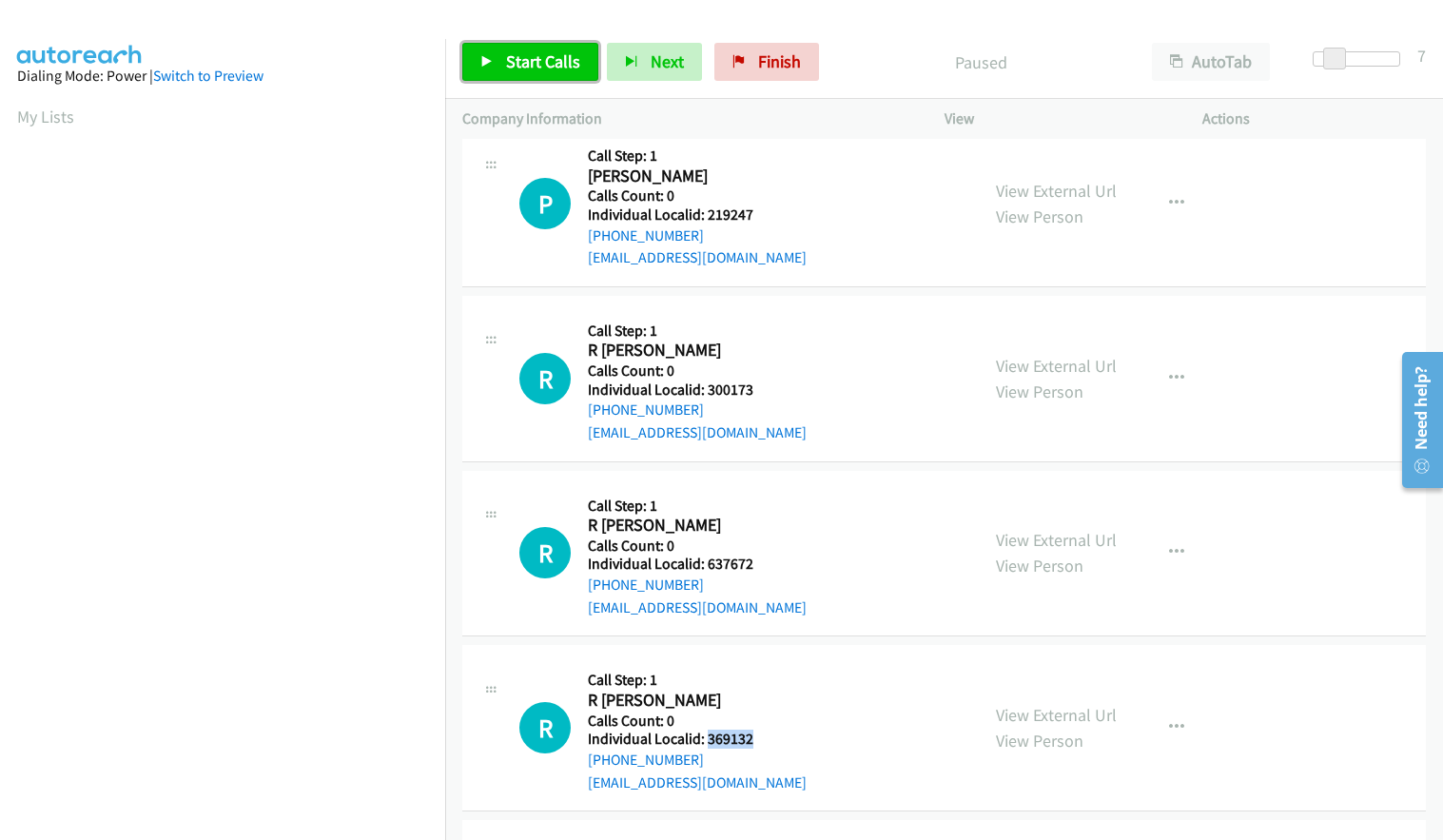 click on "Start Calls" at bounding box center [543, 61] 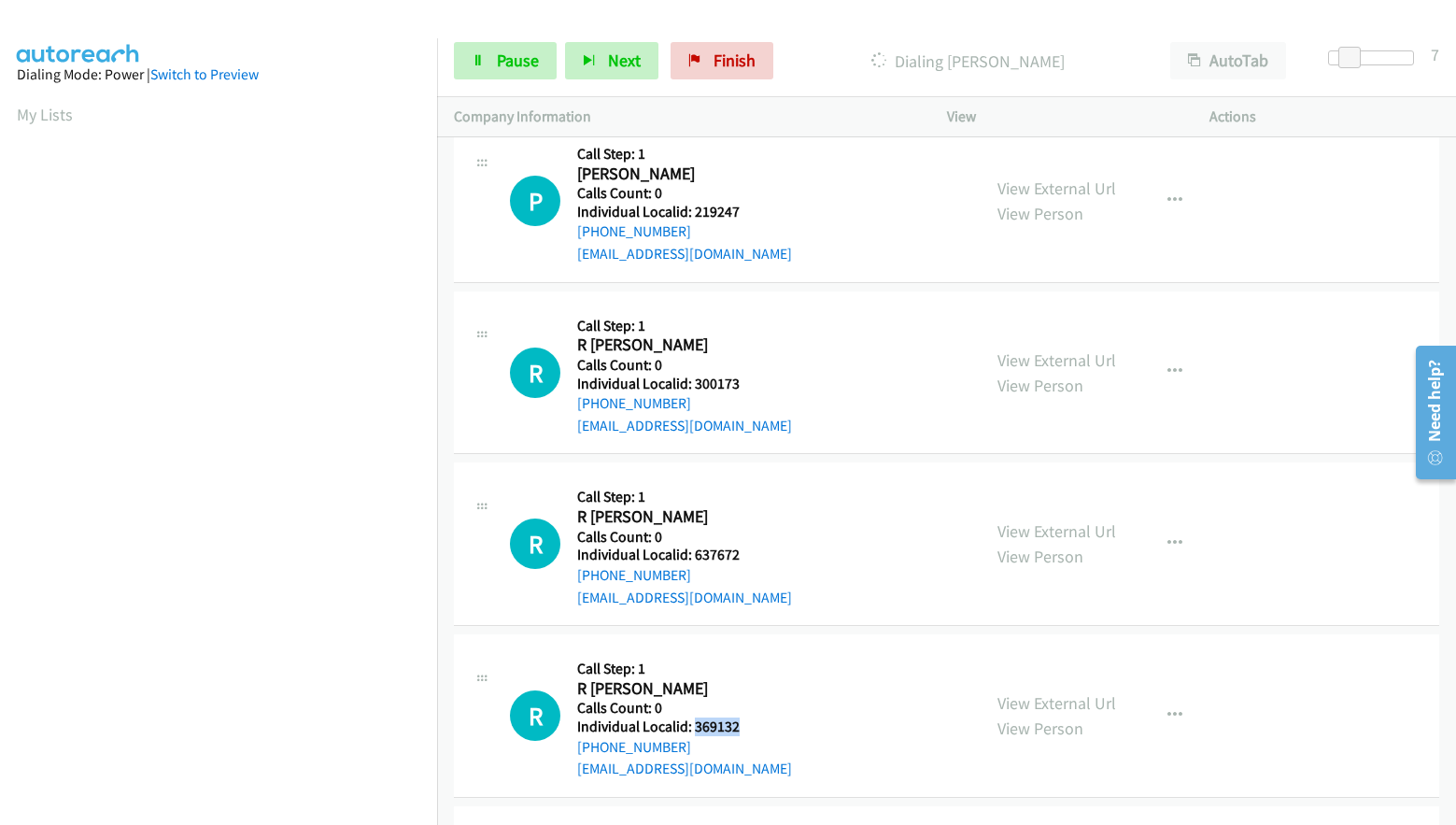 scroll, scrollTop: 222, scrollLeft: 0, axis: vertical 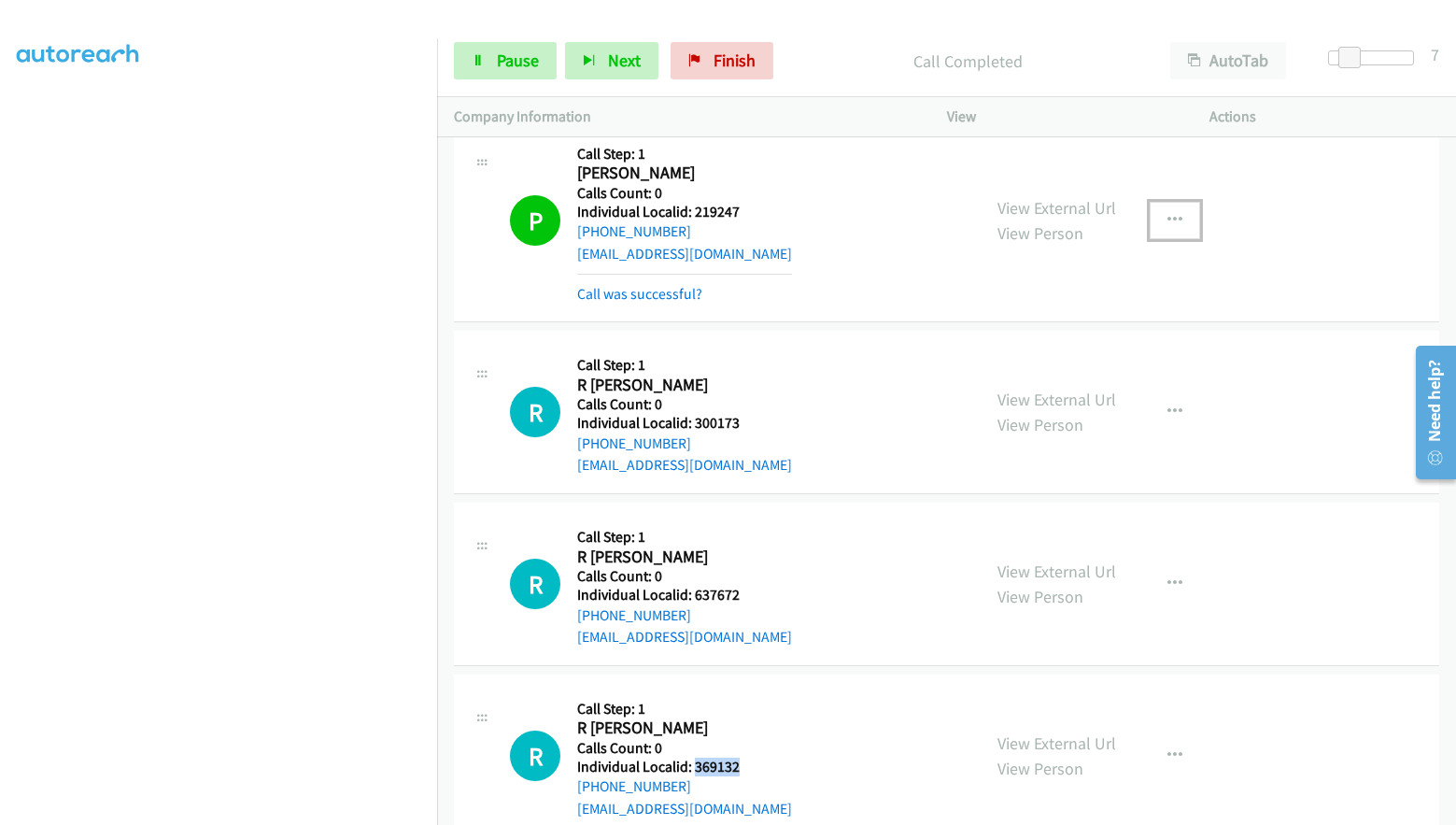click at bounding box center [1175, 220] 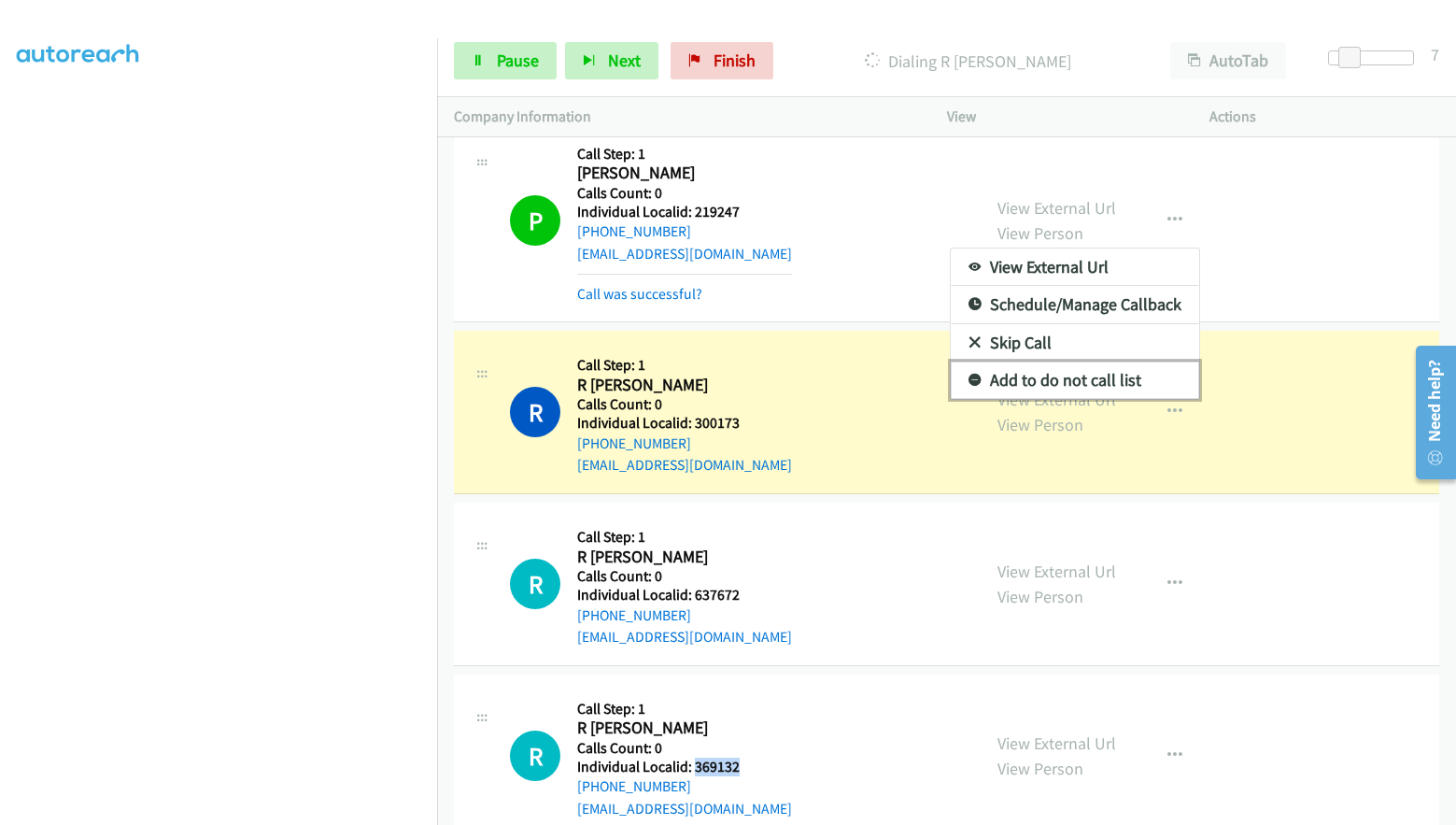click on "Add to do not call list" at bounding box center (1075, 380) 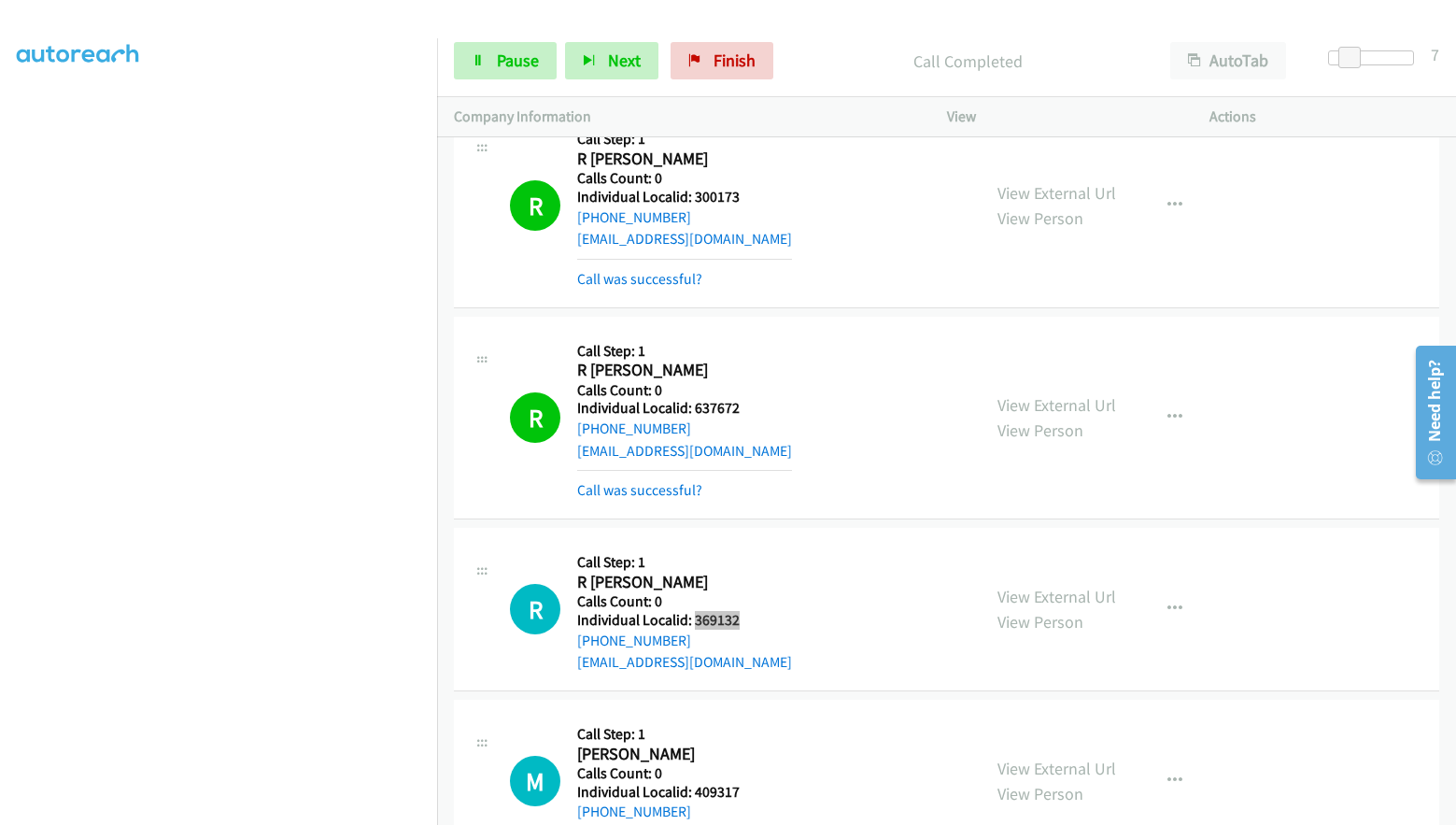 scroll, scrollTop: 890, scrollLeft: 0, axis: vertical 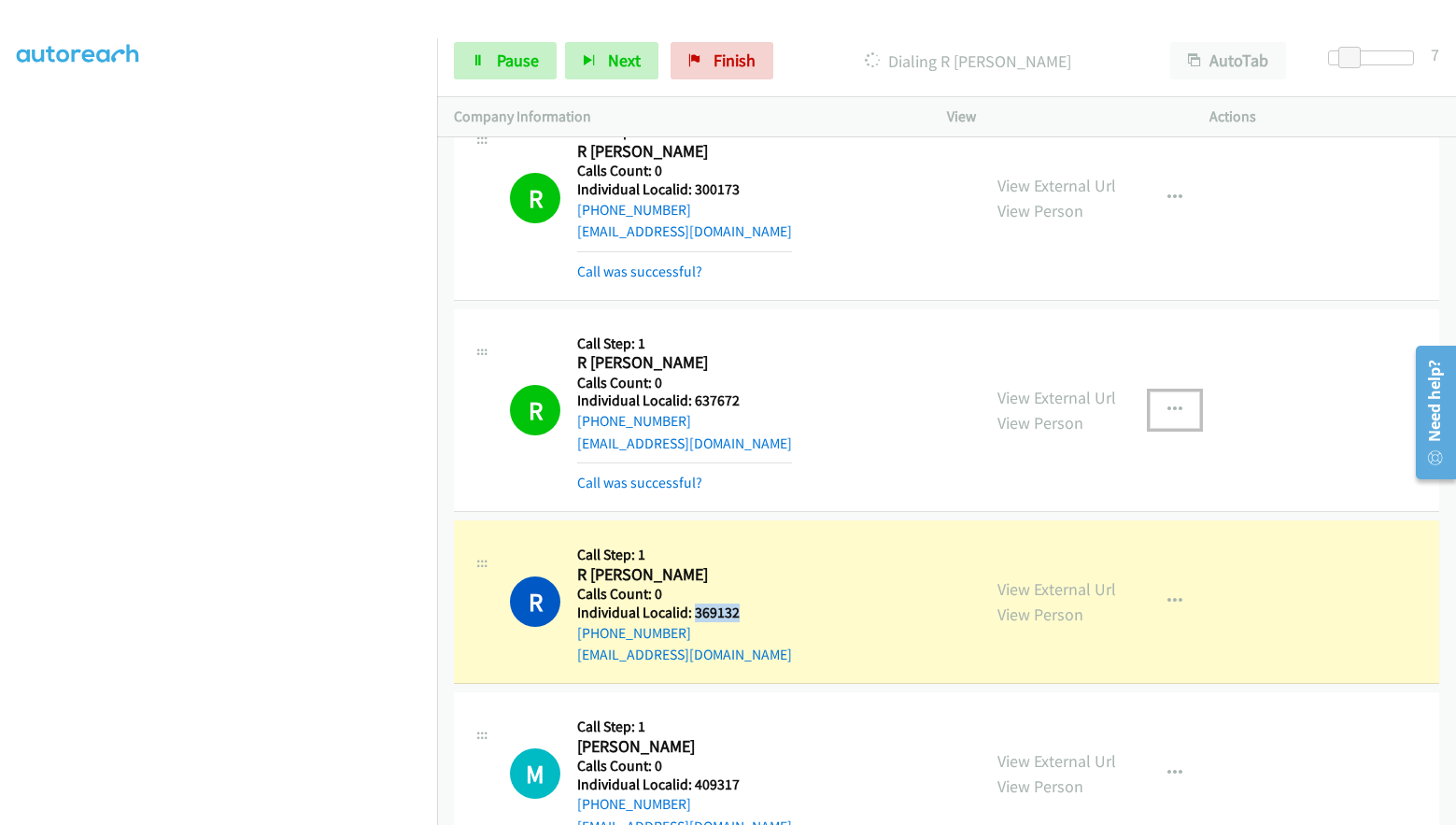 click at bounding box center [1175, 410] 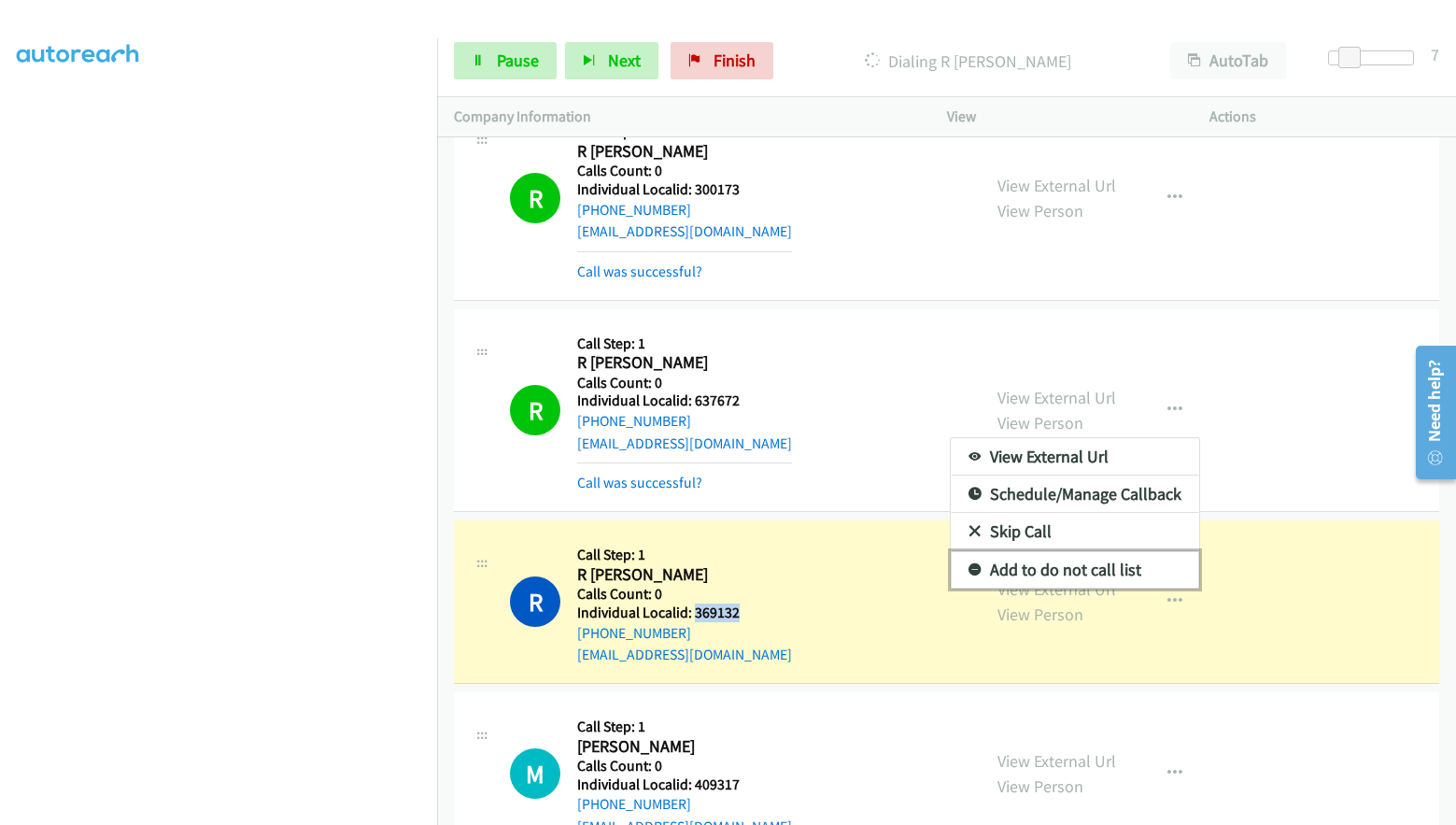 click at bounding box center (975, 571) 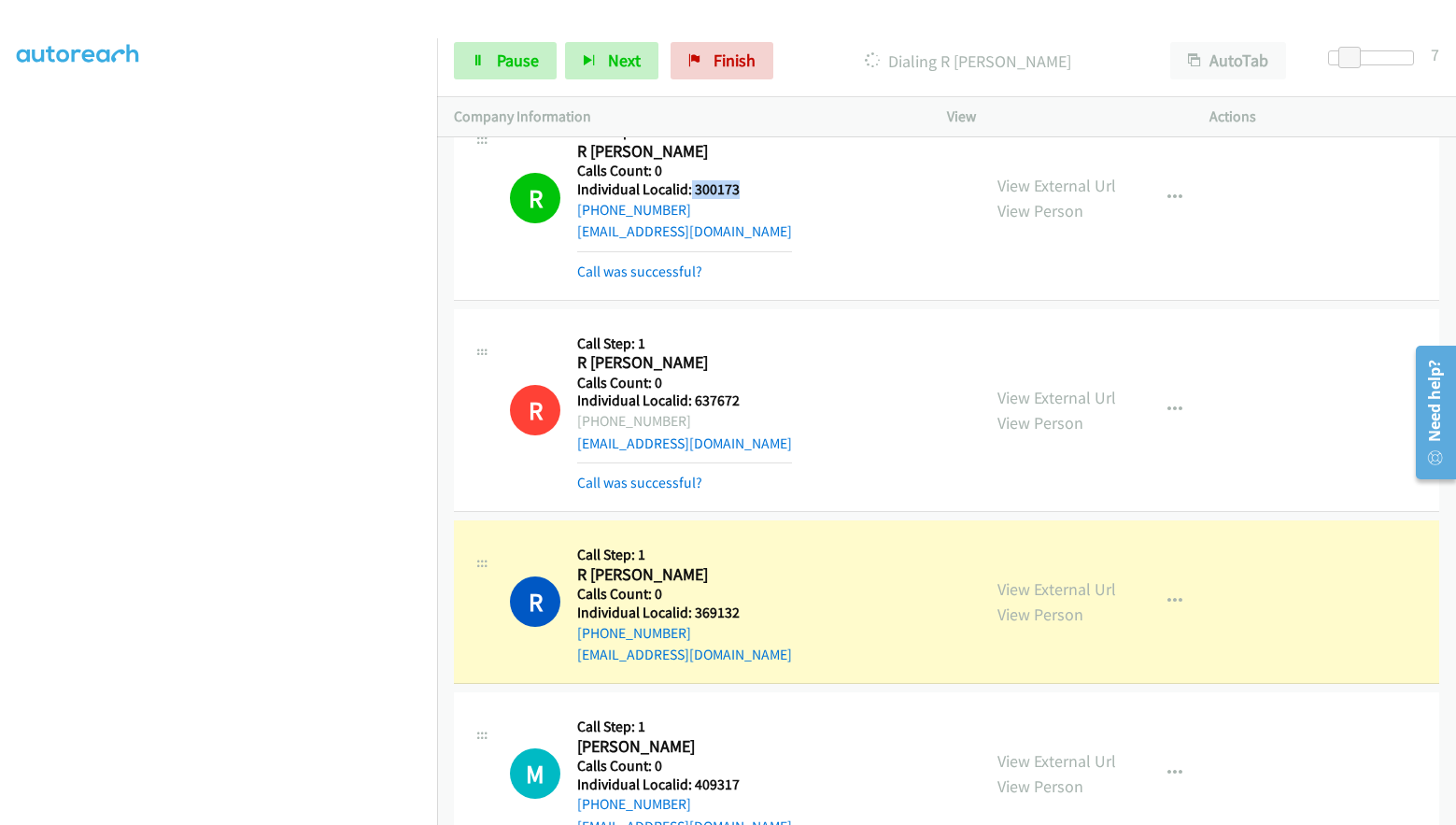 drag, startPoint x: 690, startPoint y: 196, endPoint x: 745, endPoint y: 190, distance: 55.326305 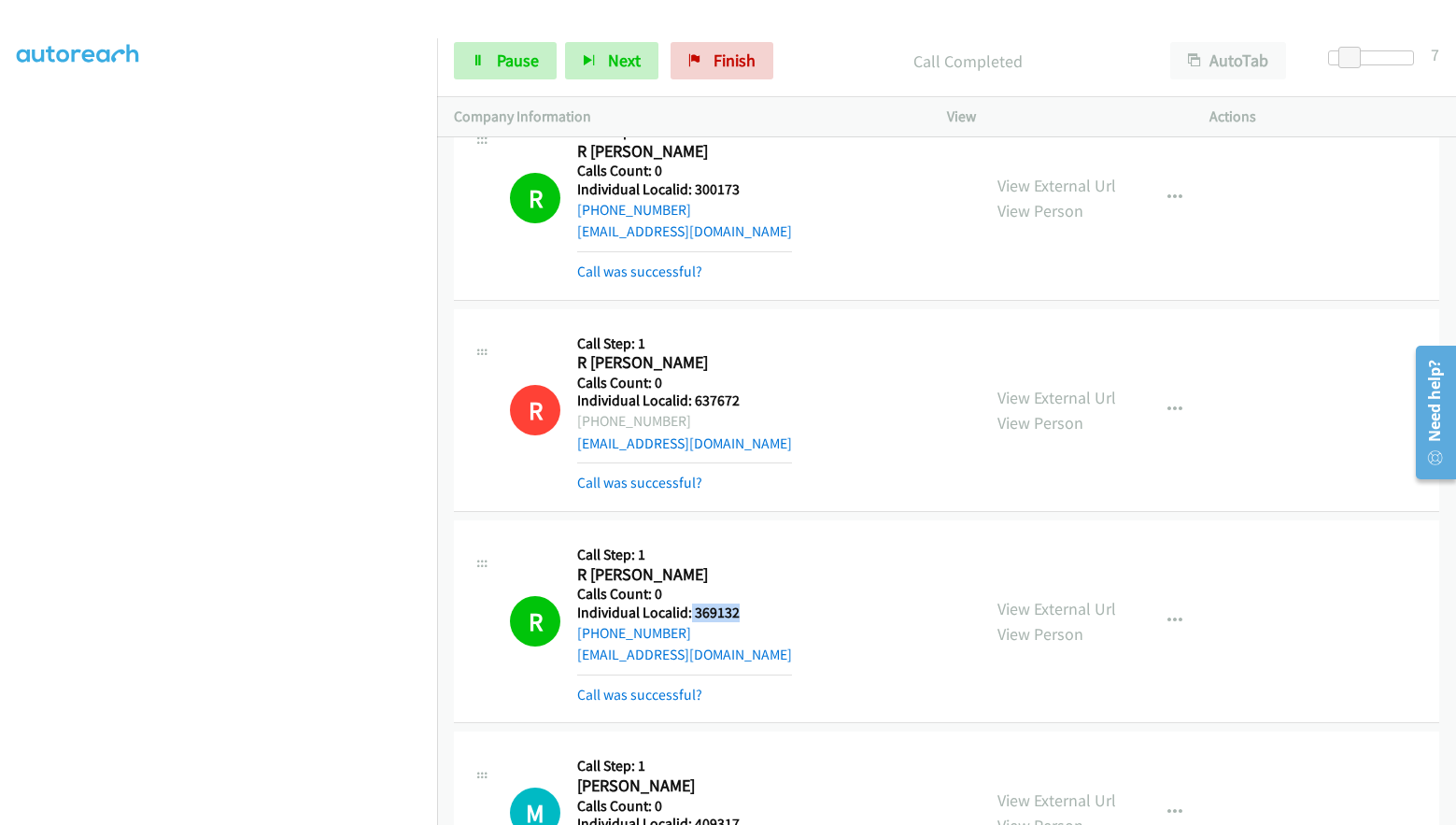 drag, startPoint x: 690, startPoint y: 615, endPoint x: 750, endPoint y: 605, distance: 60.82763 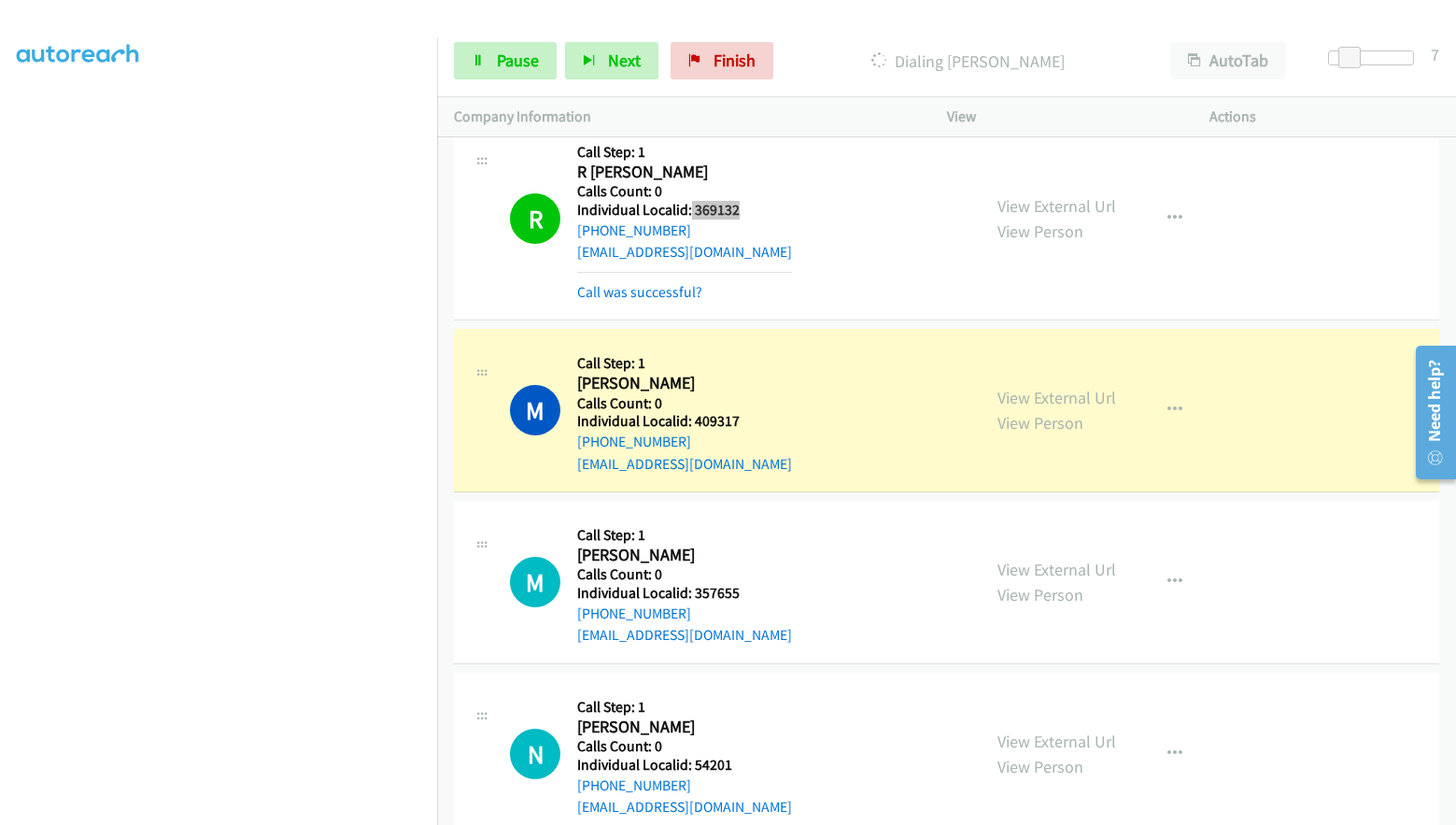 scroll, scrollTop: 1287, scrollLeft: 0, axis: vertical 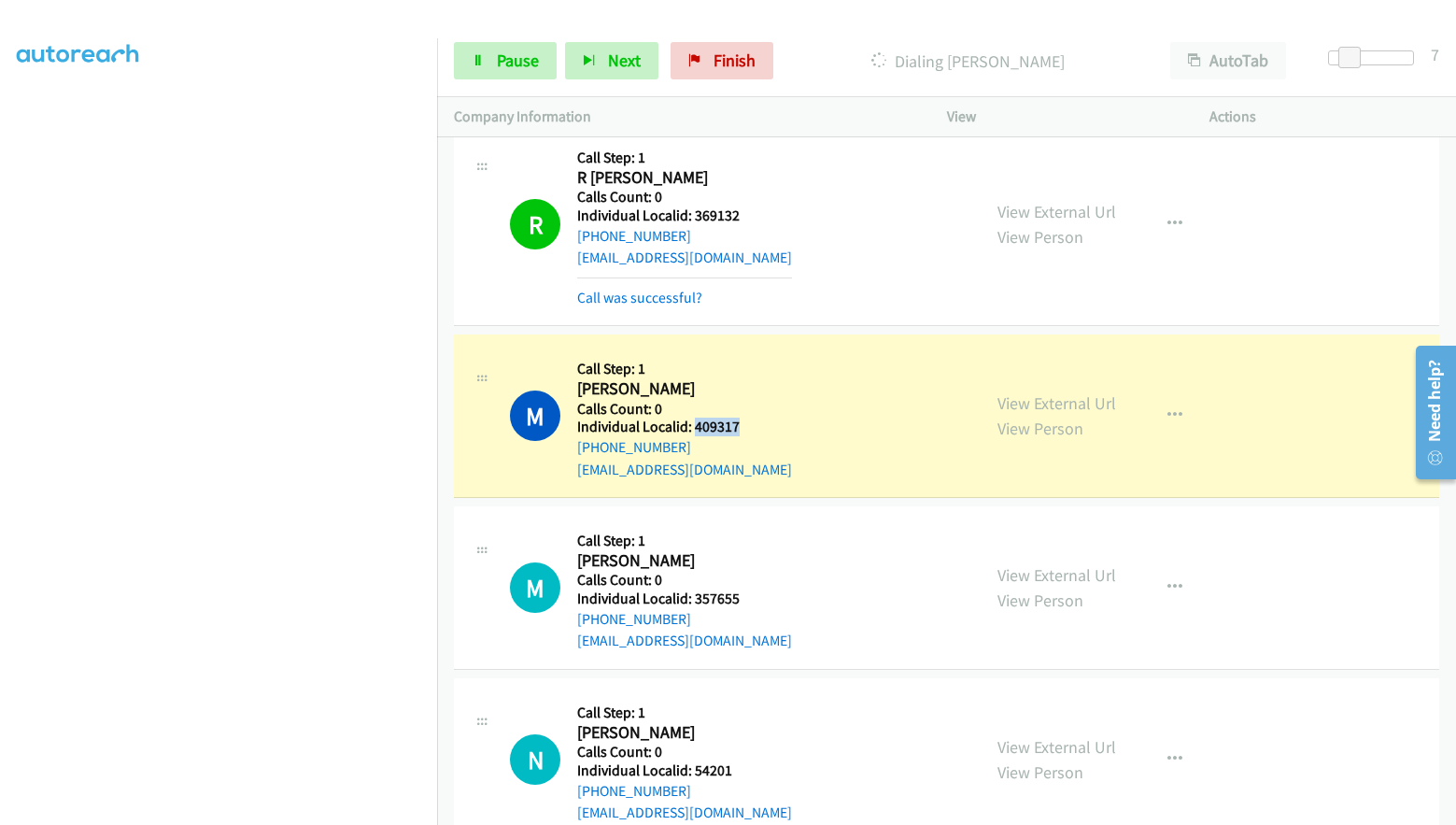 drag, startPoint x: 695, startPoint y: 432, endPoint x: 745, endPoint y: 429, distance: 50.08992 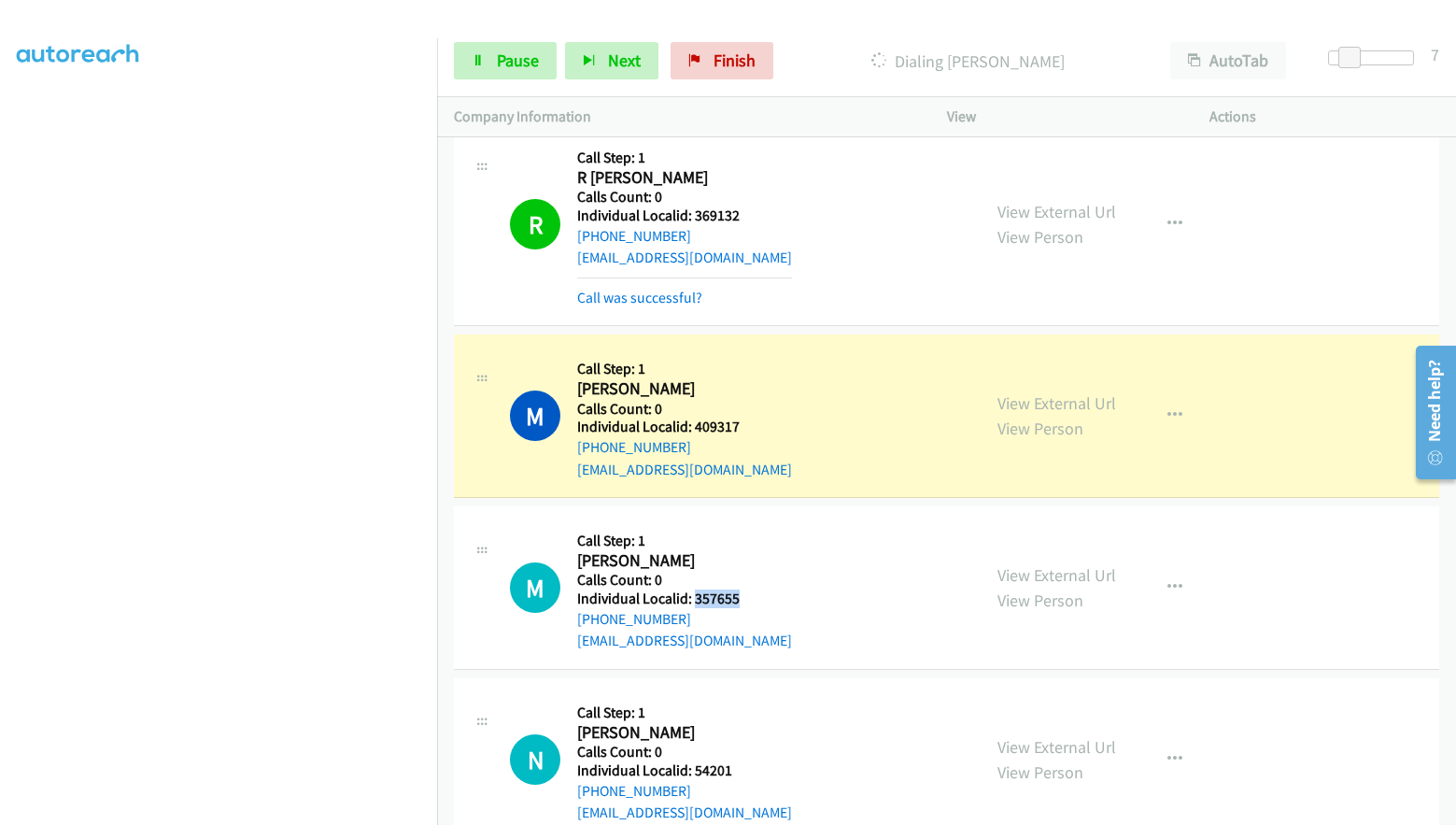 drag, startPoint x: 693, startPoint y: 600, endPoint x: 746, endPoint y: 600, distance: 53 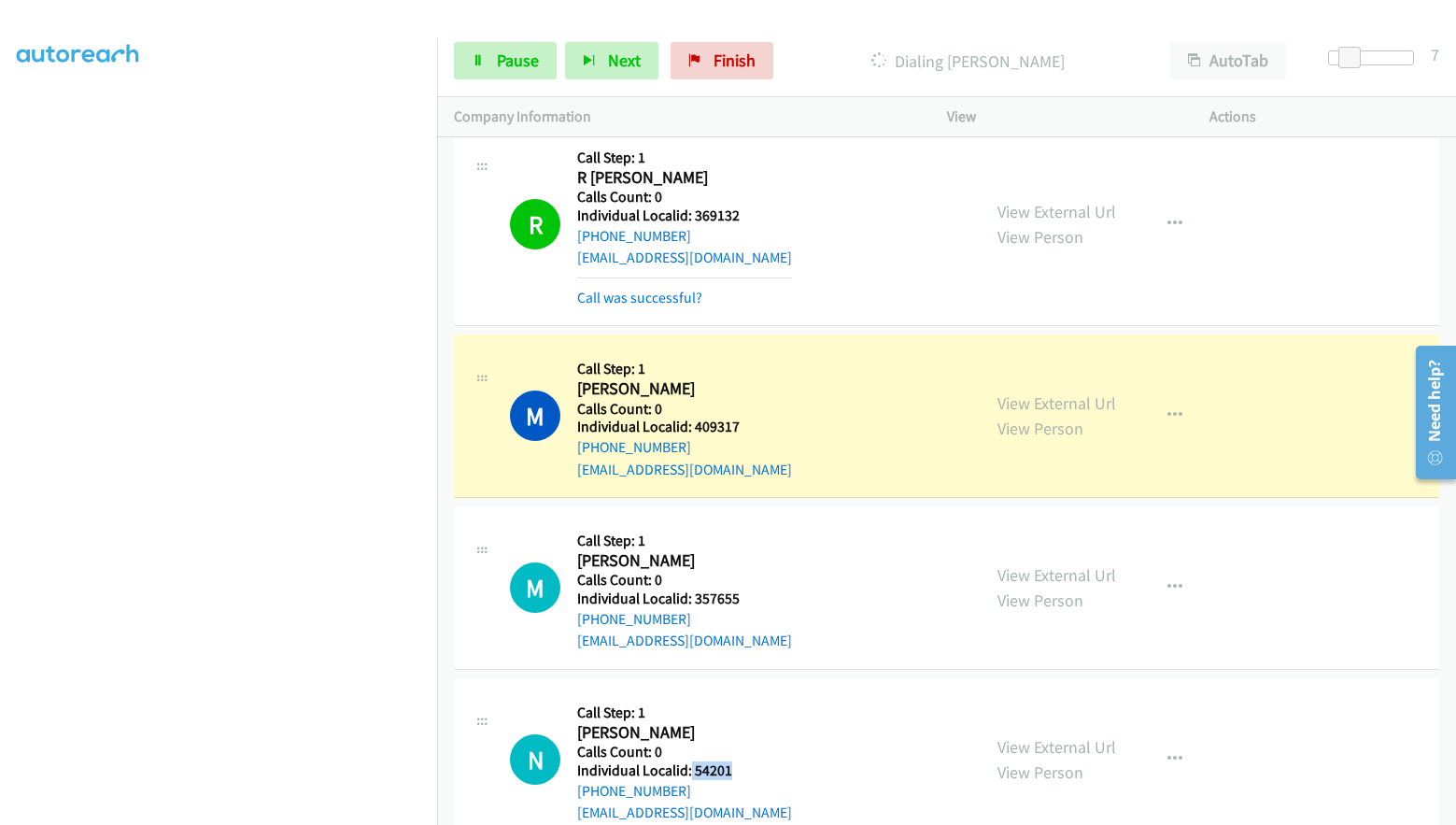 drag, startPoint x: 690, startPoint y: 770, endPoint x: 720, endPoint y: 767, distance: 30.149627 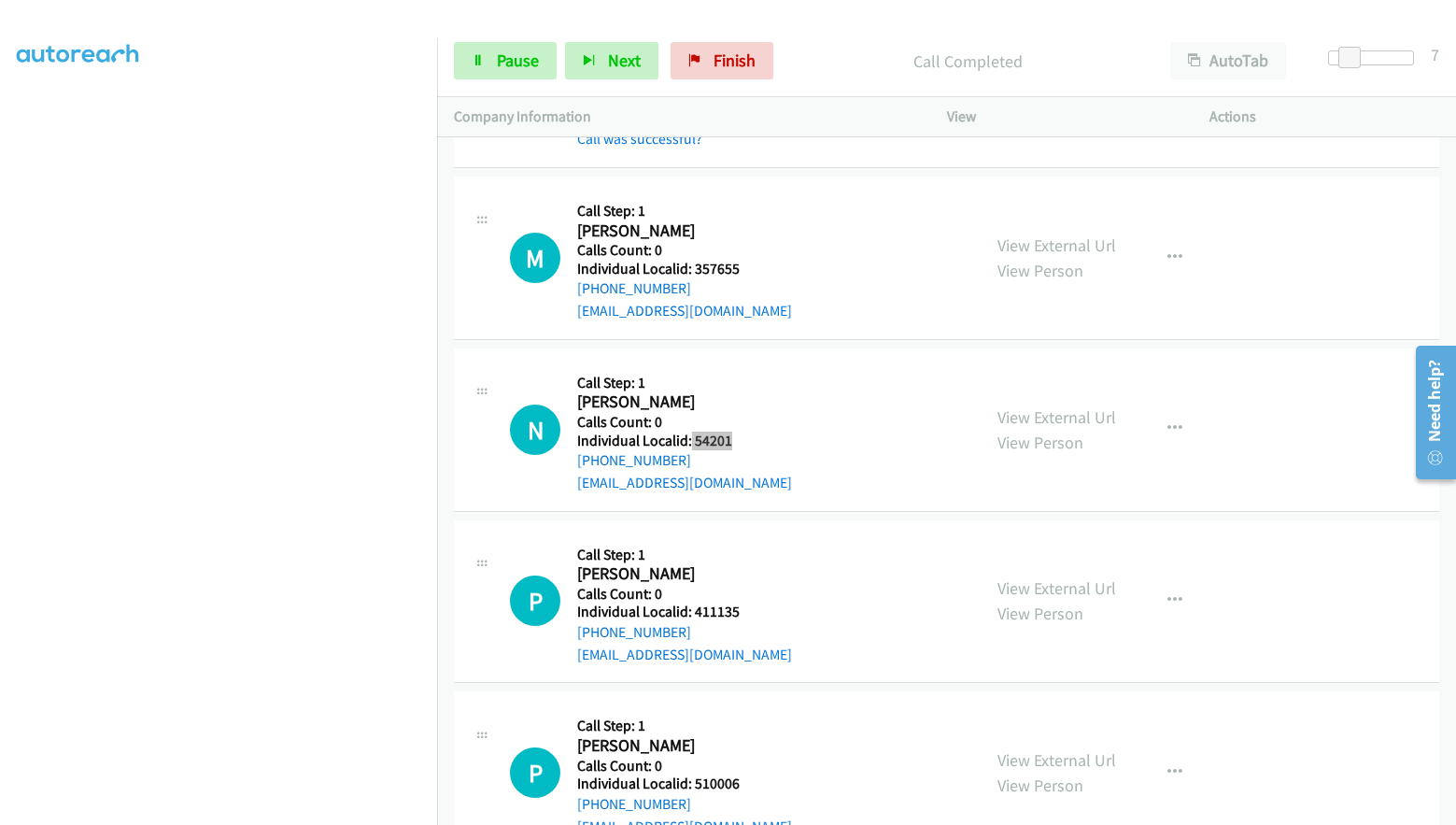 scroll, scrollTop: 1661, scrollLeft: 0, axis: vertical 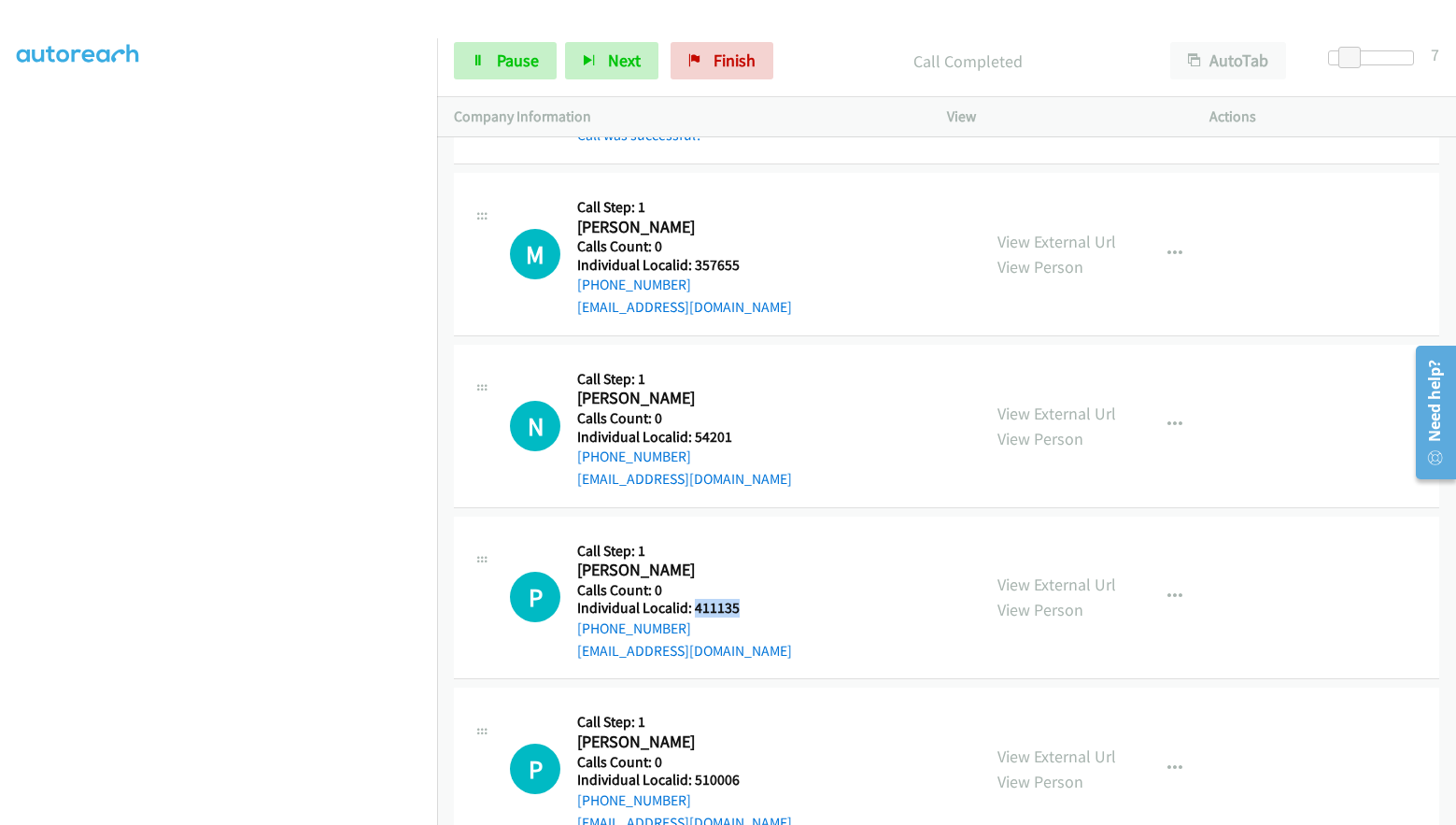 drag, startPoint x: 694, startPoint y: 602, endPoint x: 768, endPoint y: 602, distance: 74 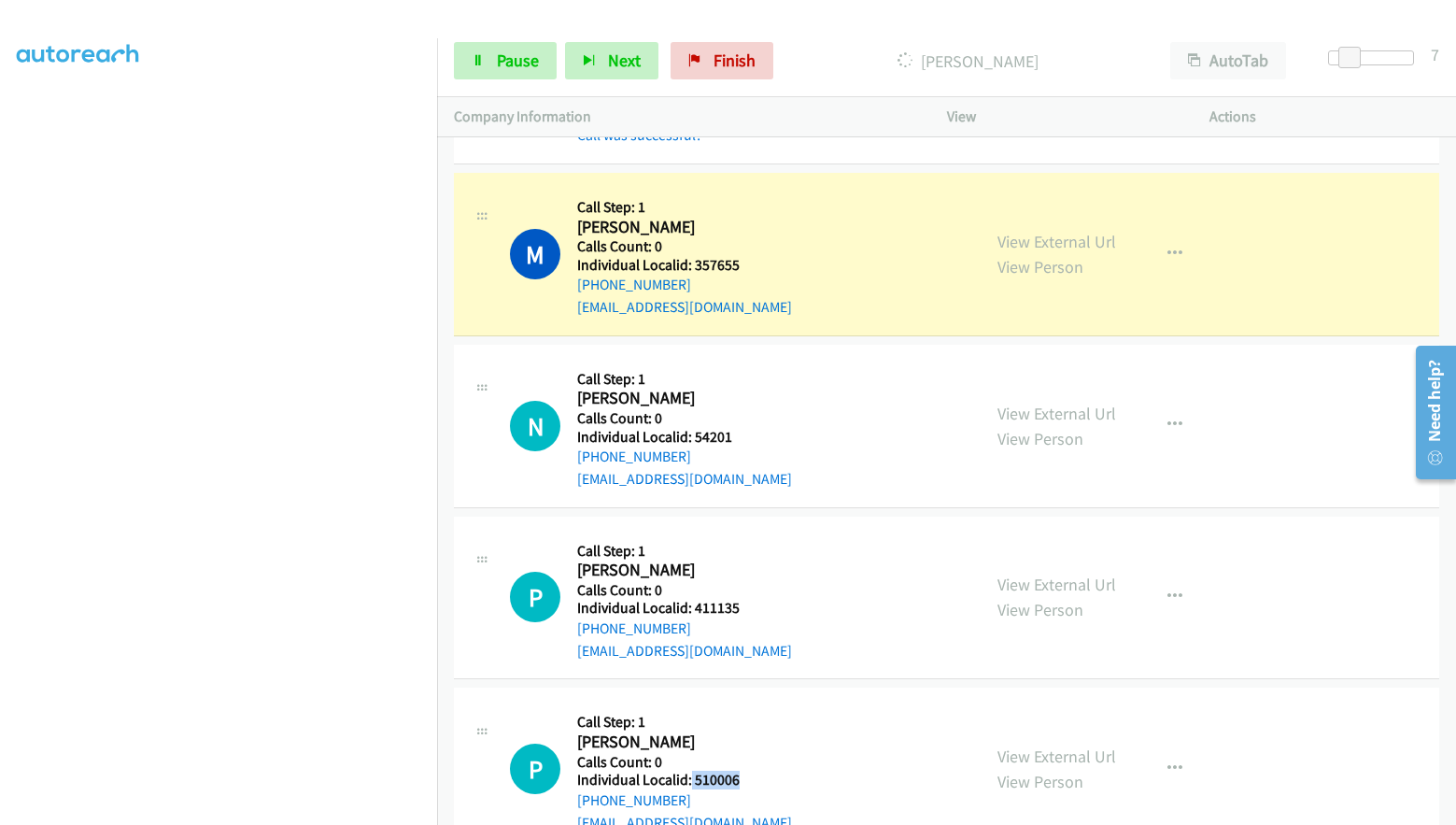 drag, startPoint x: 691, startPoint y: 781, endPoint x: 719, endPoint y: 775, distance: 28.635642 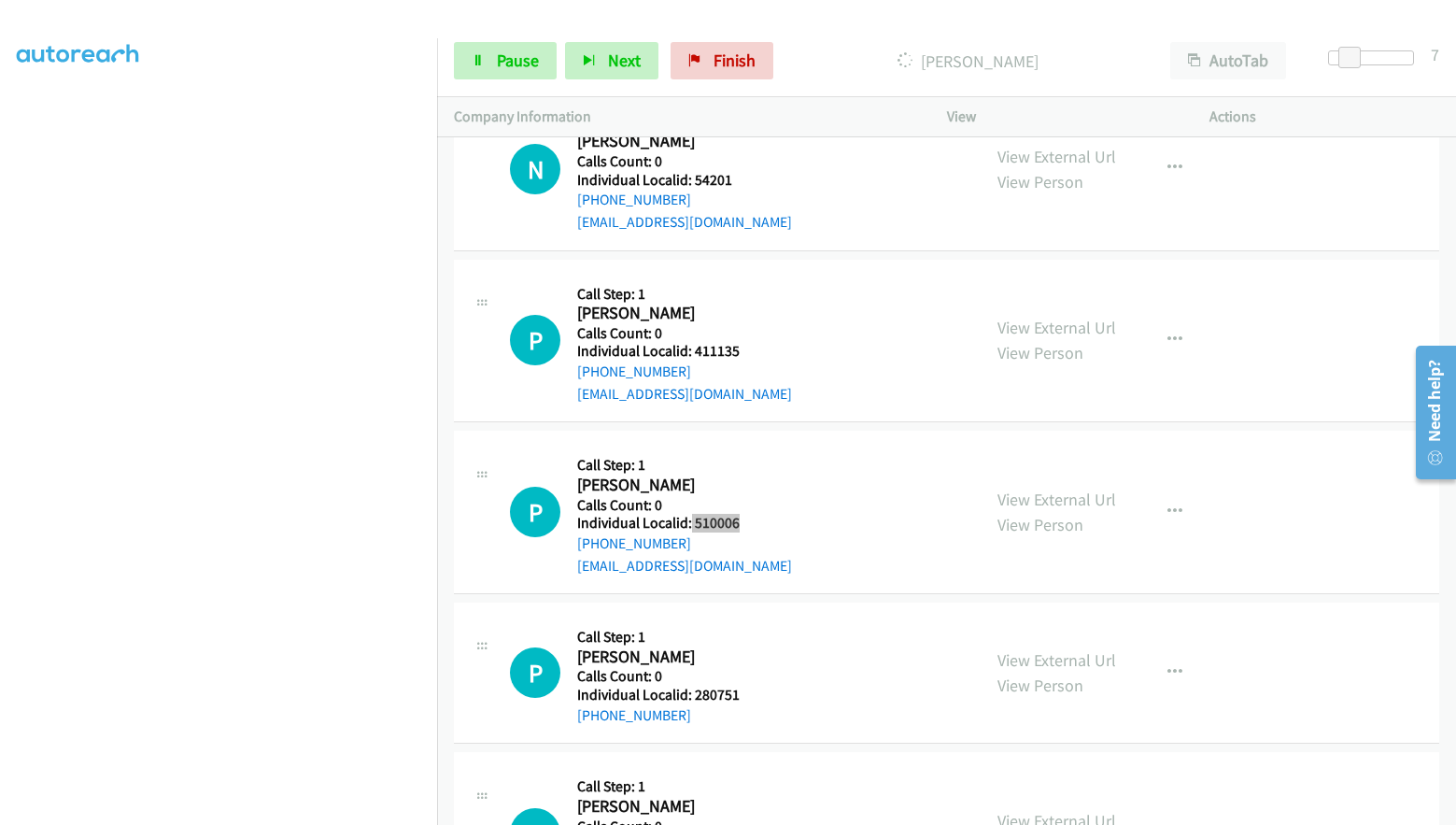scroll, scrollTop: 2012, scrollLeft: 0, axis: vertical 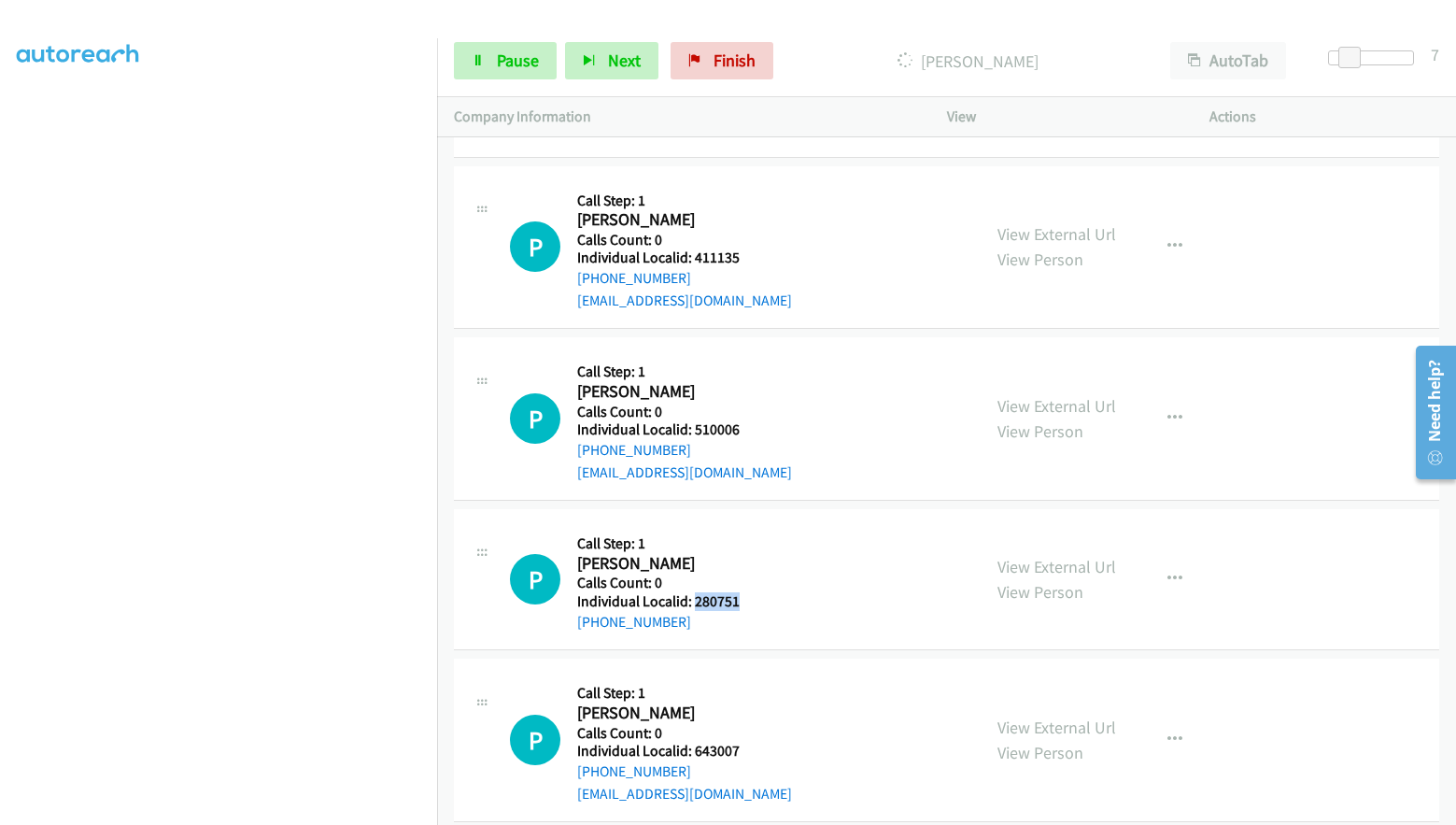 drag, startPoint x: 691, startPoint y: 599, endPoint x: 752, endPoint y: 598, distance: 61.0082 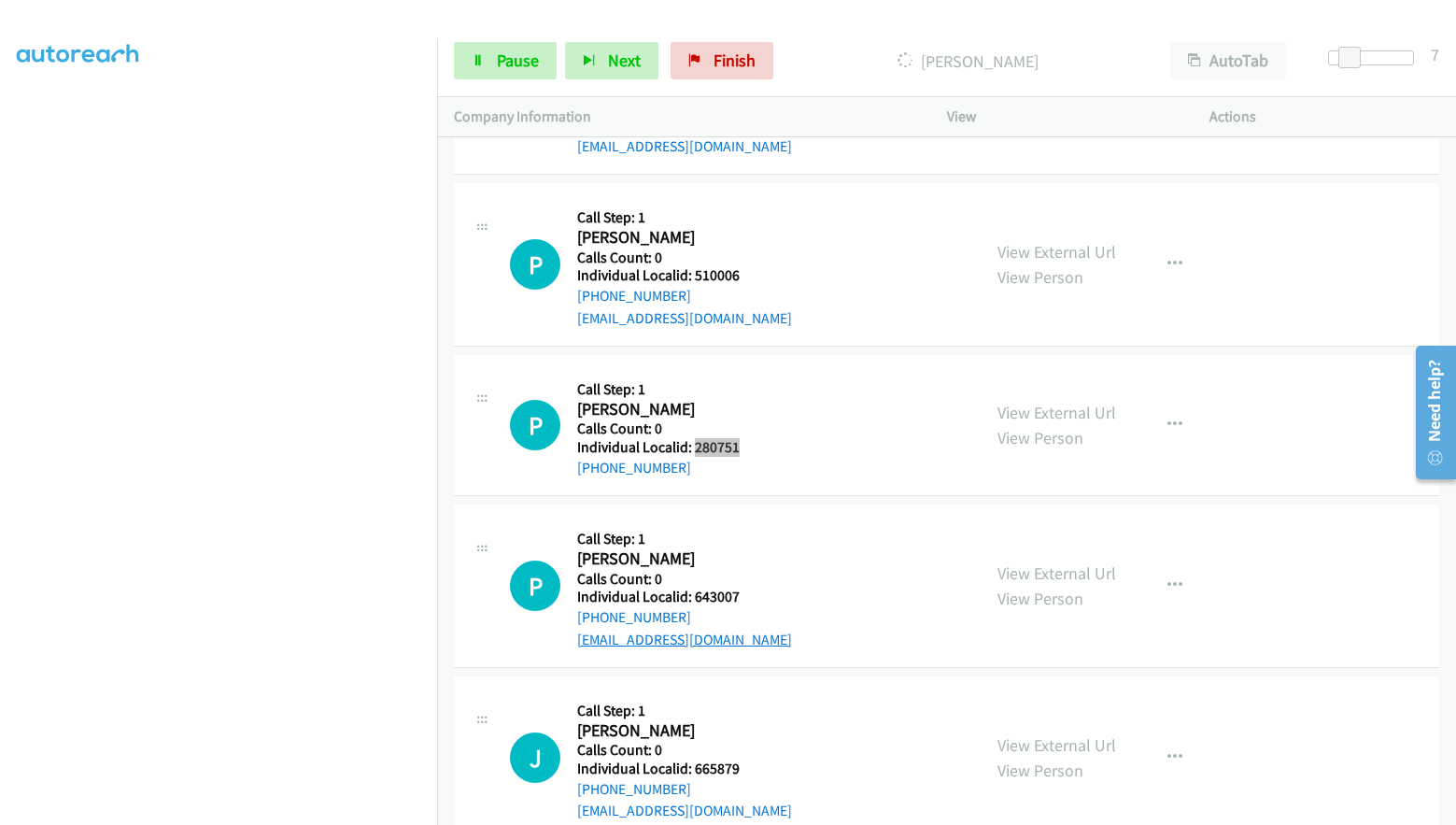 scroll, scrollTop: 2175, scrollLeft: 0, axis: vertical 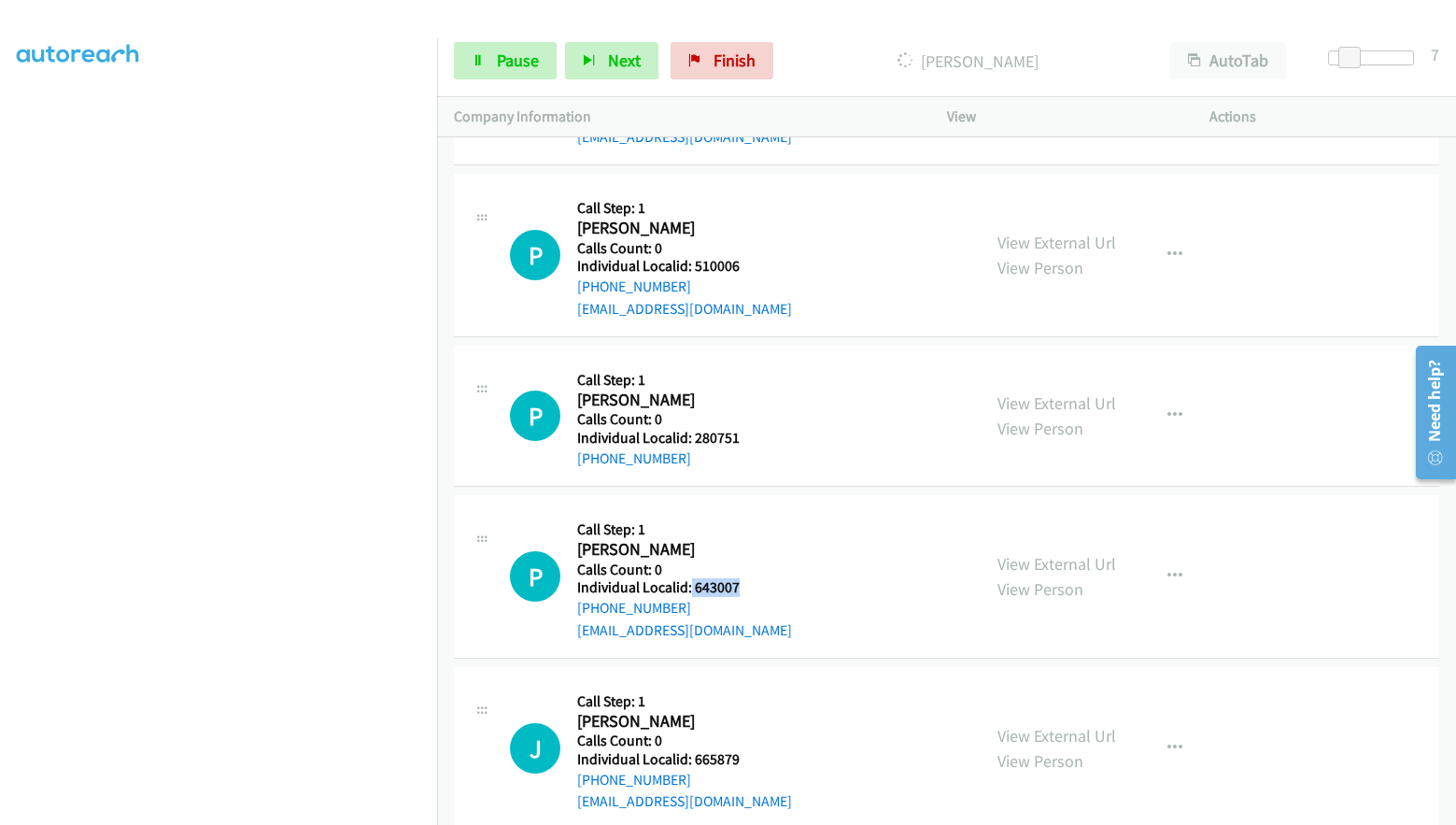 drag, startPoint x: 688, startPoint y: 588, endPoint x: 743, endPoint y: 588, distance: 55 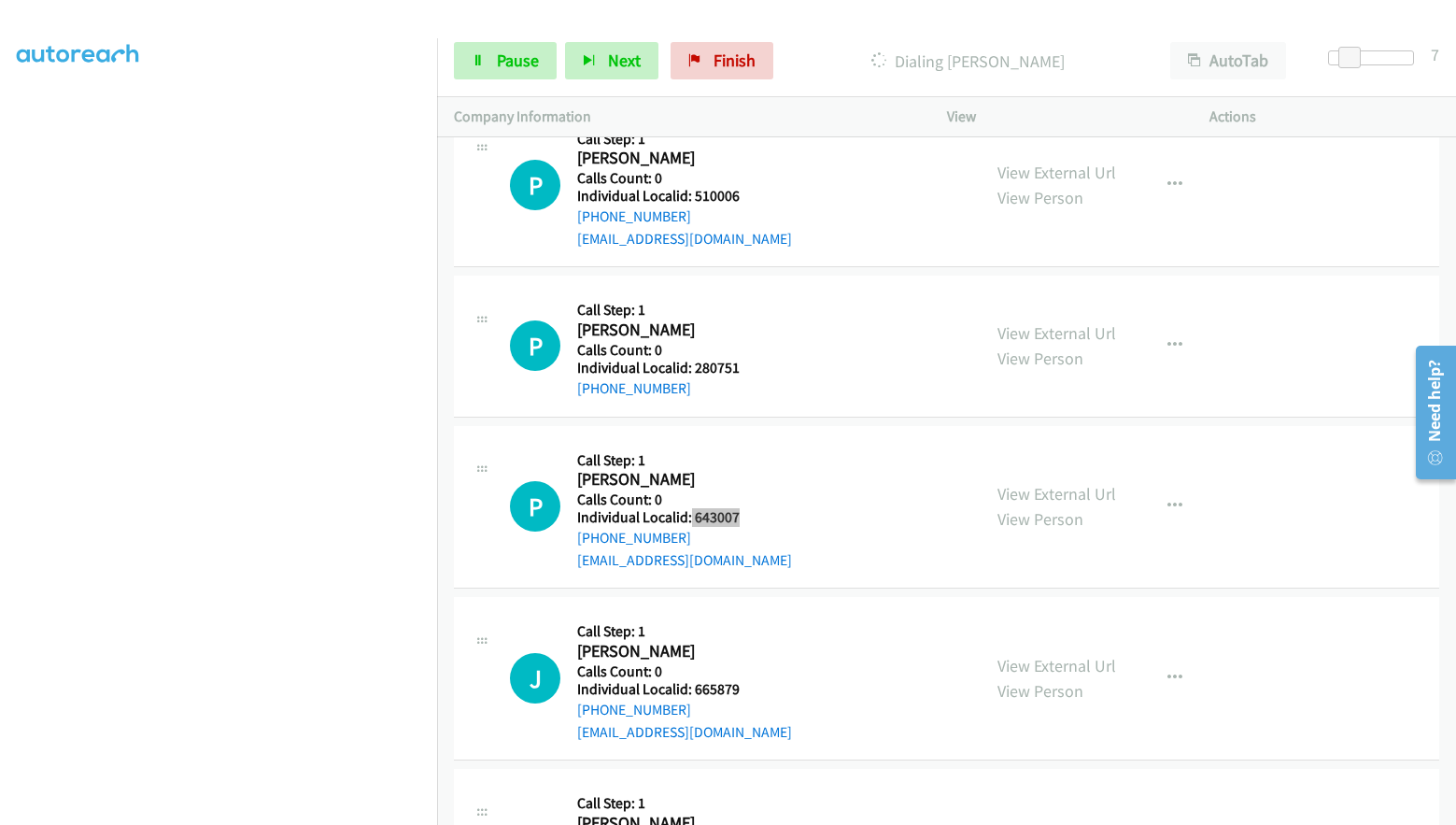 scroll, scrollTop: 2365, scrollLeft: 0, axis: vertical 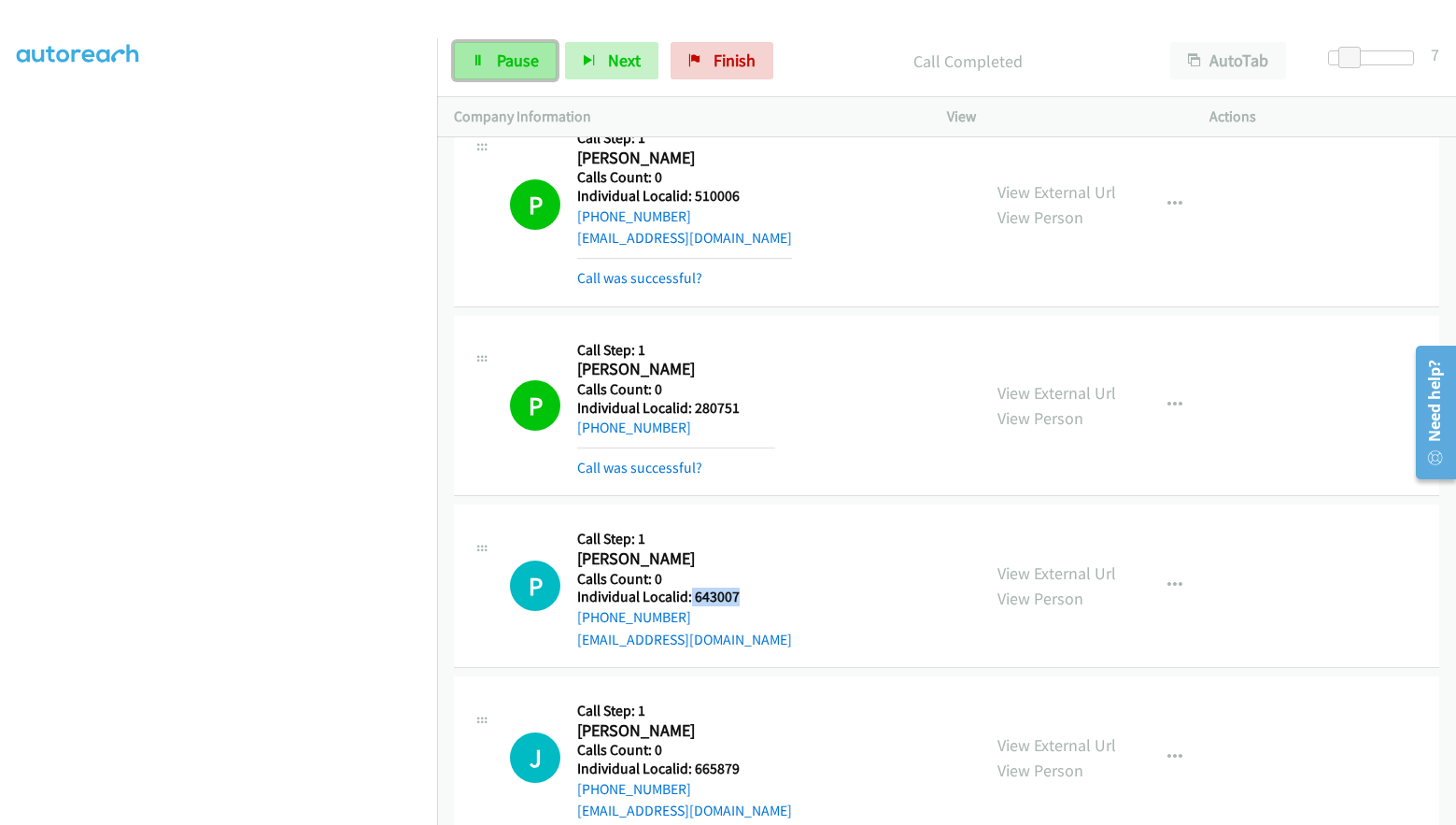 click on "Pause" at bounding box center [517, 60] 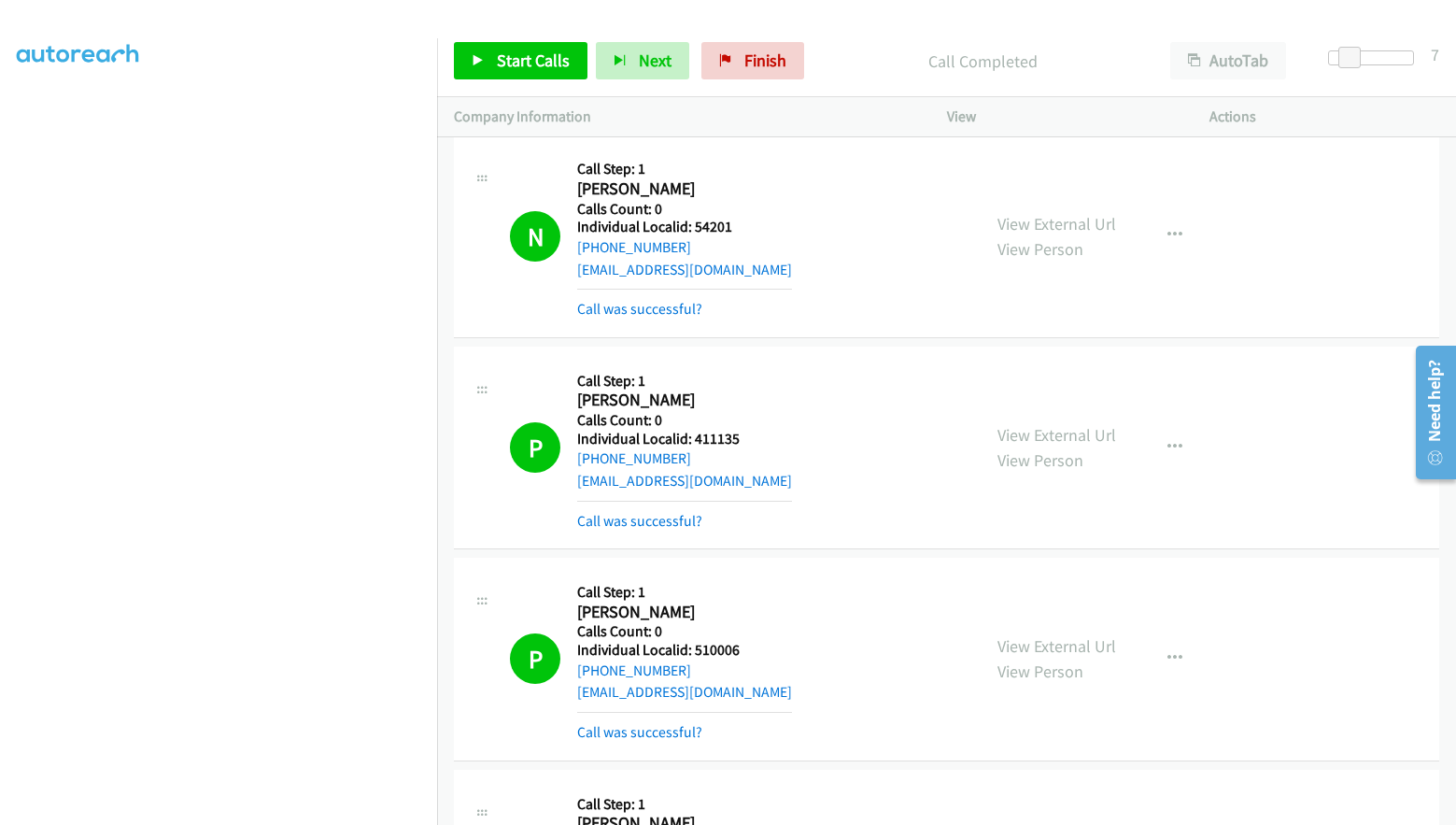 scroll, scrollTop: 1944, scrollLeft: 0, axis: vertical 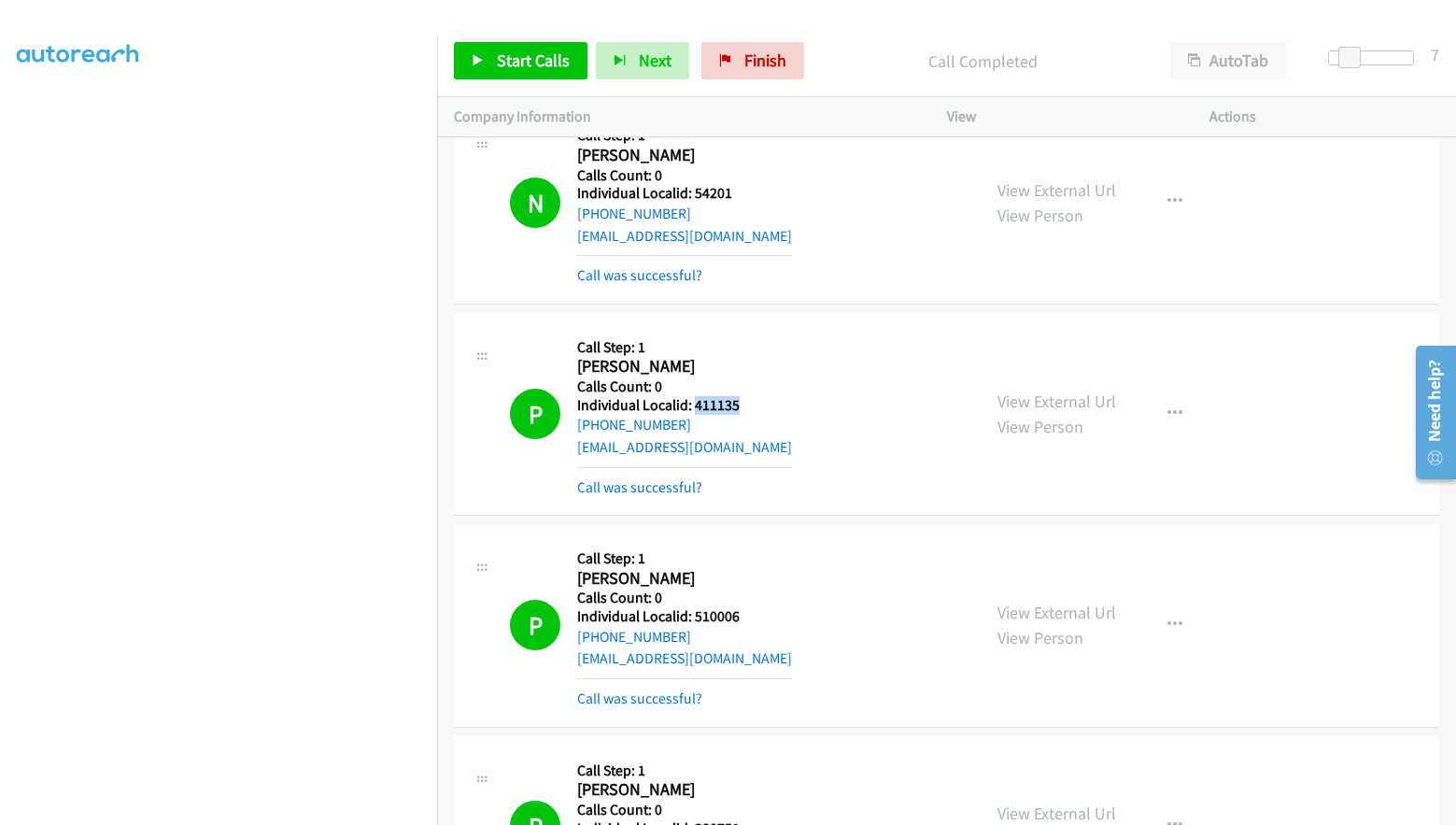 drag, startPoint x: 692, startPoint y: 401, endPoint x: 751, endPoint y: 404, distance: 59.07622 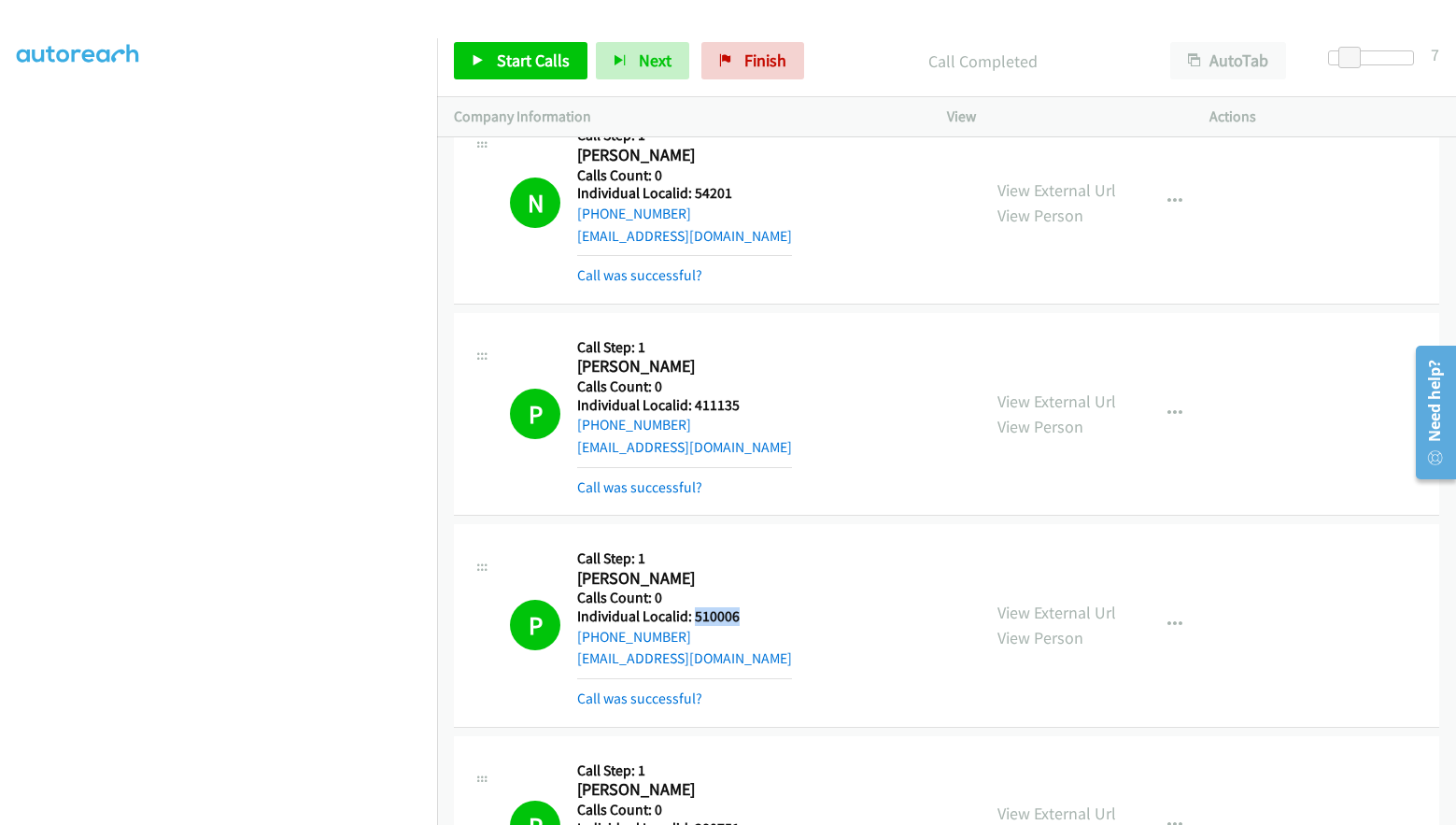drag, startPoint x: 694, startPoint y: 615, endPoint x: 751, endPoint y: 613, distance: 57.03508 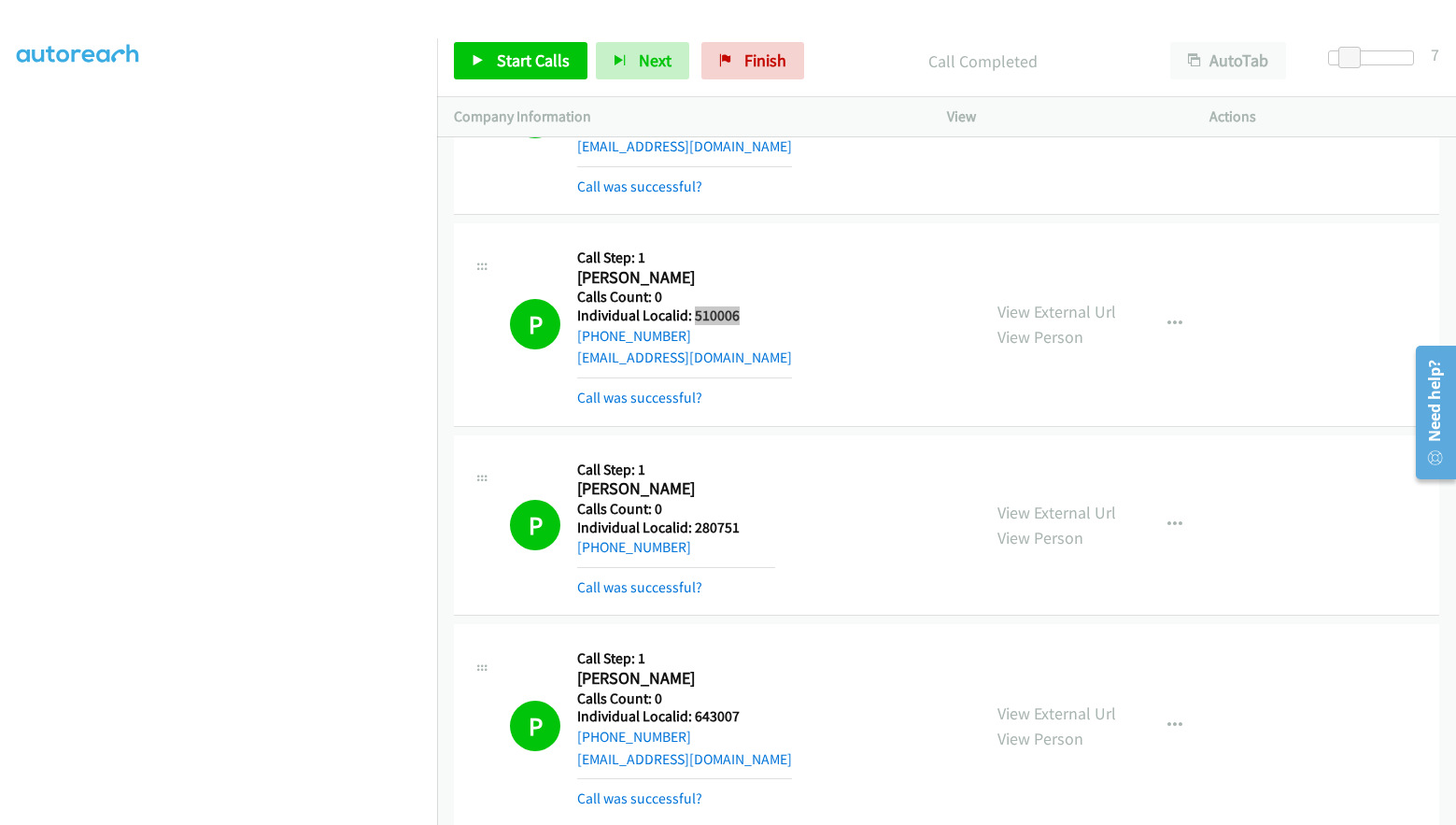 scroll, scrollTop: 2295, scrollLeft: 0, axis: vertical 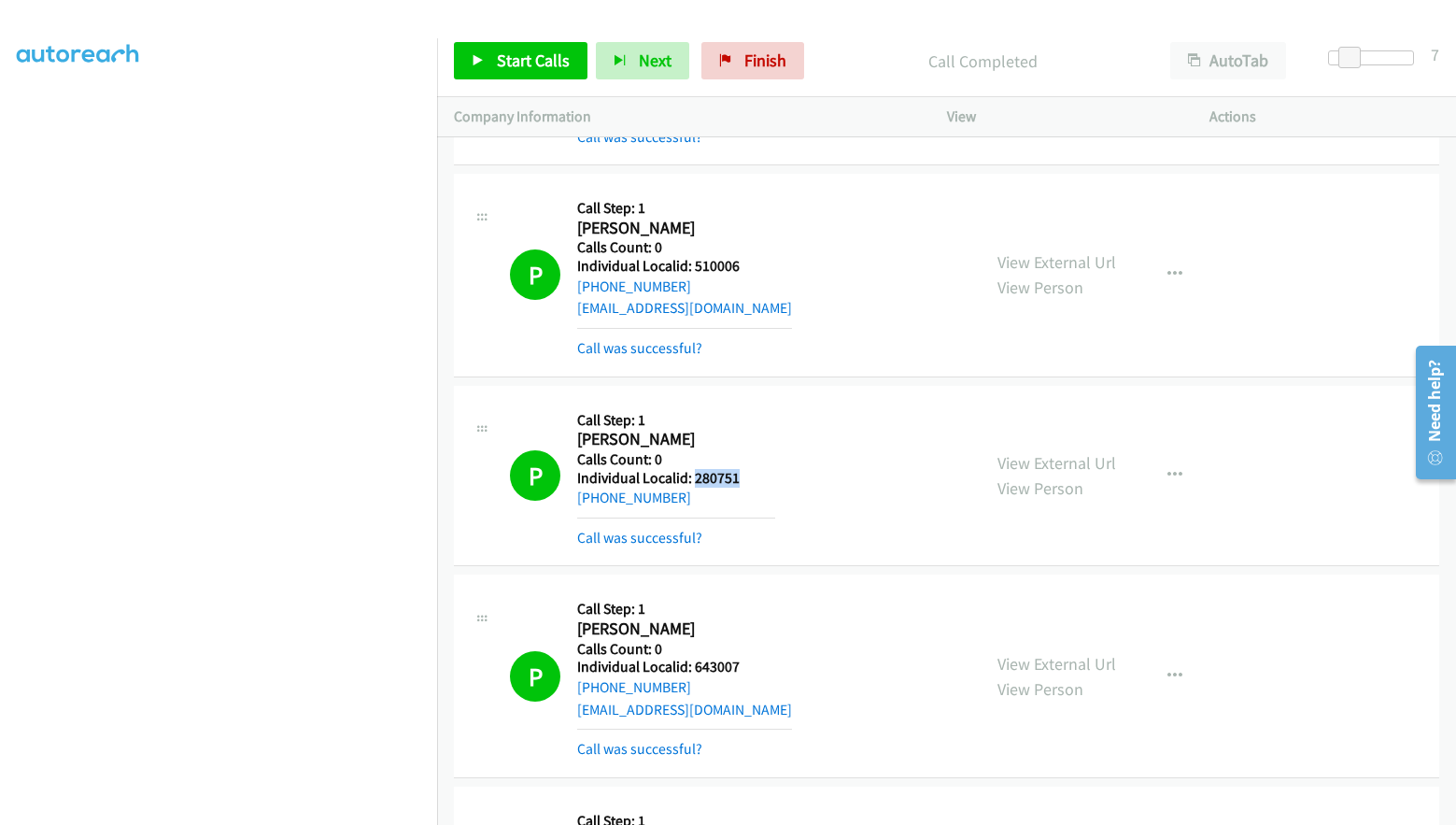 drag, startPoint x: 693, startPoint y: 477, endPoint x: 756, endPoint y: 479, distance: 63.03174 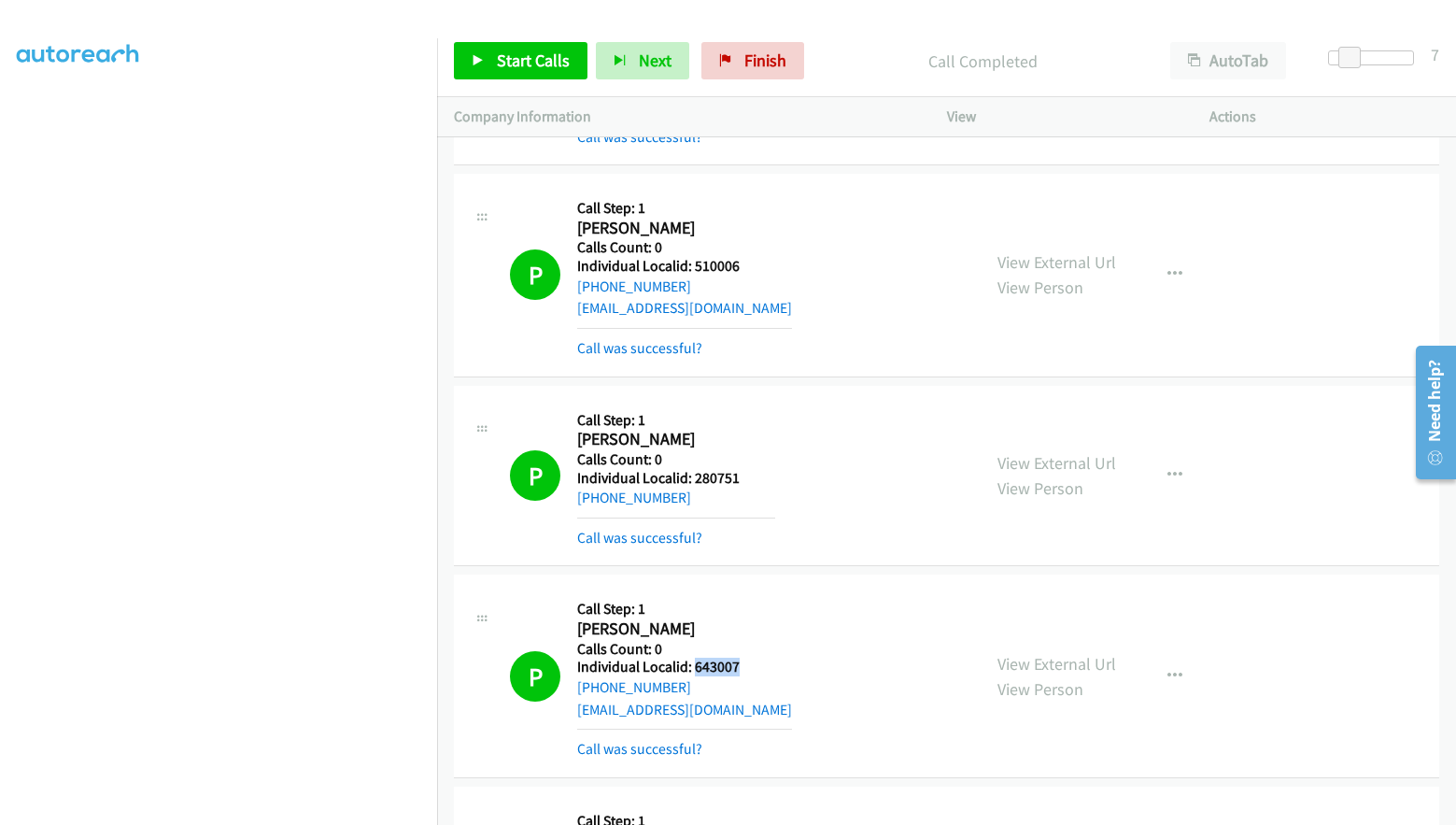 drag, startPoint x: 694, startPoint y: 665, endPoint x: 749, endPoint y: 668, distance: 55.08176 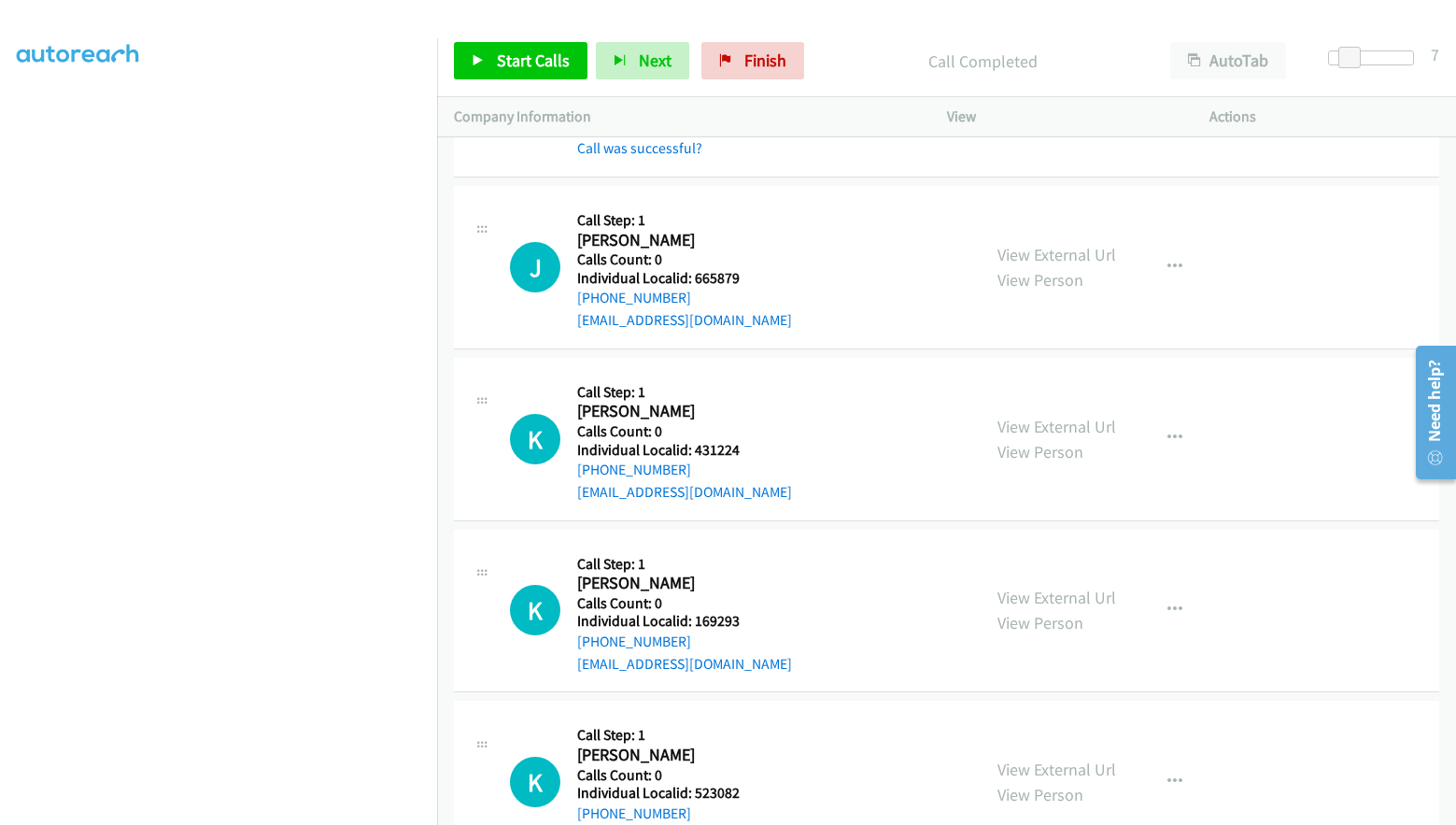 scroll, scrollTop: 2949, scrollLeft: 0, axis: vertical 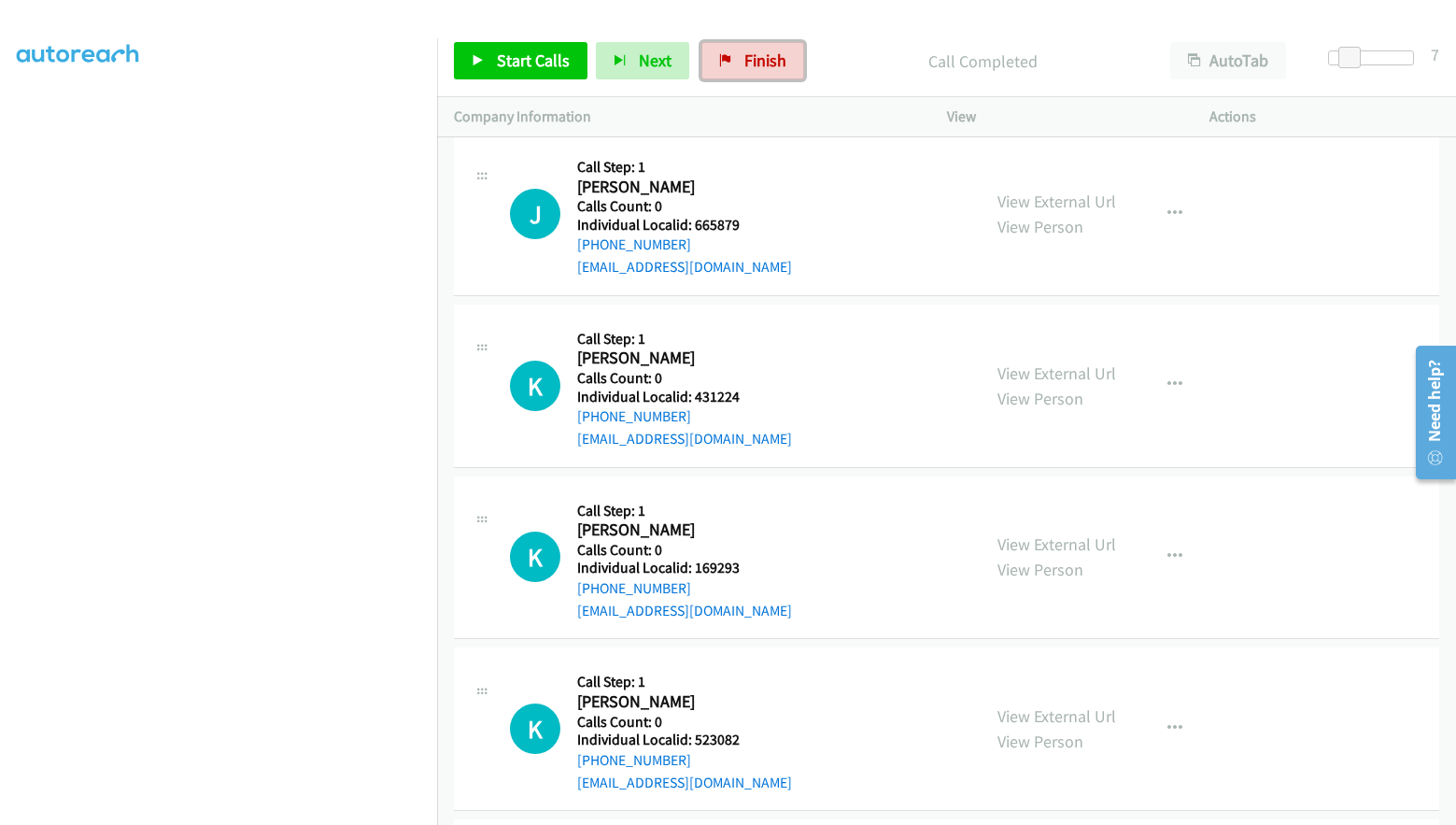 drag, startPoint x: 738, startPoint y: 55, endPoint x: 800, endPoint y: 66, distance: 62.96825 